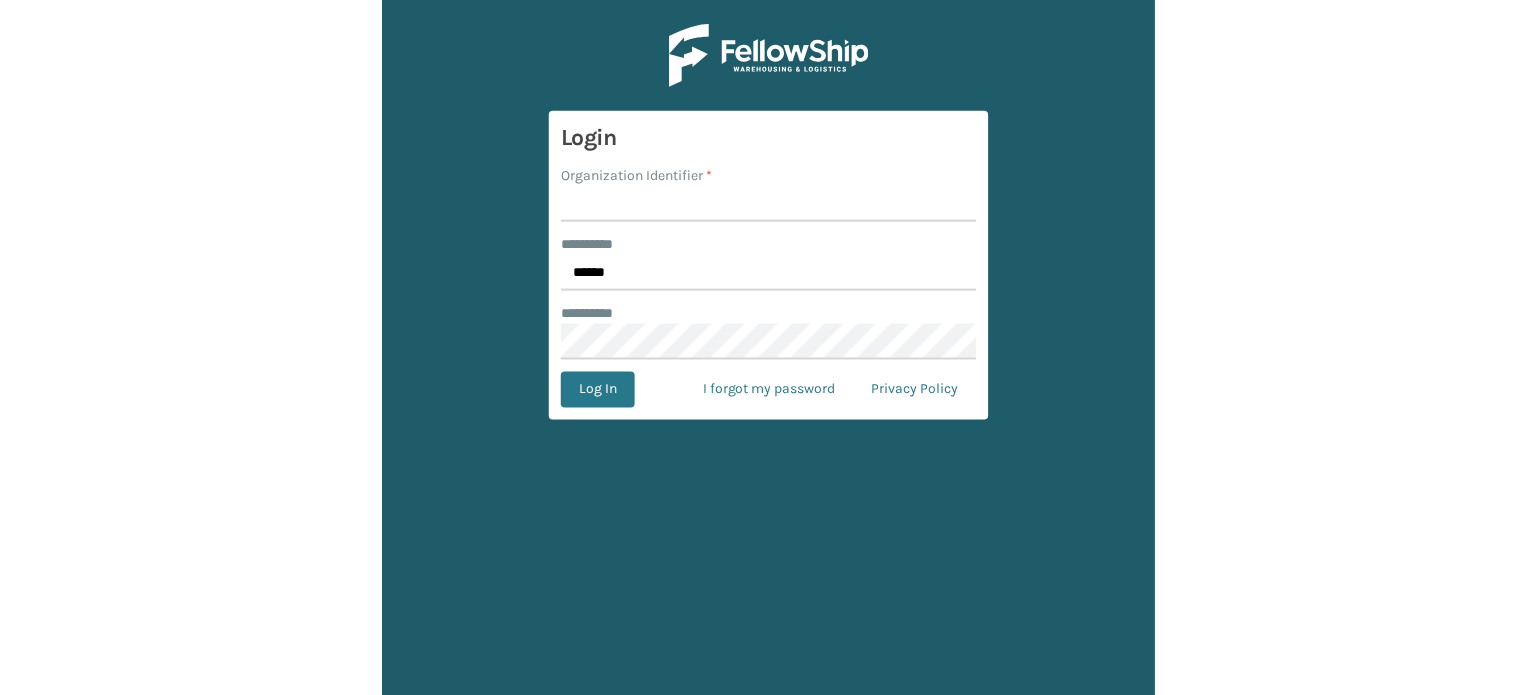 scroll, scrollTop: 0, scrollLeft: 0, axis: both 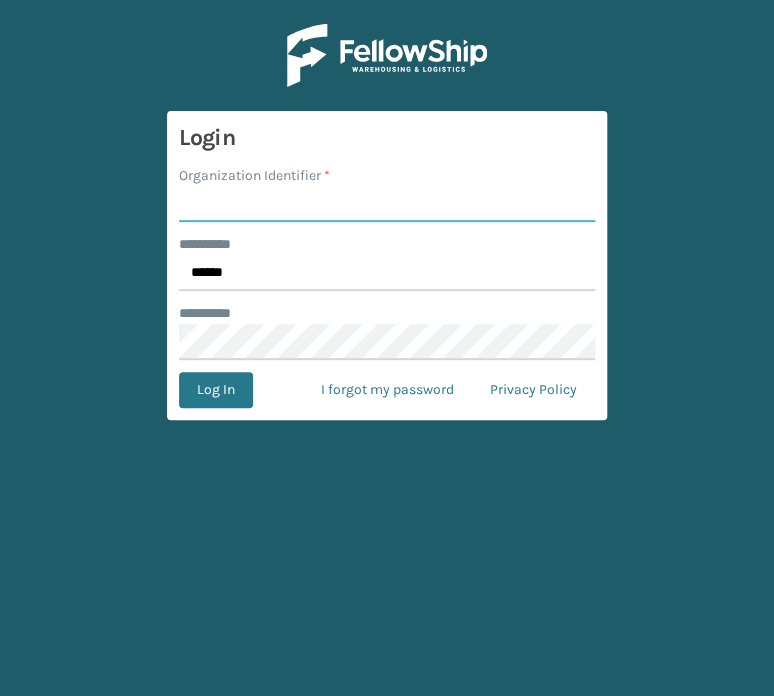 click on "Organization Identifier   *" at bounding box center [387, 204] 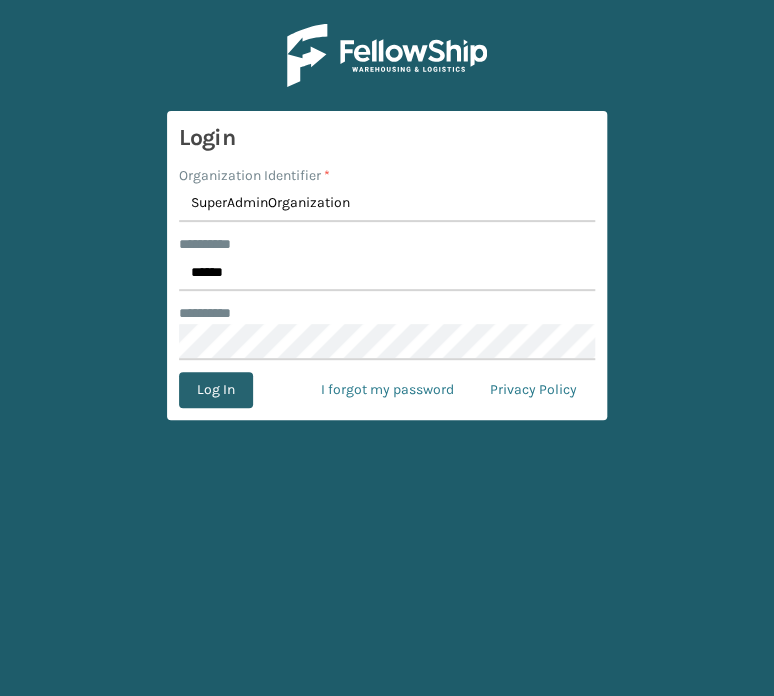 click on "Log In" at bounding box center [216, 390] 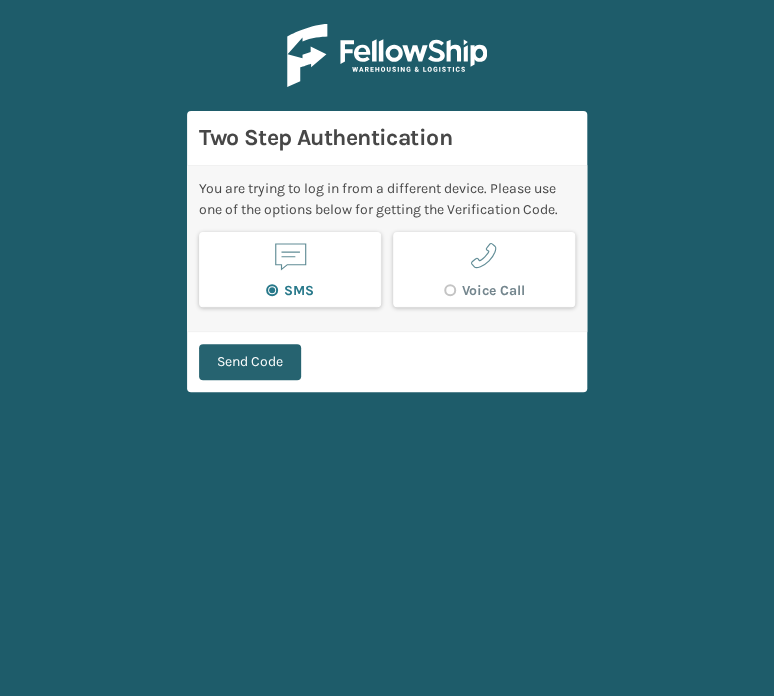 click on "Send Code" at bounding box center [250, 362] 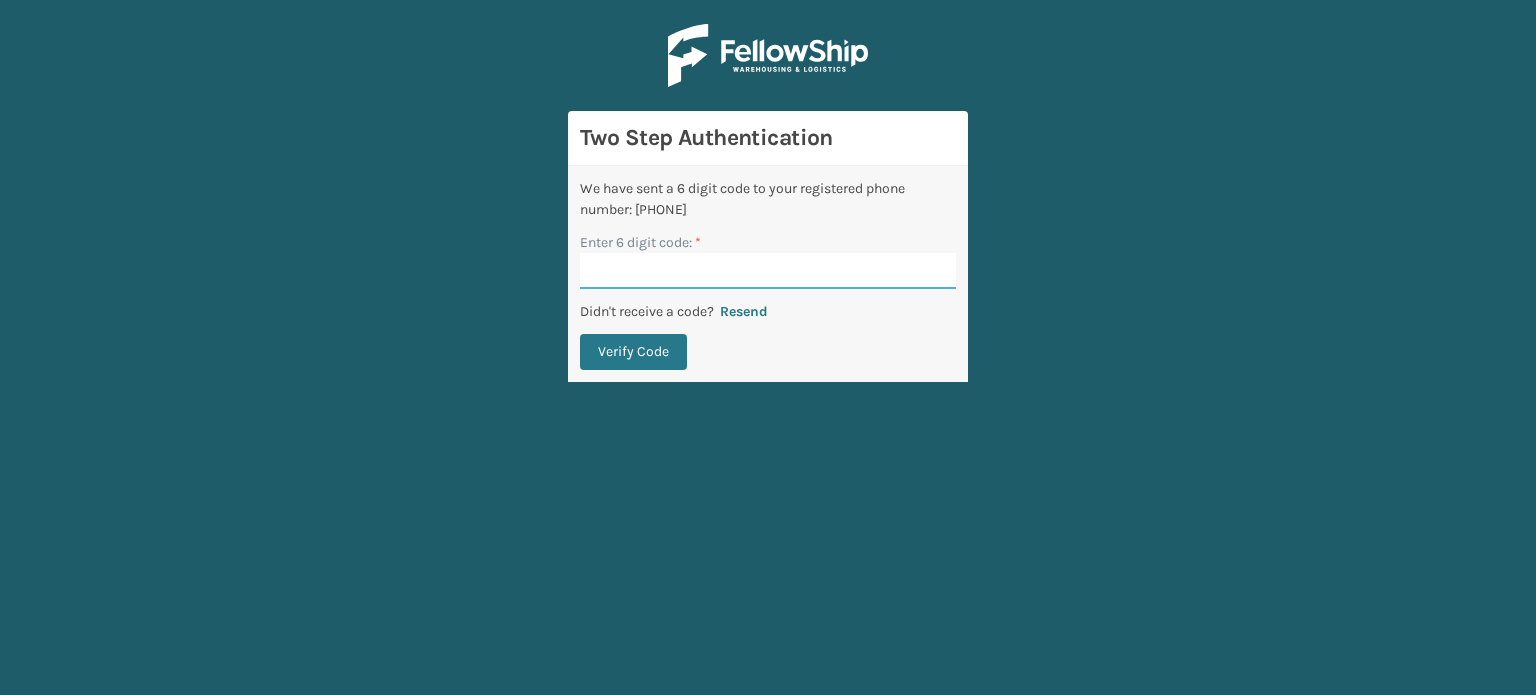 click on "Enter 6 digit code:    *" at bounding box center [768, 271] 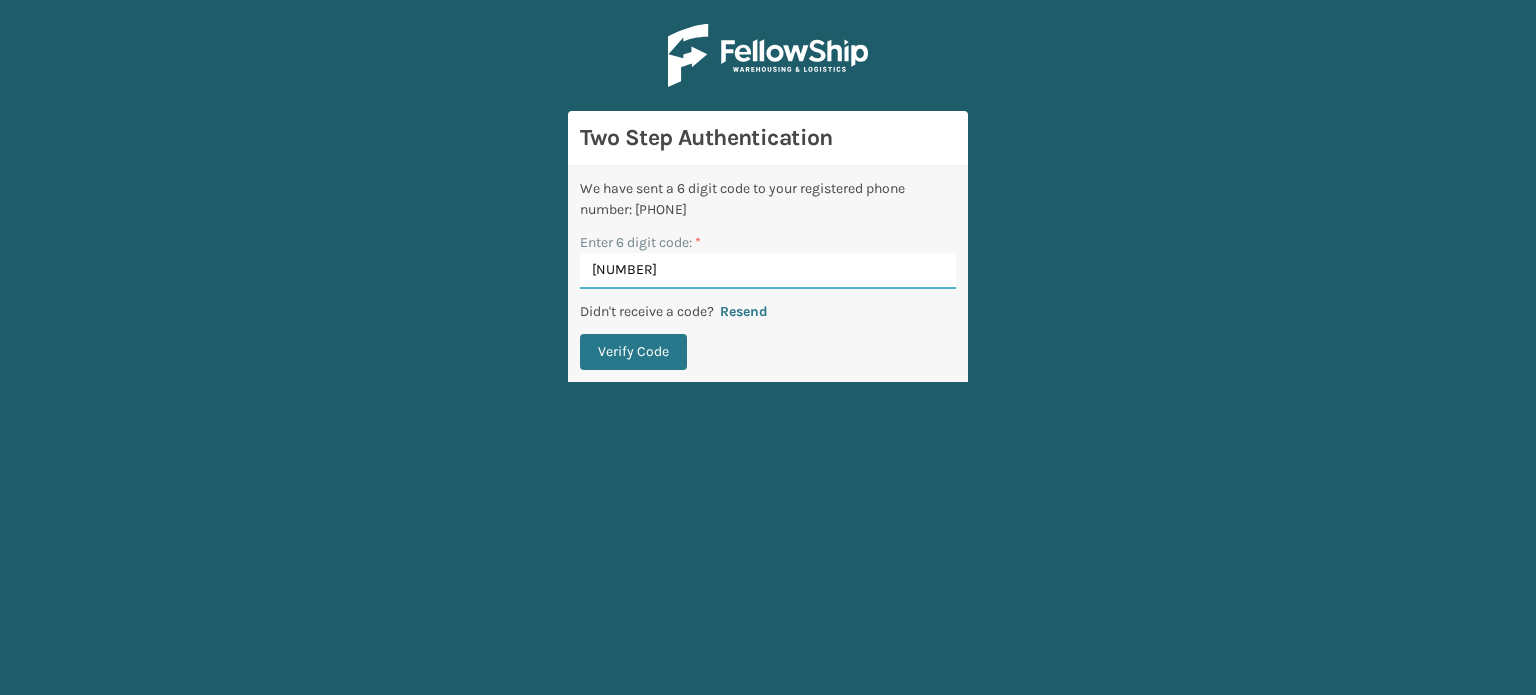 type on "[NUMBER]" 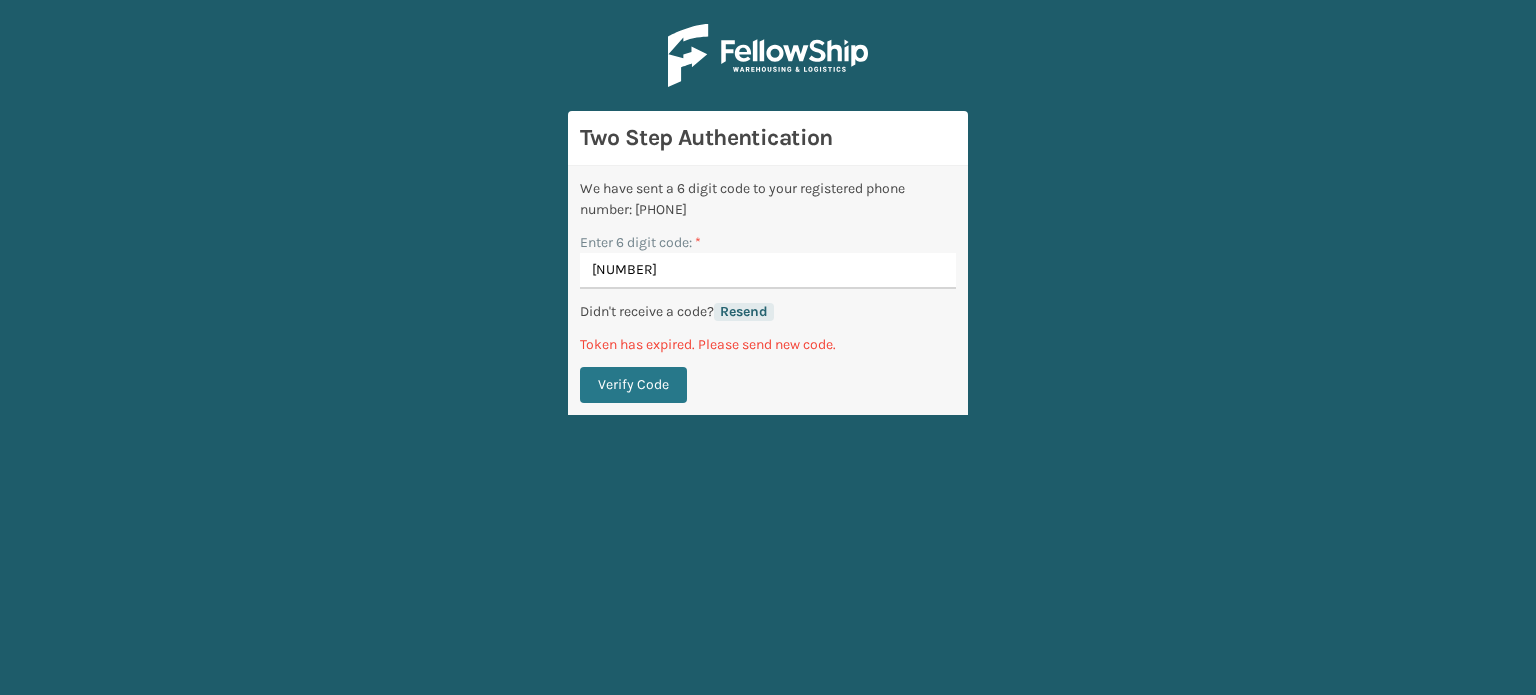 click on "Resend" at bounding box center (744, 312) 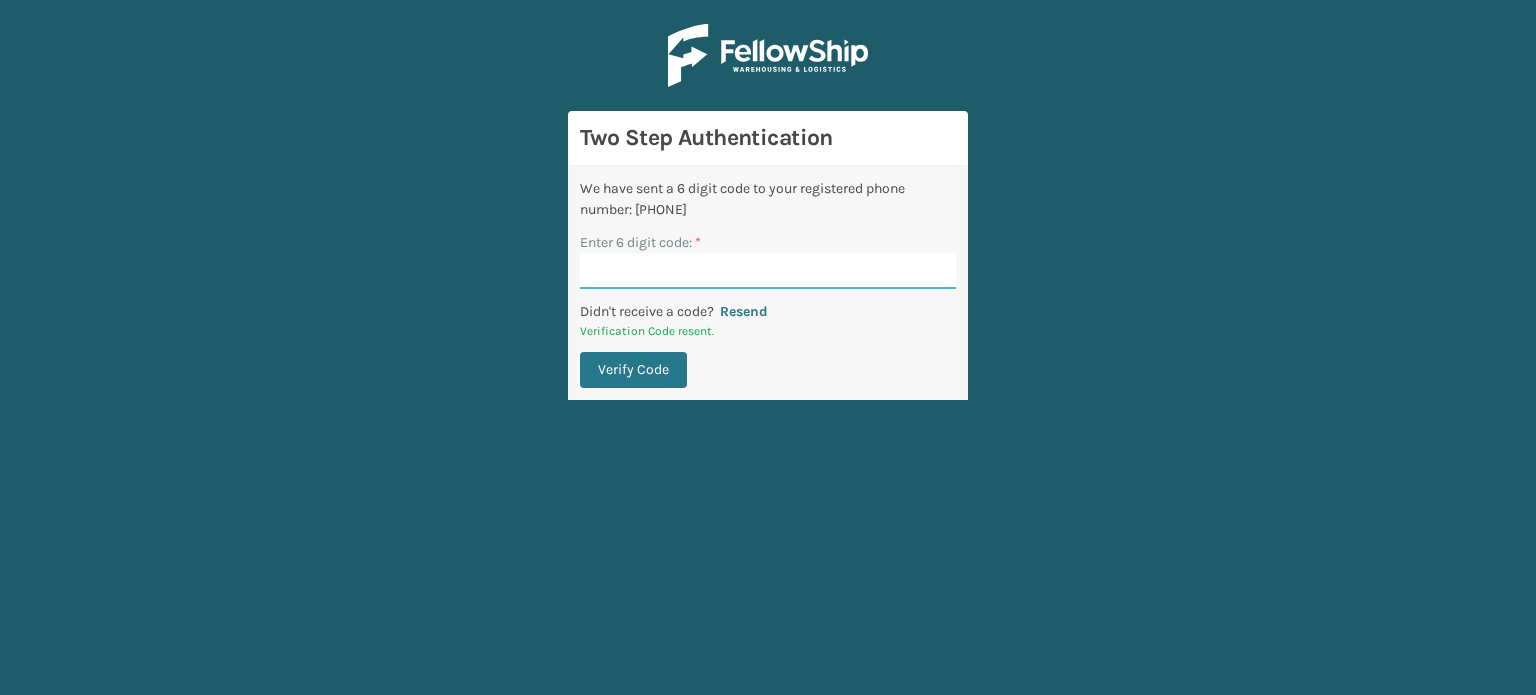 click on "Enter 6 digit code:    *" at bounding box center [768, 271] 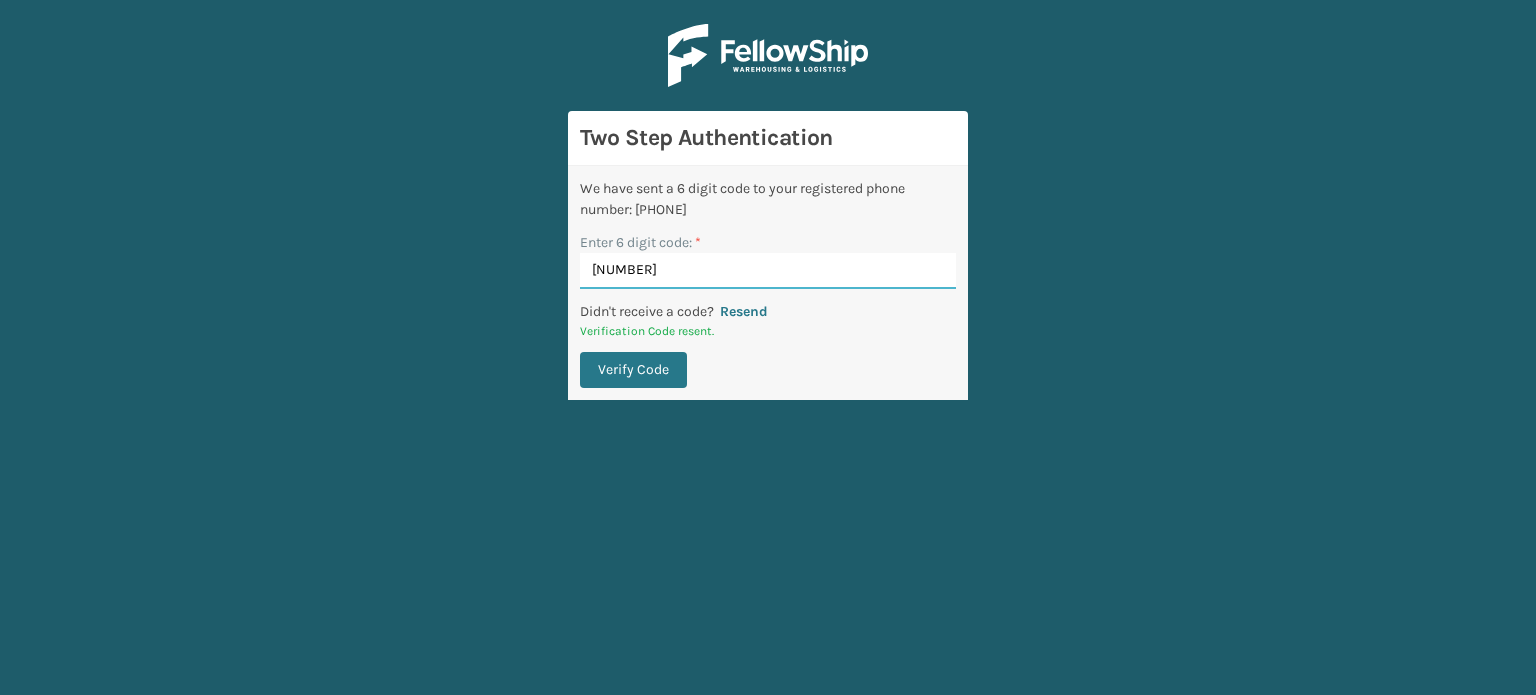 type on "[NUMBER]" 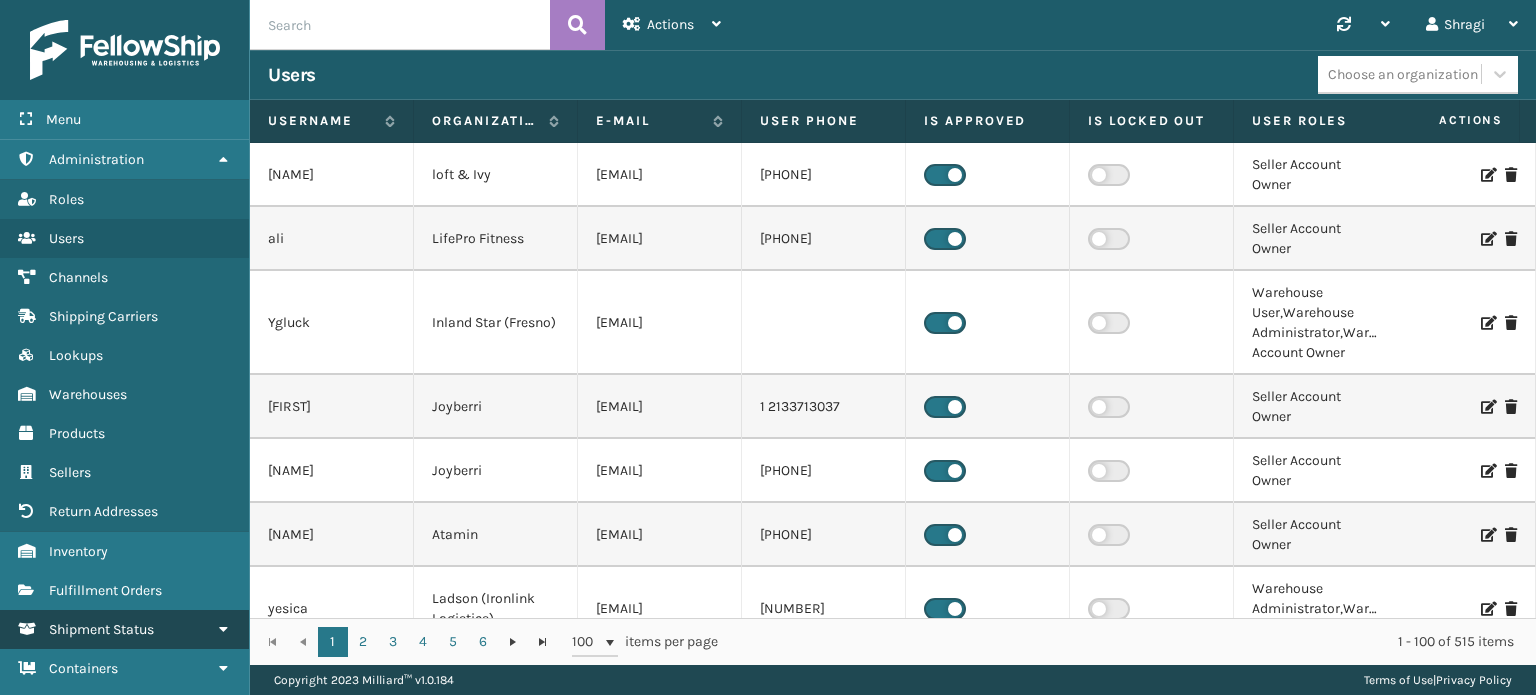 click on "Shipment Status" at bounding box center [101, 629] 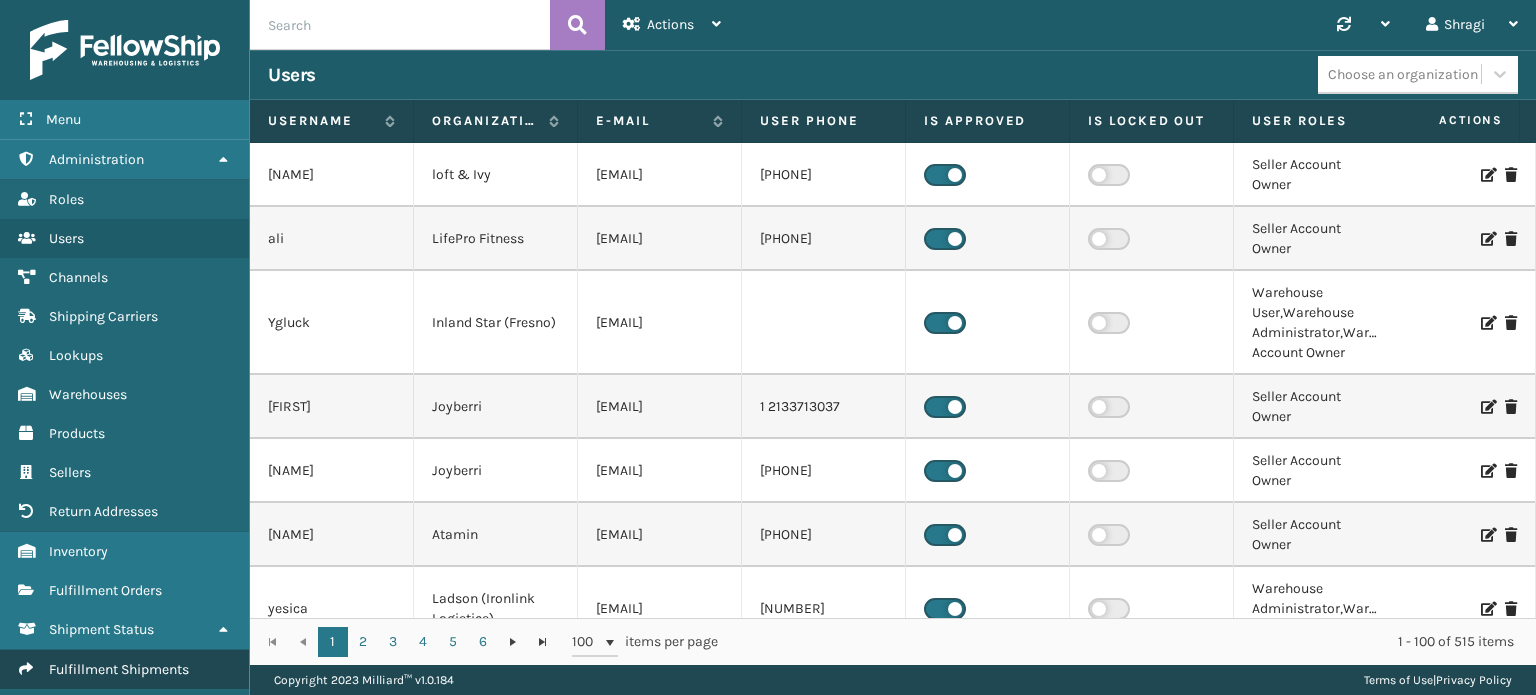 click on "Fulfillment Shipments" at bounding box center [124, 669] 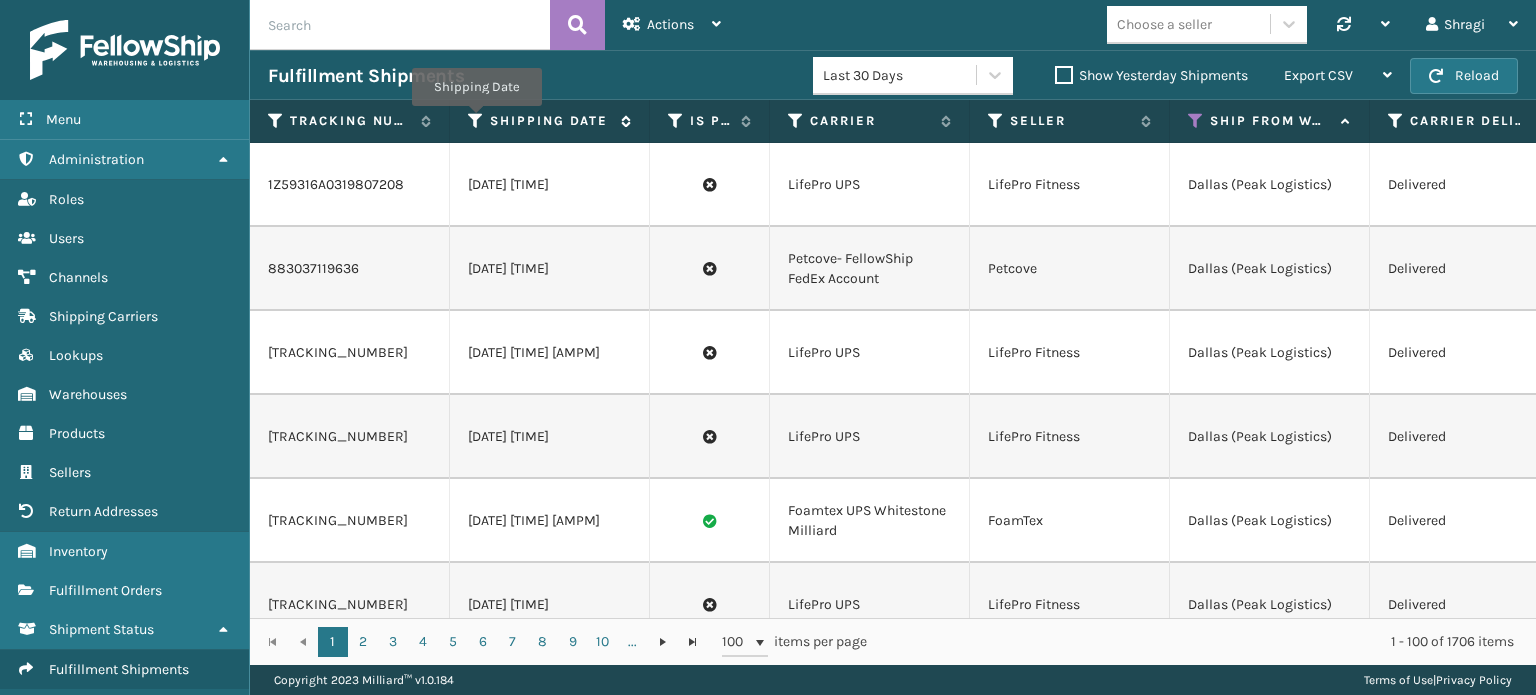 click at bounding box center (476, 121) 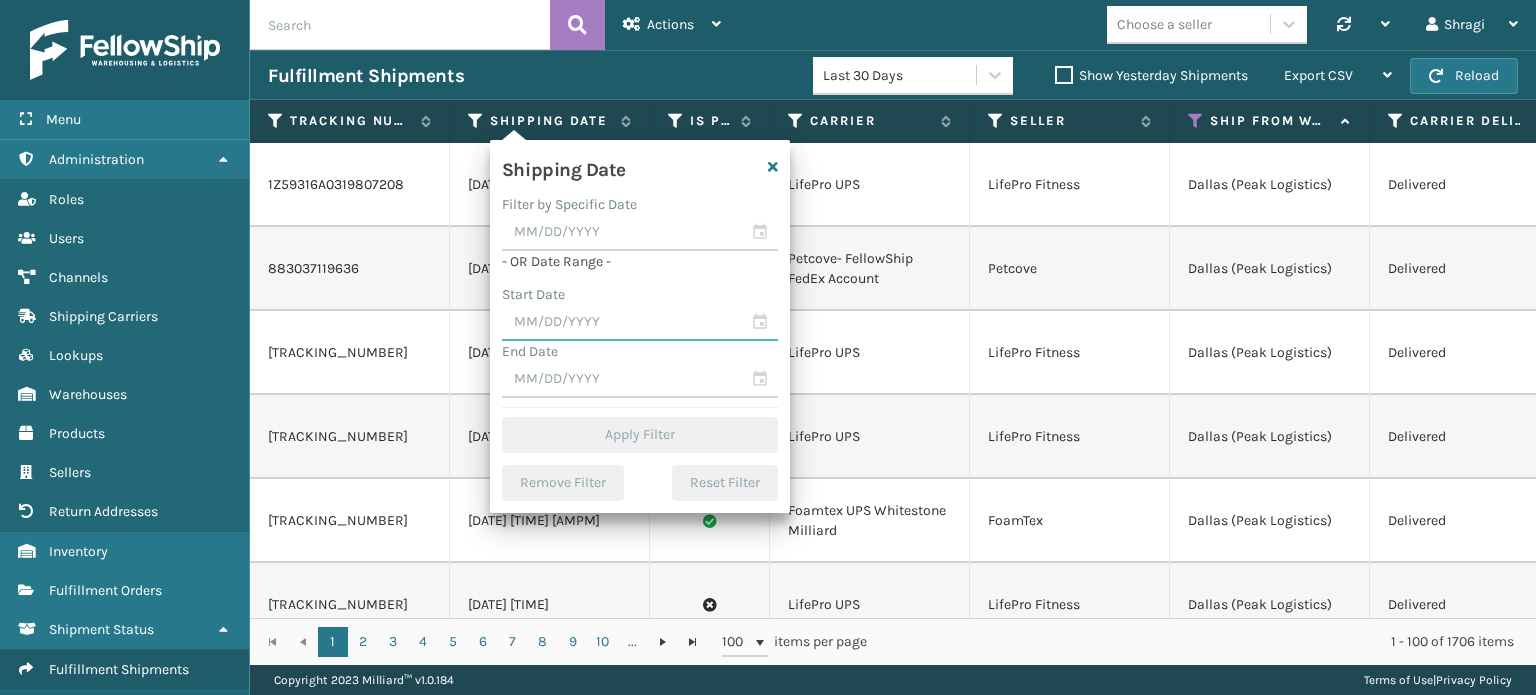 click at bounding box center (640, 323) 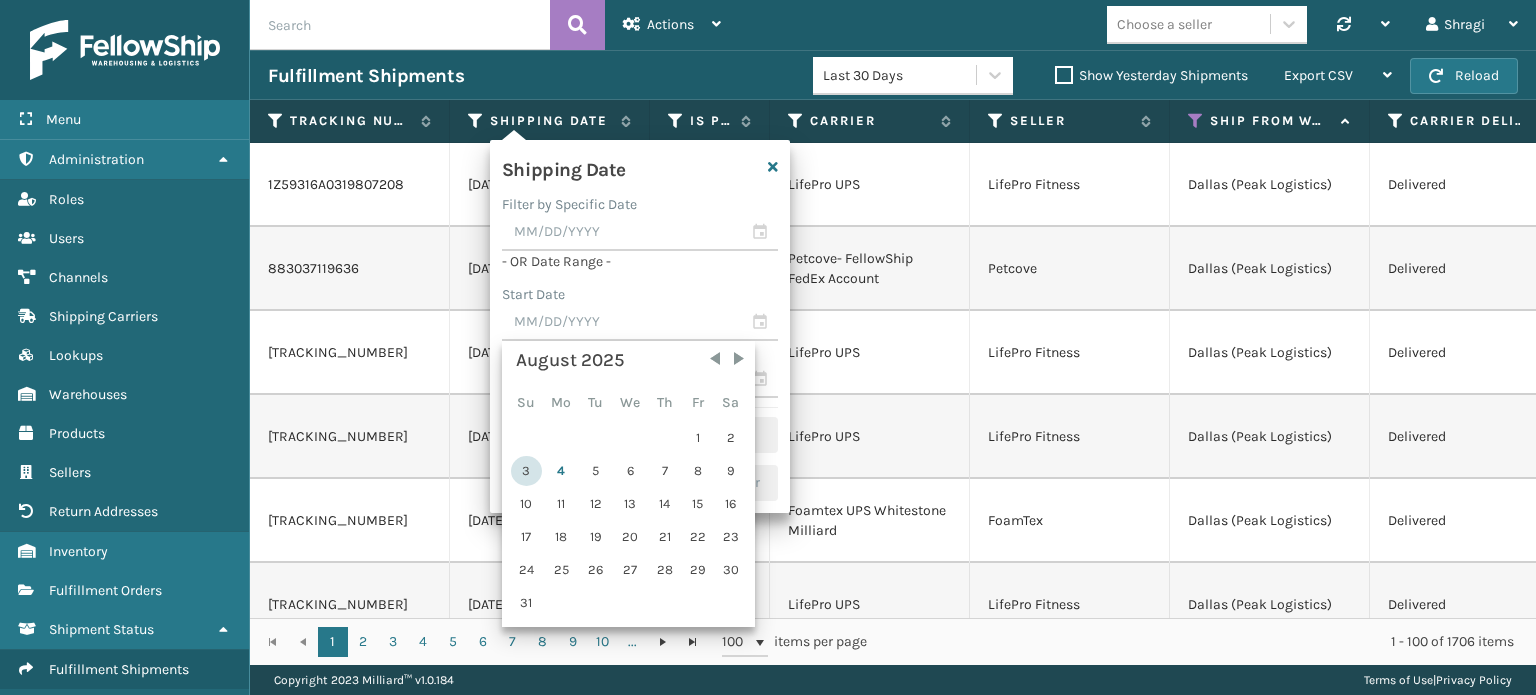 click on "3" at bounding box center [526, 471] 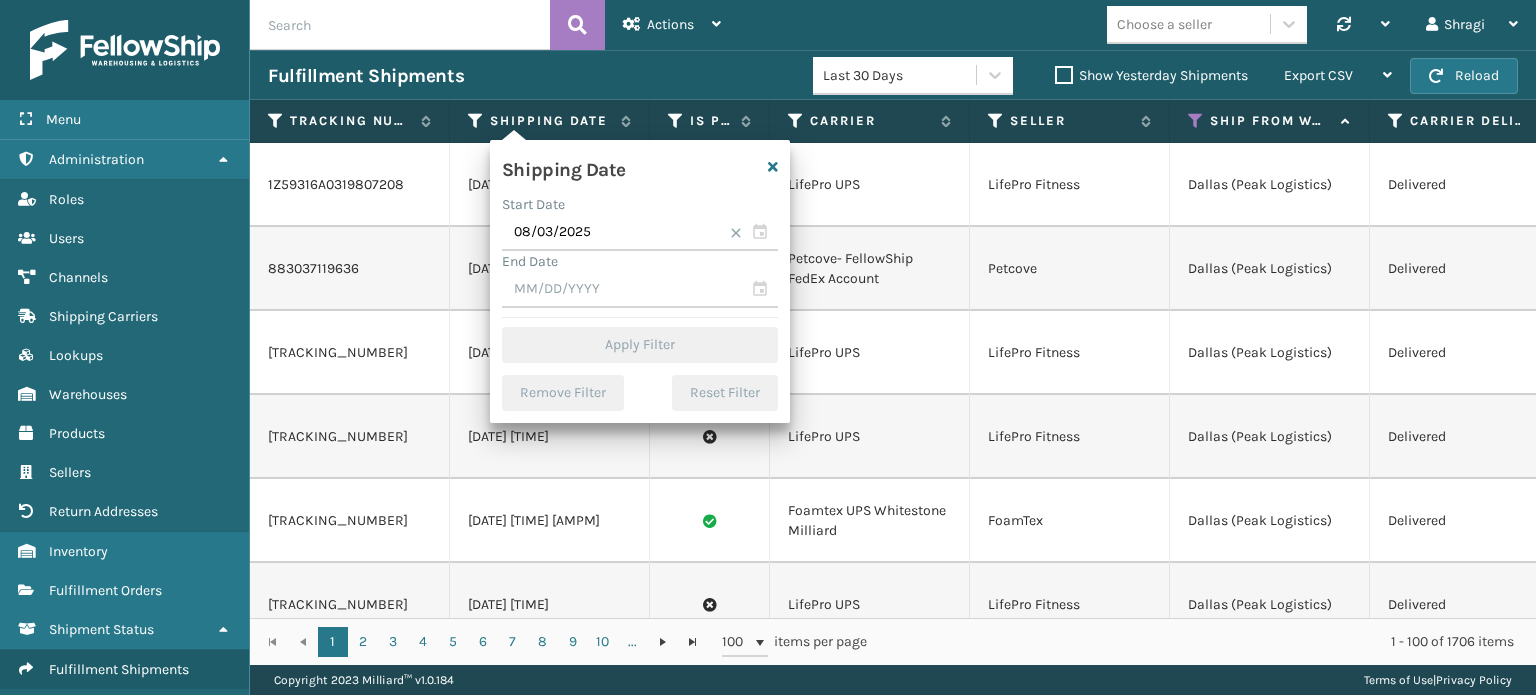 click on "Shipping Date Start Date   [DATE] End Date   Apply Filter Remove Filter Reset Filter" at bounding box center [640, 281] 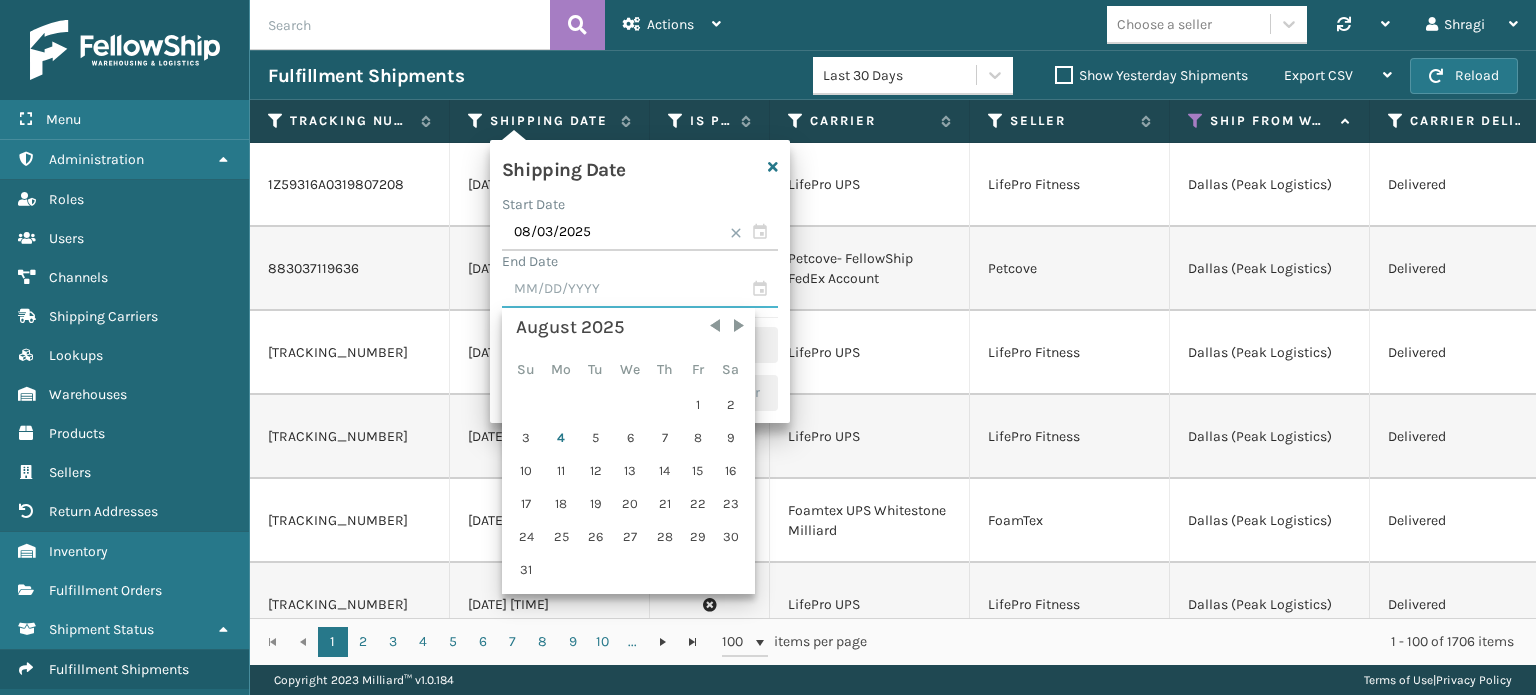 click at bounding box center (640, 290) 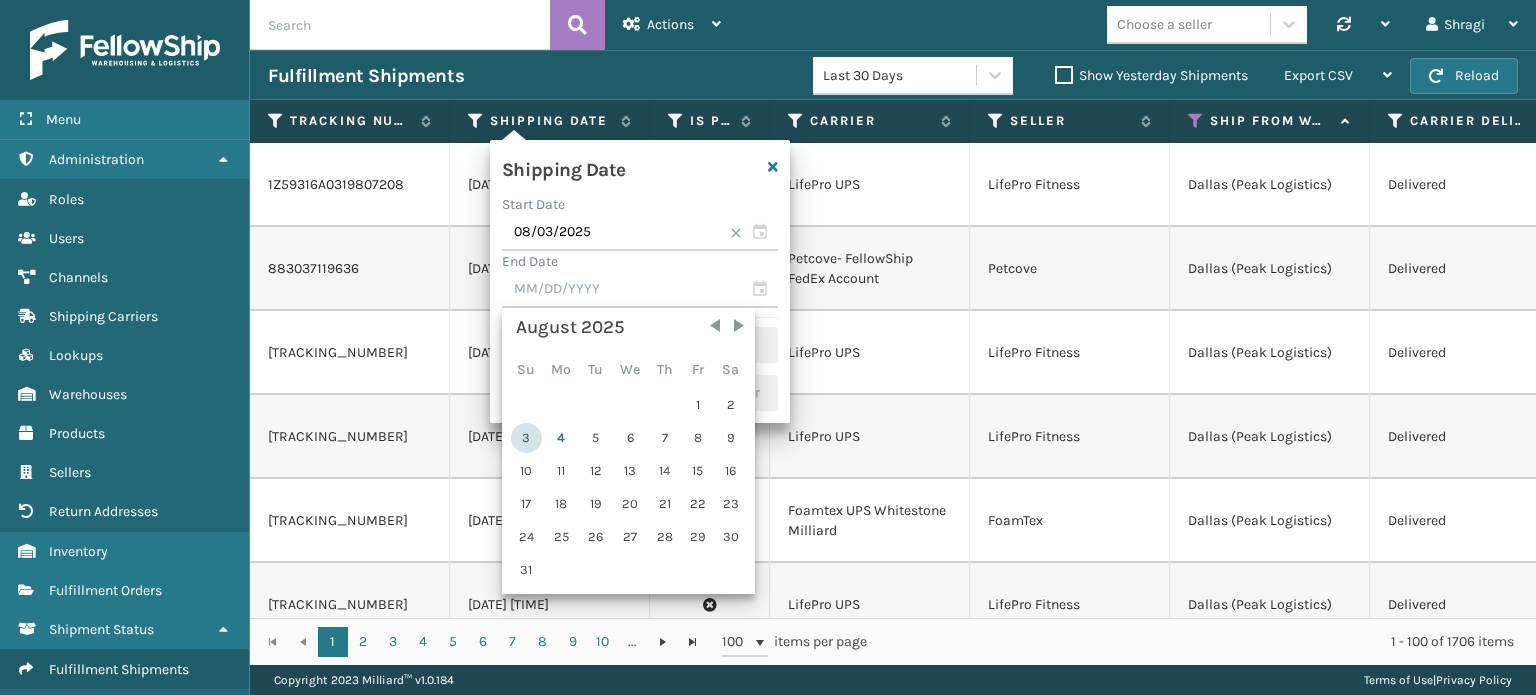 click on "3" at bounding box center [526, 438] 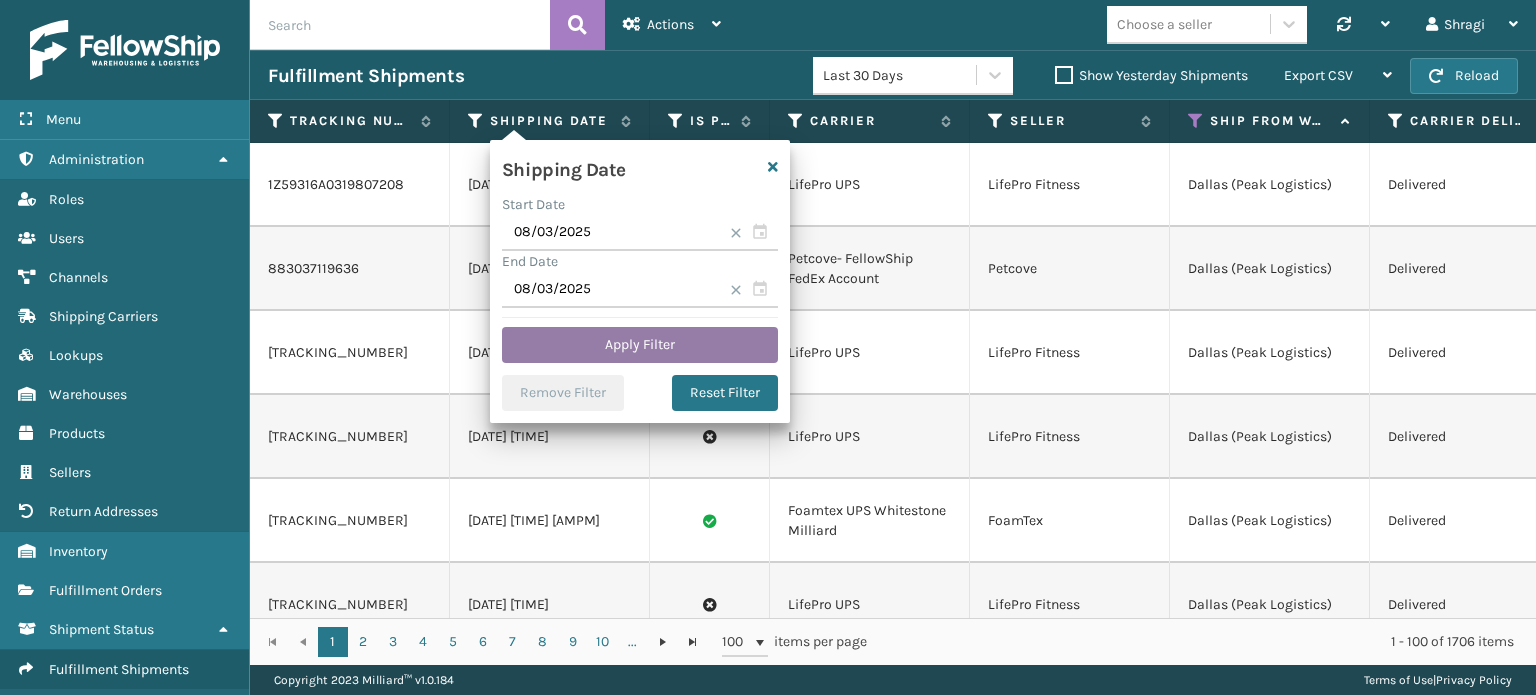 click on "Apply Filter" at bounding box center [640, 345] 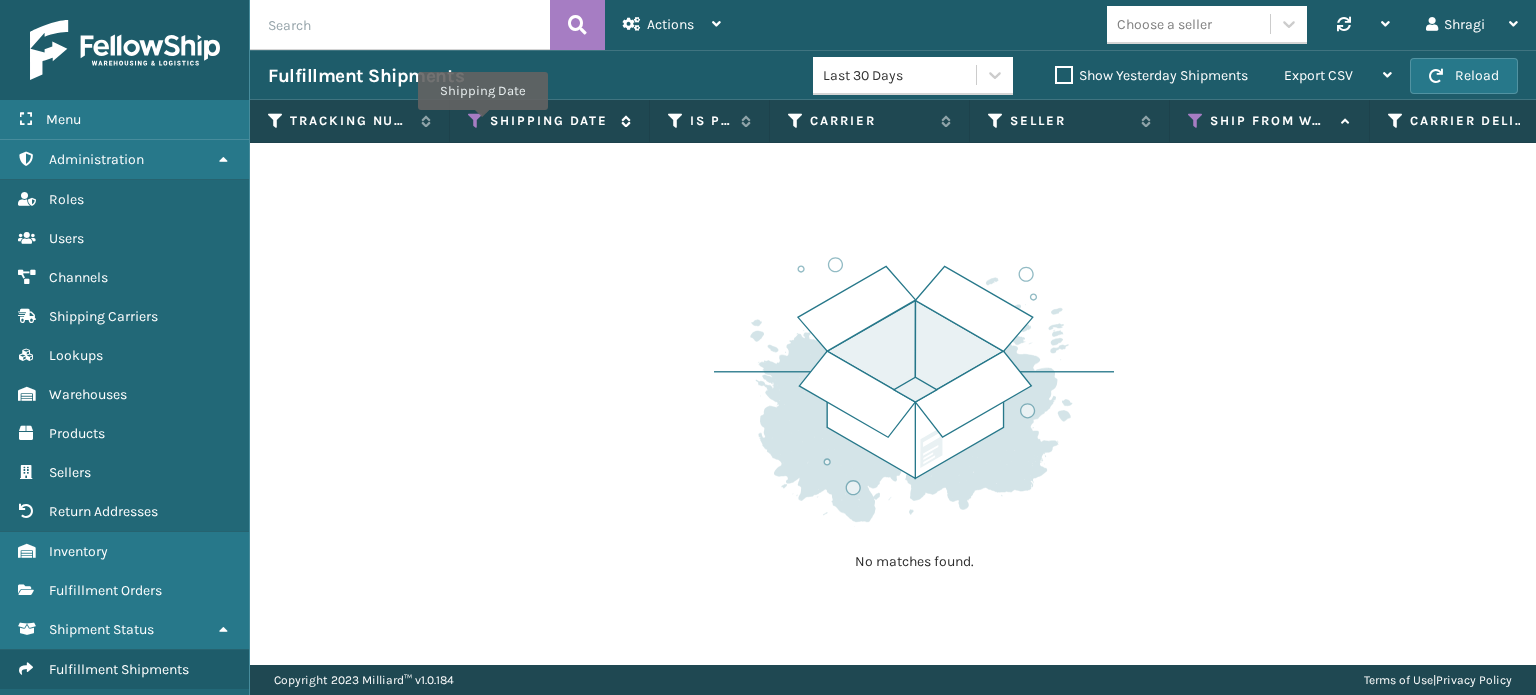 click at bounding box center (476, 121) 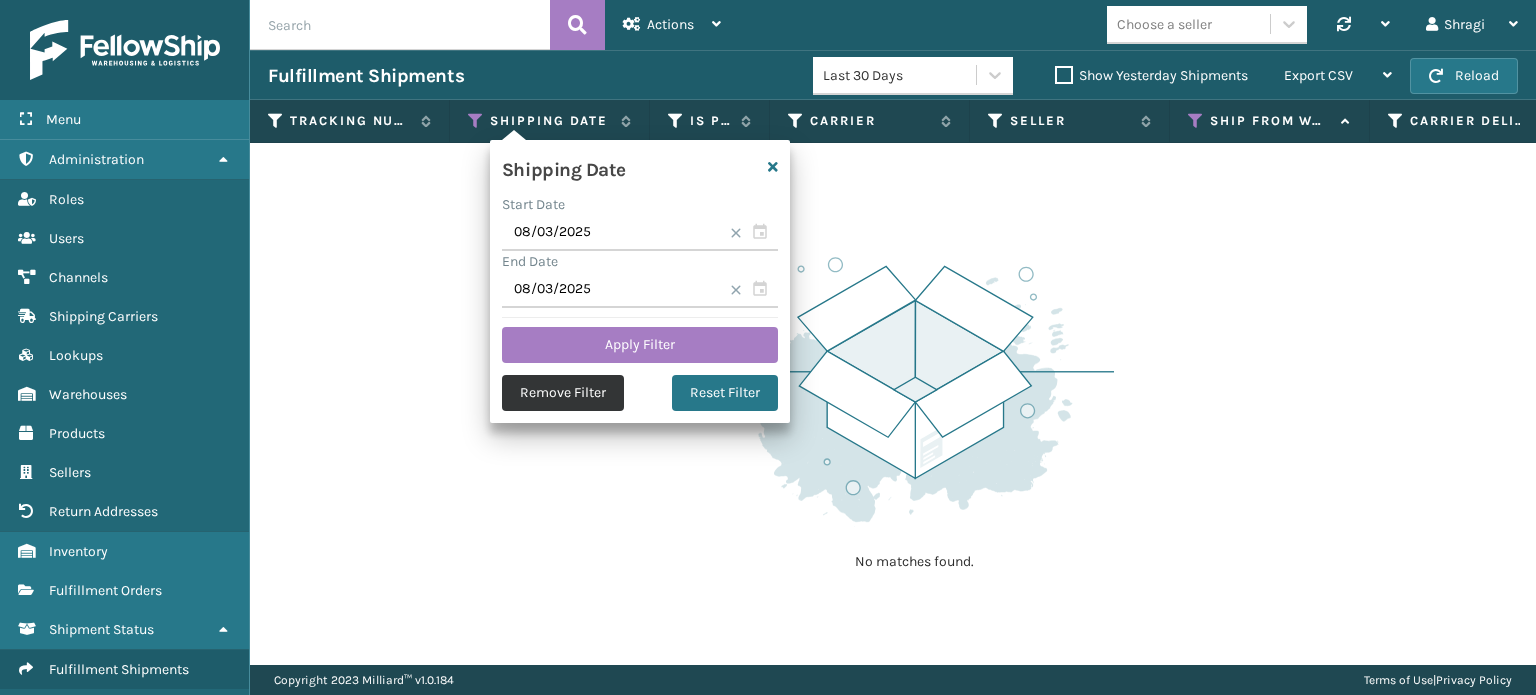 click on "Remove Filter" at bounding box center (563, 393) 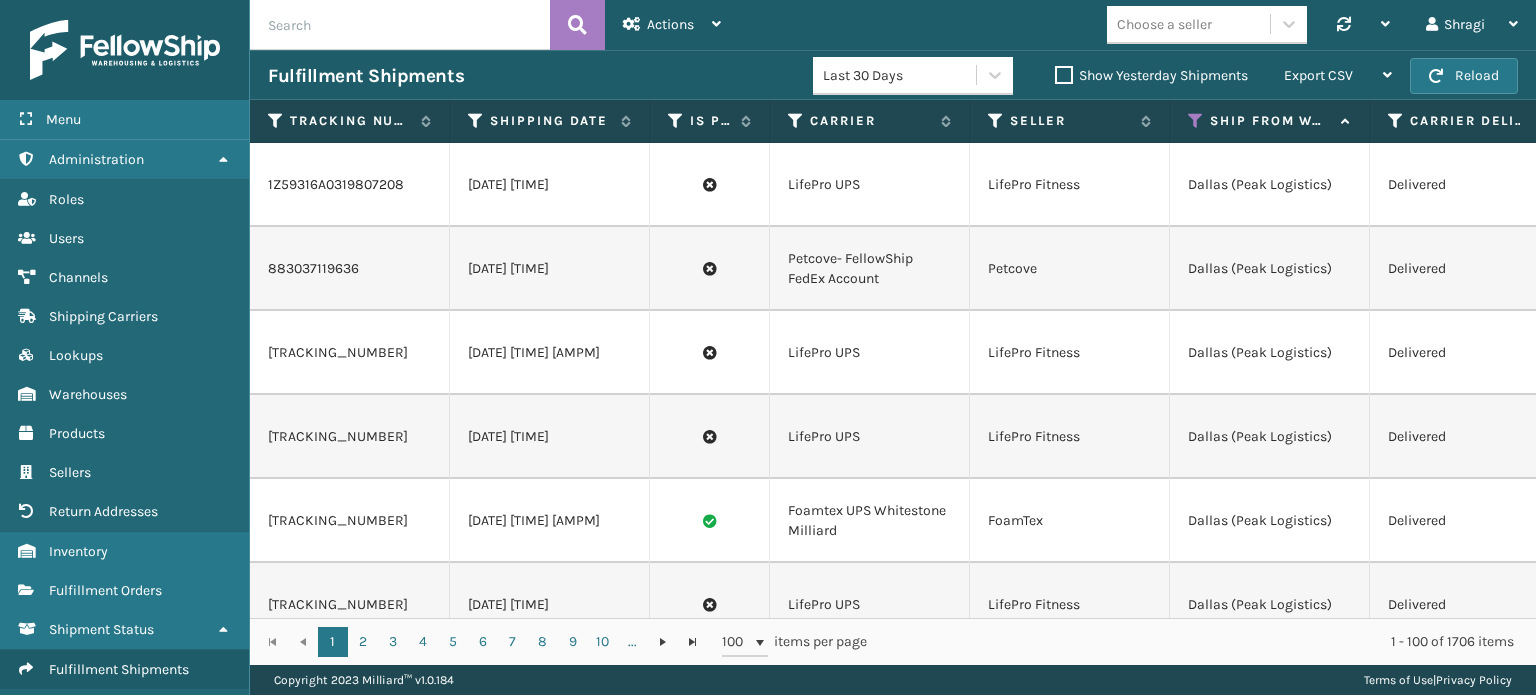 click on "Show Yesterday Shipments" at bounding box center [1151, 75] 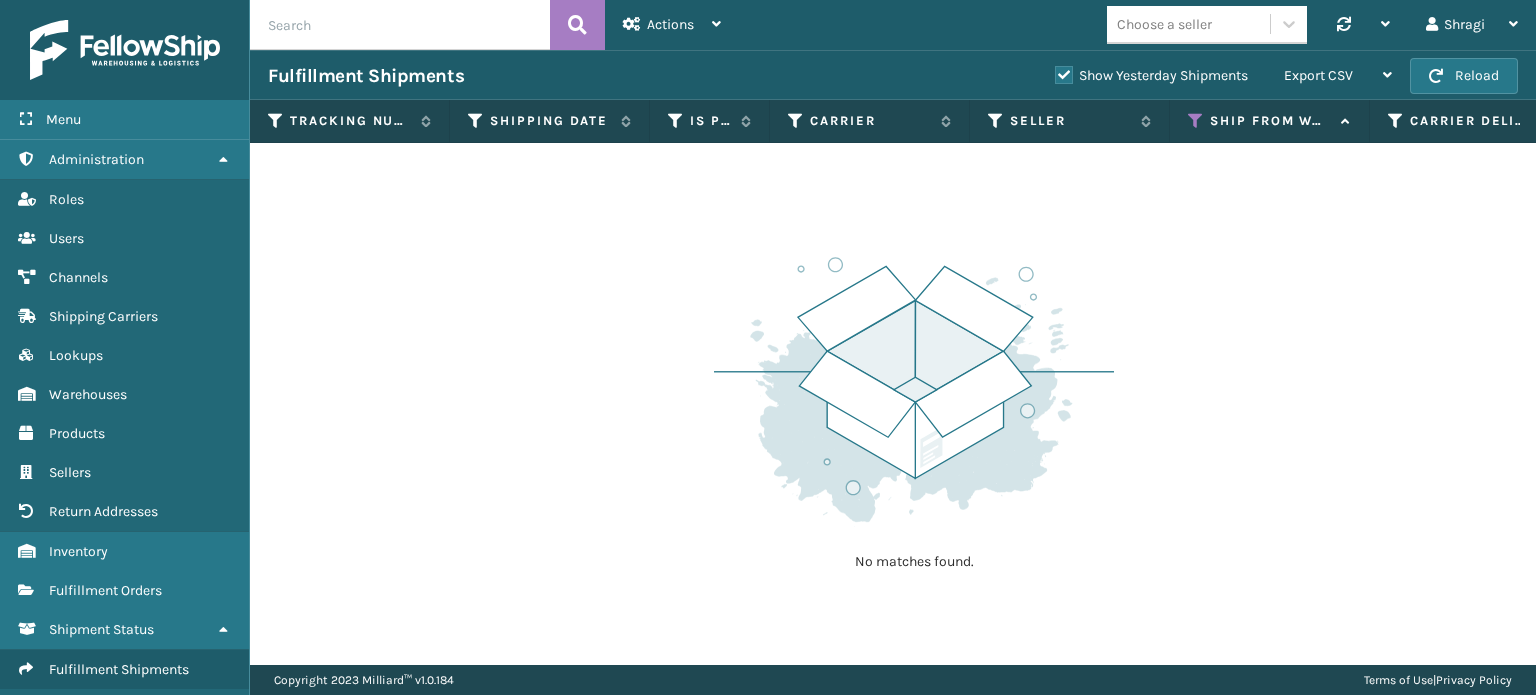 click on "Show Yesterday Shipments" at bounding box center (1151, 76) 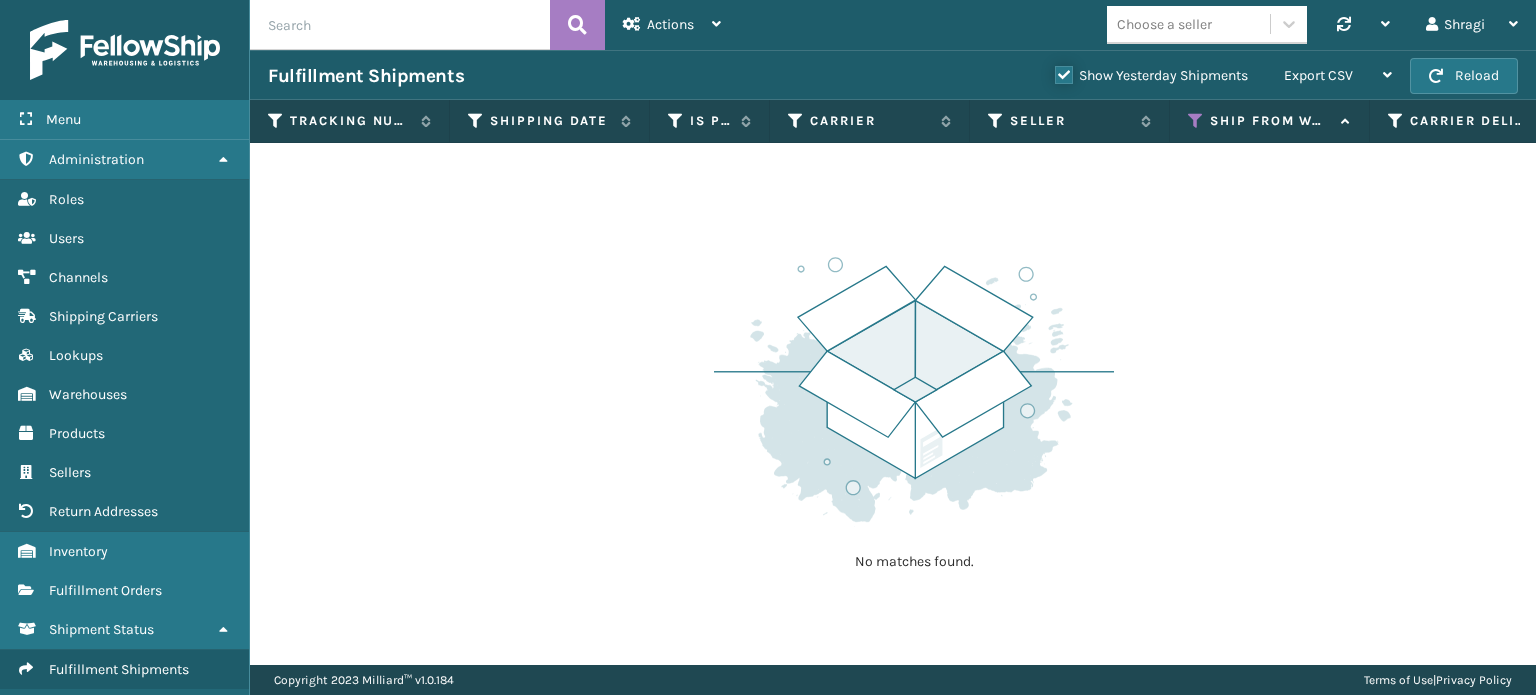 click on "Show Yesterday Shipments" at bounding box center [1055, 70] 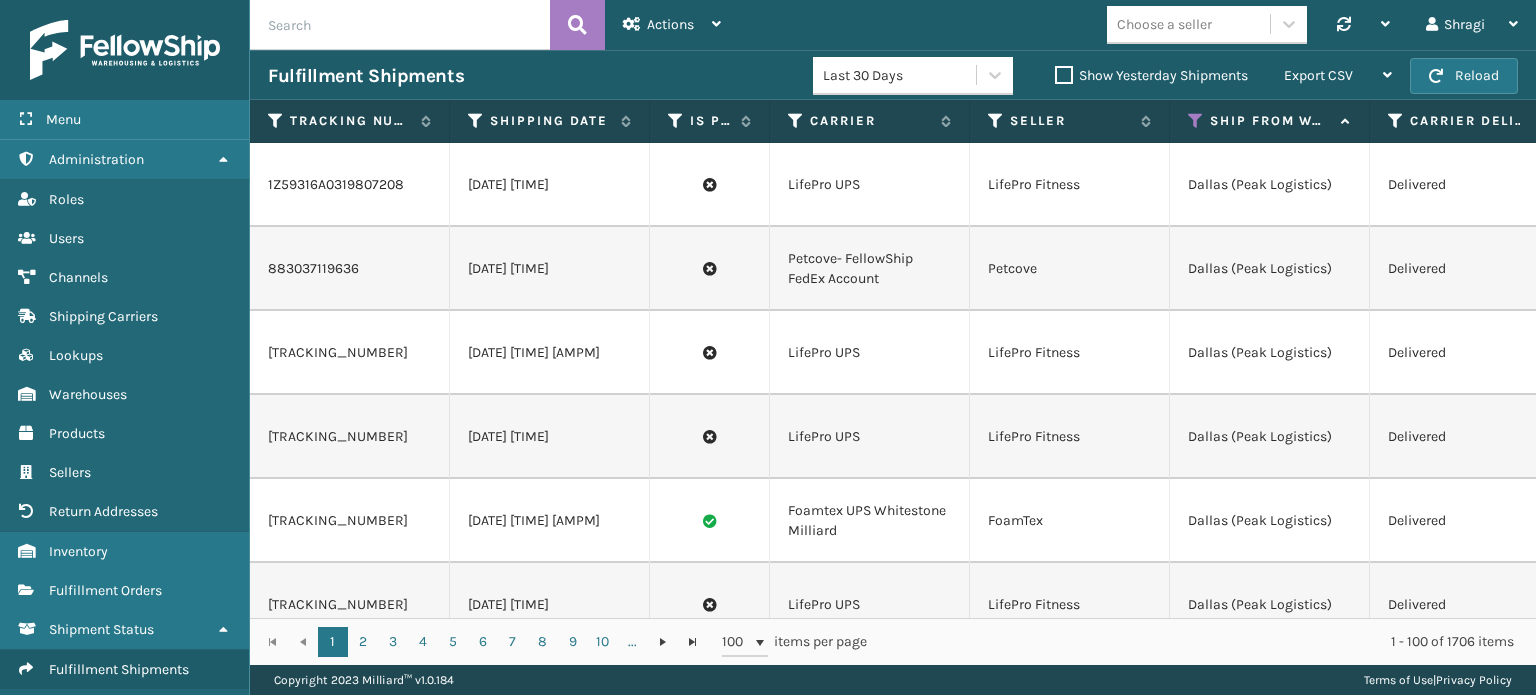 scroll, scrollTop: 0, scrollLeft: 834, axis: horizontal 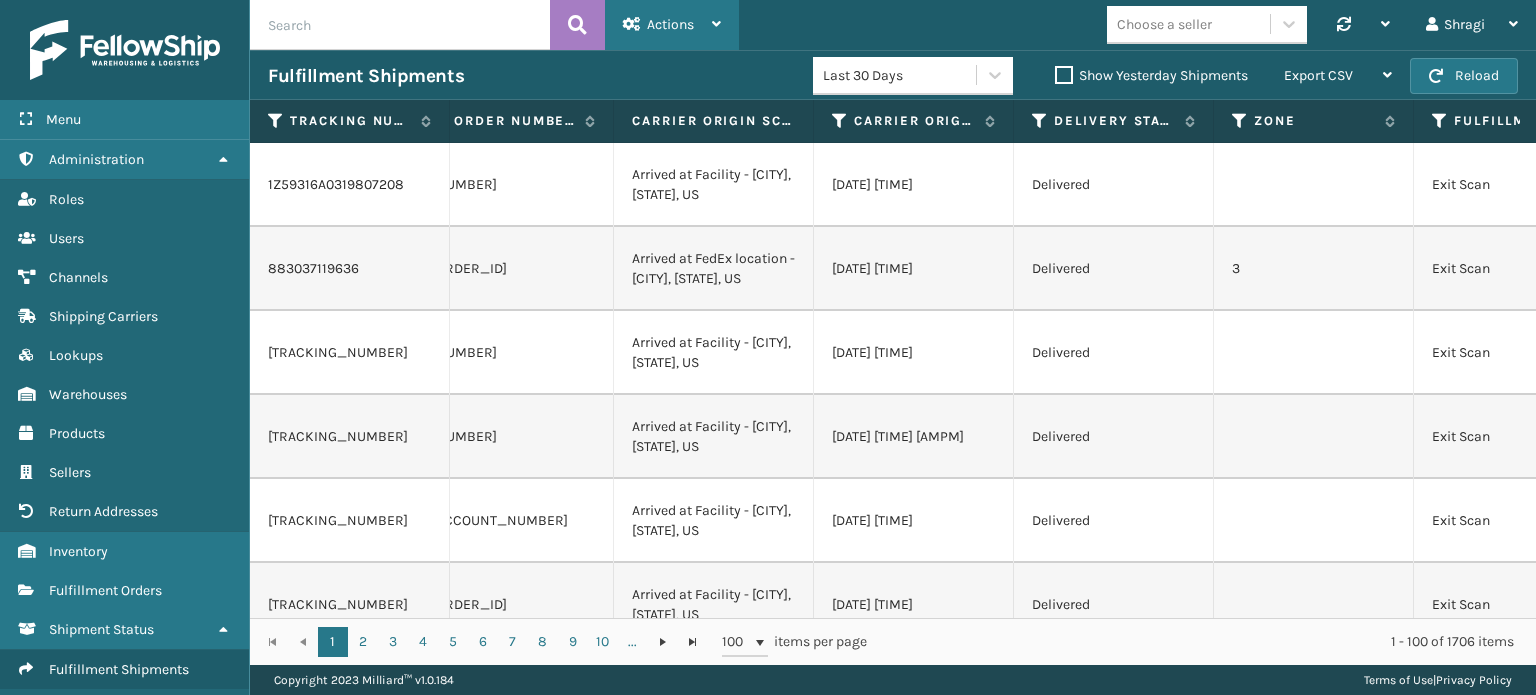 click on "Actions" at bounding box center (670, 24) 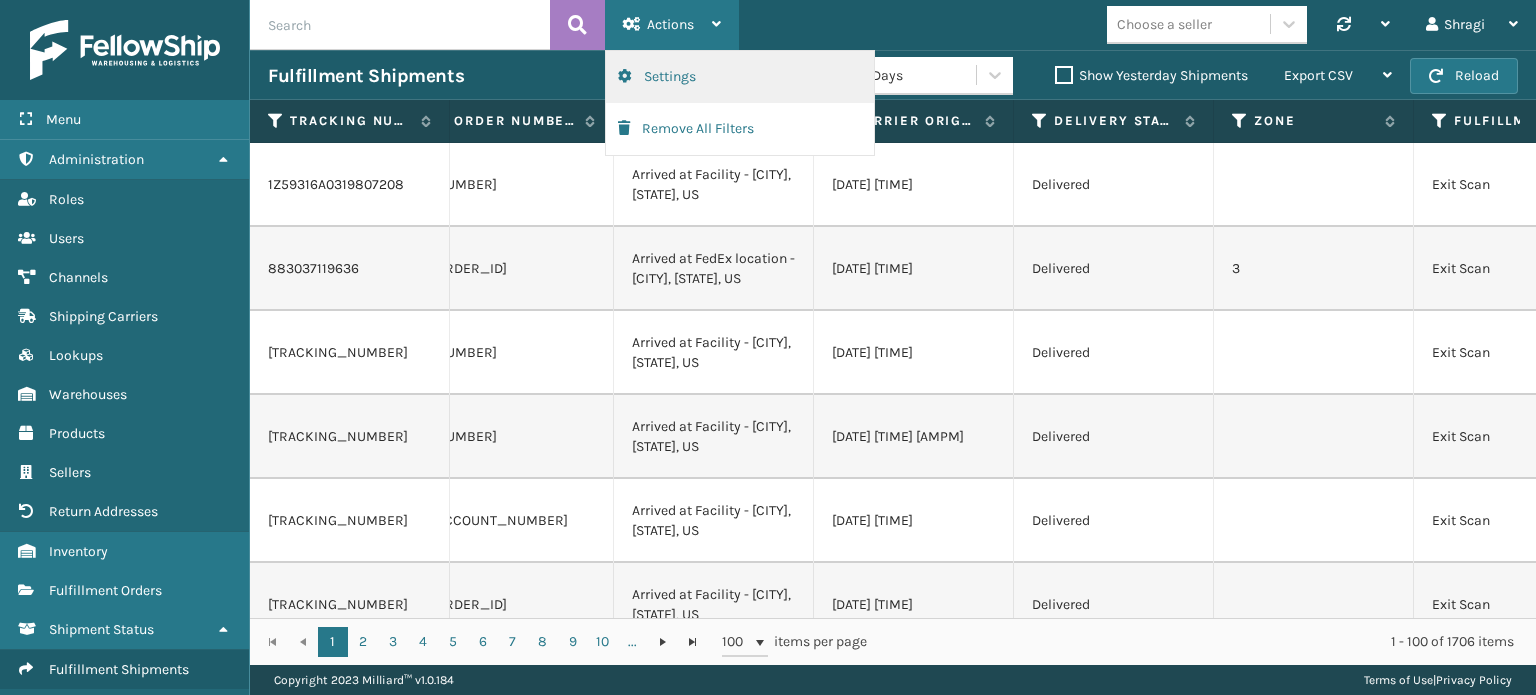 click on "Settings" at bounding box center [740, 77] 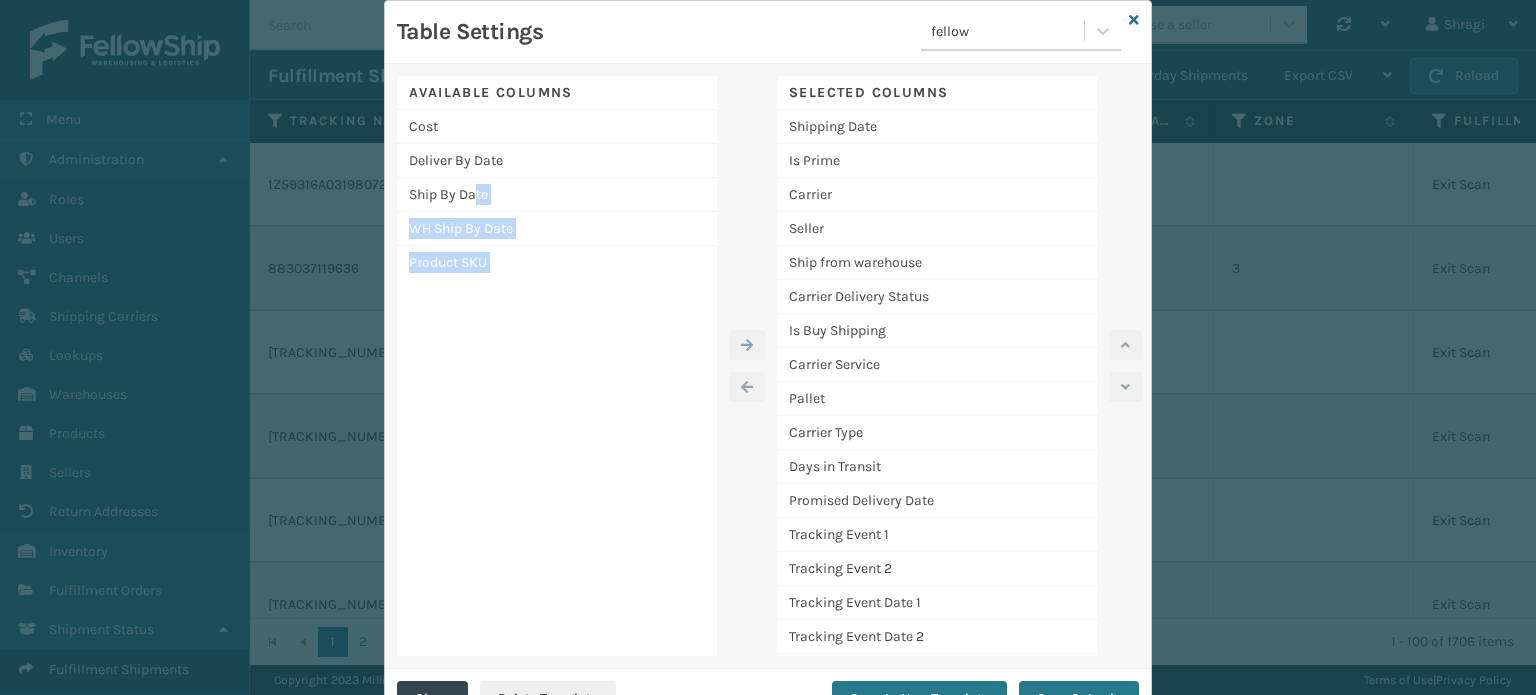 drag, startPoint x: 467, startPoint y: 189, endPoint x: 753, endPoint y: 143, distance: 289.6757 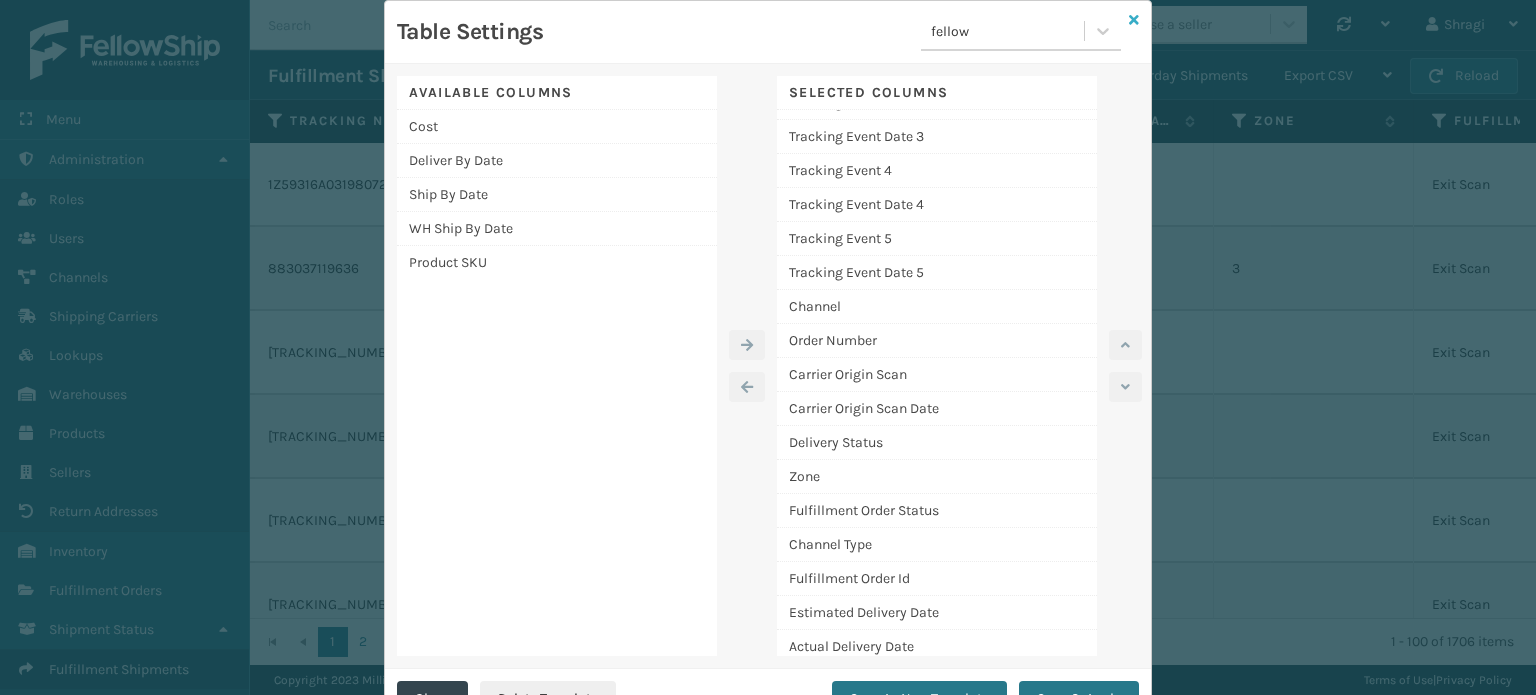 click at bounding box center [1134, 20] 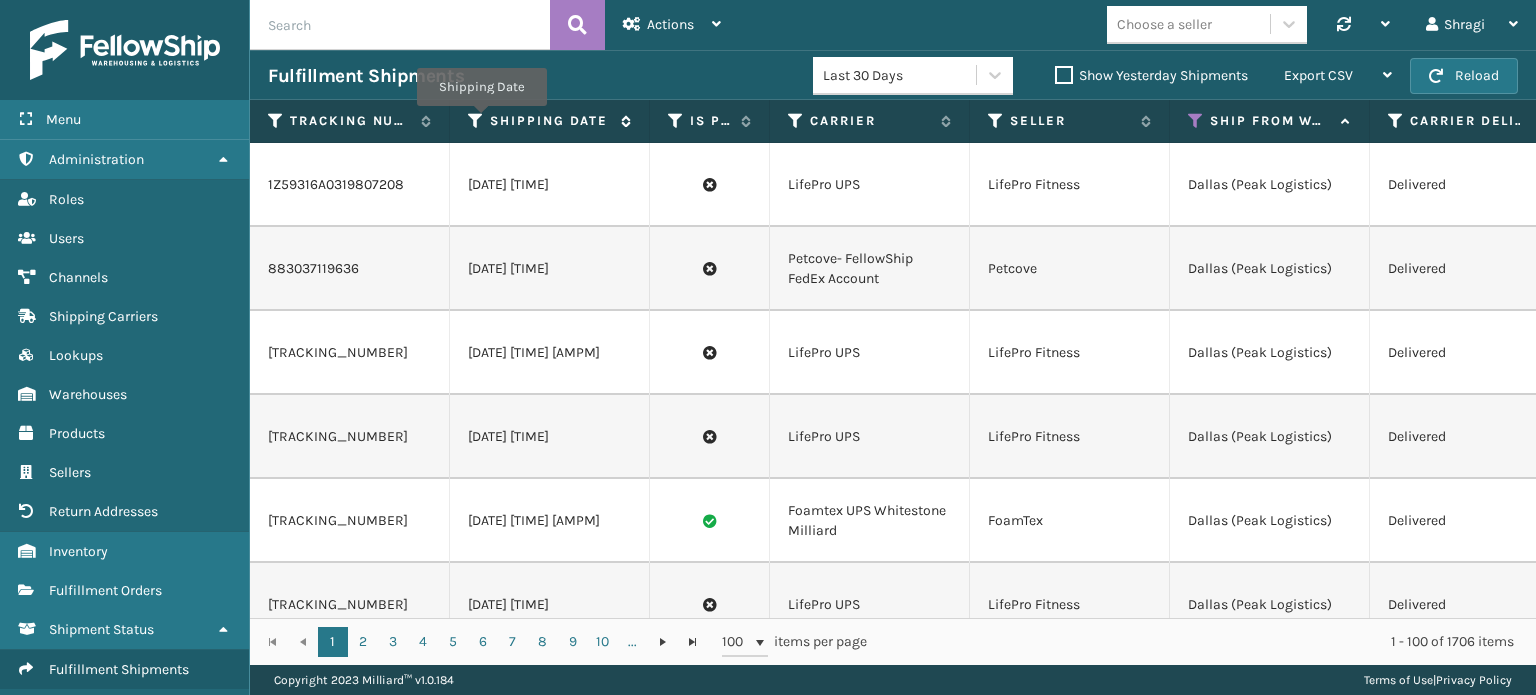click at bounding box center (476, 121) 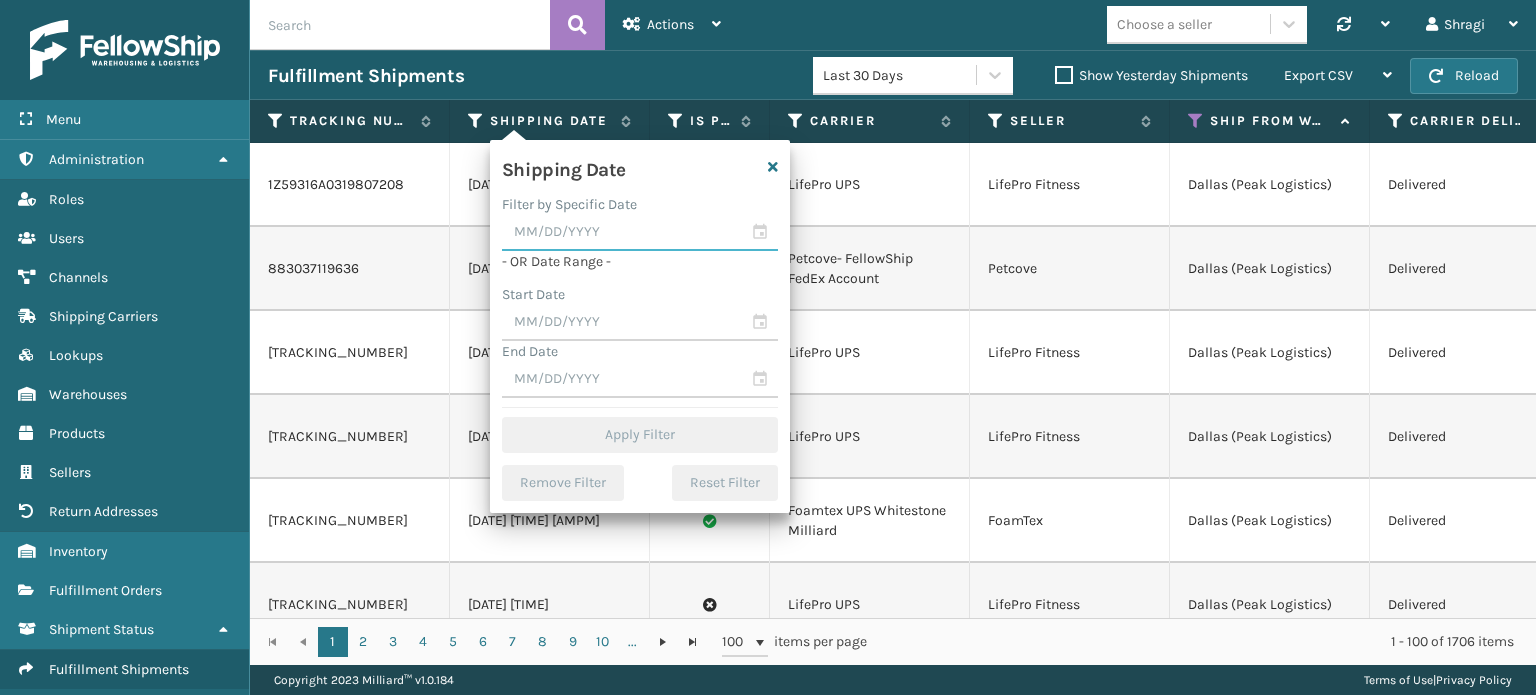 click at bounding box center (640, 233) 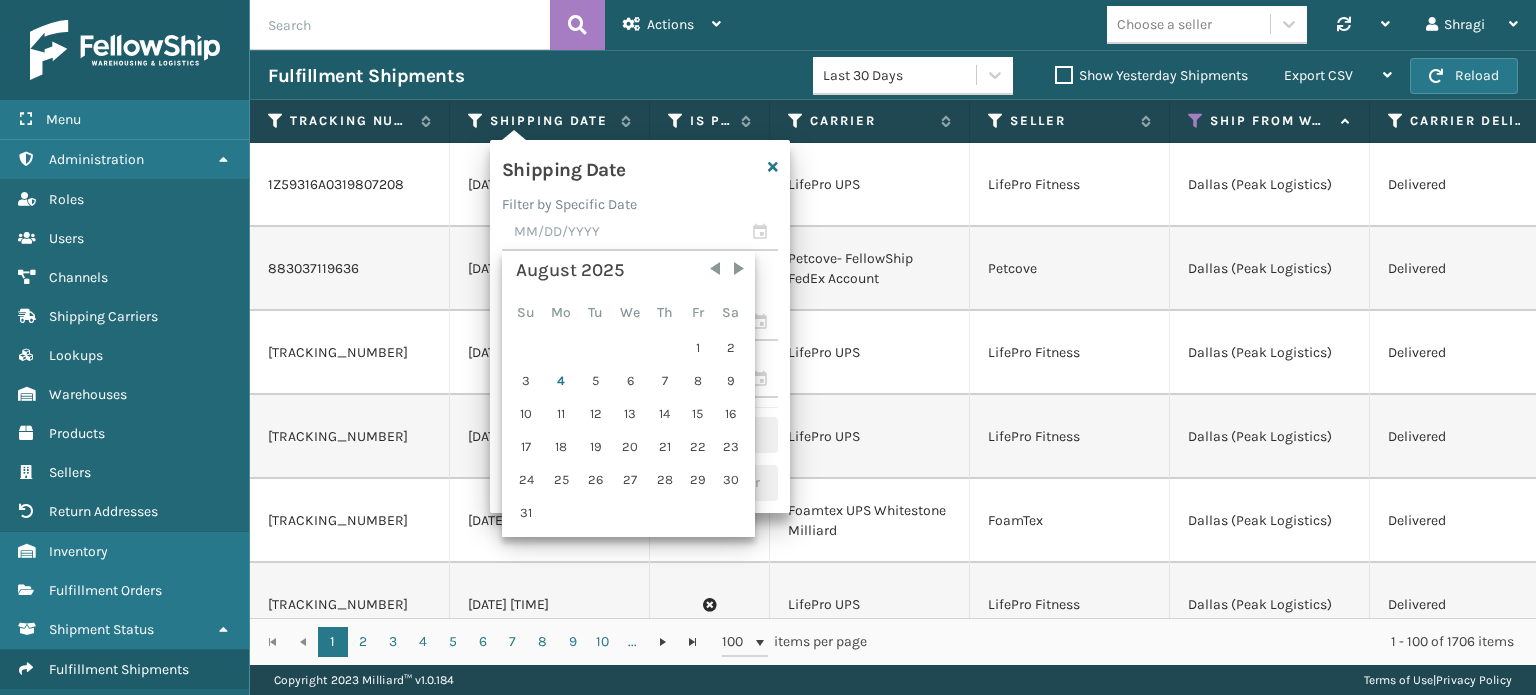 click on "[MONTH] [YEAR] Su Mo Tu We Th Fr Sa 1 2 3 4 5 6 7 8 9 10 11 12 13 14 15 16 17 18 19 20 21 22 23 24 25 26 27 28 29 30 31" at bounding box center [628, 394] 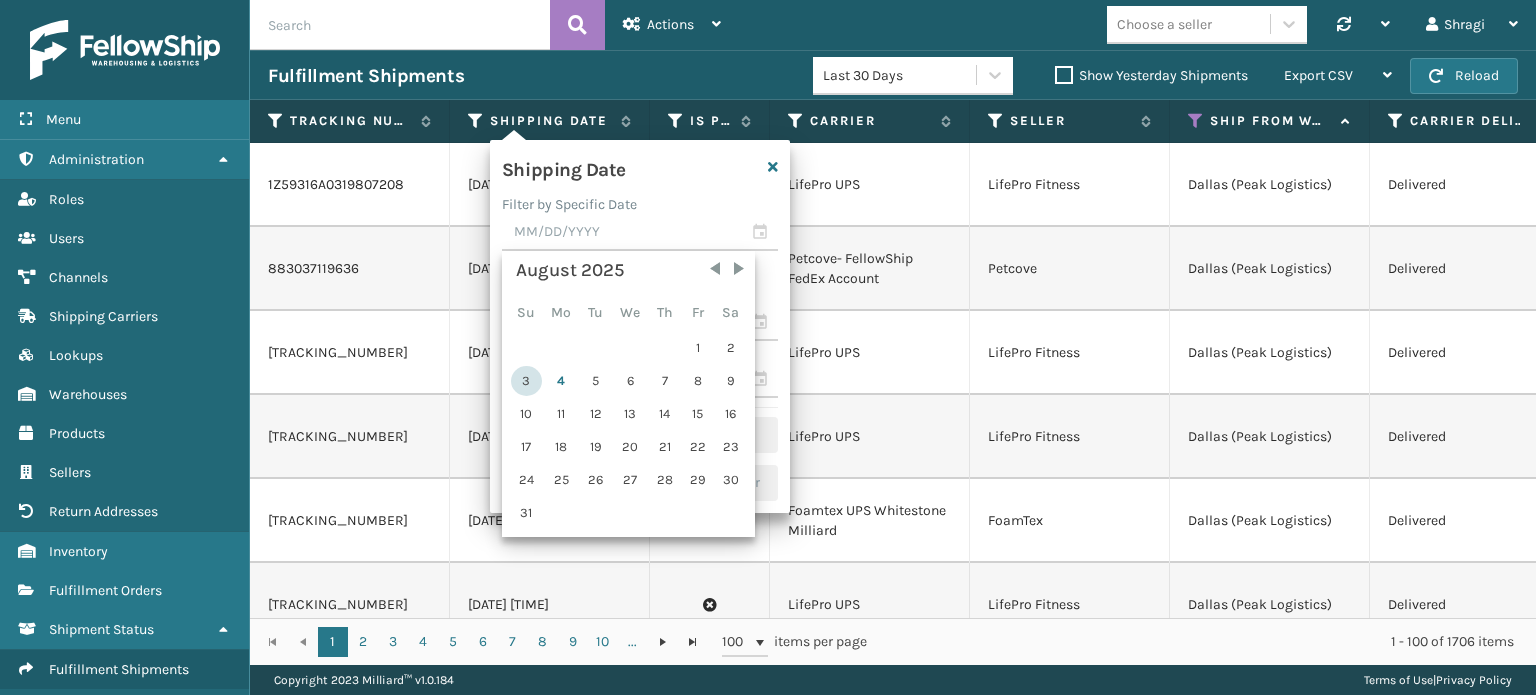click on "3" at bounding box center [526, 381] 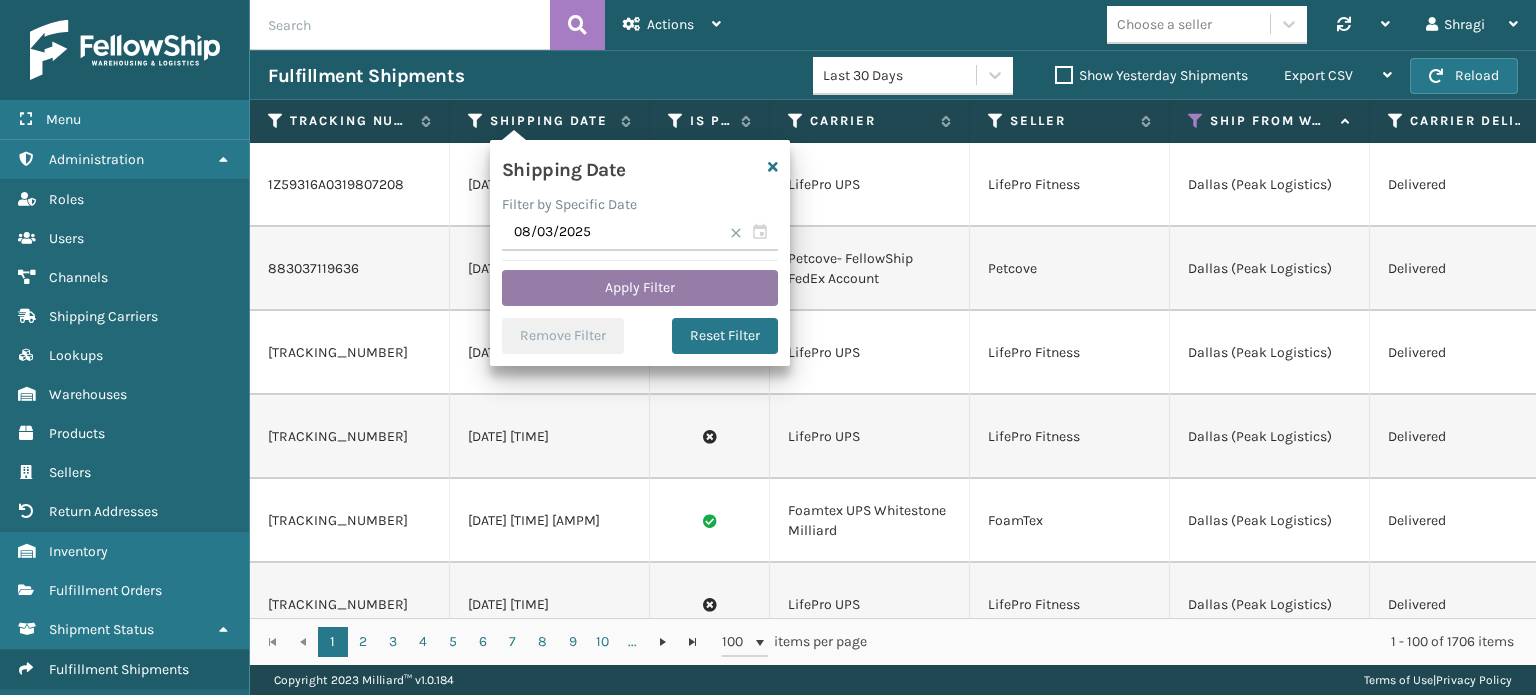 click on "Apply Filter" at bounding box center [640, 288] 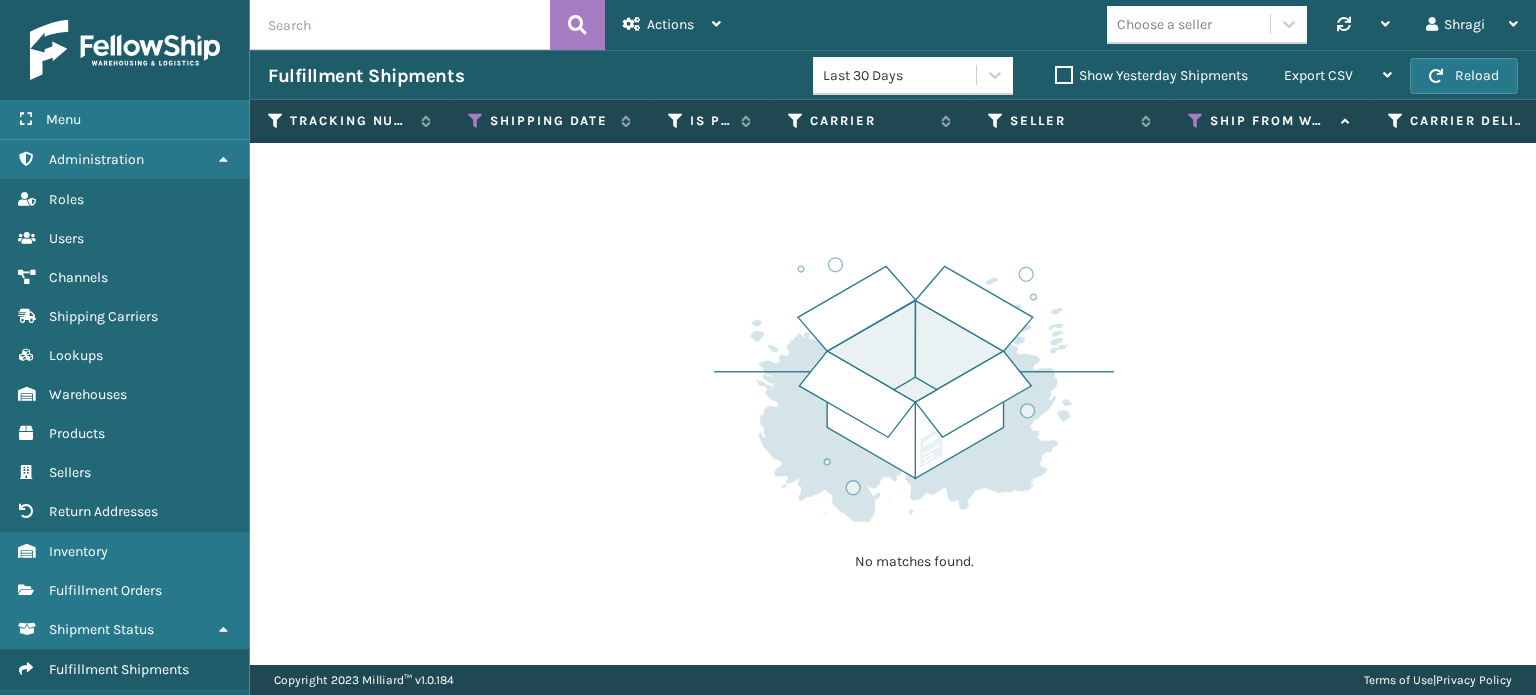 click on "Shipping Date" at bounding box center [550, 121] 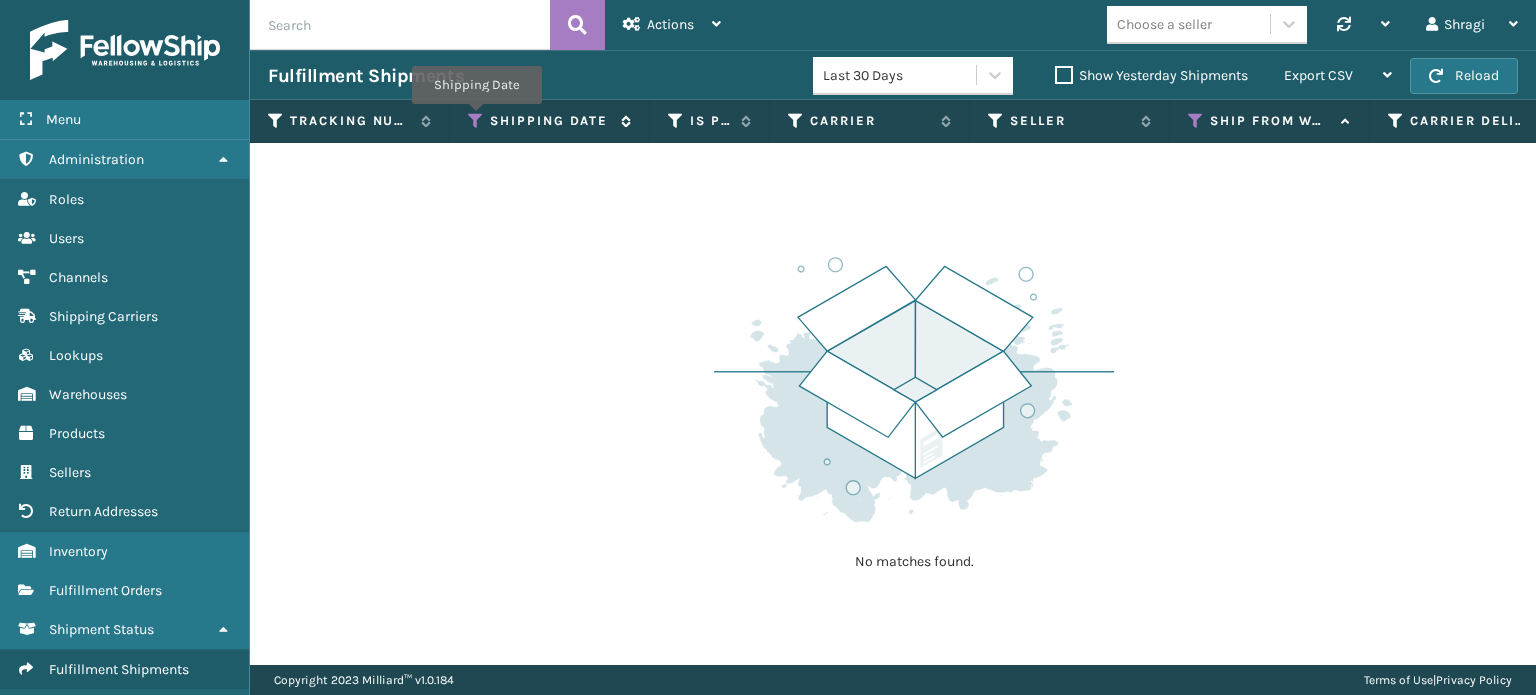 click at bounding box center (476, 121) 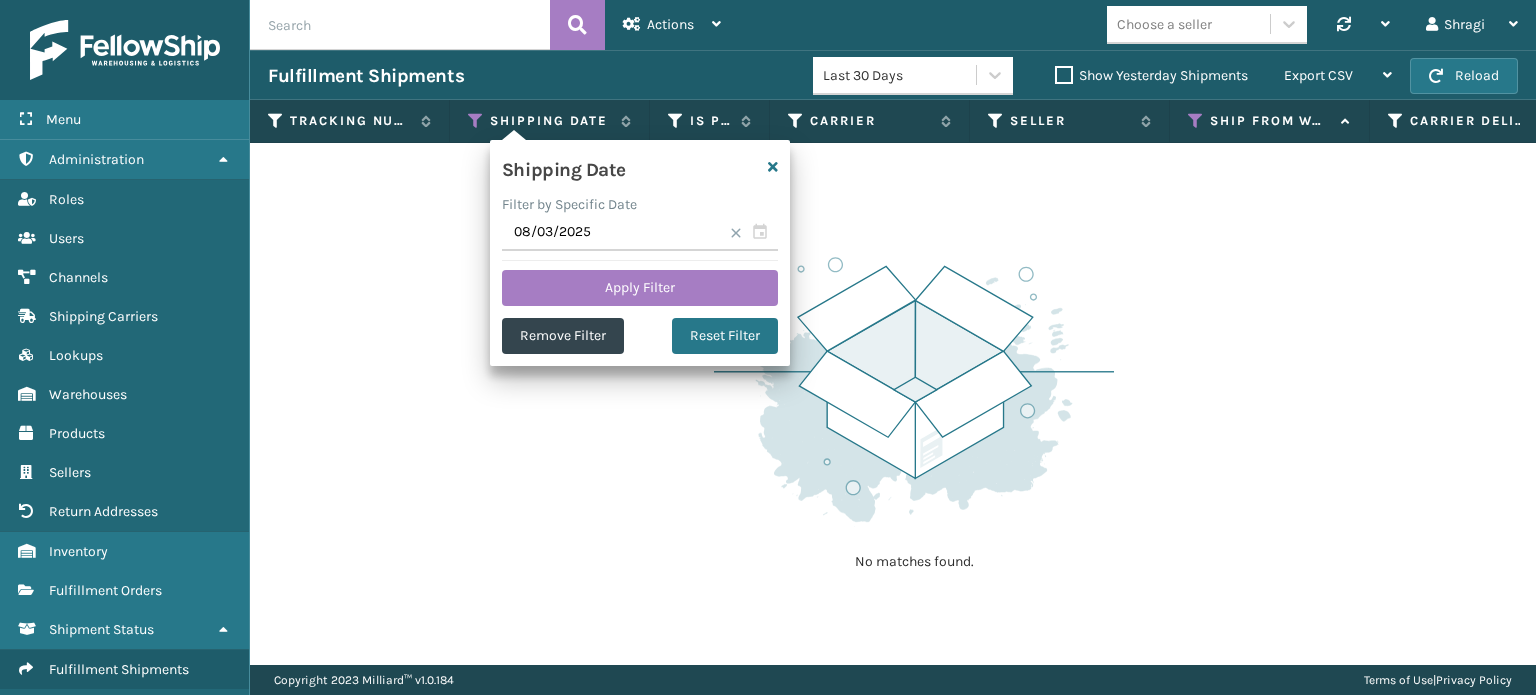 click at bounding box center [736, 233] 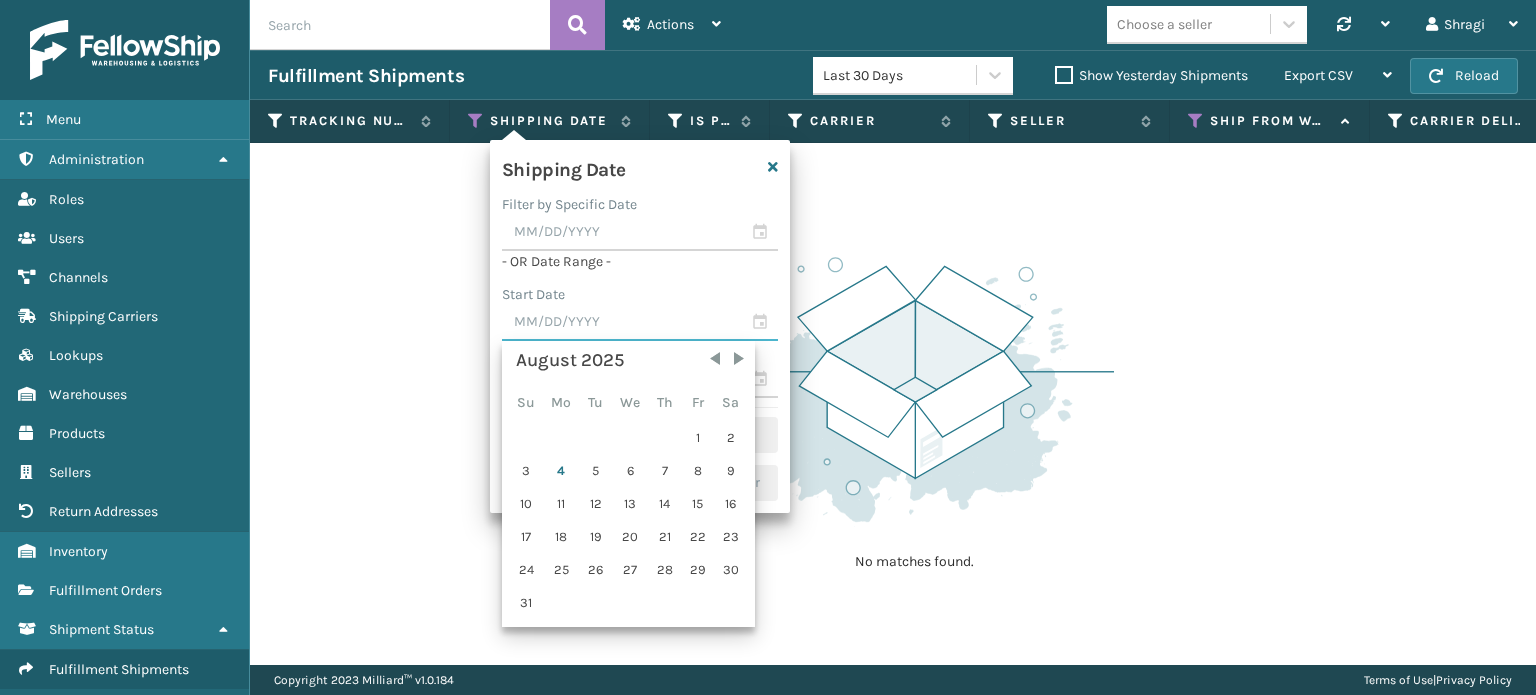 click at bounding box center [640, 323] 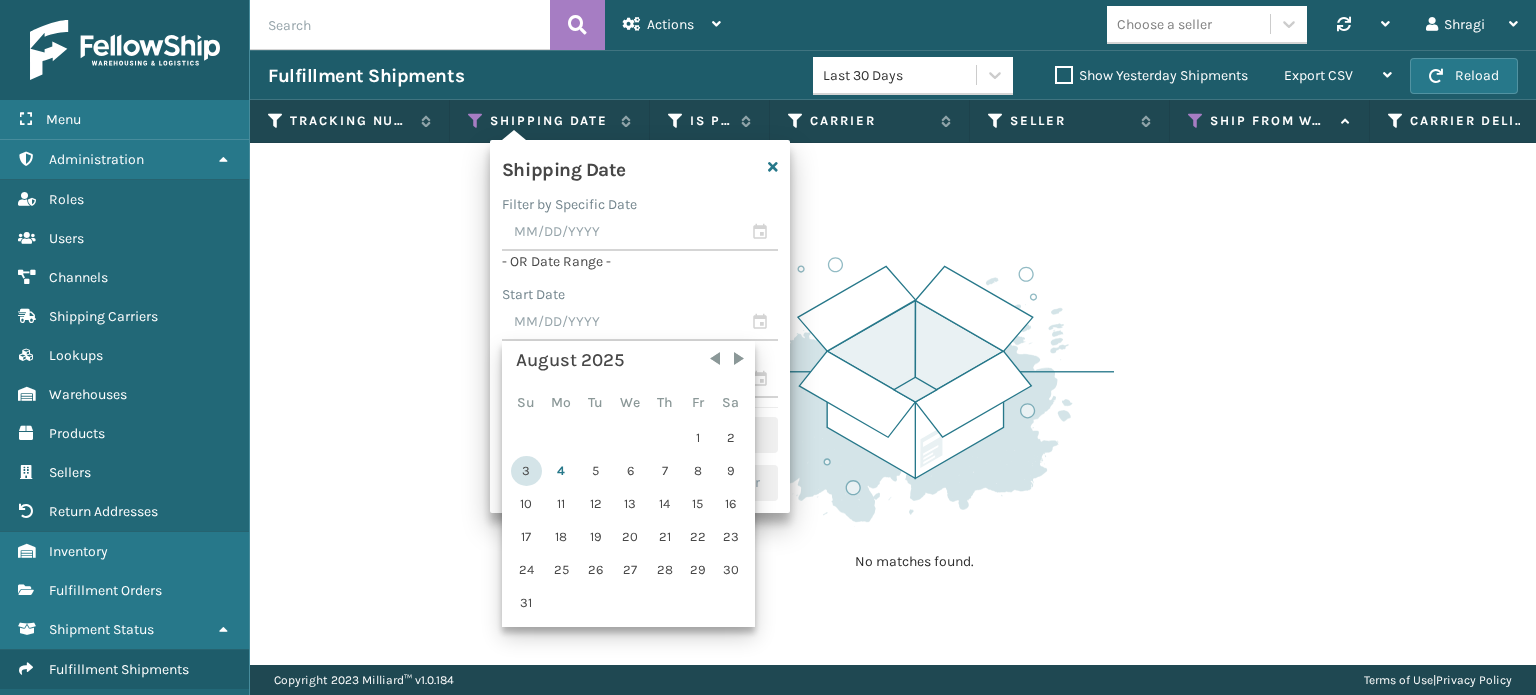 click on "3" at bounding box center [526, 471] 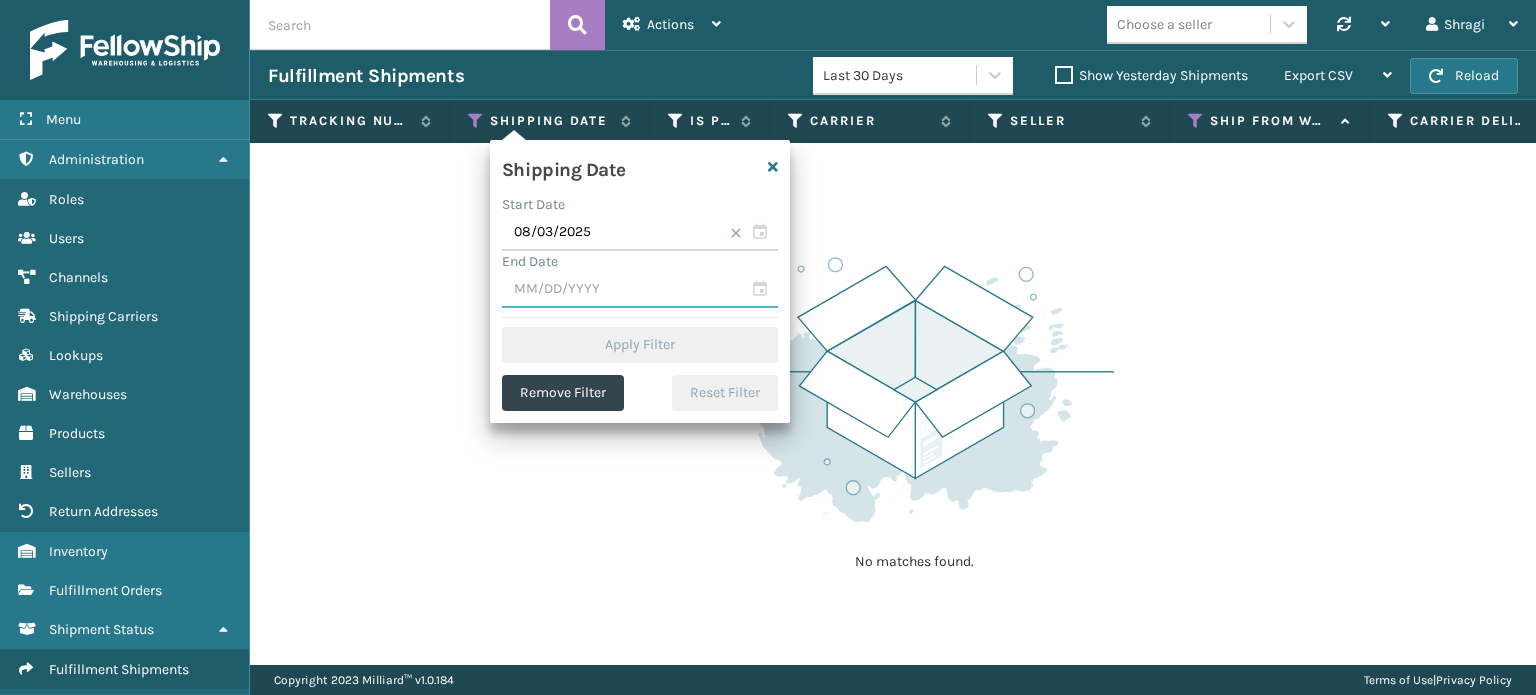 click at bounding box center (640, 290) 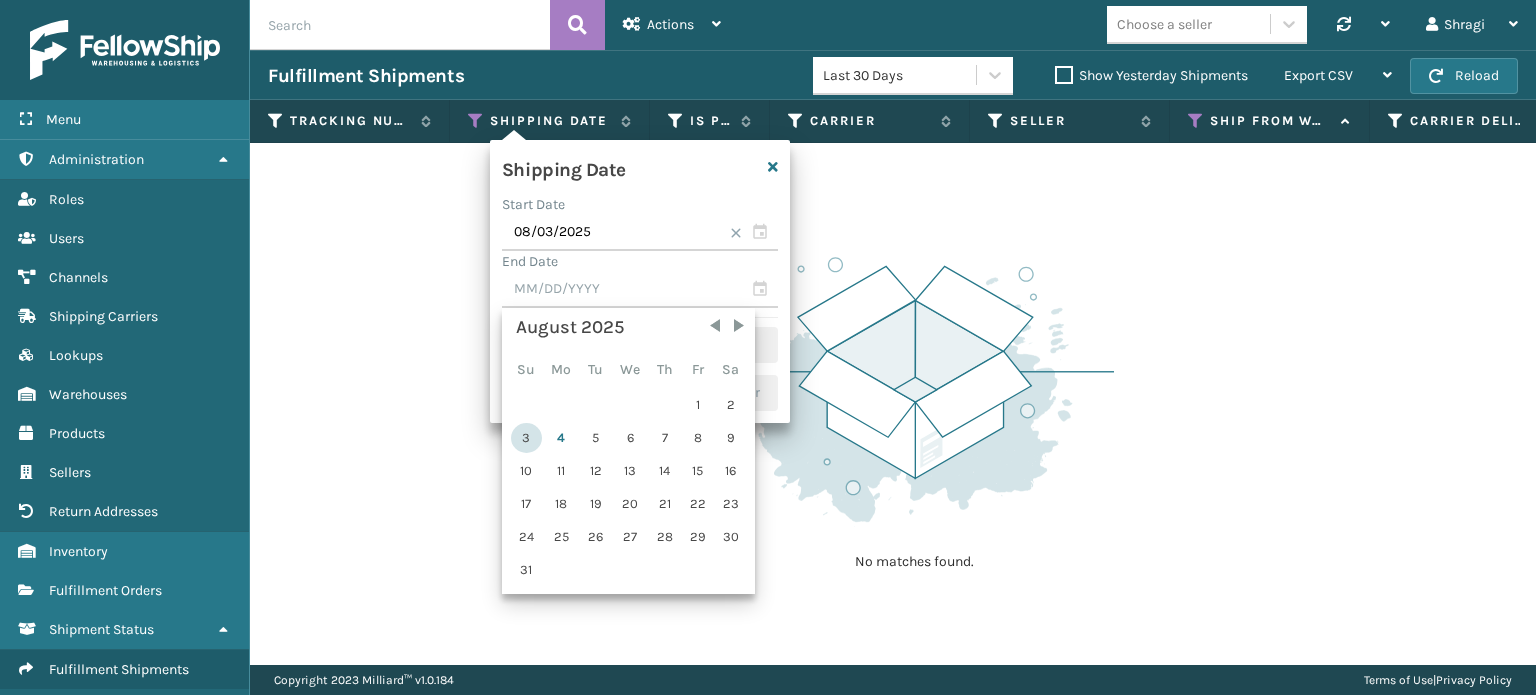 click on "3" at bounding box center (526, 438) 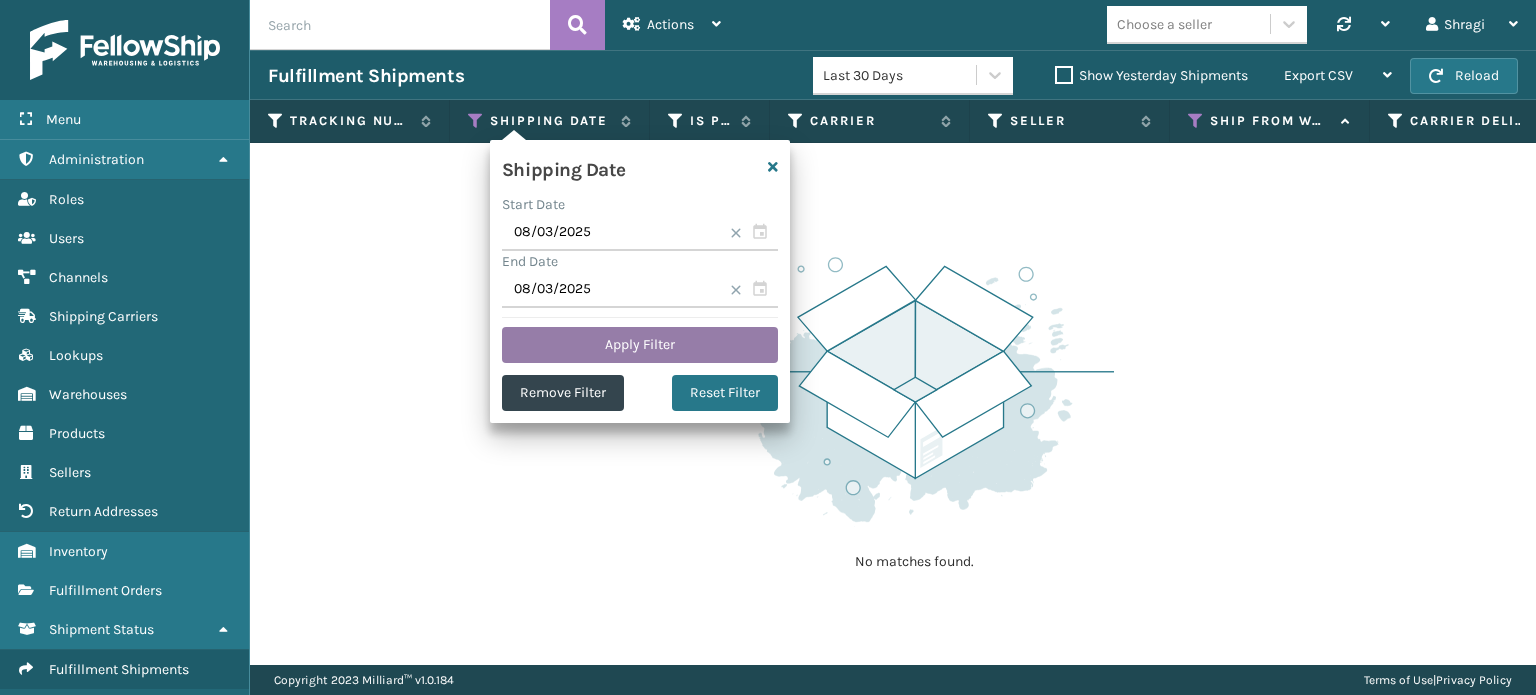 click on "Apply Filter" at bounding box center (640, 345) 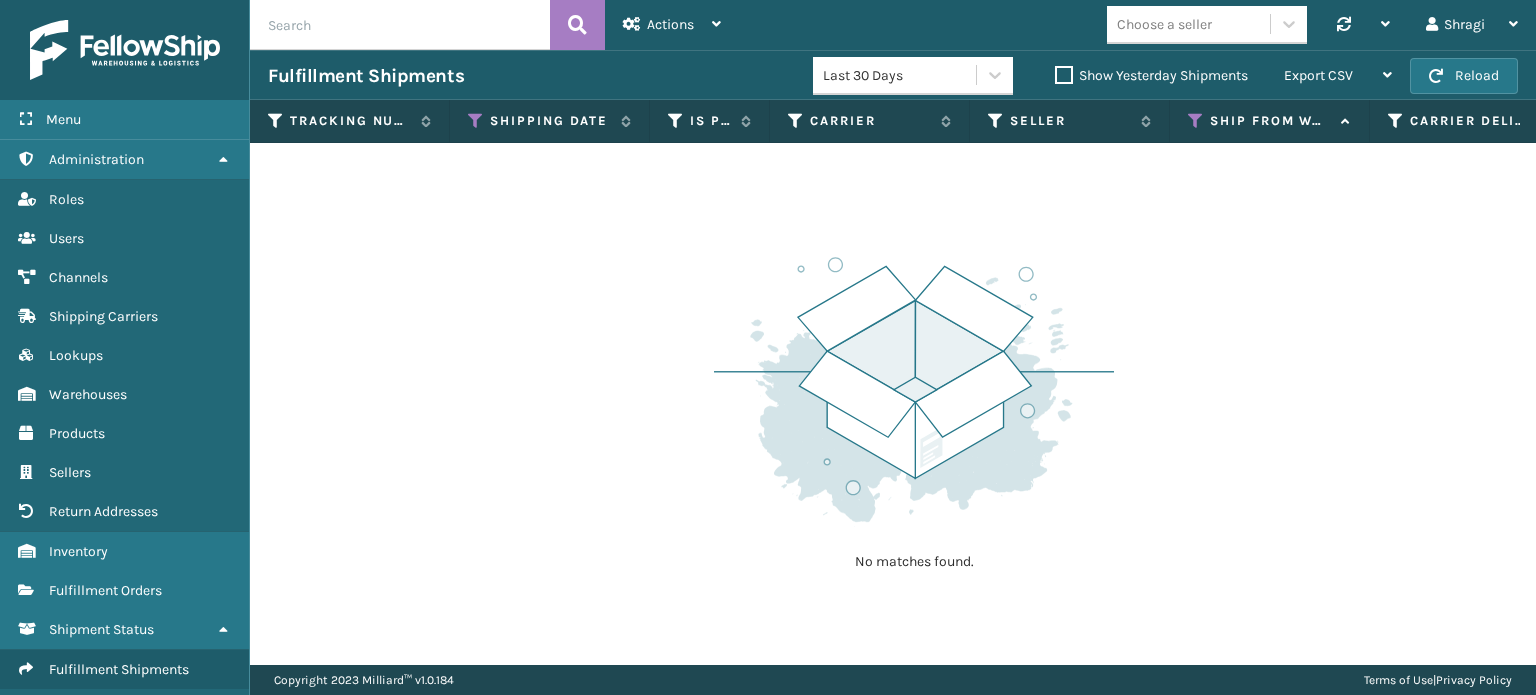 click on "Show Yesterday Shipments" at bounding box center (1151, 76) 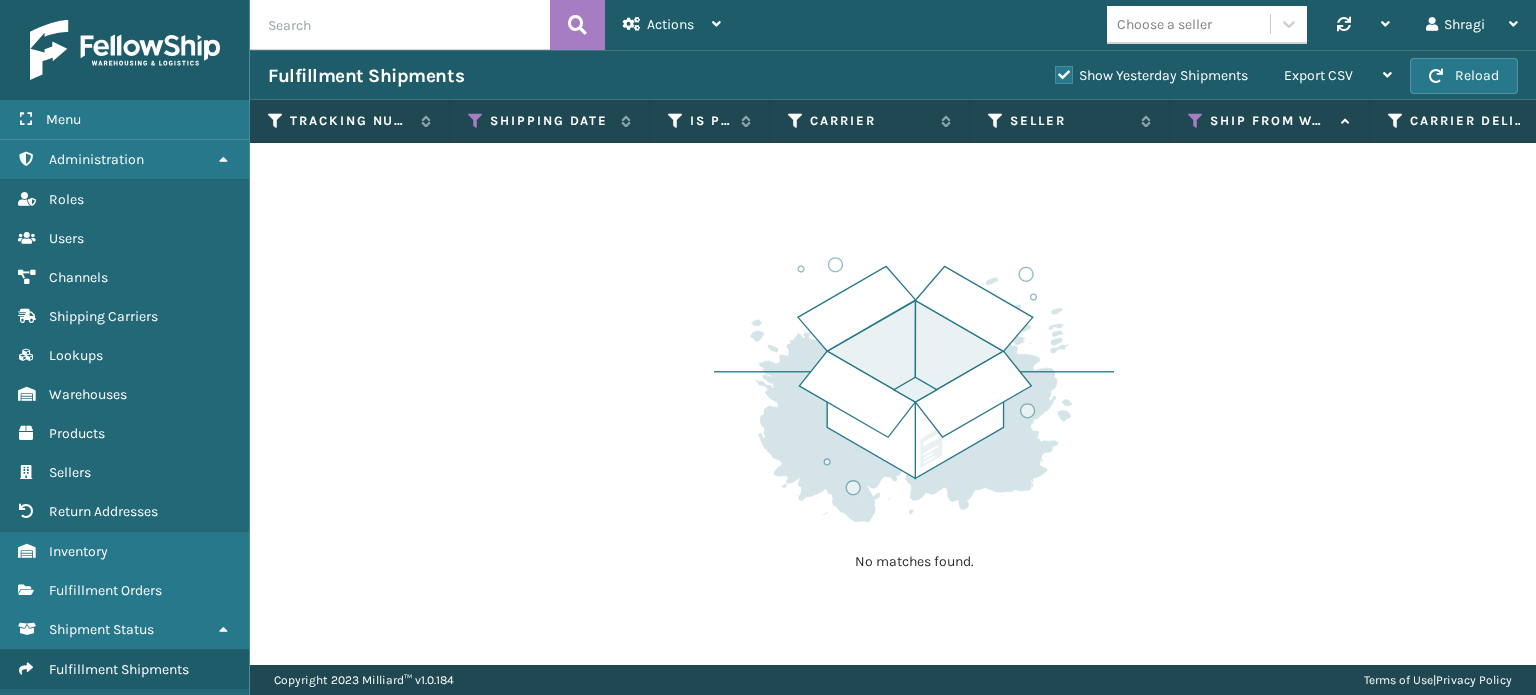 click on "Show Yesterday Shipments" at bounding box center (1151, 75) 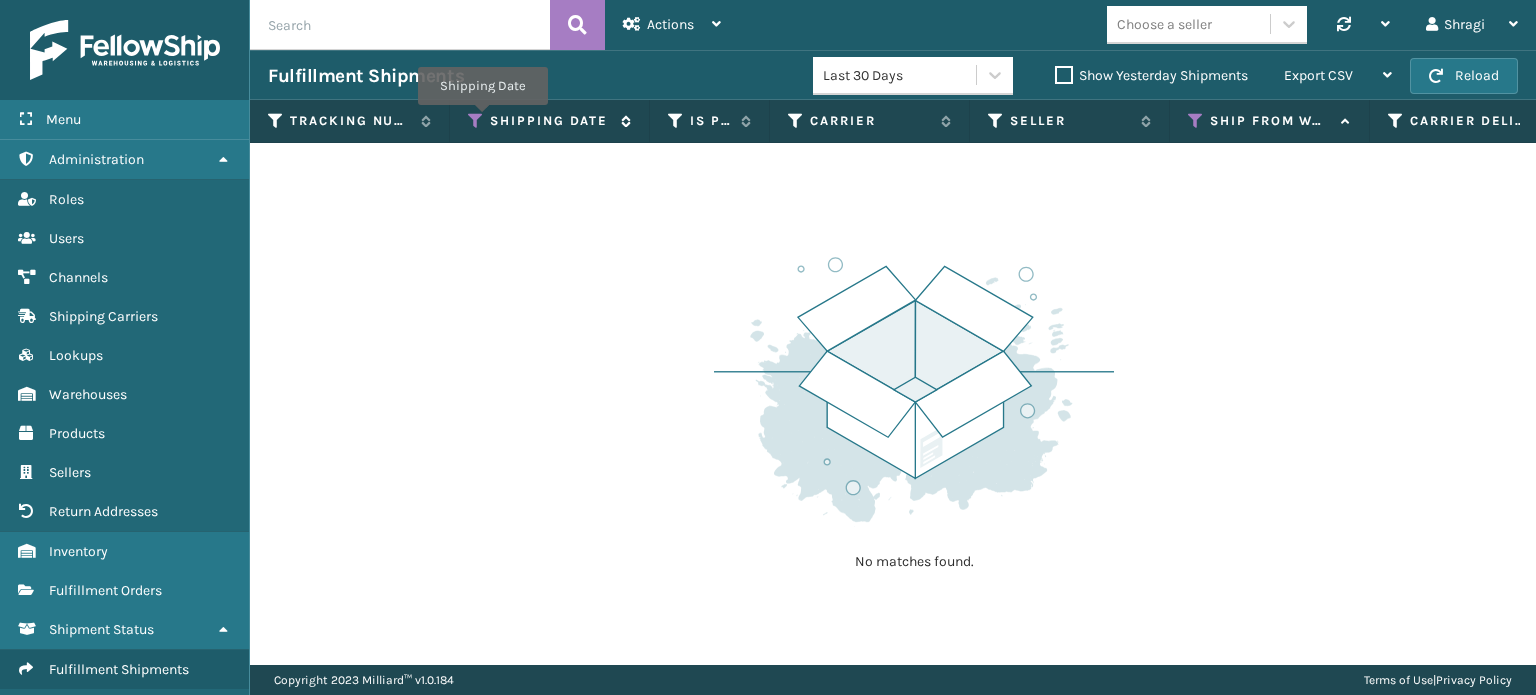 click on "Shipping Date" at bounding box center [549, 121] 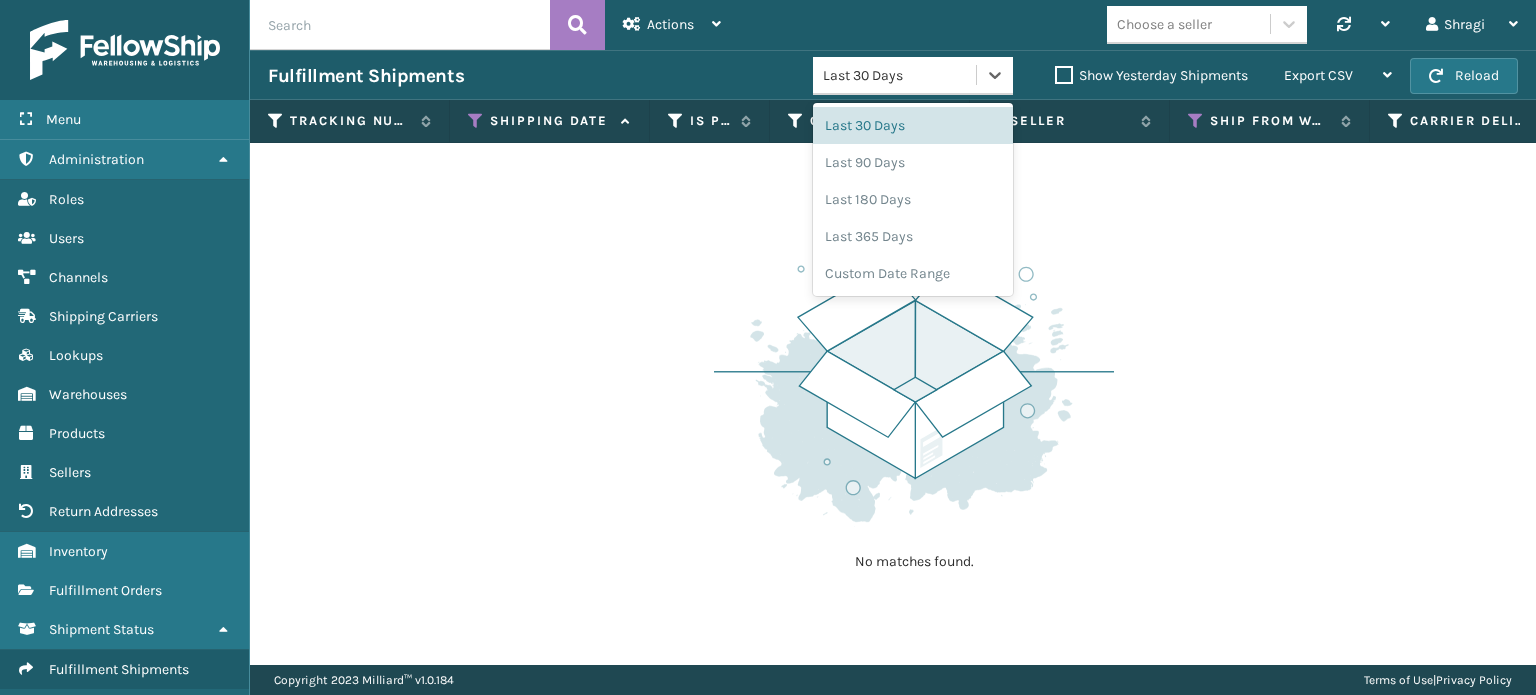 click on "Last 30 Days" at bounding box center (913, 76) 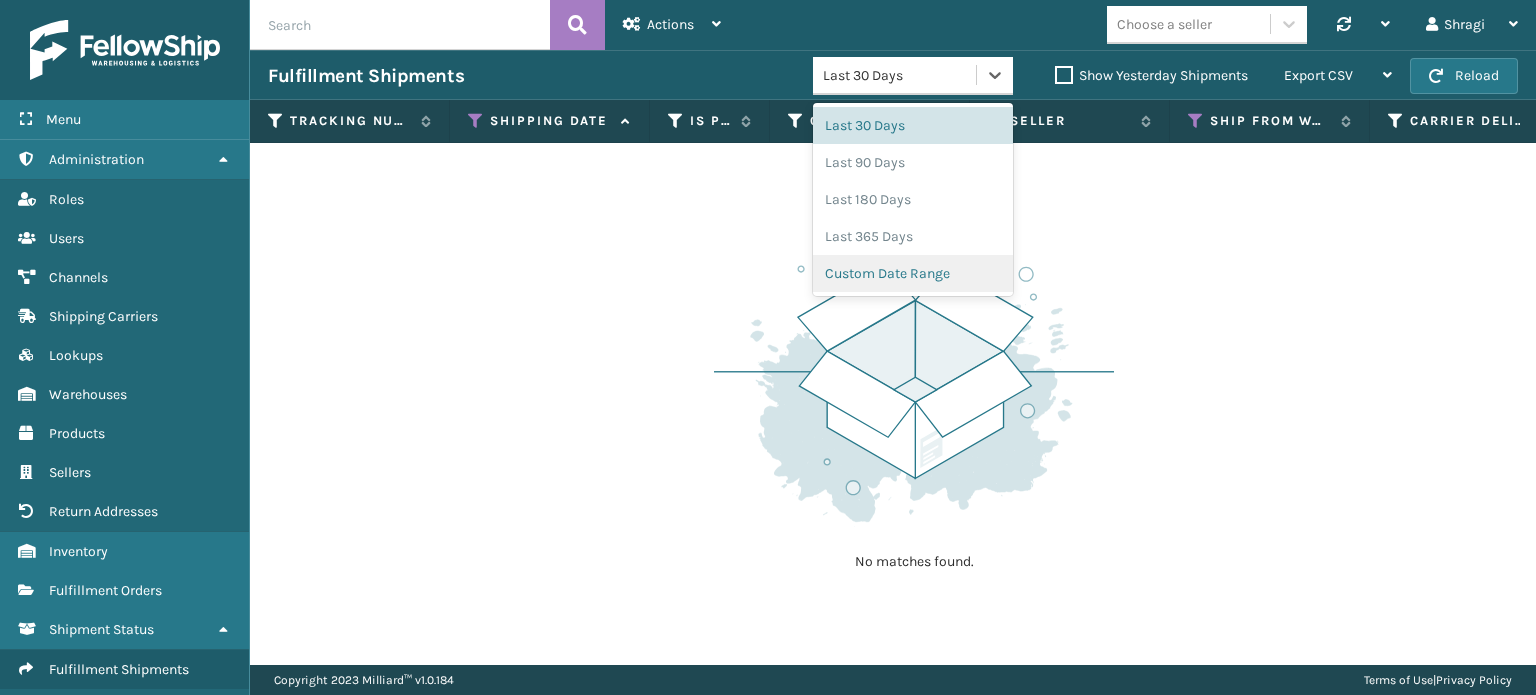 click on "Custom Date Range" at bounding box center [913, 273] 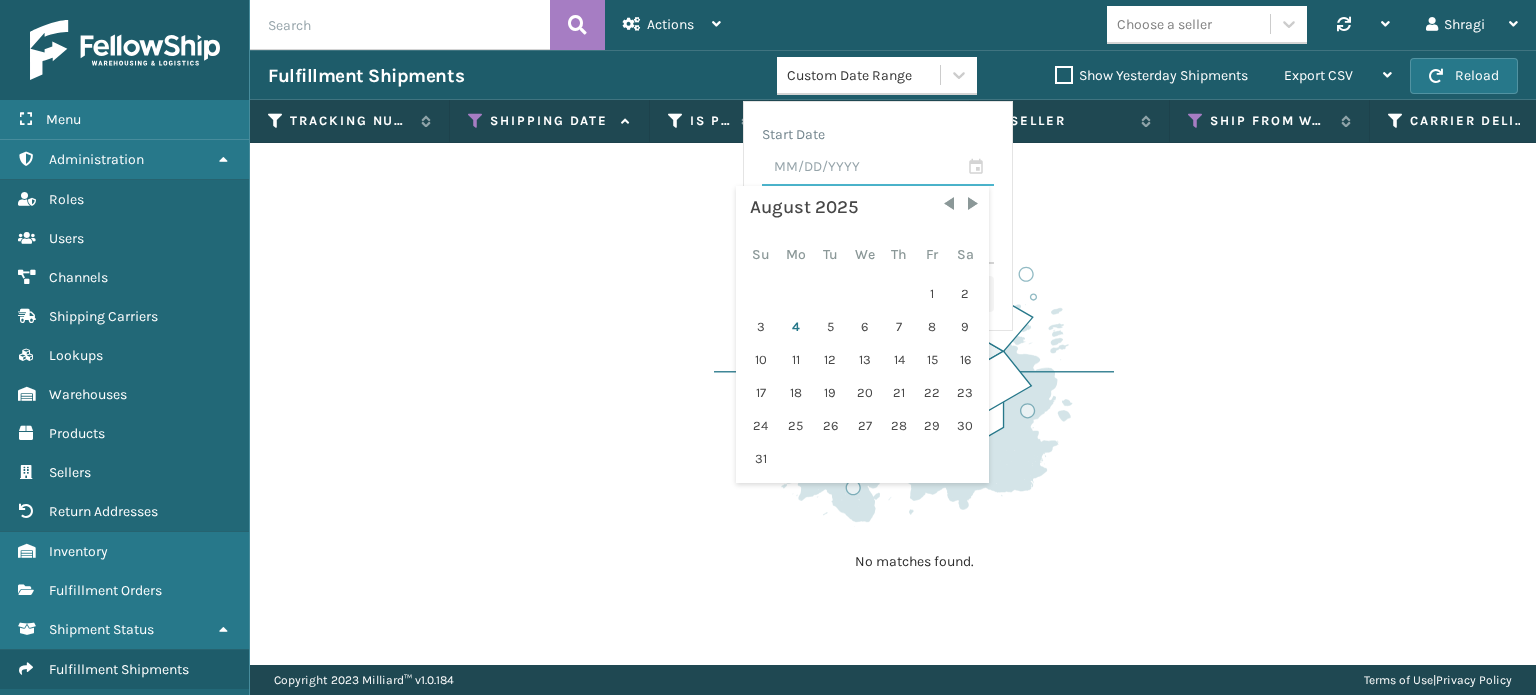click at bounding box center (878, 168) 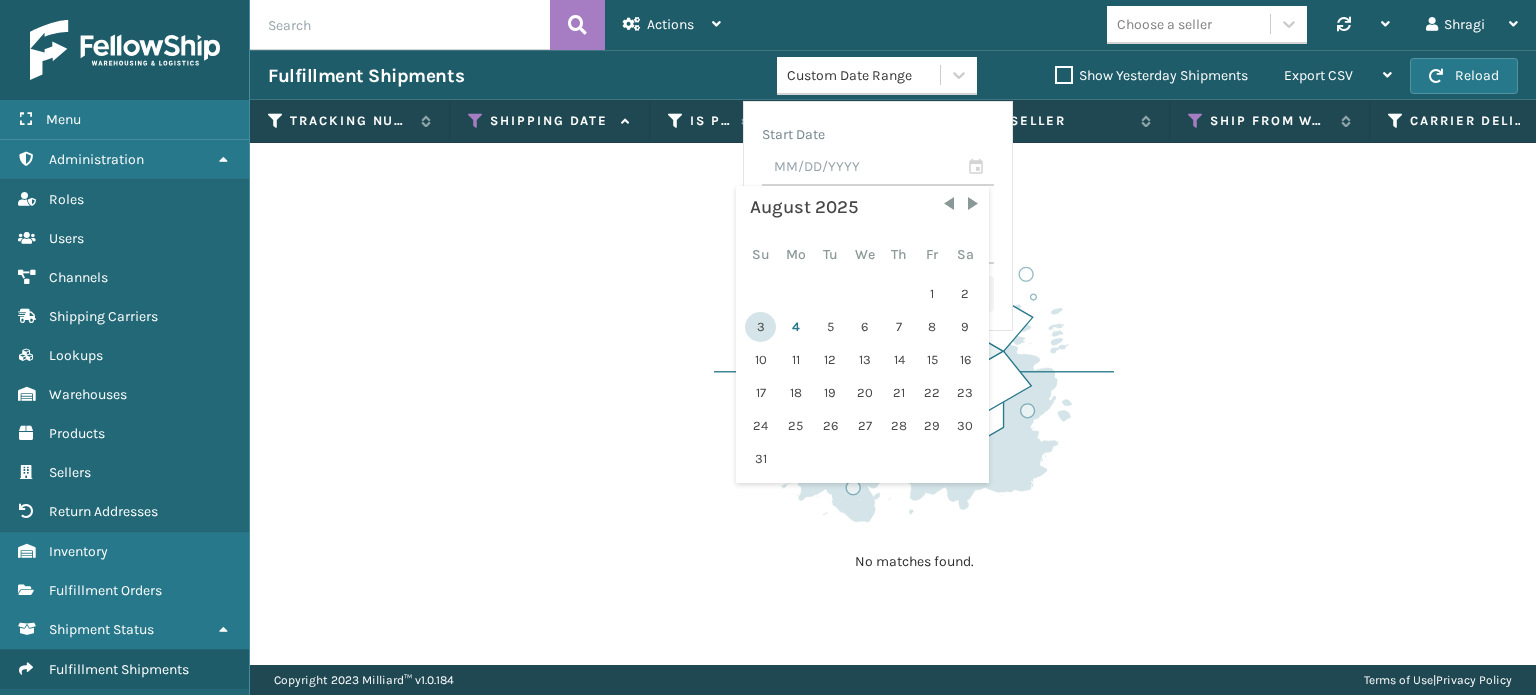 click on "3" at bounding box center (760, 327) 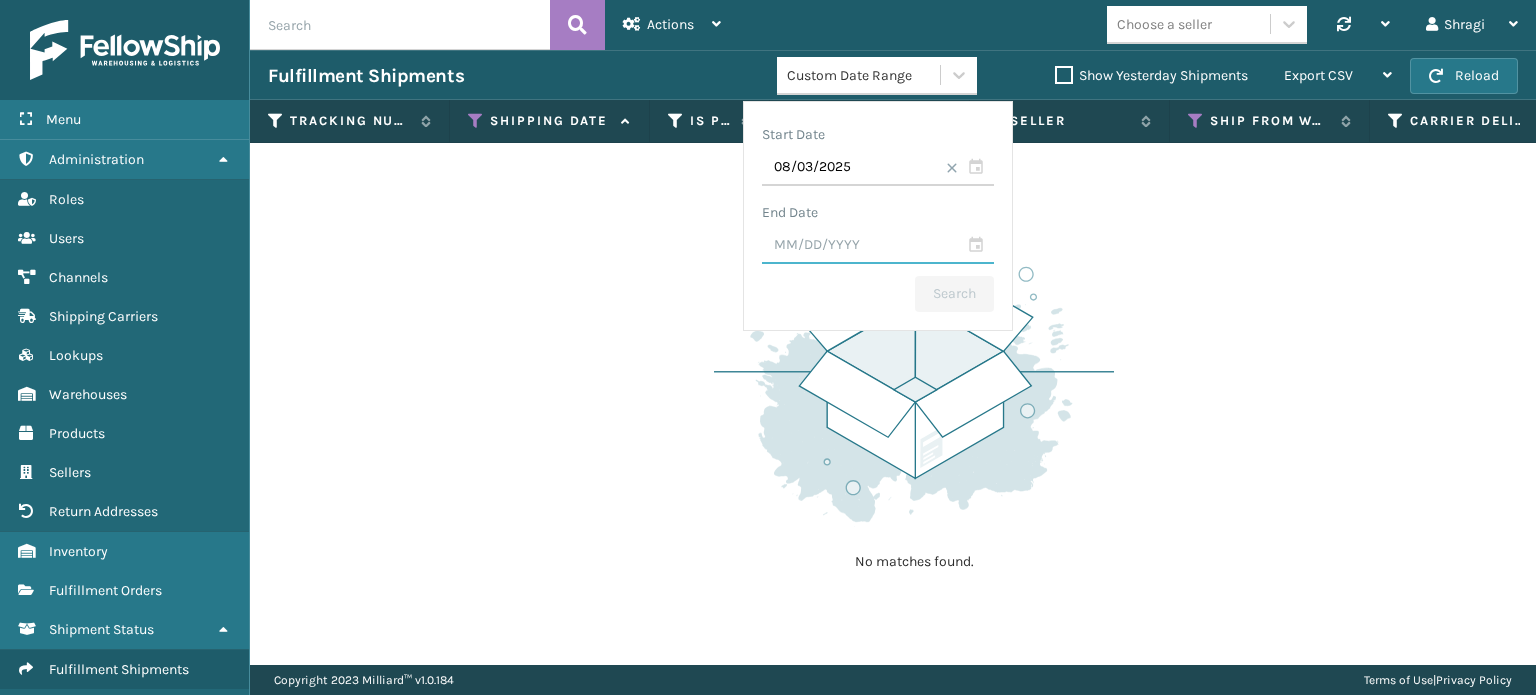 click at bounding box center [878, 246] 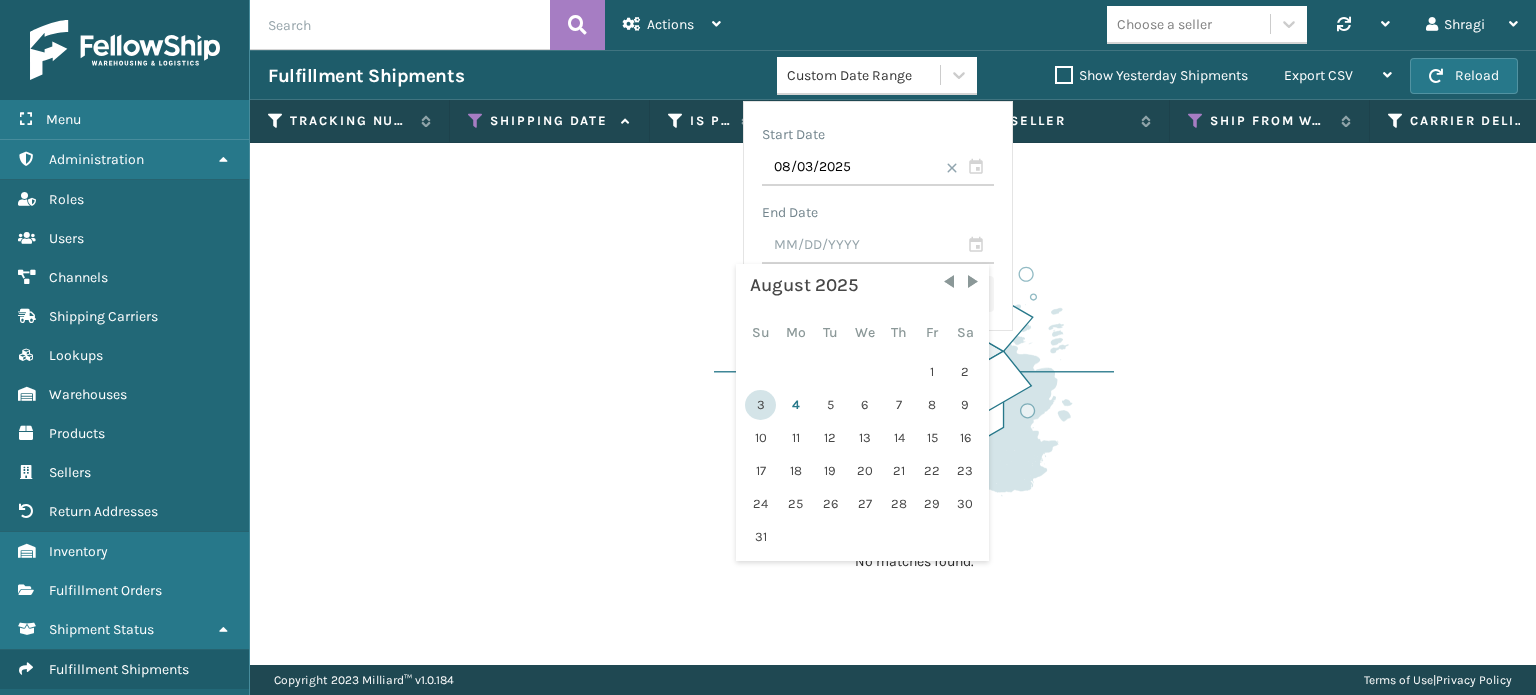 click on "3" at bounding box center (760, 405) 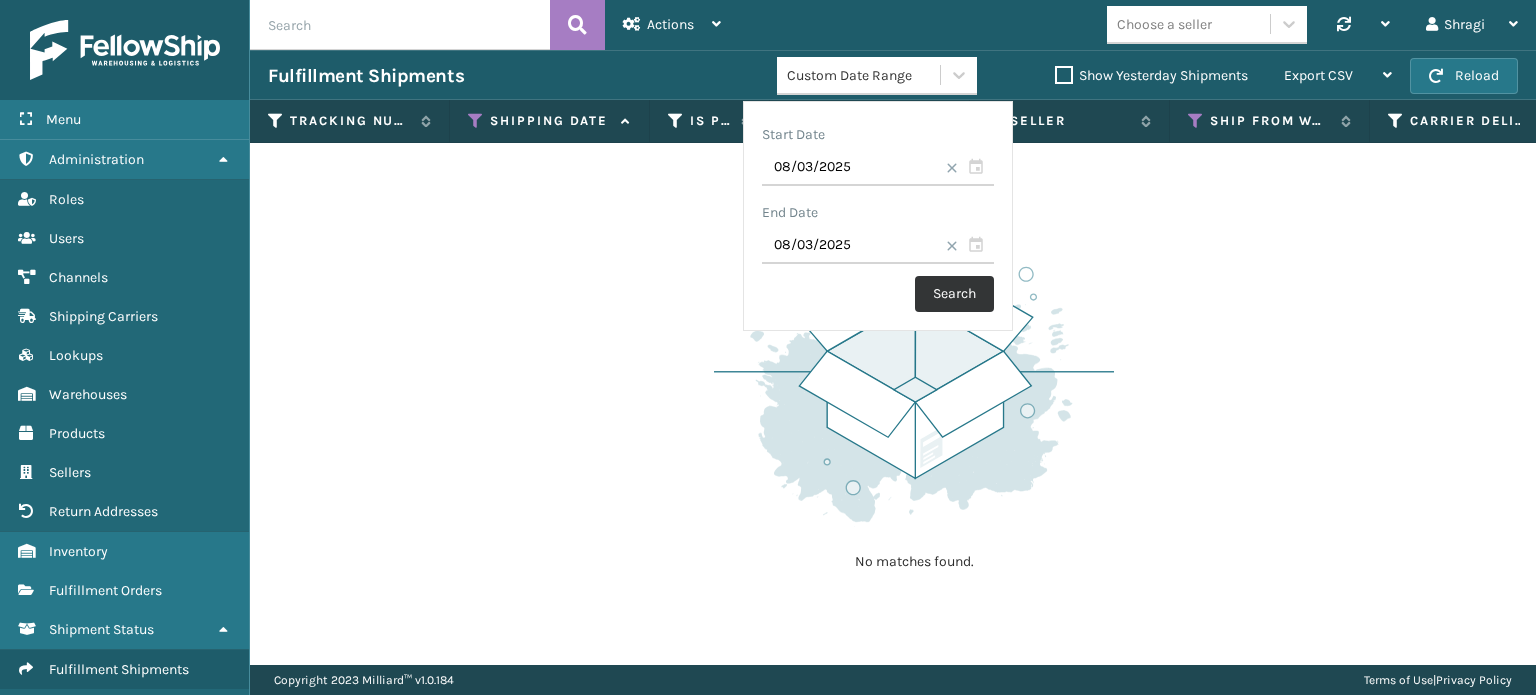 click on "Search" at bounding box center (954, 294) 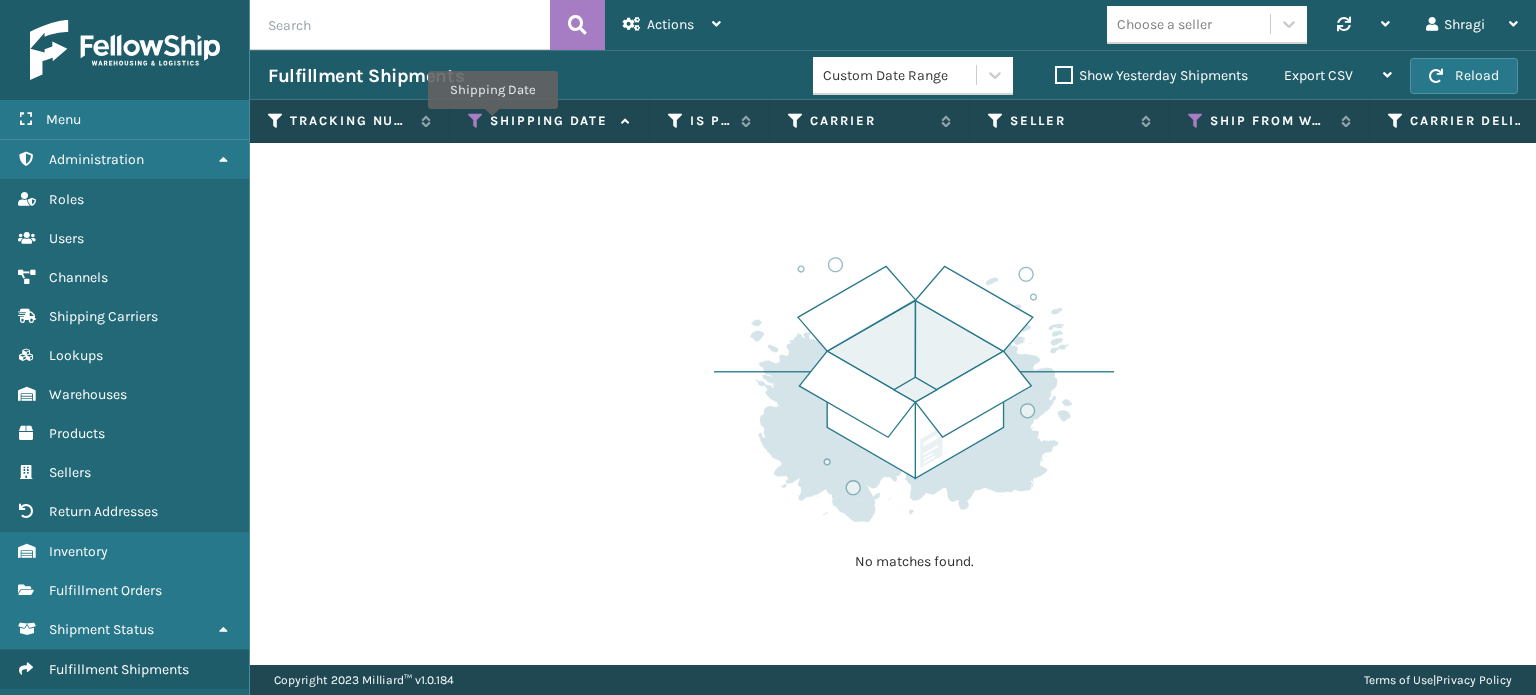 click on "Shipping Date" at bounding box center (550, 121) 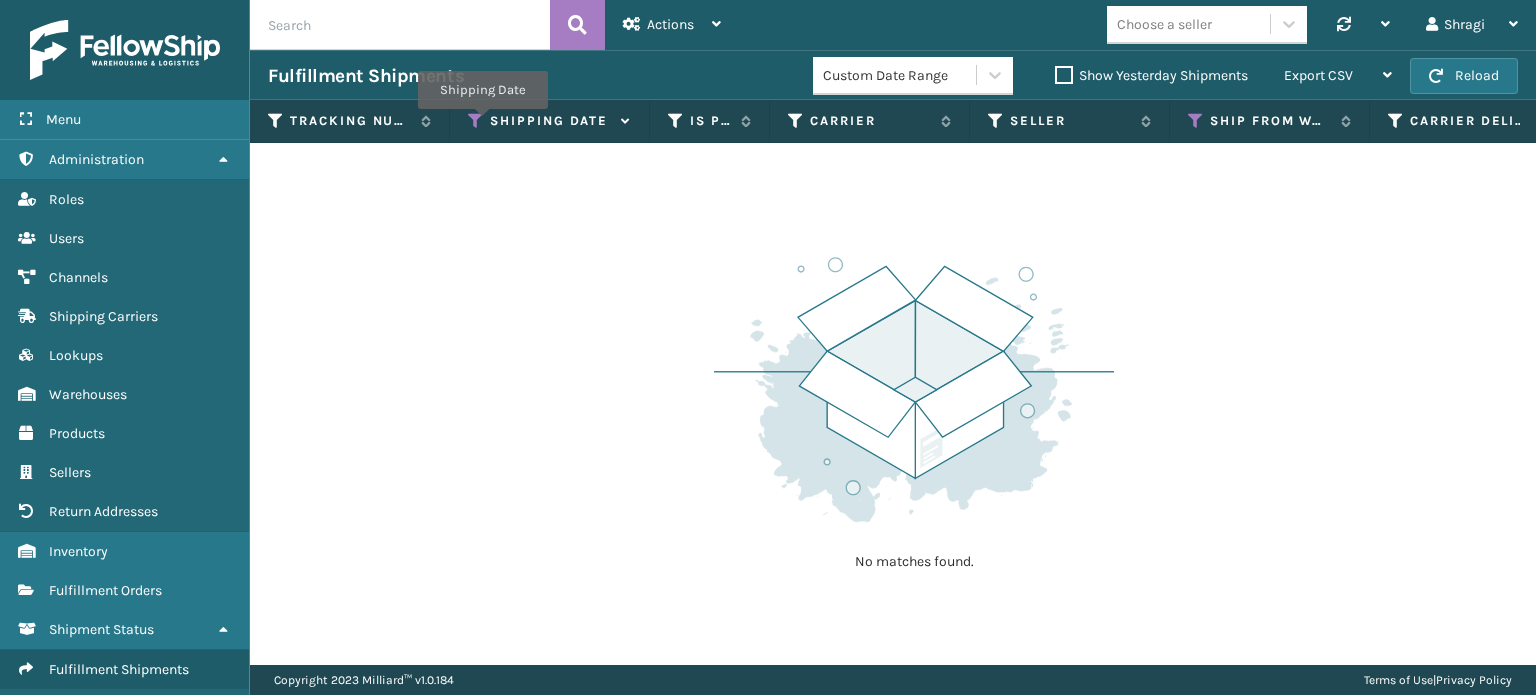 click at bounding box center [476, 121] 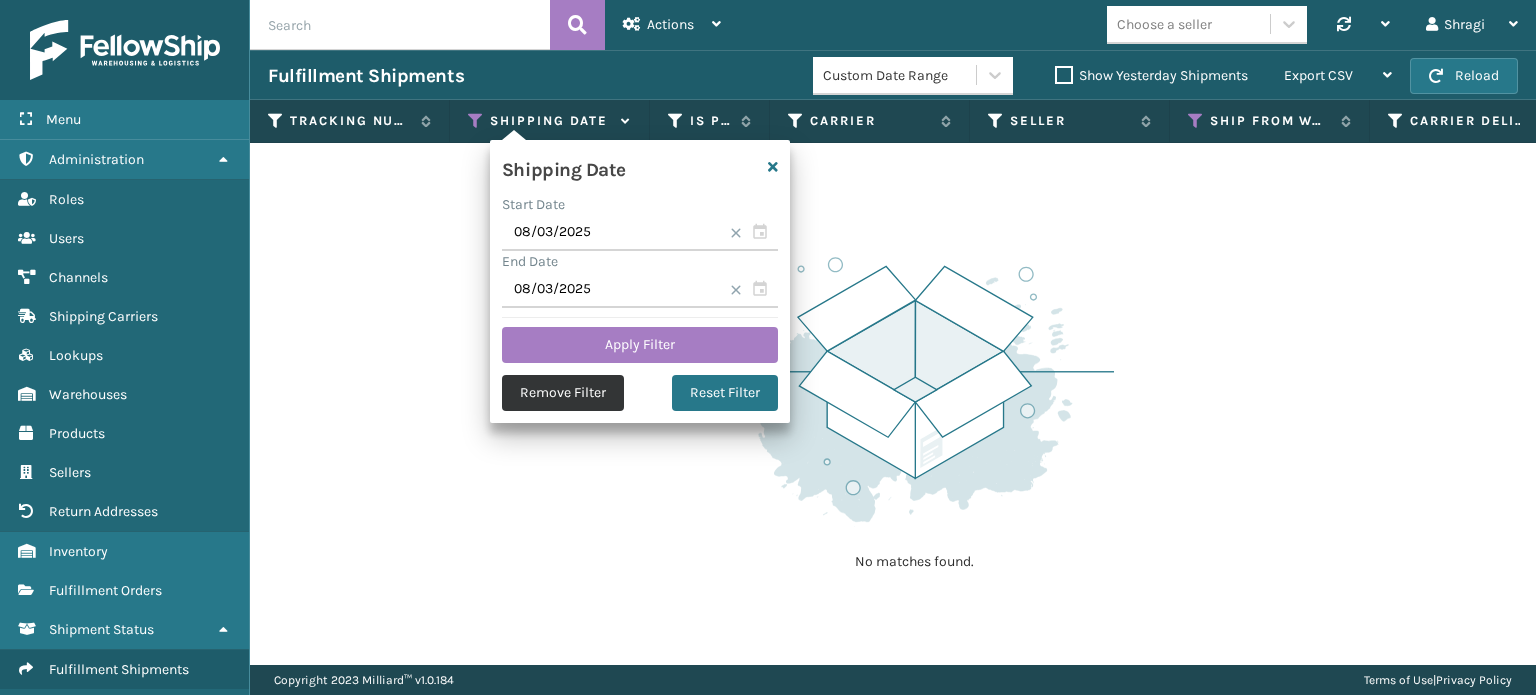 click on "Remove Filter" at bounding box center [563, 393] 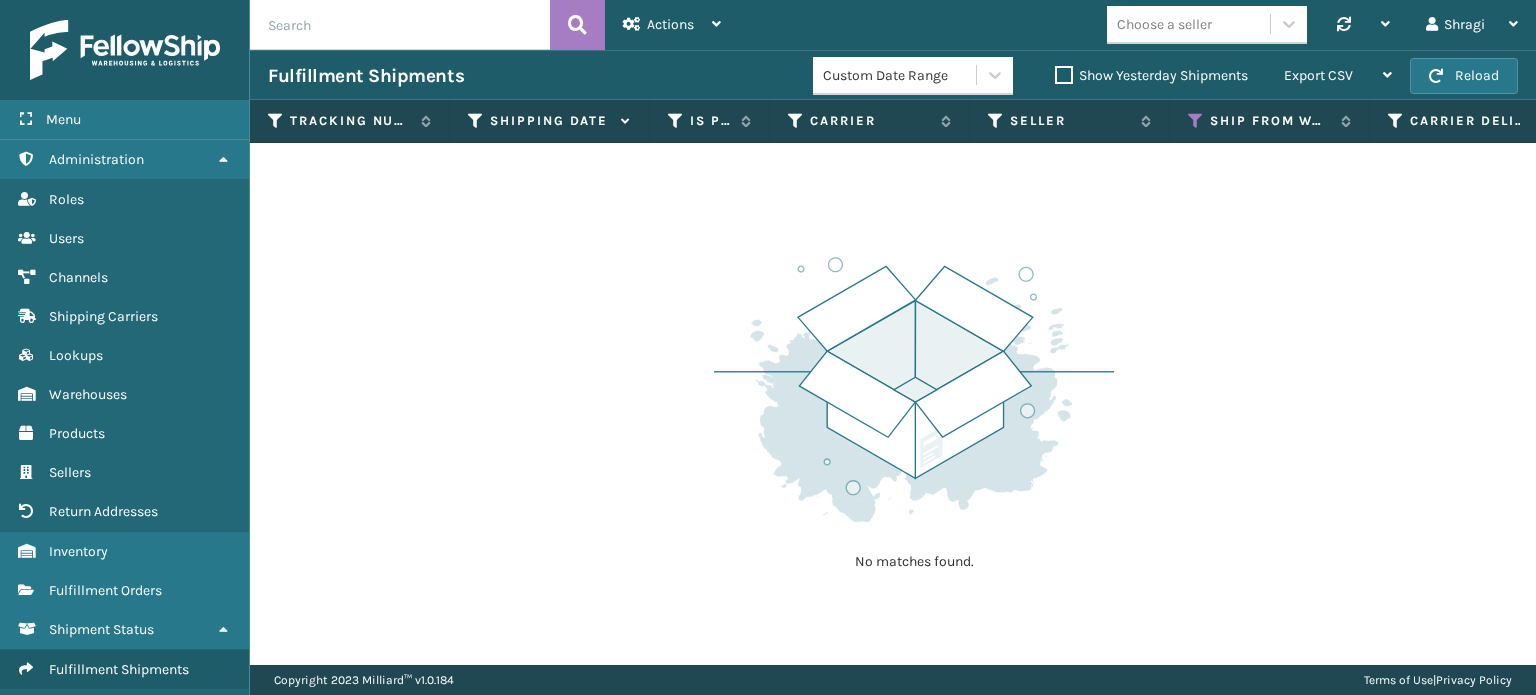 click on "Custom Date Range" at bounding box center (900, 75) 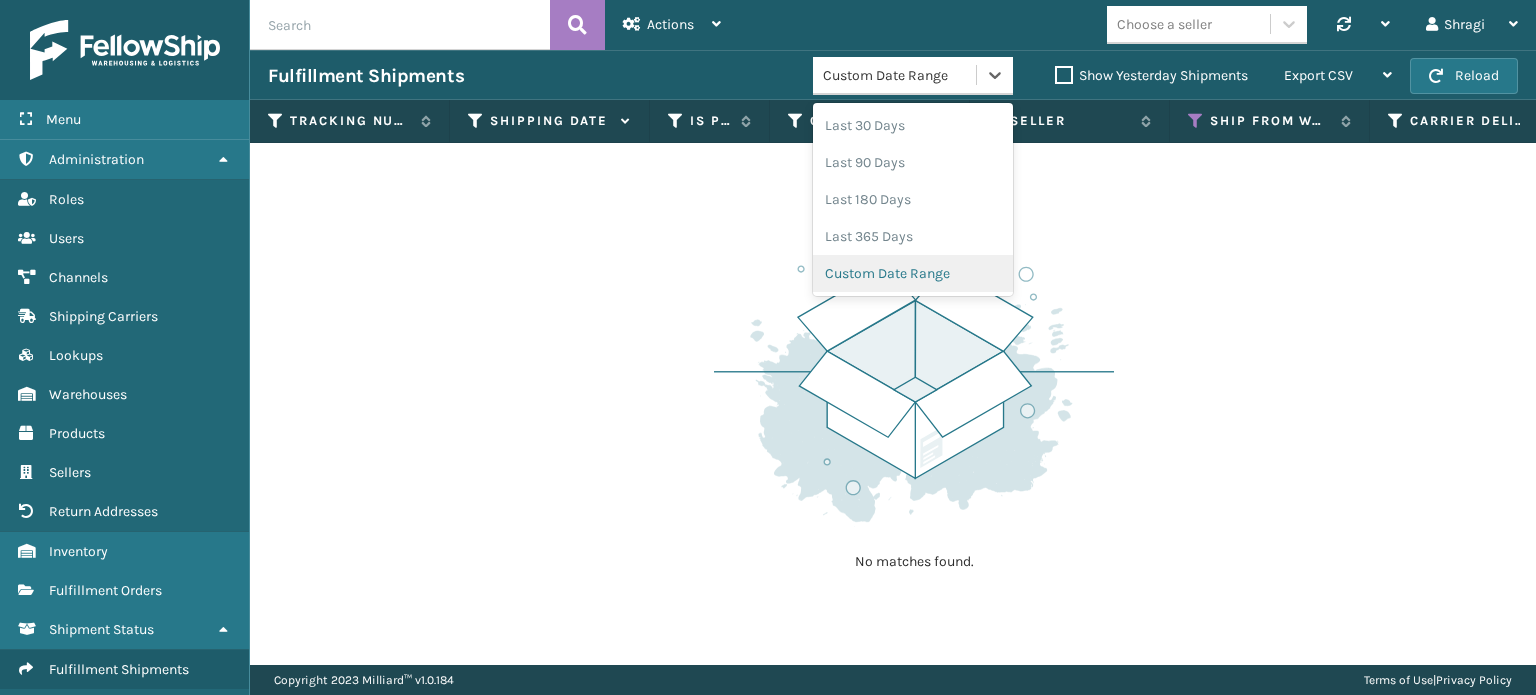 click on "Custom Date Range" at bounding box center (913, 273) 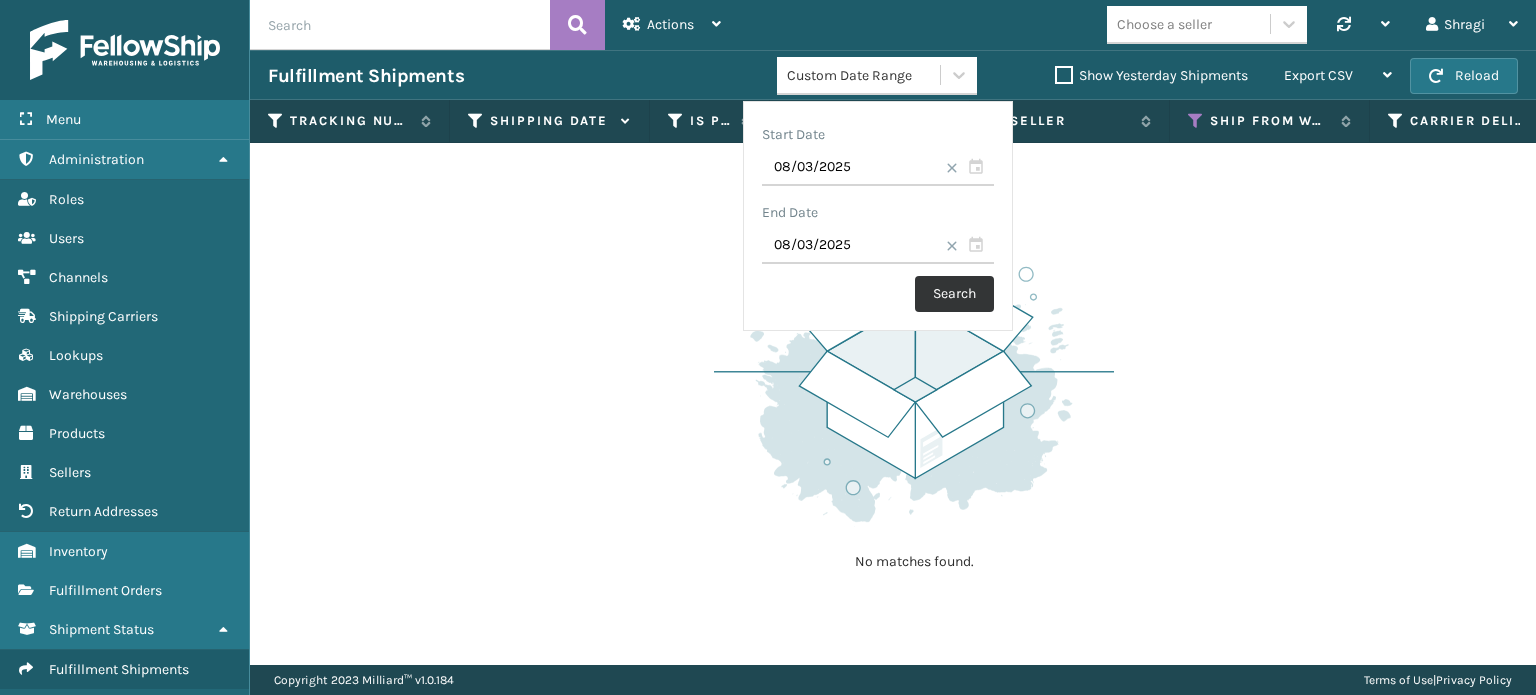 click on "Search" at bounding box center (954, 294) 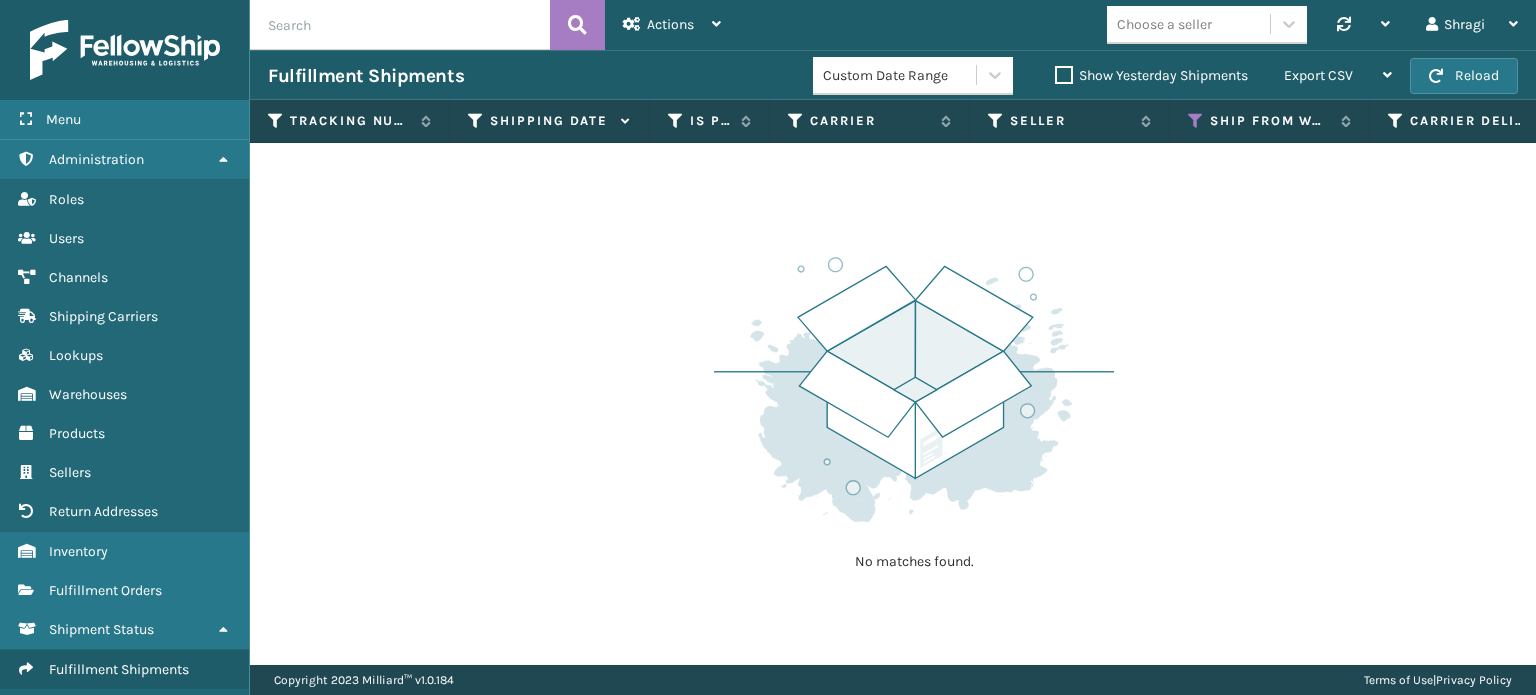 click on "Custom Date Range" at bounding box center (900, 75) 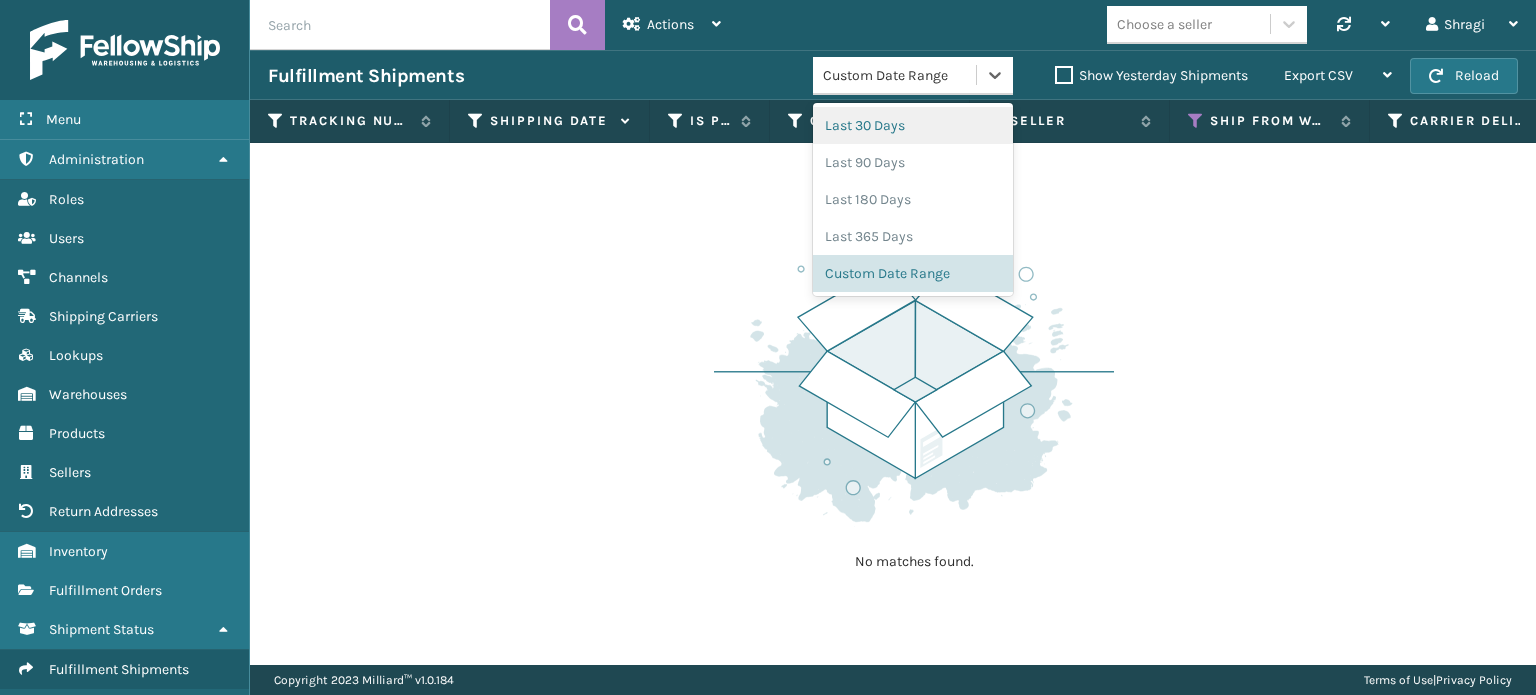 click on "Last 30 Days" at bounding box center [913, 125] 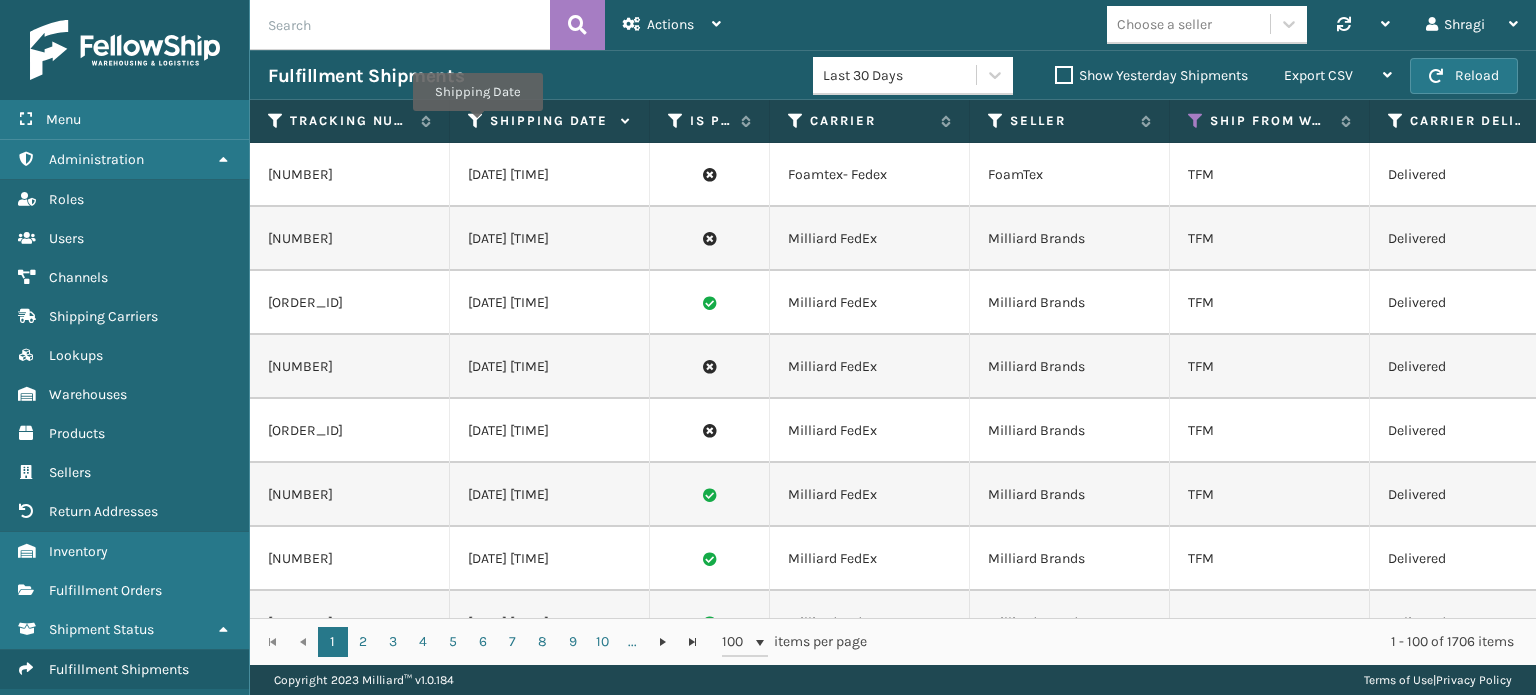 click at bounding box center [476, 121] 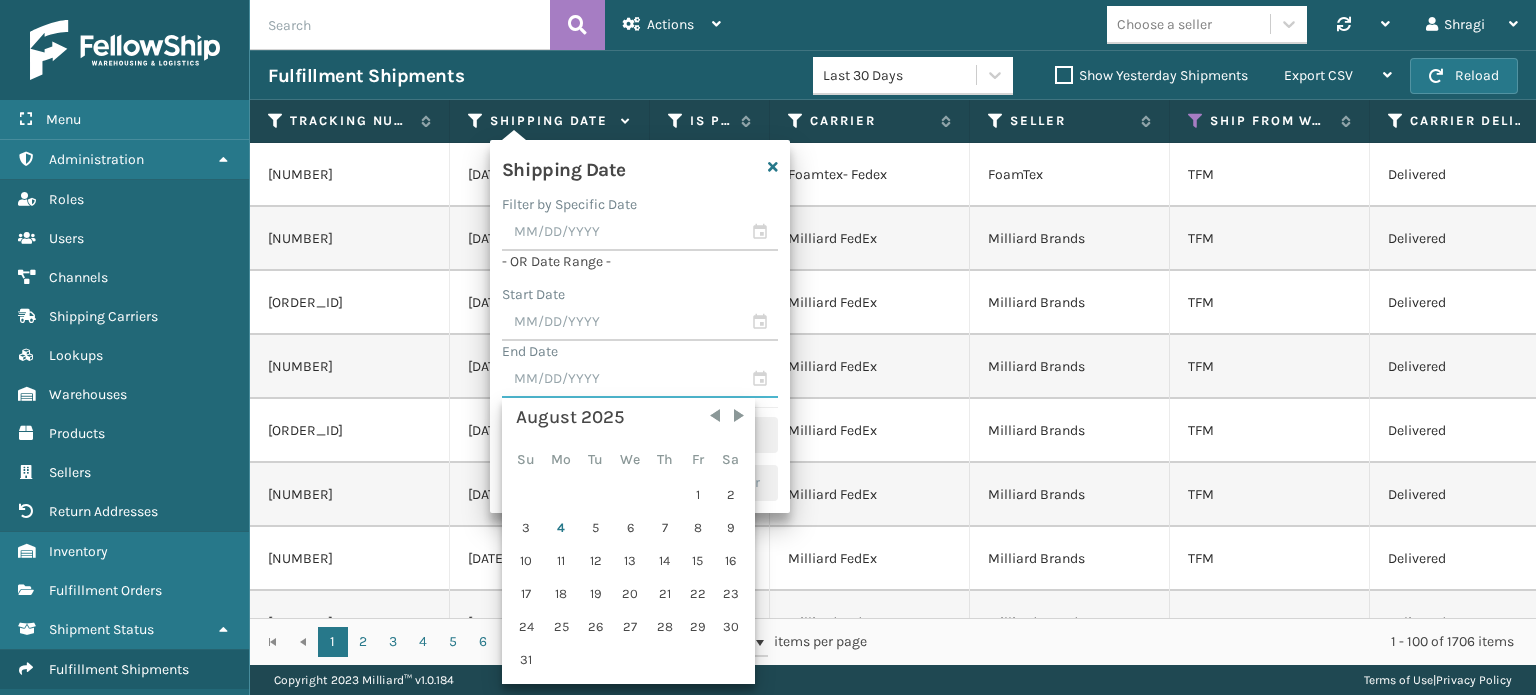 click at bounding box center [640, 380] 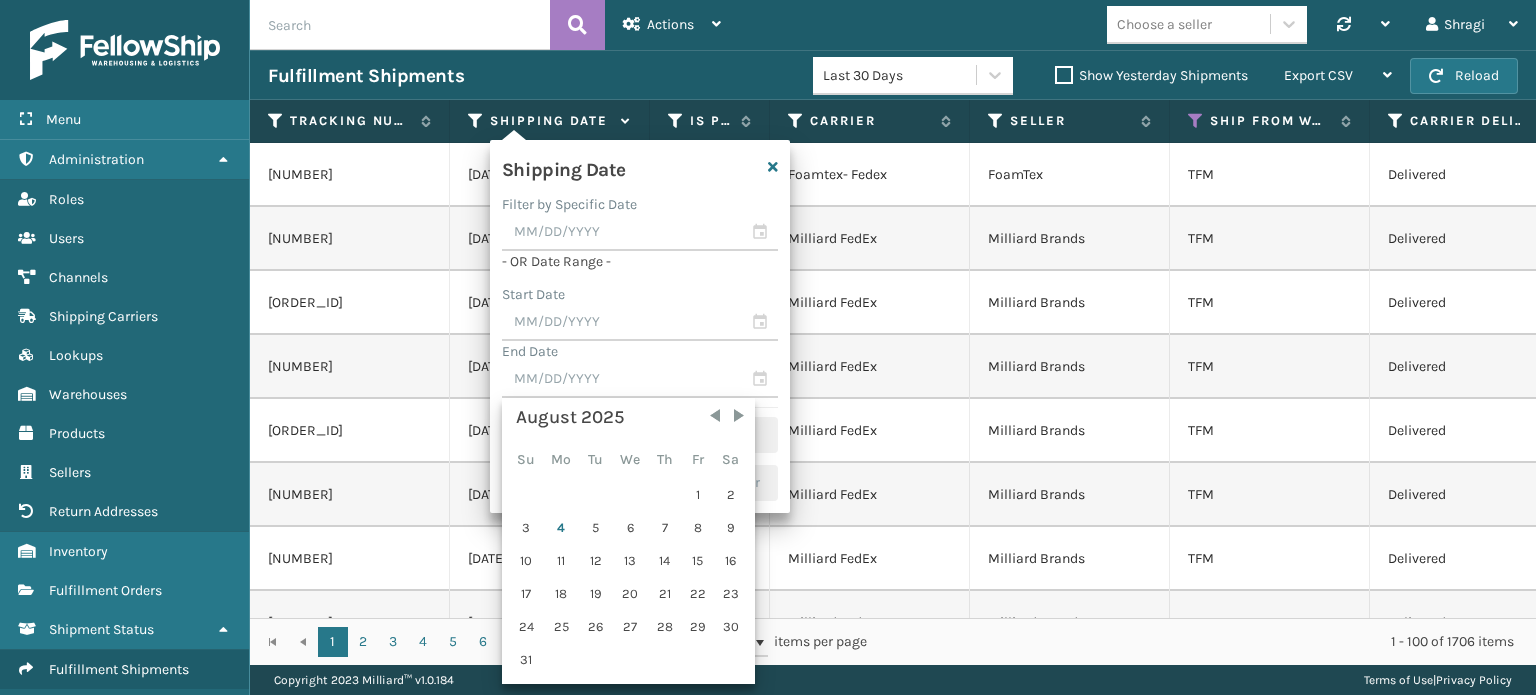 click on "[MONTH] [YEAR] Su Mo Tu We Th Fr Sa 1 2 3 4 5 6 7 8 9 10 11 12 13 14 15 16 17 18 19 20 21 22 23 24 25 26 27 28 29 30 31" at bounding box center [628, 541] 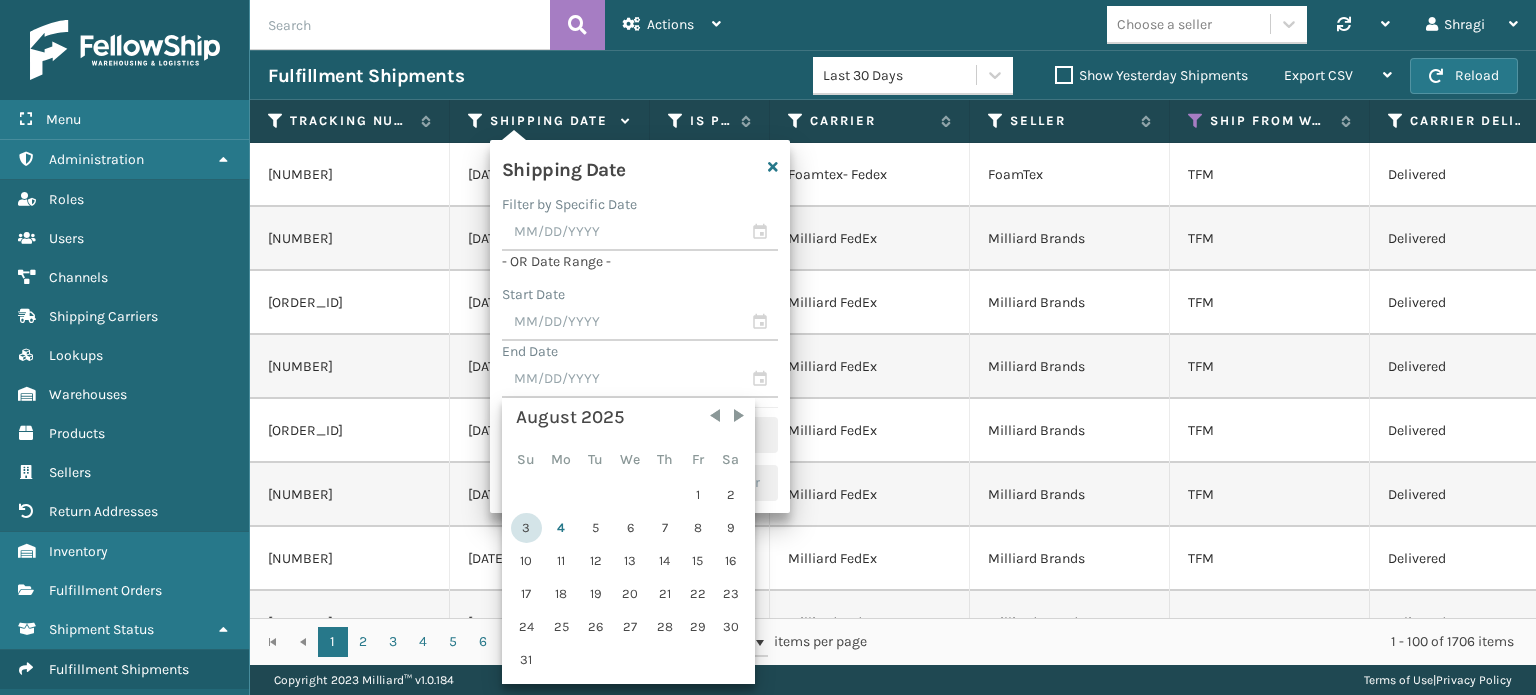 click on "3" at bounding box center (526, 528) 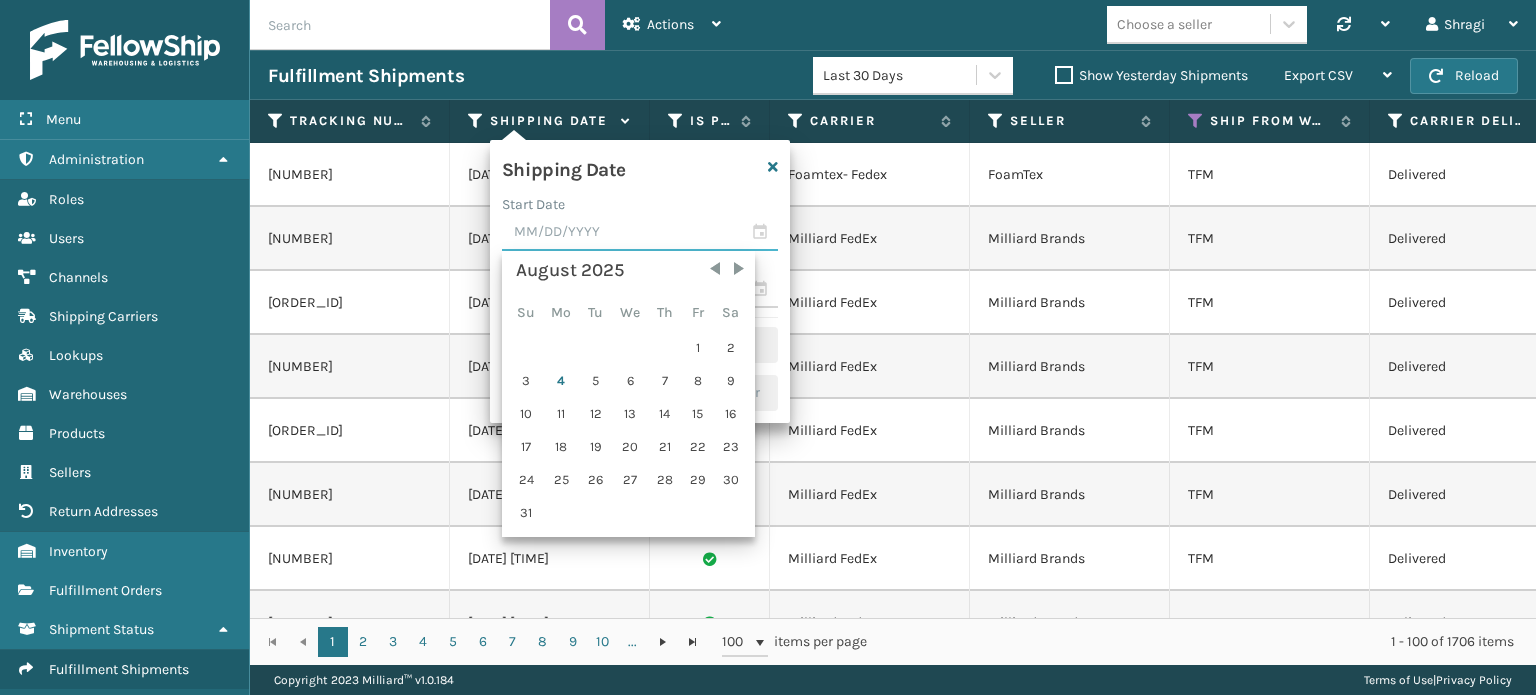 click at bounding box center (640, 233) 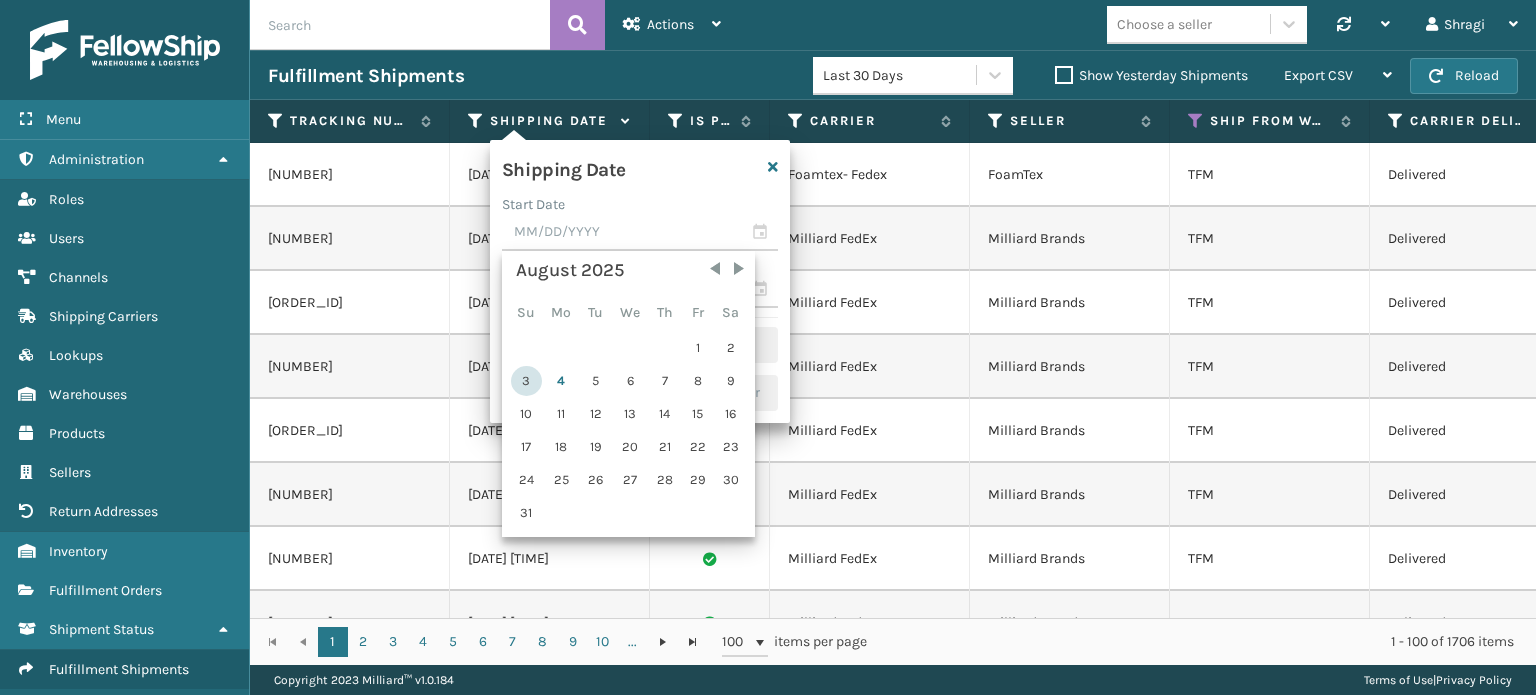 click on "3" at bounding box center [526, 381] 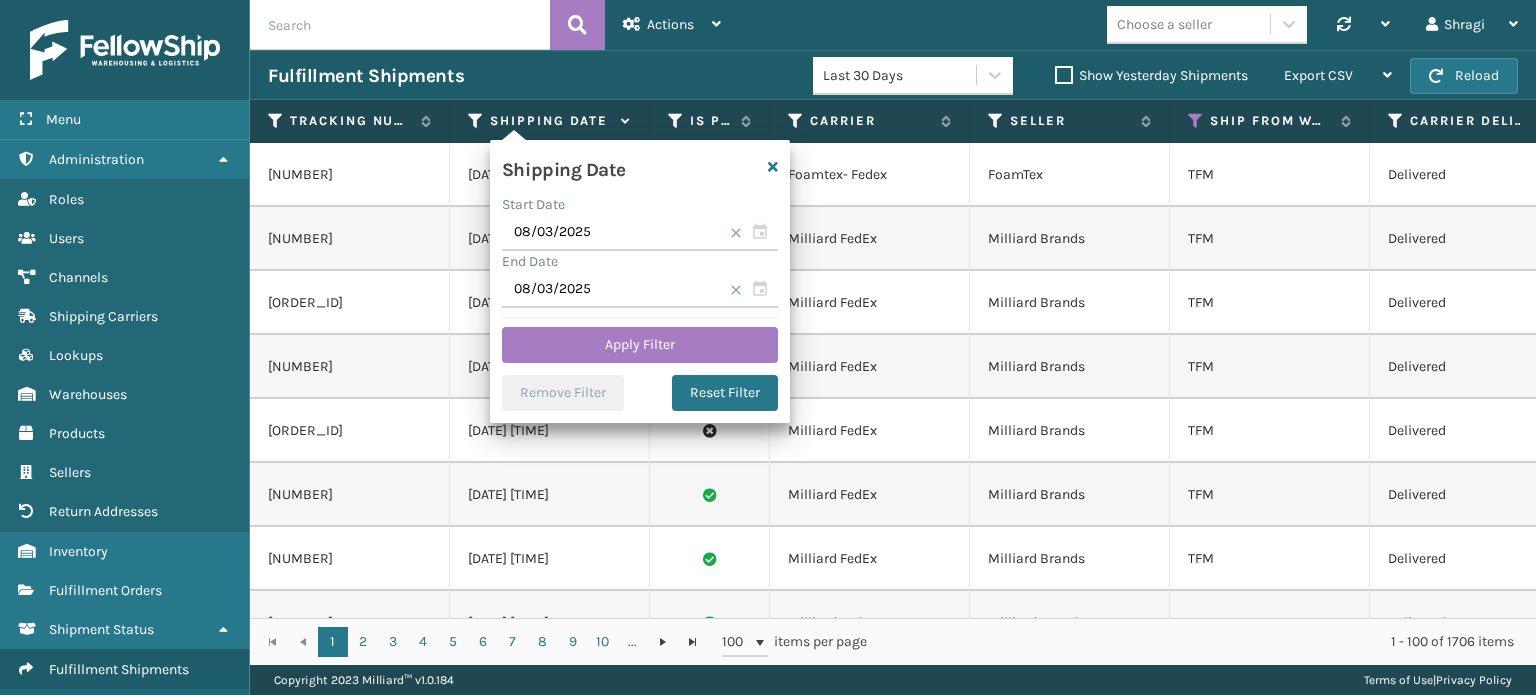 click on "Shipping Date Start Date   [DATE] End Date   [DATE] Apply Filter Remove Filter Reset Filter" at bounding box center [640, 281] 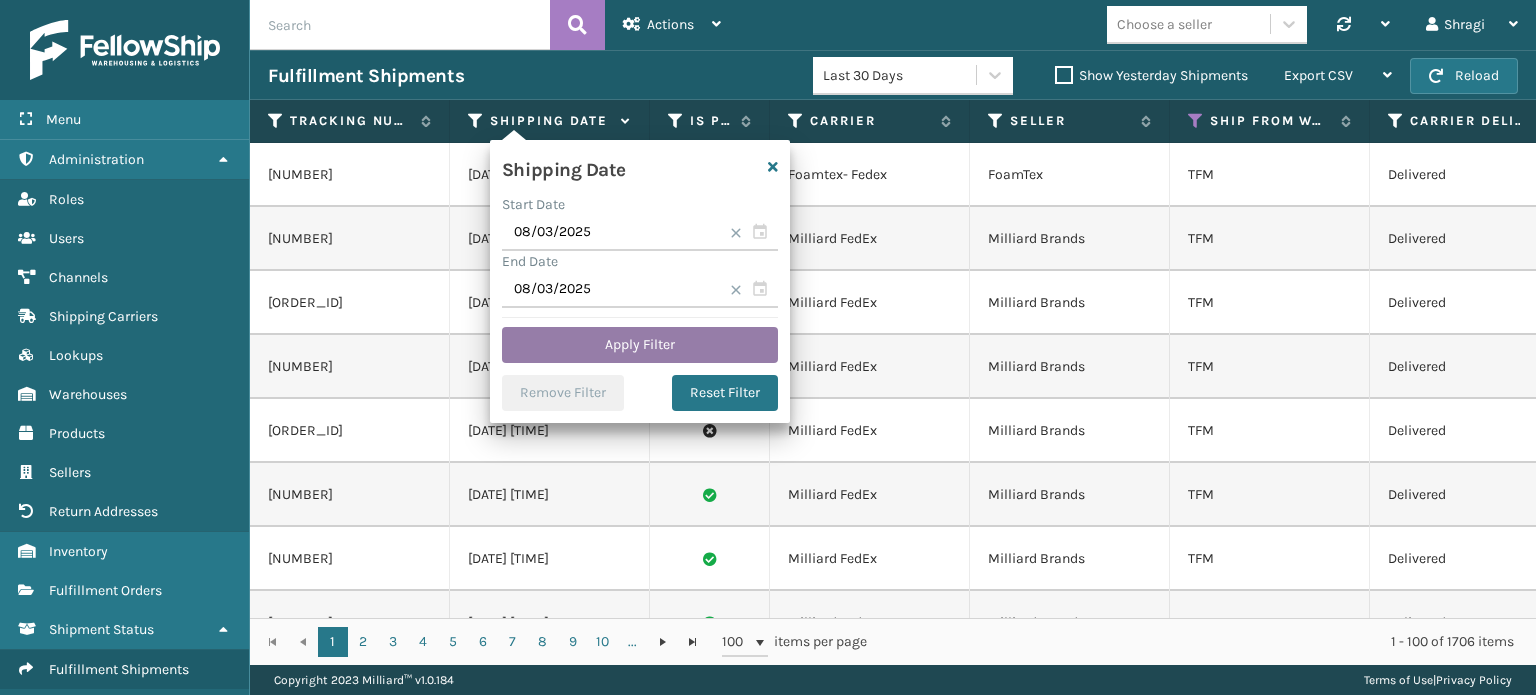 click on "Apply Filter" at bounding box center (640, 345) 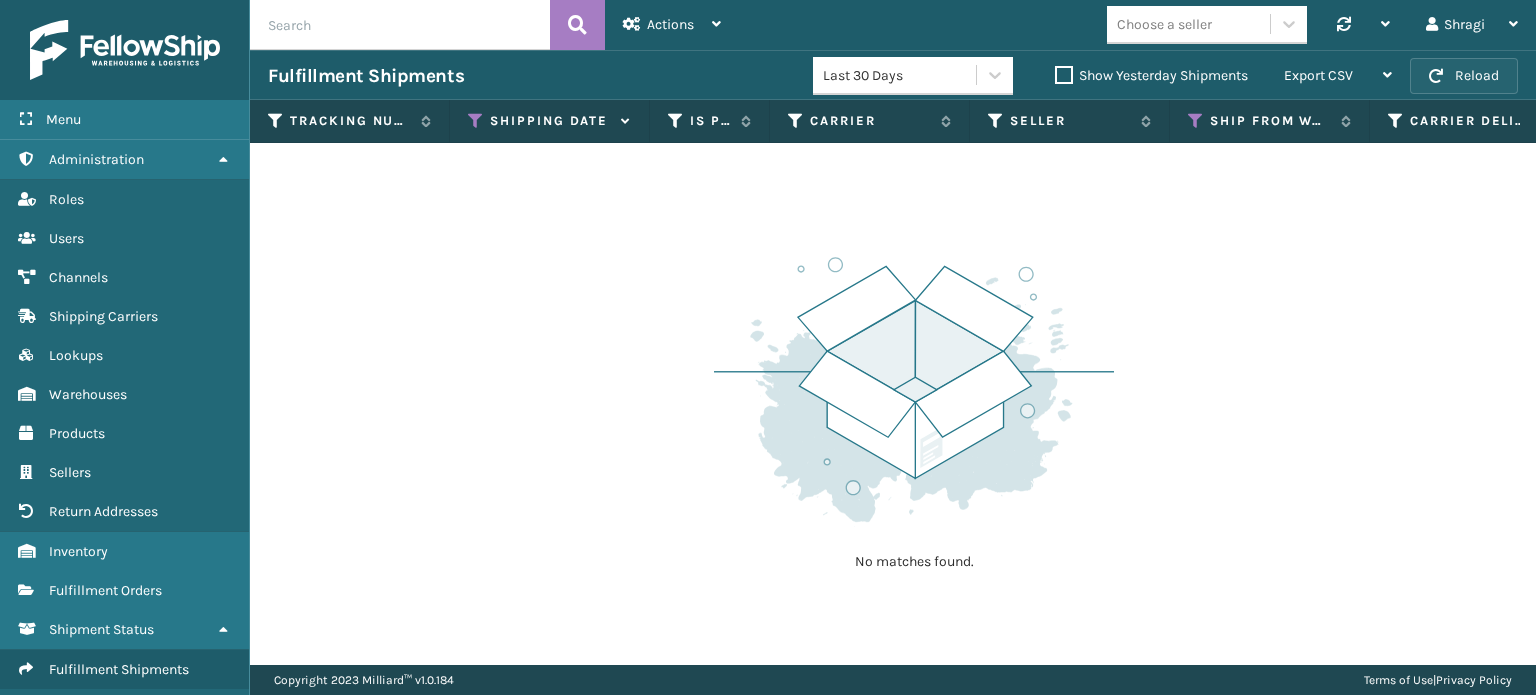 click at bounding box center [1436, 76] 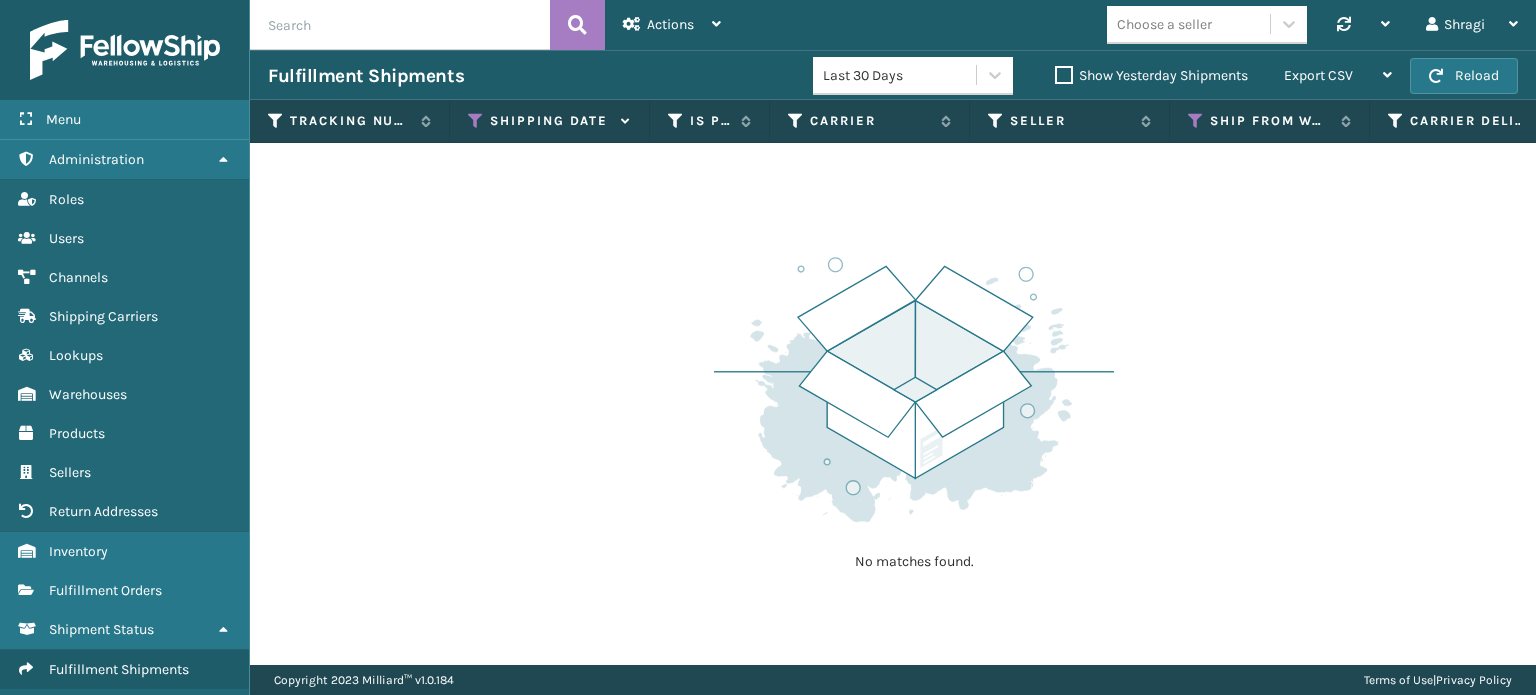 click at bounding box center [1436, 76] 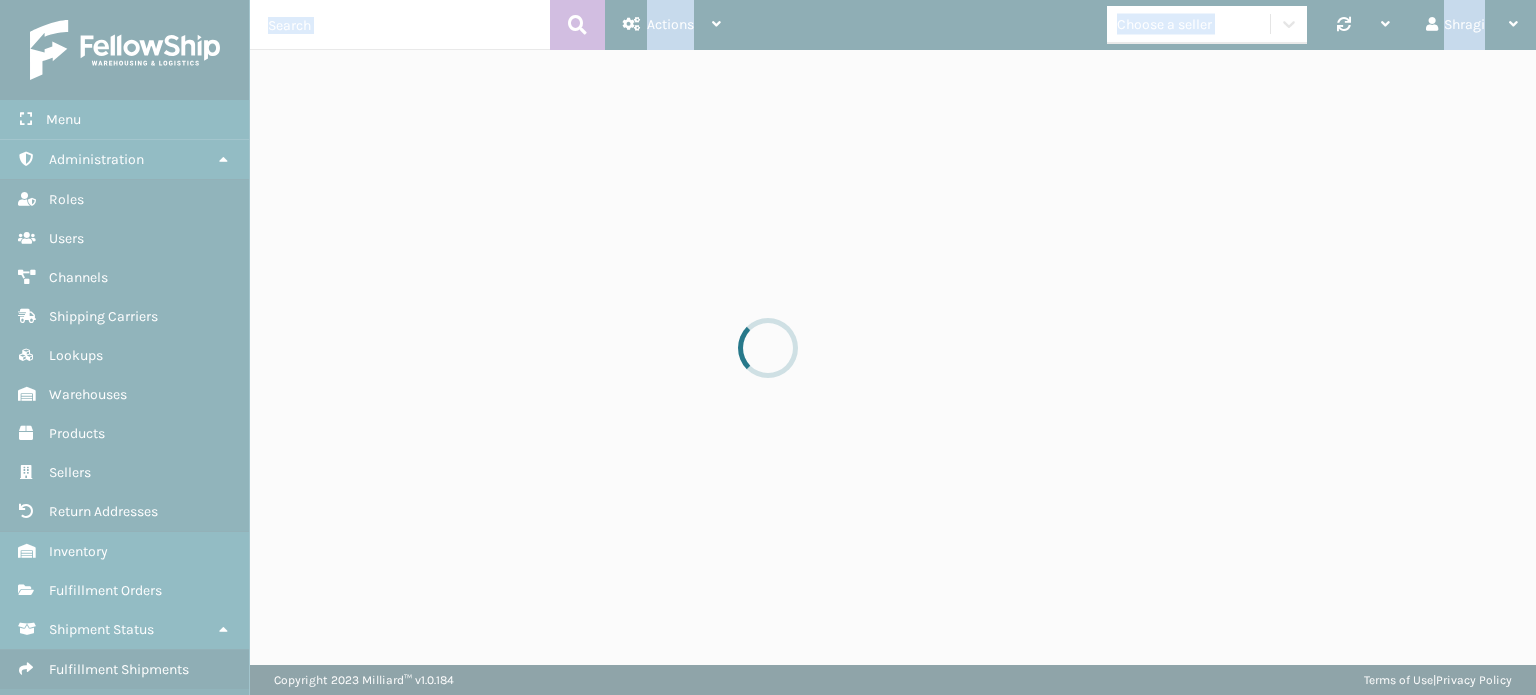click at bounding box center (768, 347) 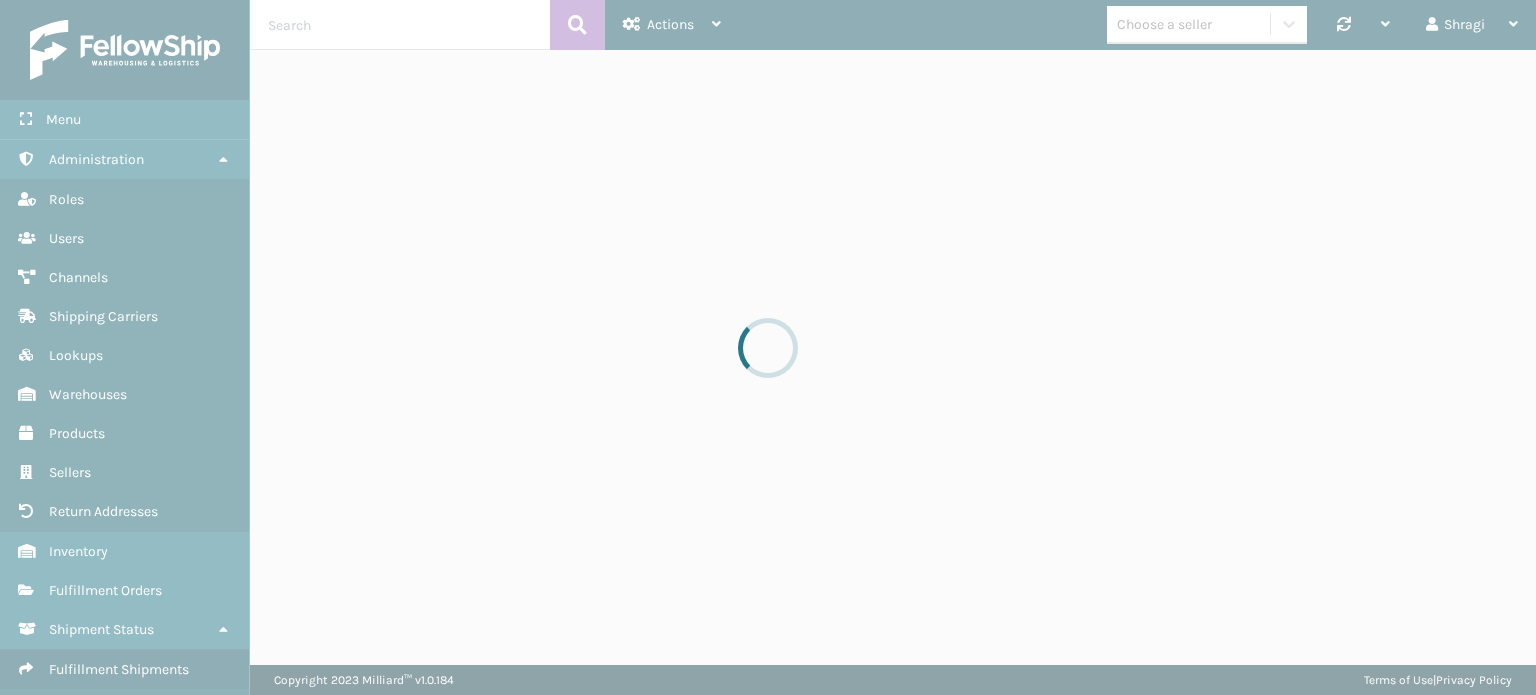 click at bounding box center [768, 347] 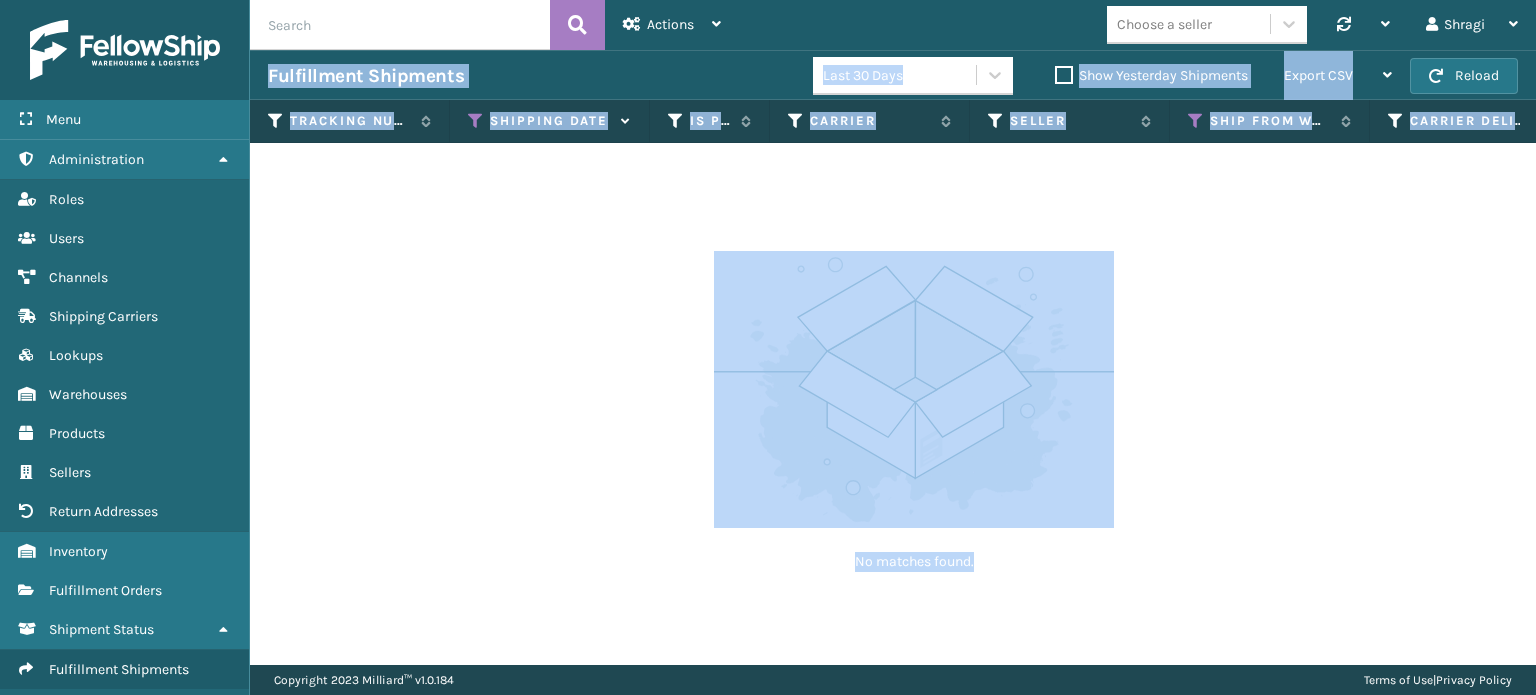 click on "No matches found." at bounding box center (893, 404) 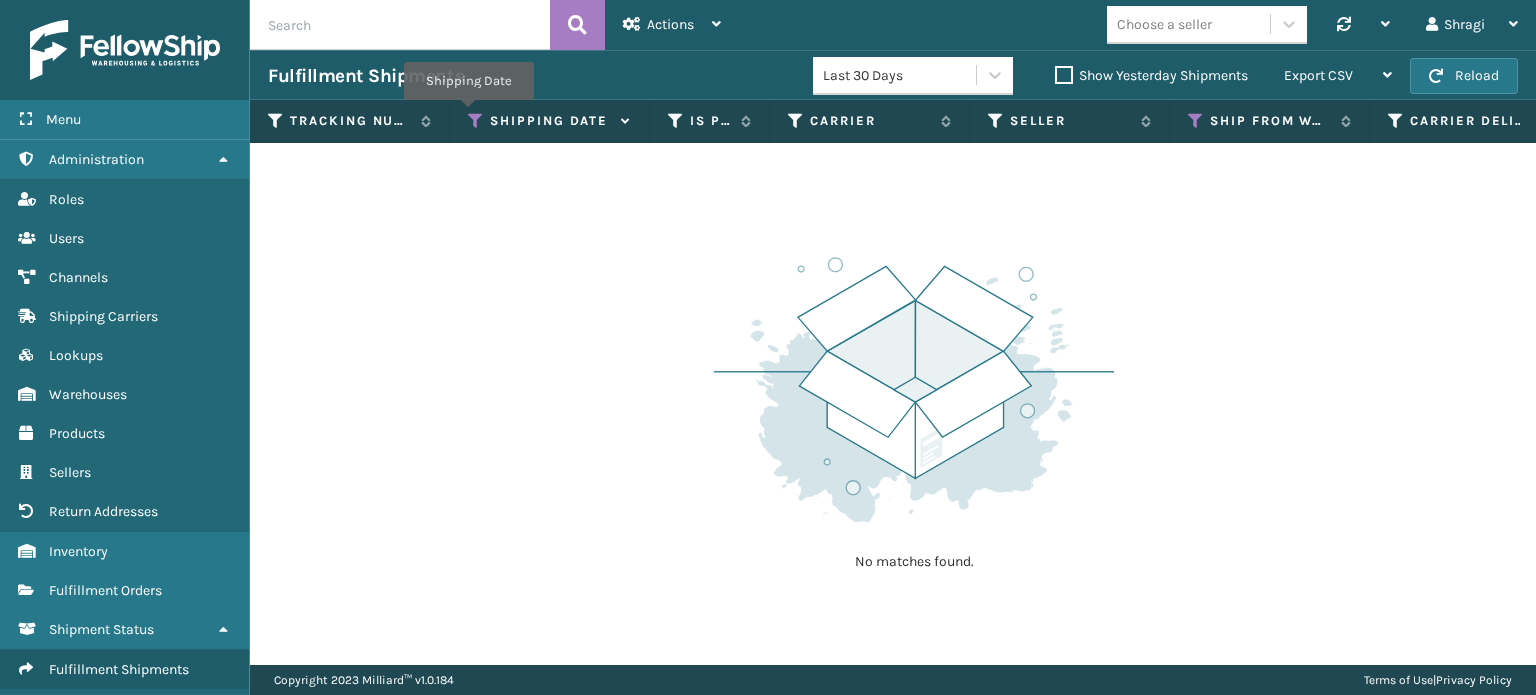click at bounding box center [476, 121] 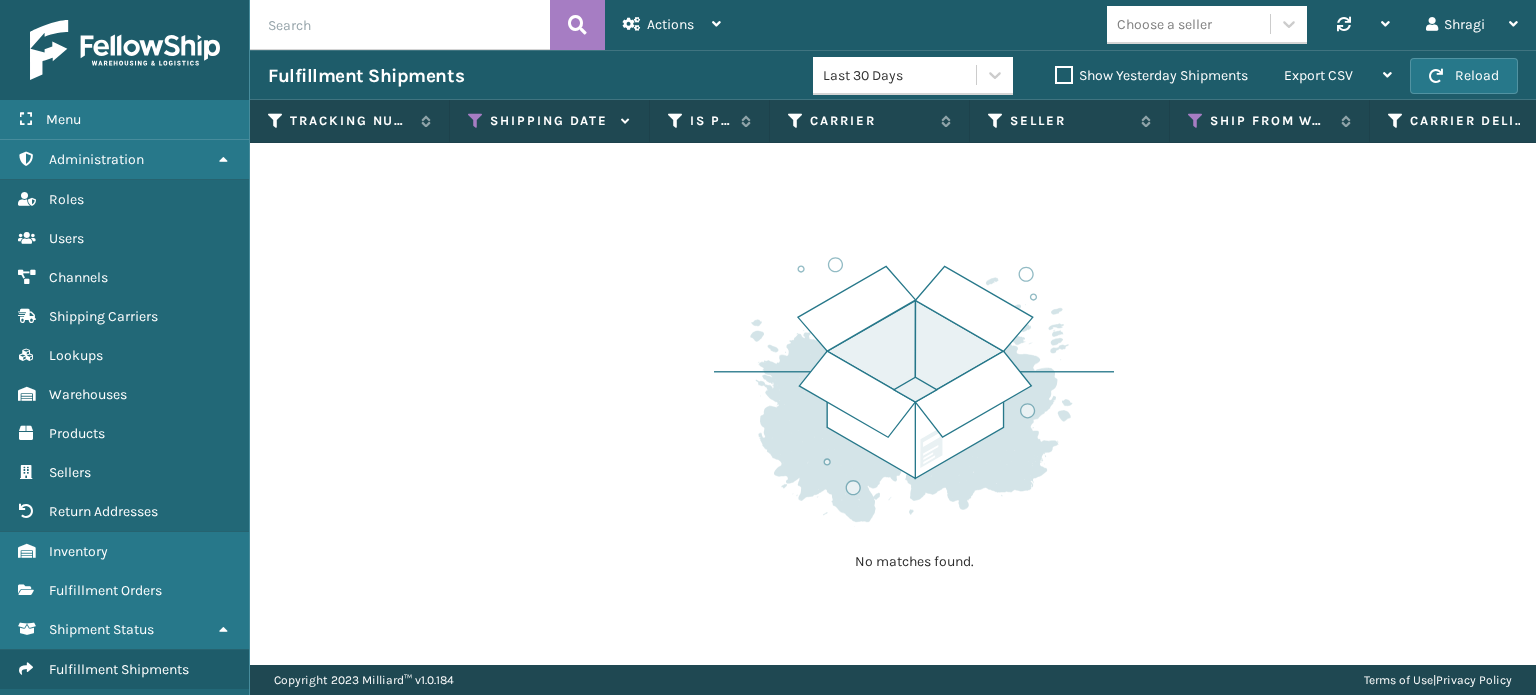 click on "No matches found." at bounding box center (893, 404) 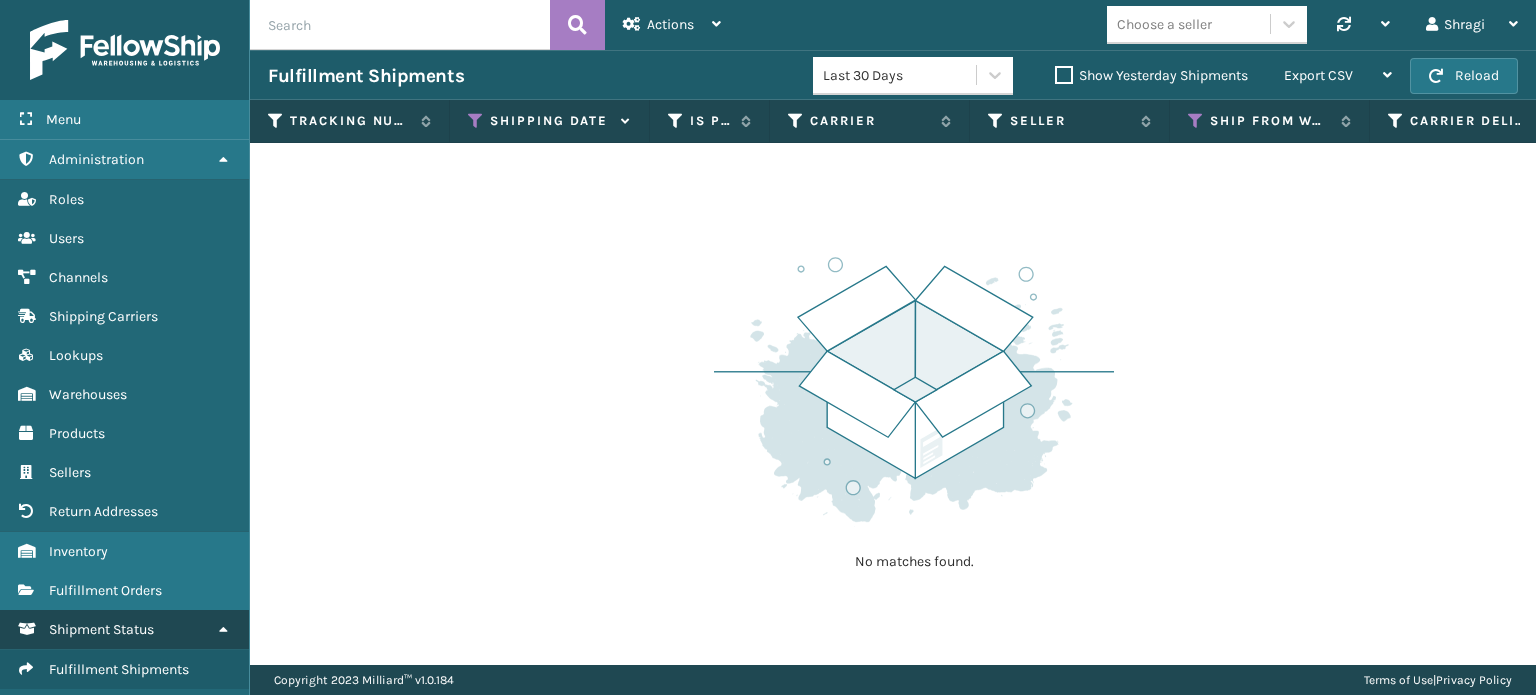 click on "Shipment Status" at bounding box center [124, 629] 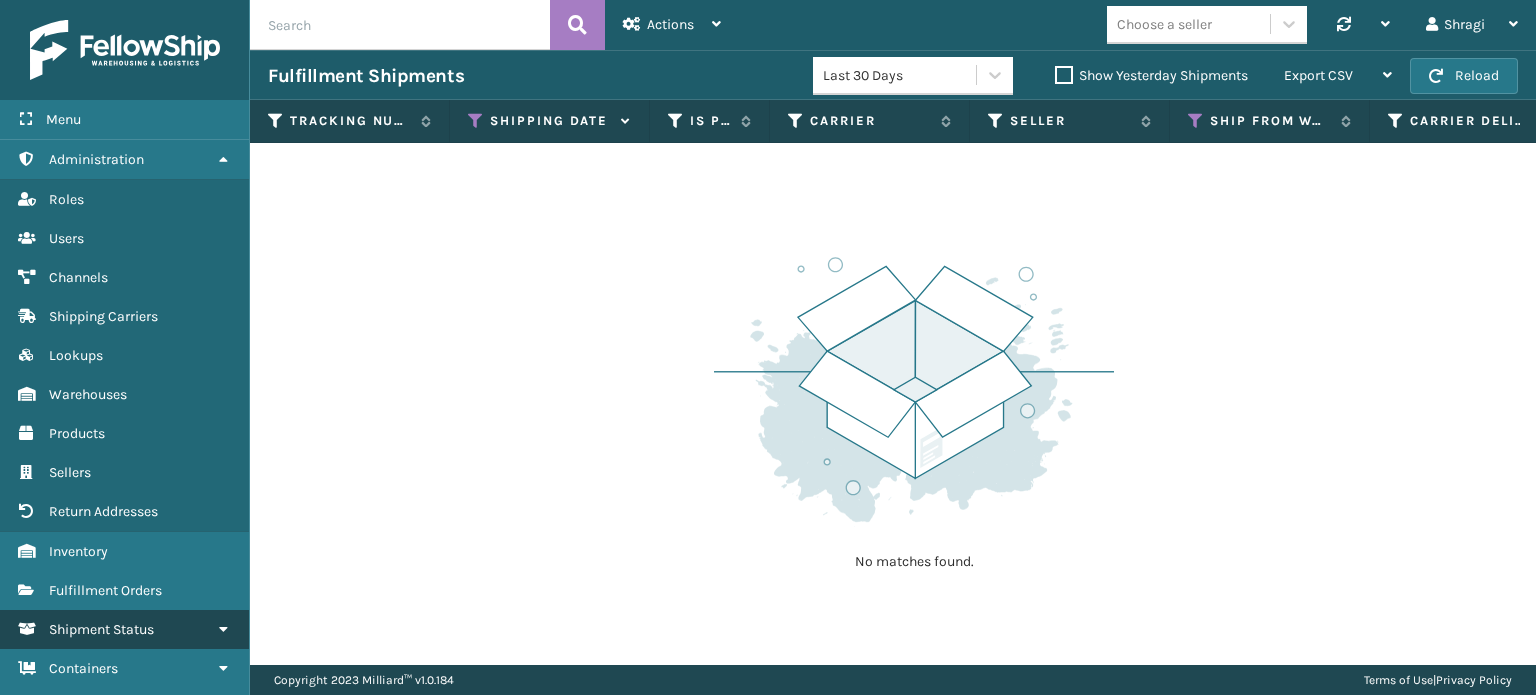 click on "Shipment Status" at bounding box center (124, 629) 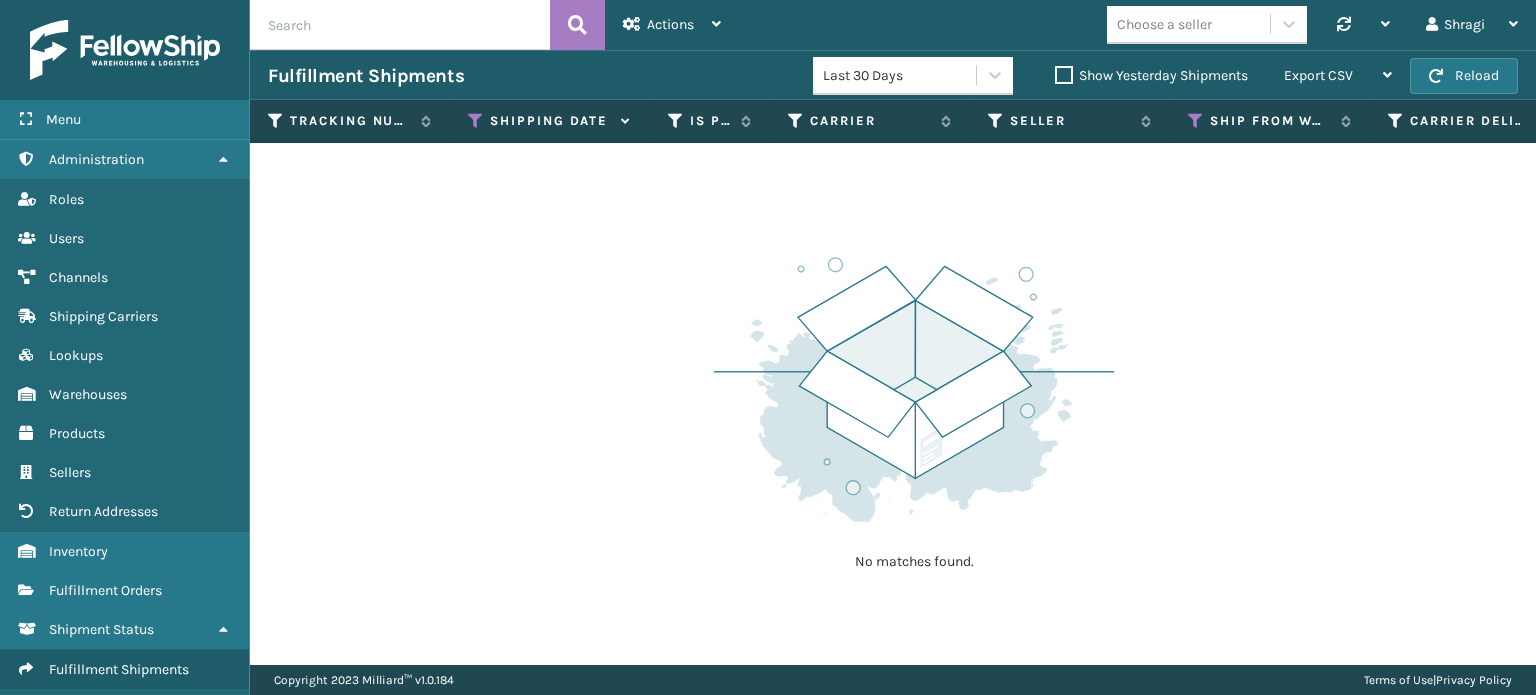 drag, startPoint x: 249, startPoint y: 187, endPoint x: 253, endPoint y: 256, distance: 69.115845 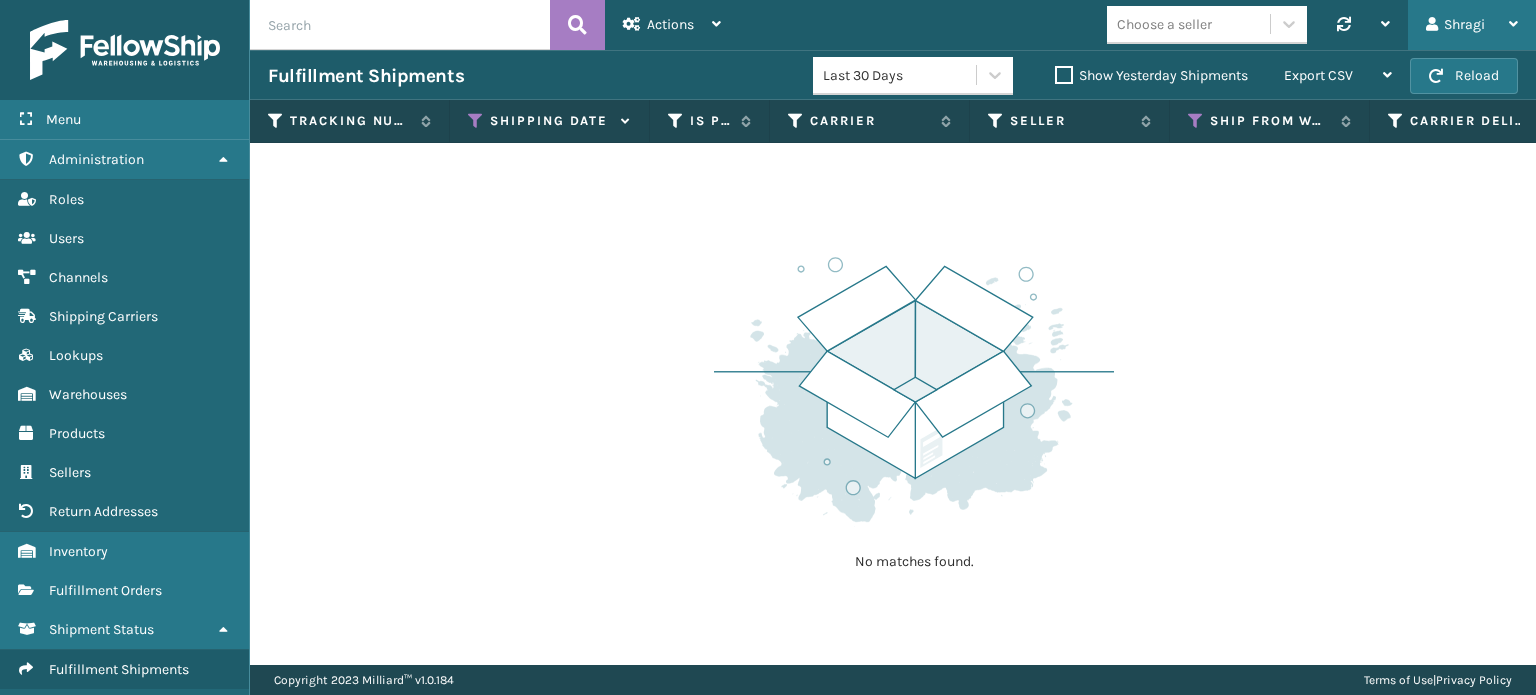 click on "Shragi" at bounding box center (1472, 25) 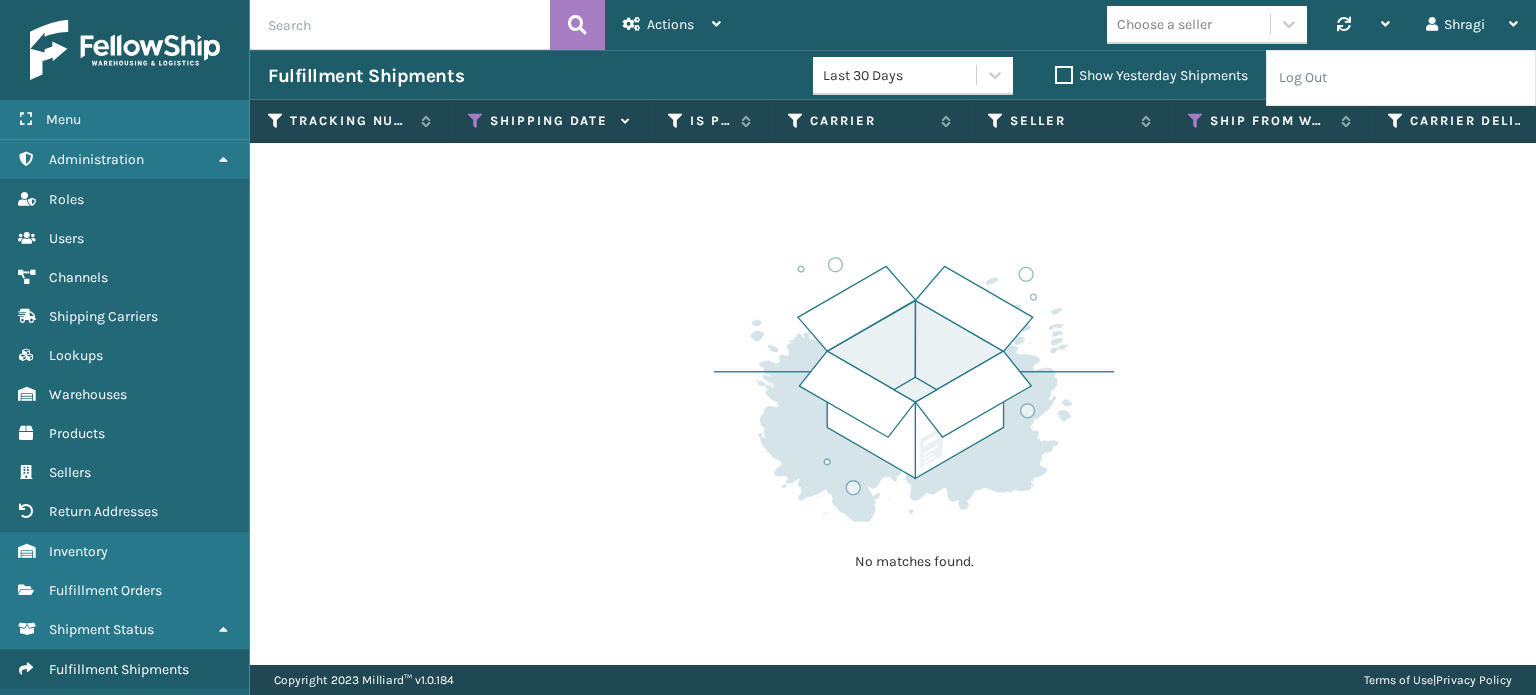click on "No matches found." at bounding box center [893, 404] 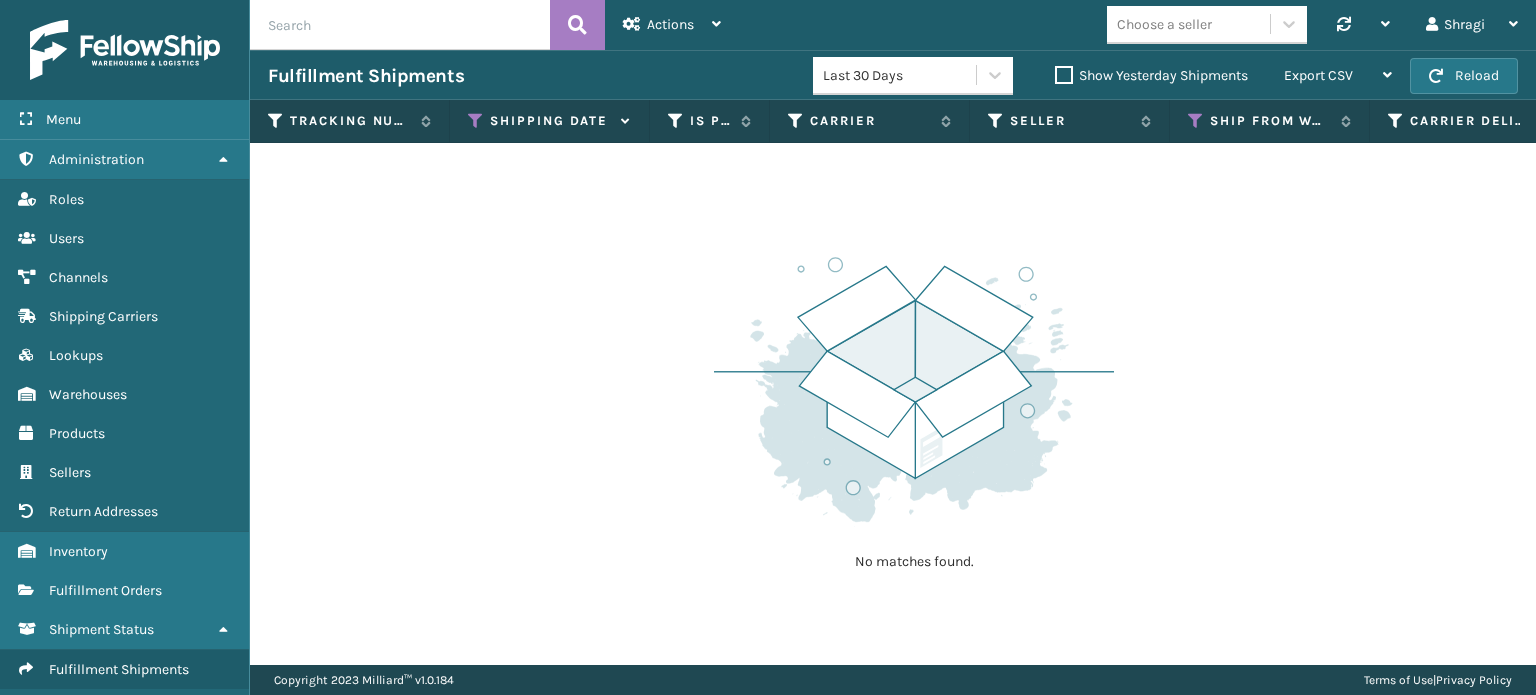 click on "Show Yesterday Shipments" at bounding box center (1151, 75) 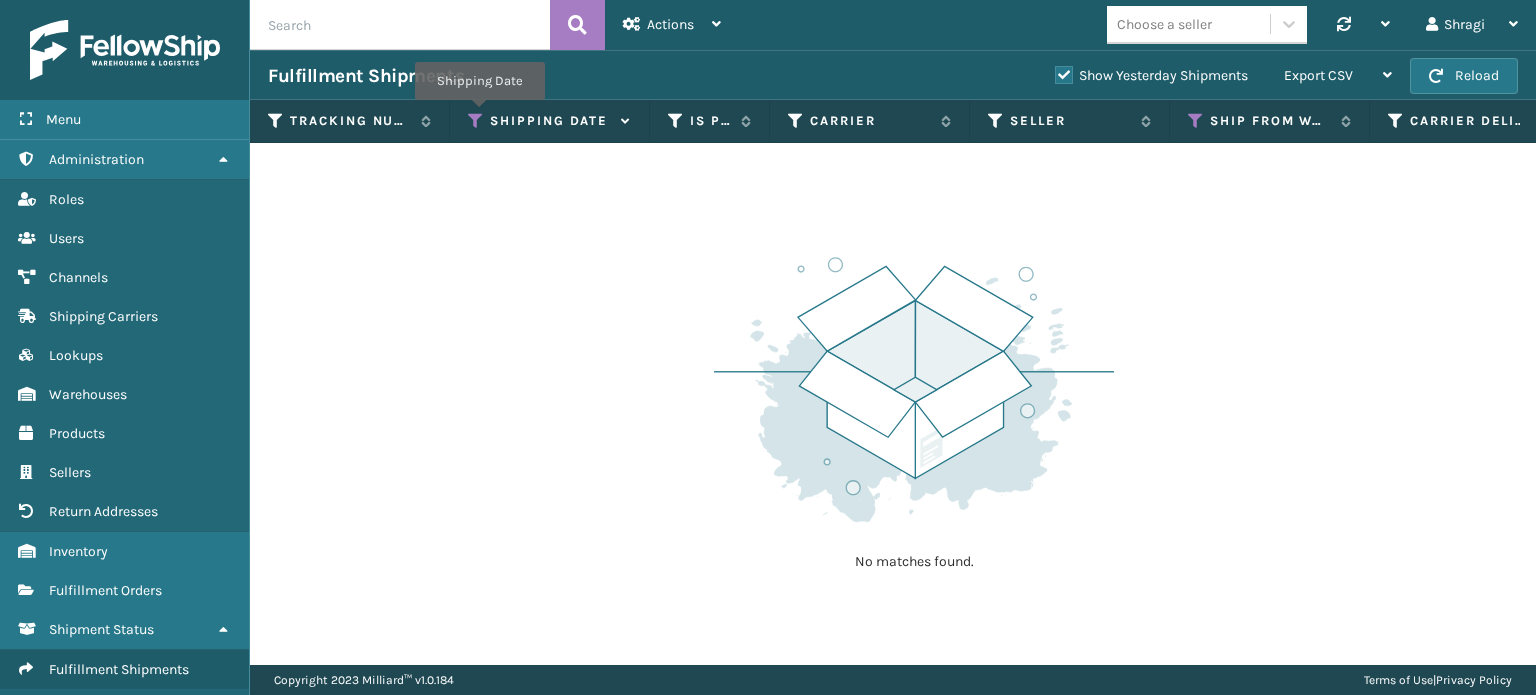 click at bounding box center (476, 121) 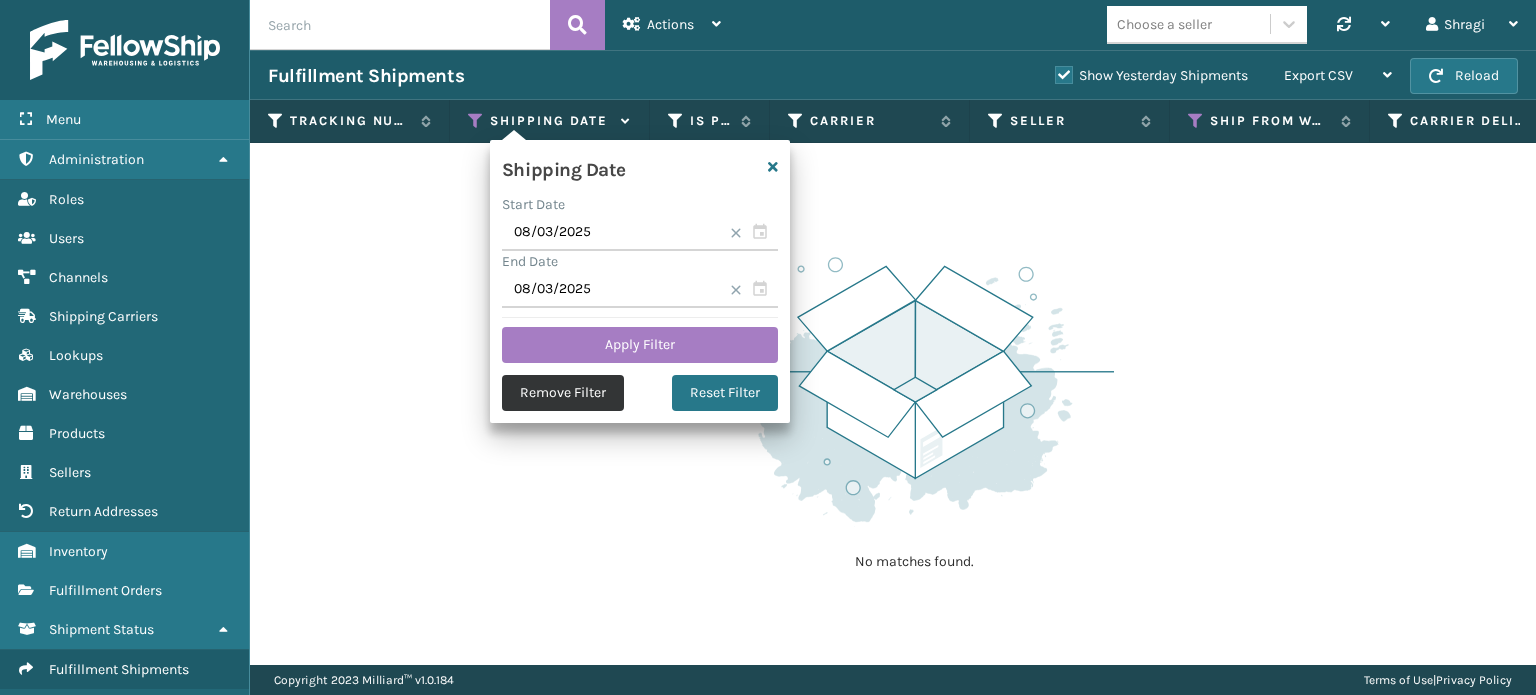 click on "Remove Filter" at bounding box center (563, 393) 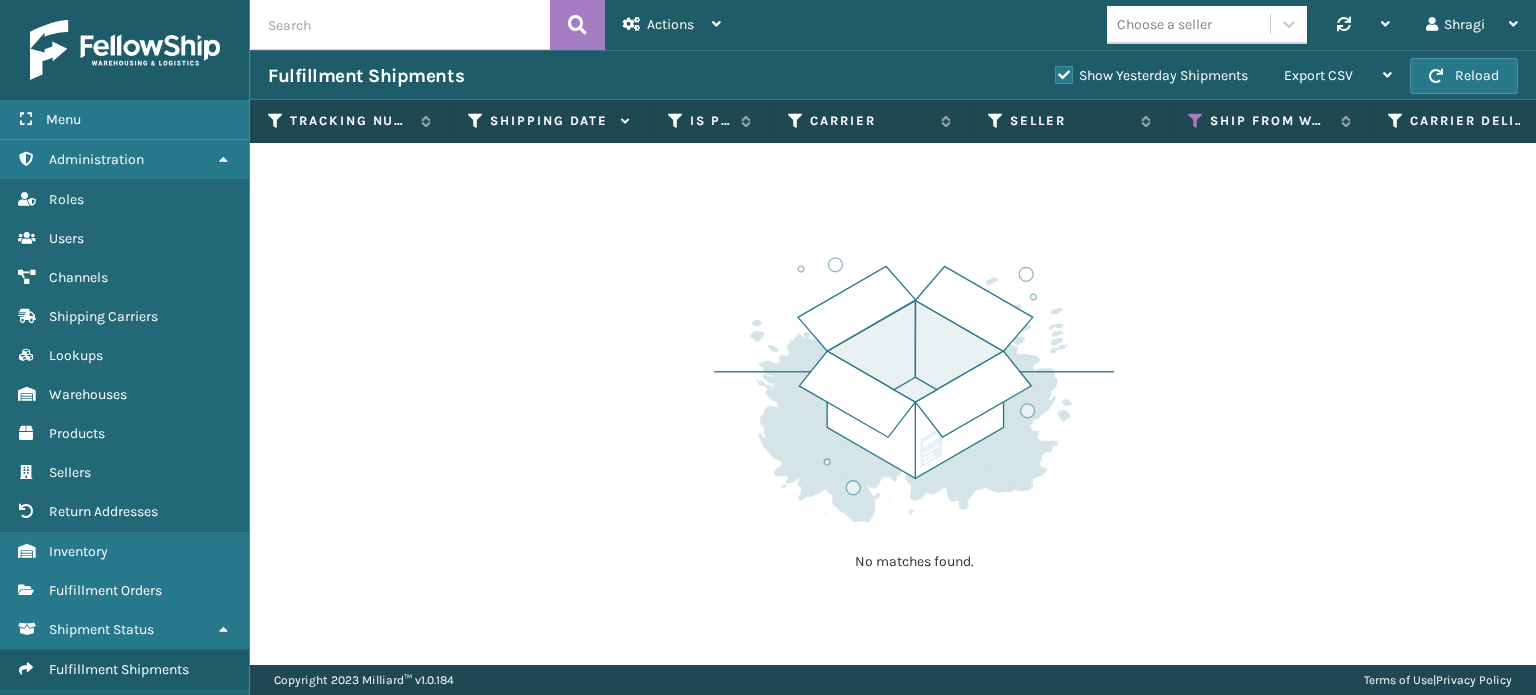 click on "Show Yesterday Shipments" at bounding box center (1151, 75) 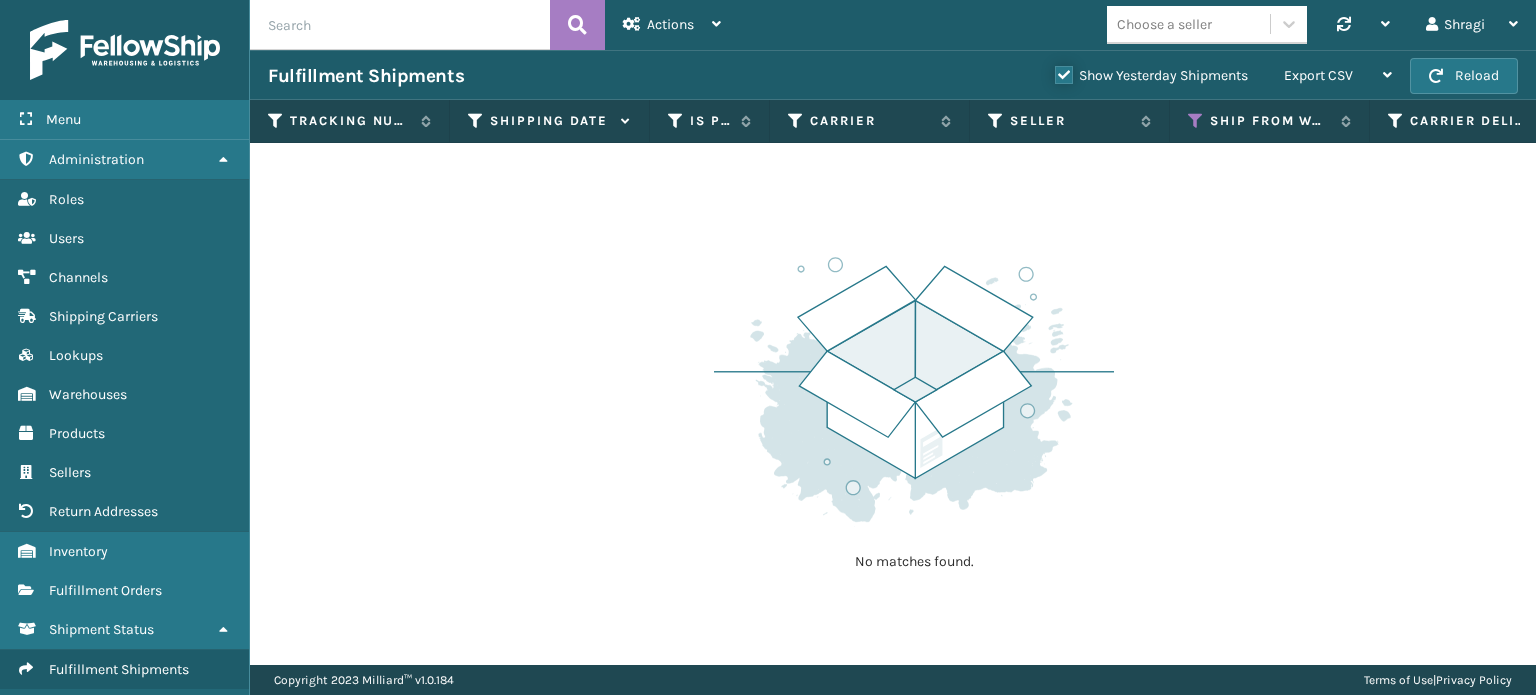 click on "Show Yesterday Shipments" at bounding box center (1055, 70) 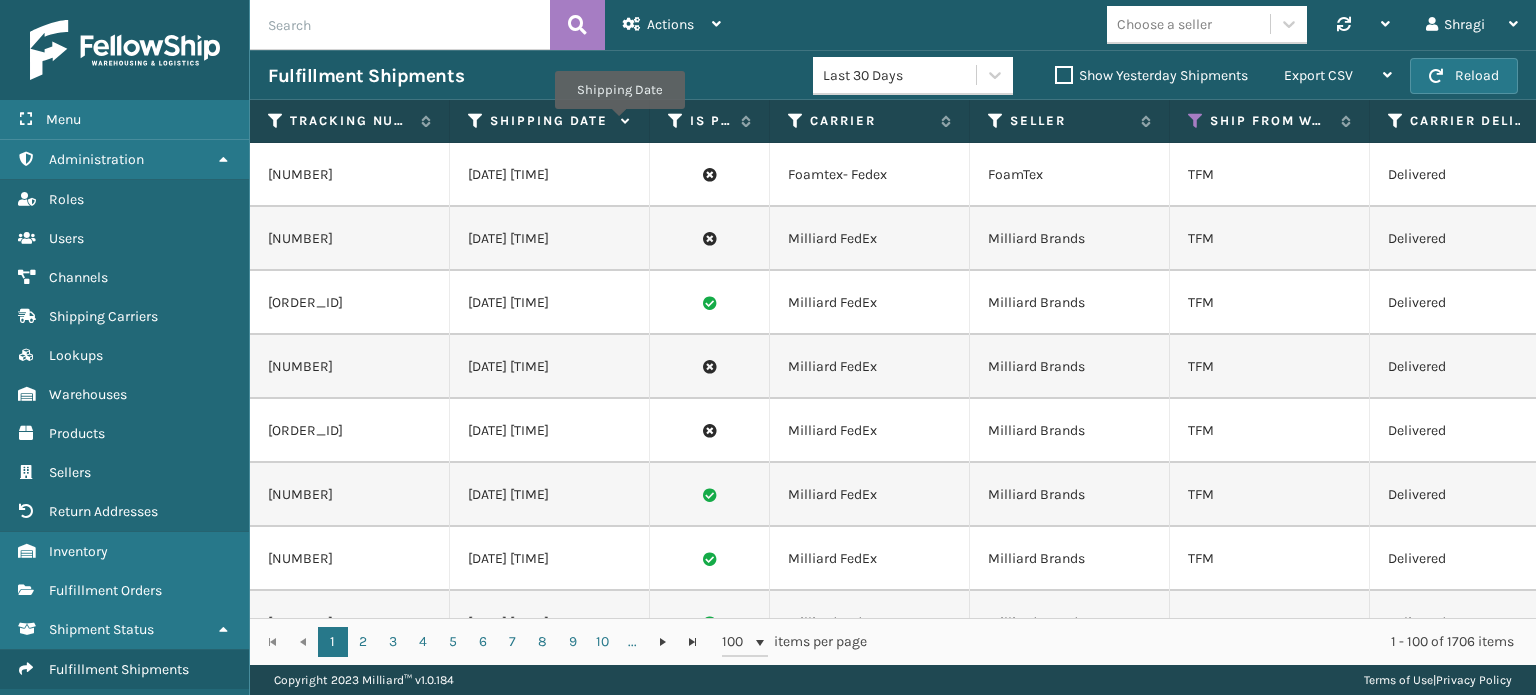 click at bounding box center [623, 121] 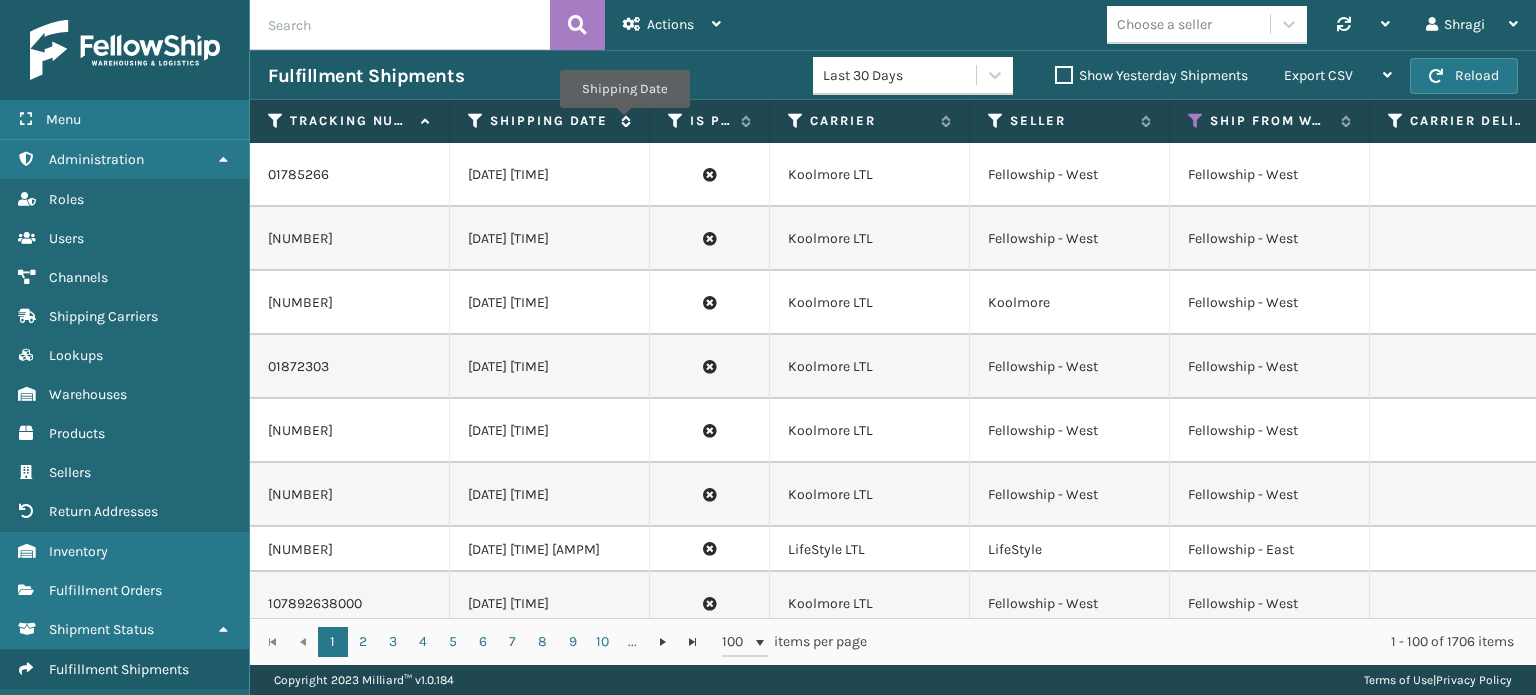 click at bounding box center [623, 121] 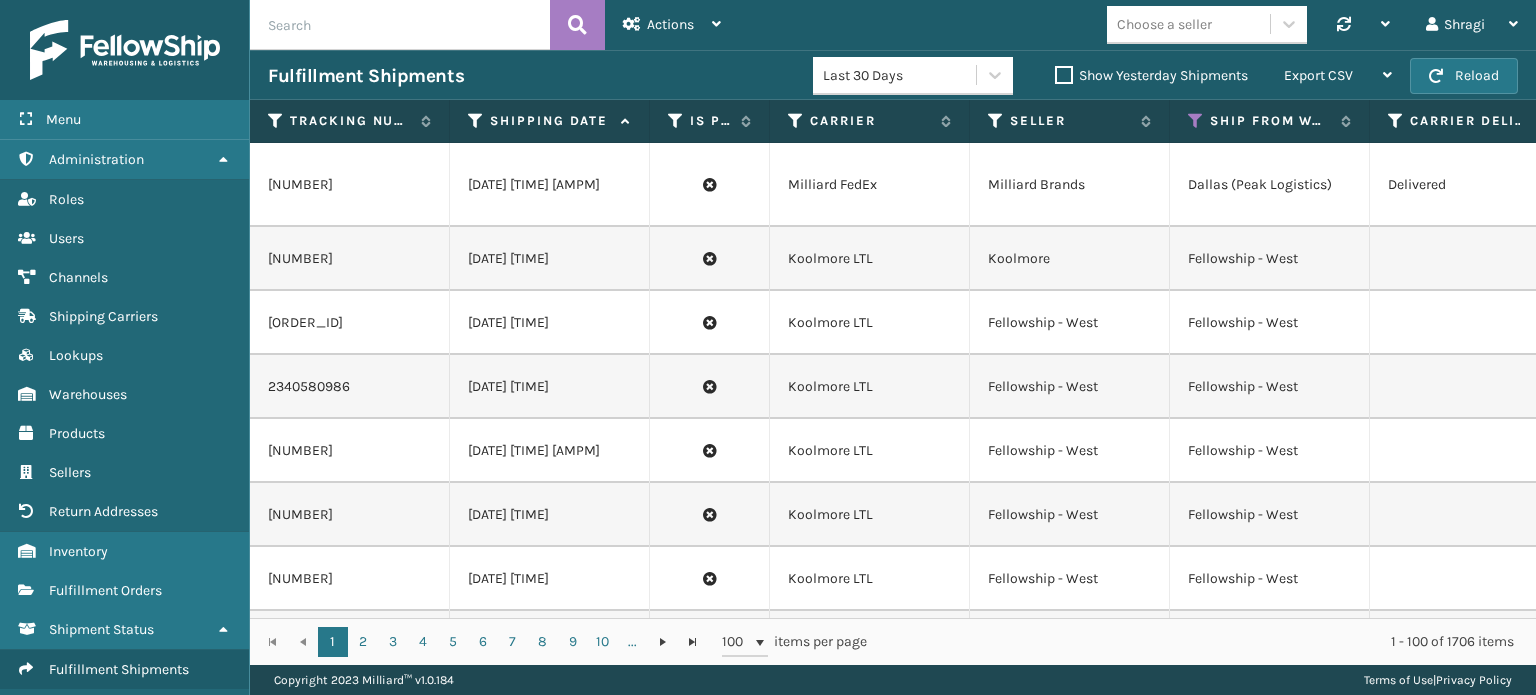 click on "Shipping Date" at bounding box center [549, 121] 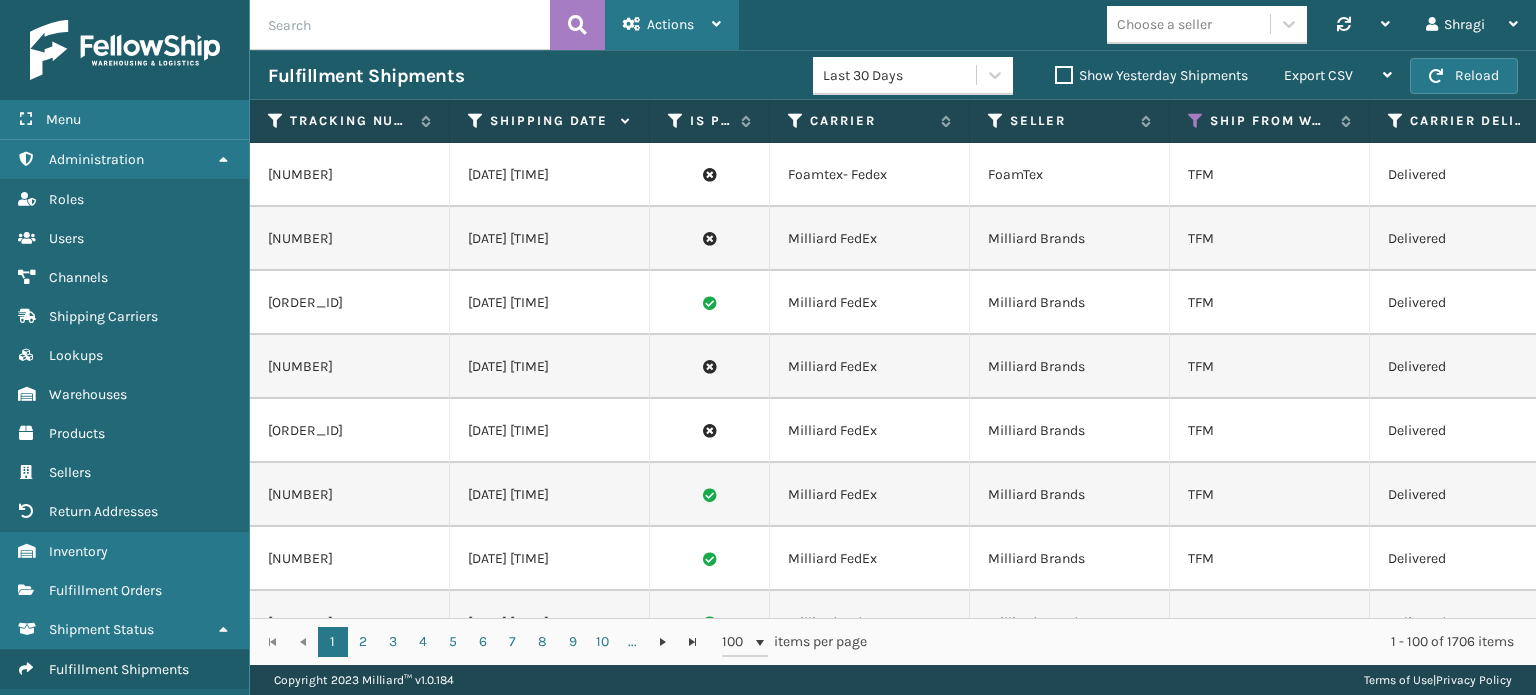 click on "Actions" at bounding box center [672, 25] 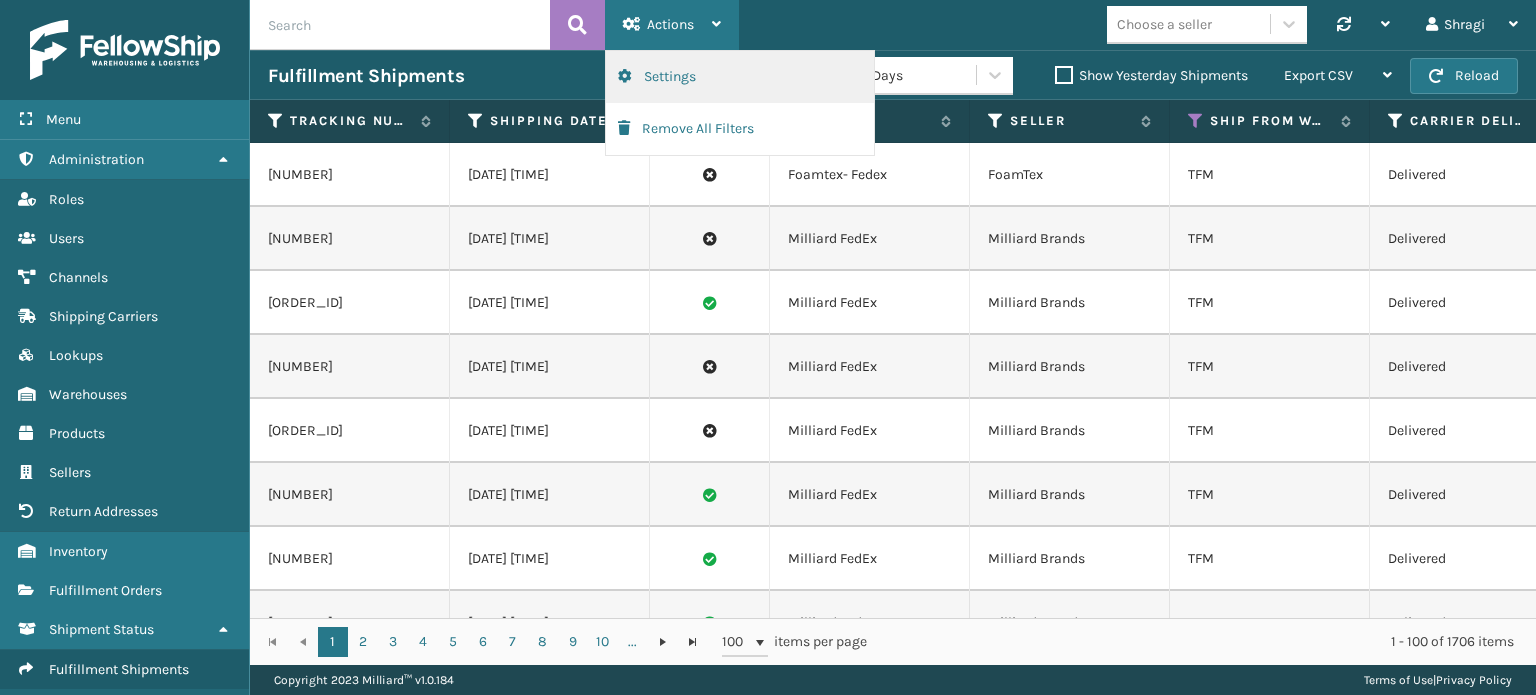 click on "Settings" at bounding box center [740, 77] 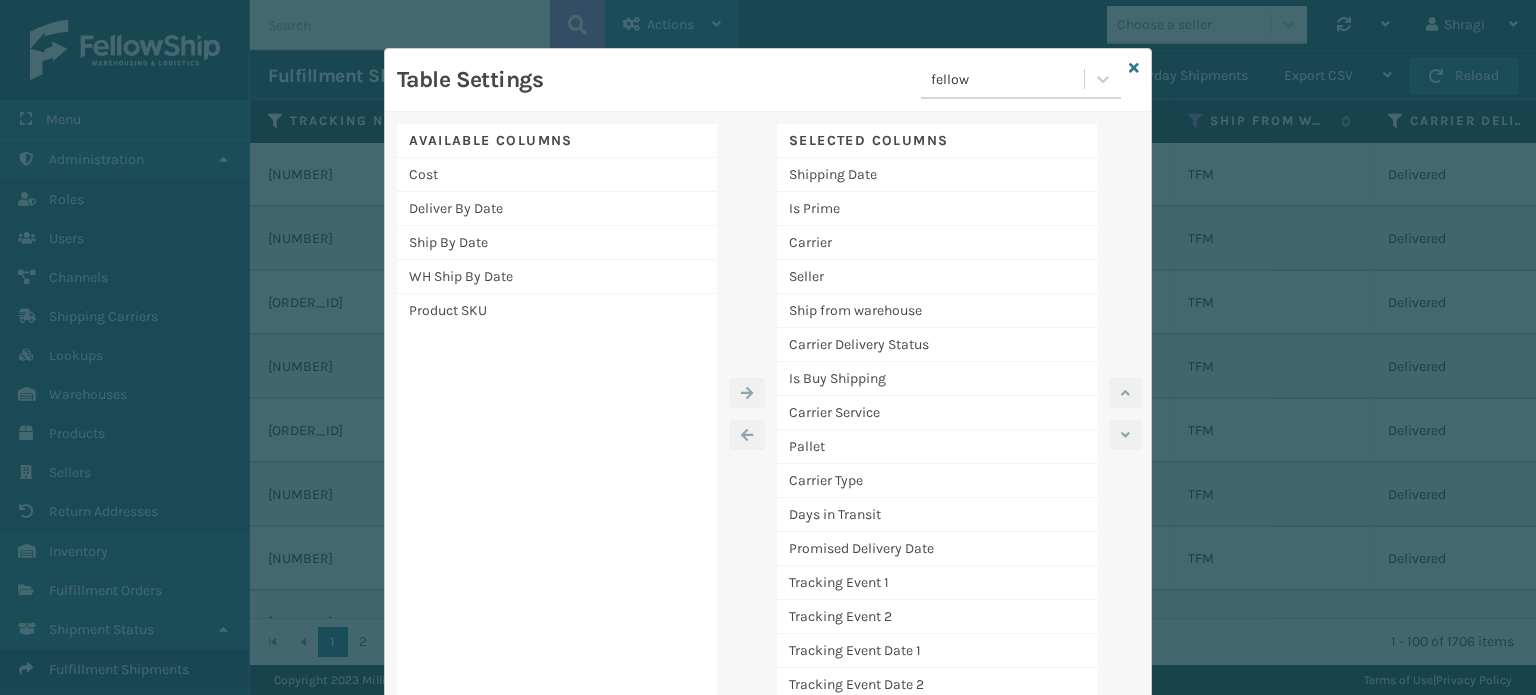 scroll, scrollTop: 48, scrollLeft: 0, axis: vertical 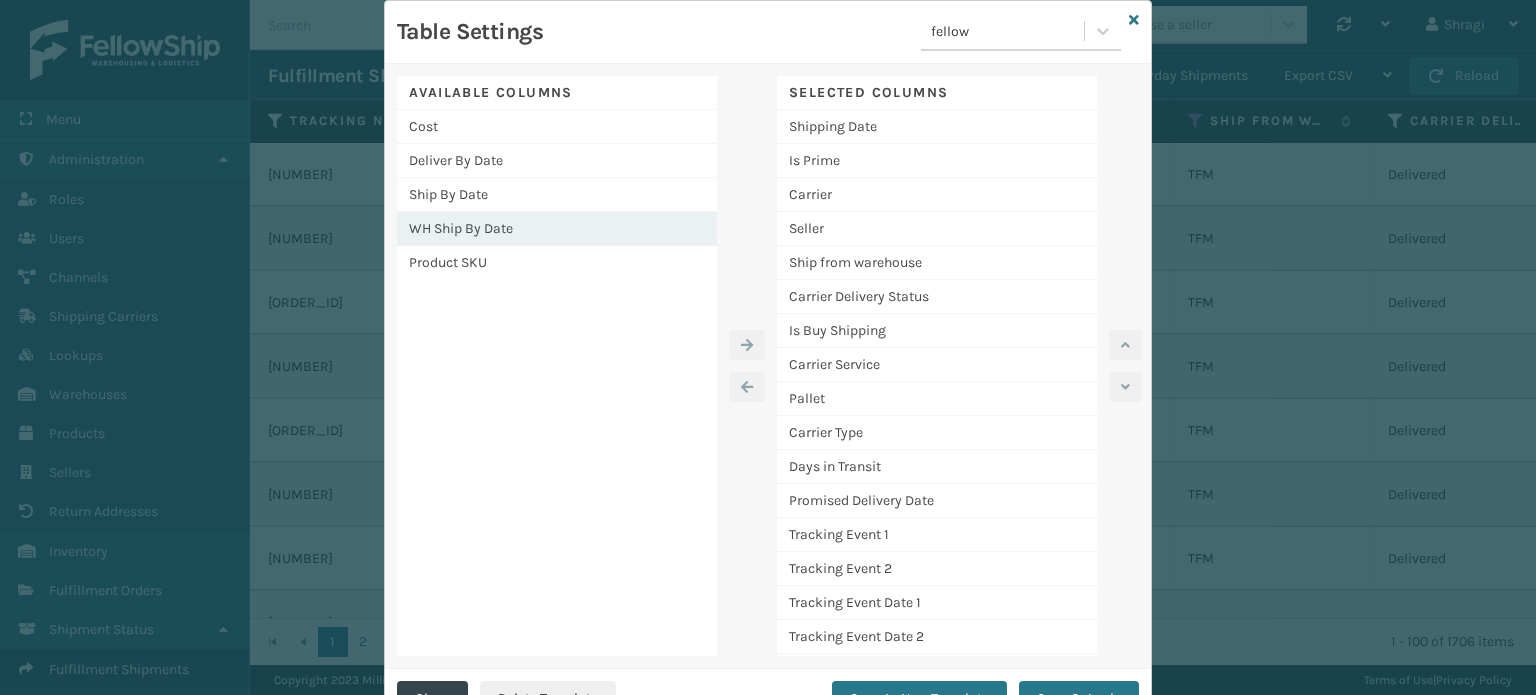 click on "WH Ship By Date" at bounding box center (557, 229) 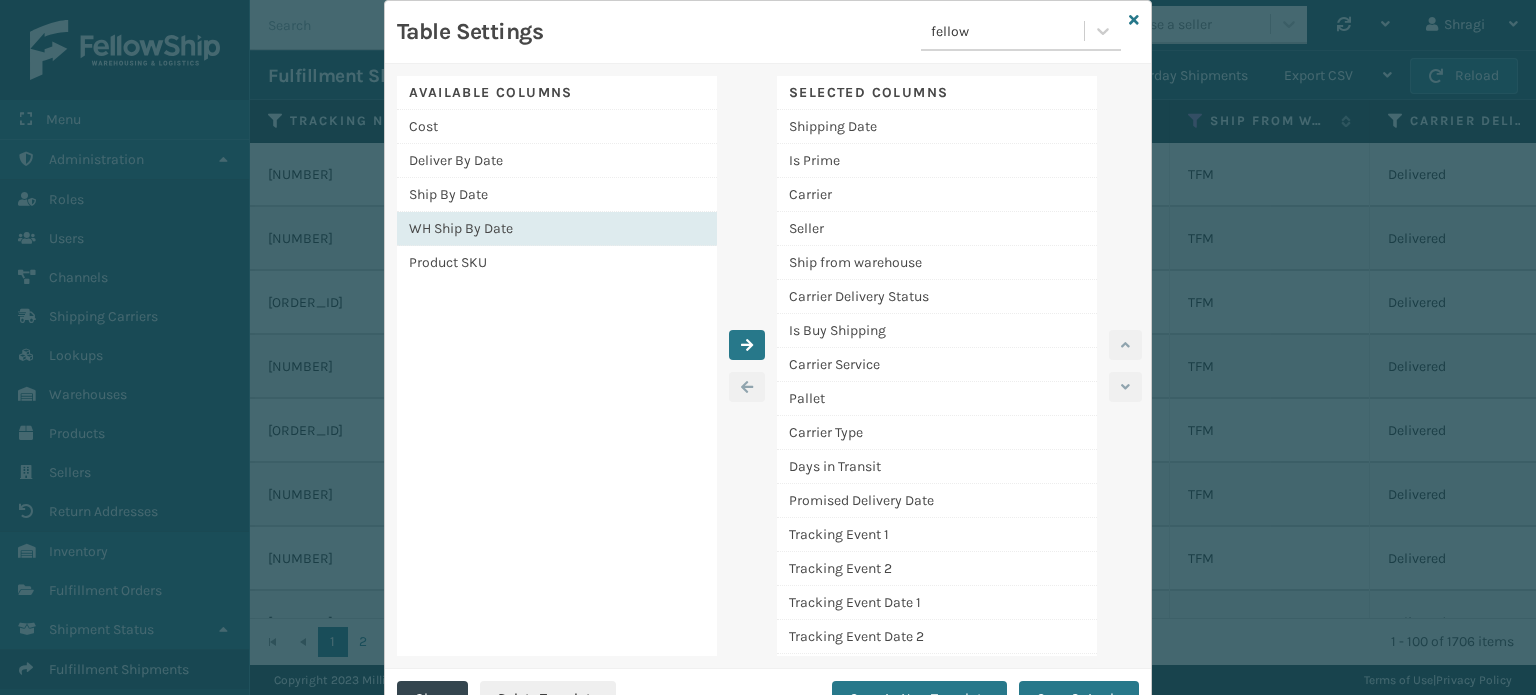 click on "WH Ship By Date" at bounding box center (557, 229) 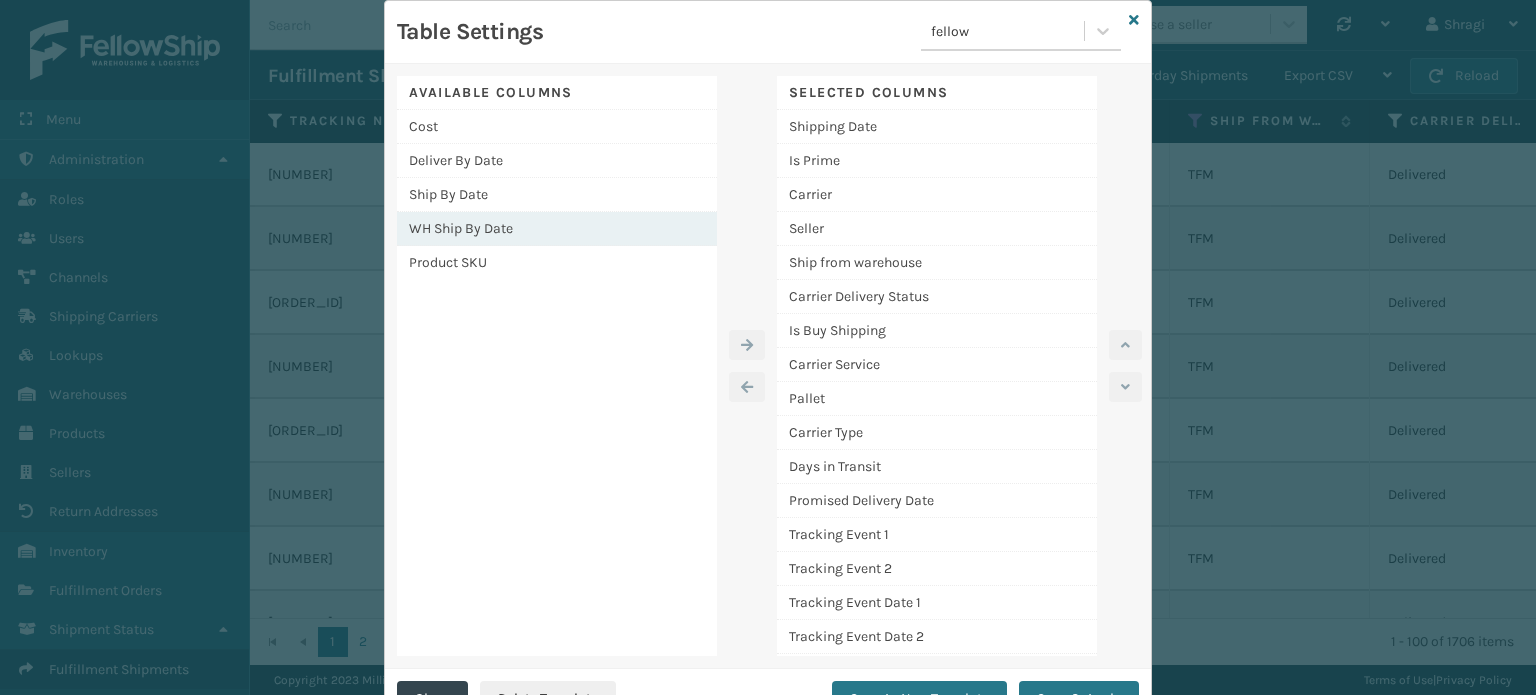click on "WH Ship By Date" at bounding box center [557, 229] 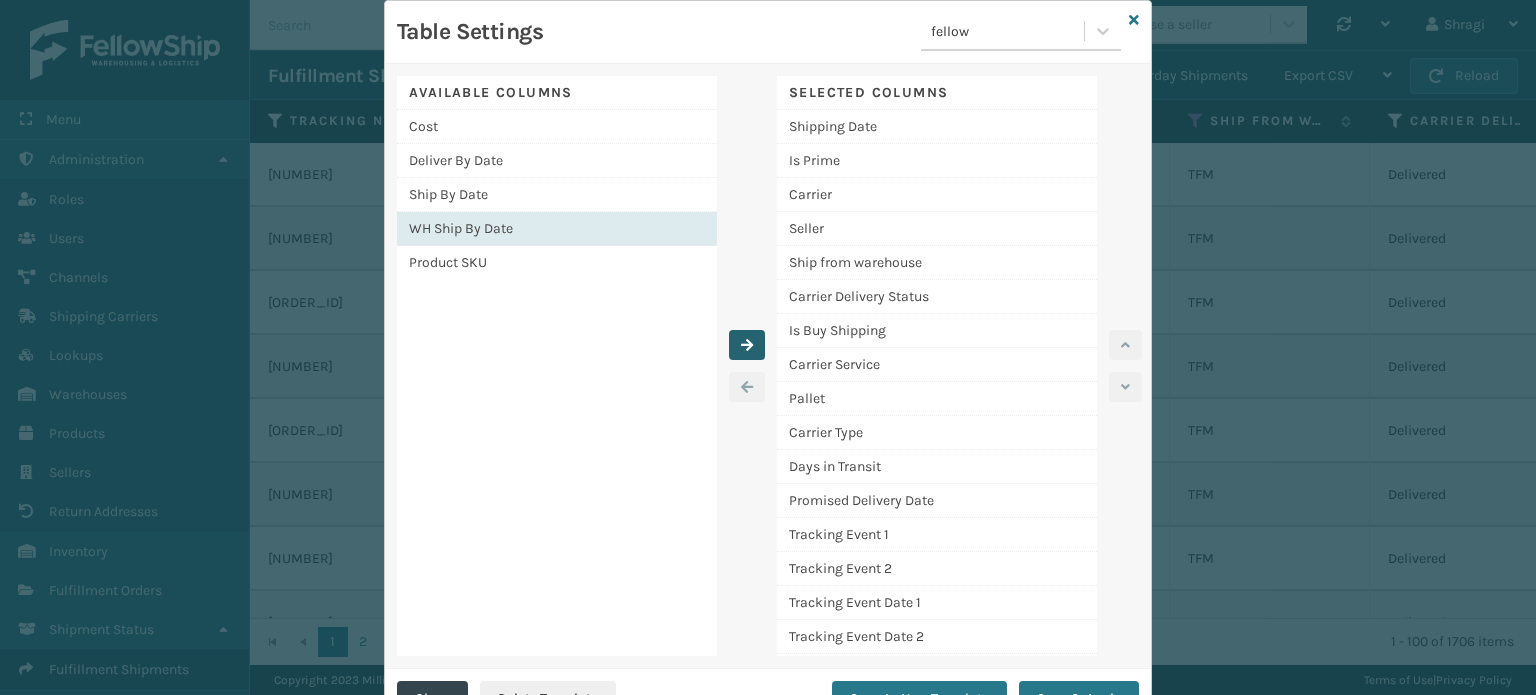 click at bounding box center (747, 345) 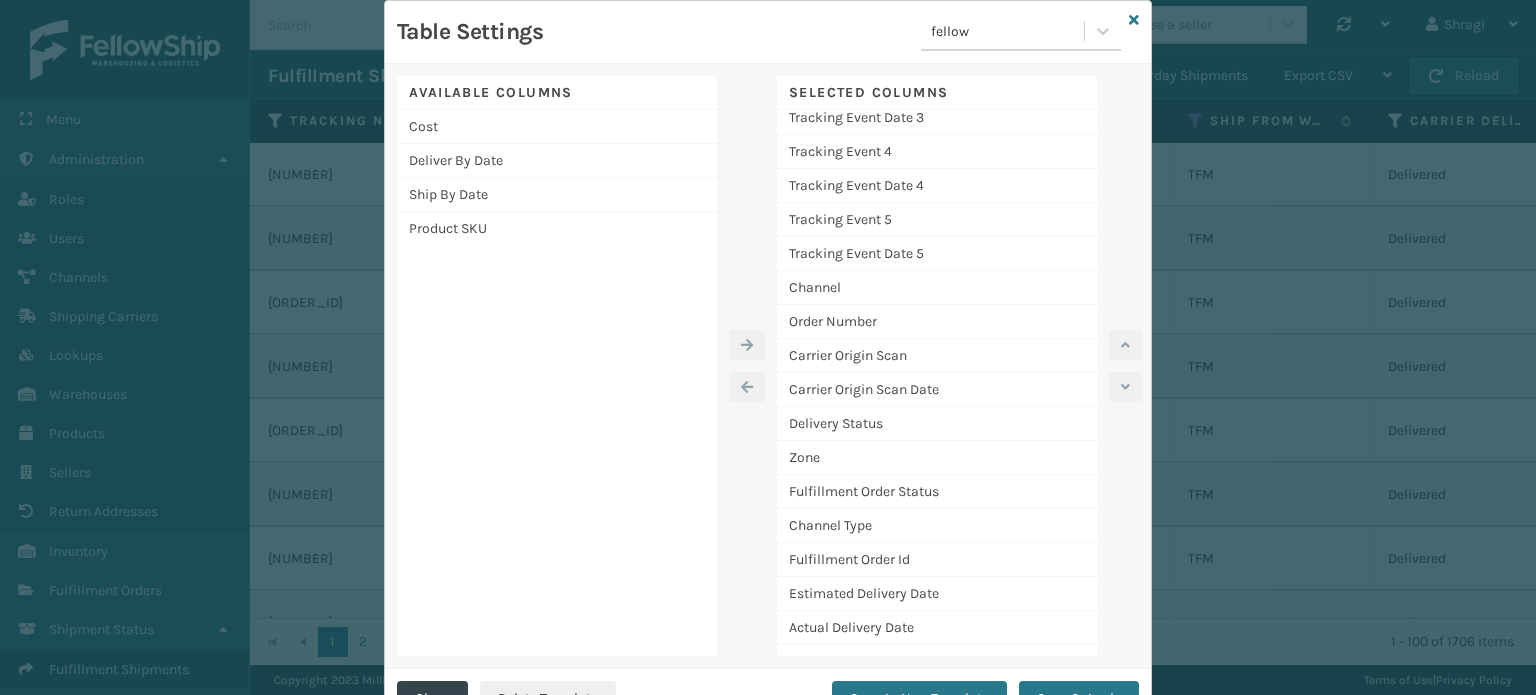 scroll, scrollTop: 601, scrollLeft: 0, axis: vertical 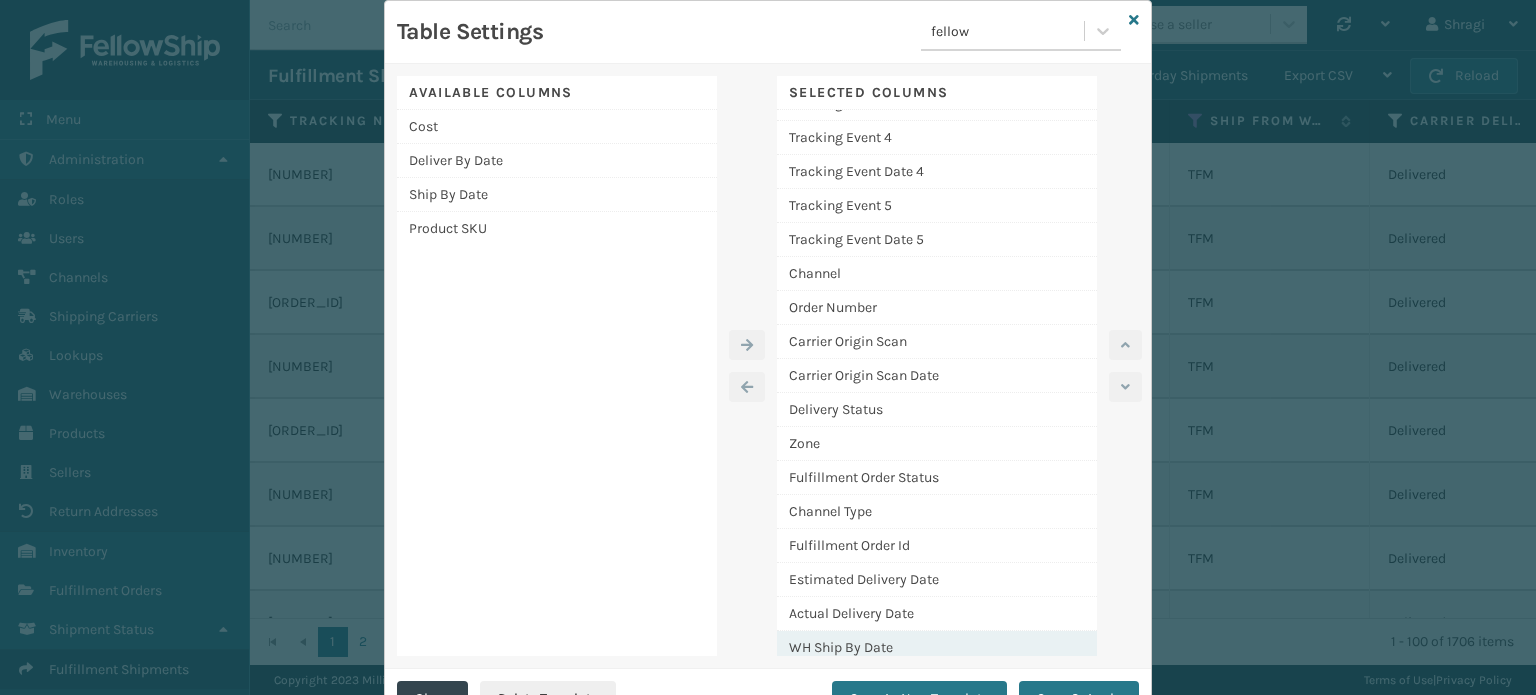 click on "WH Ship By Date" at bounding box center (937, 647) 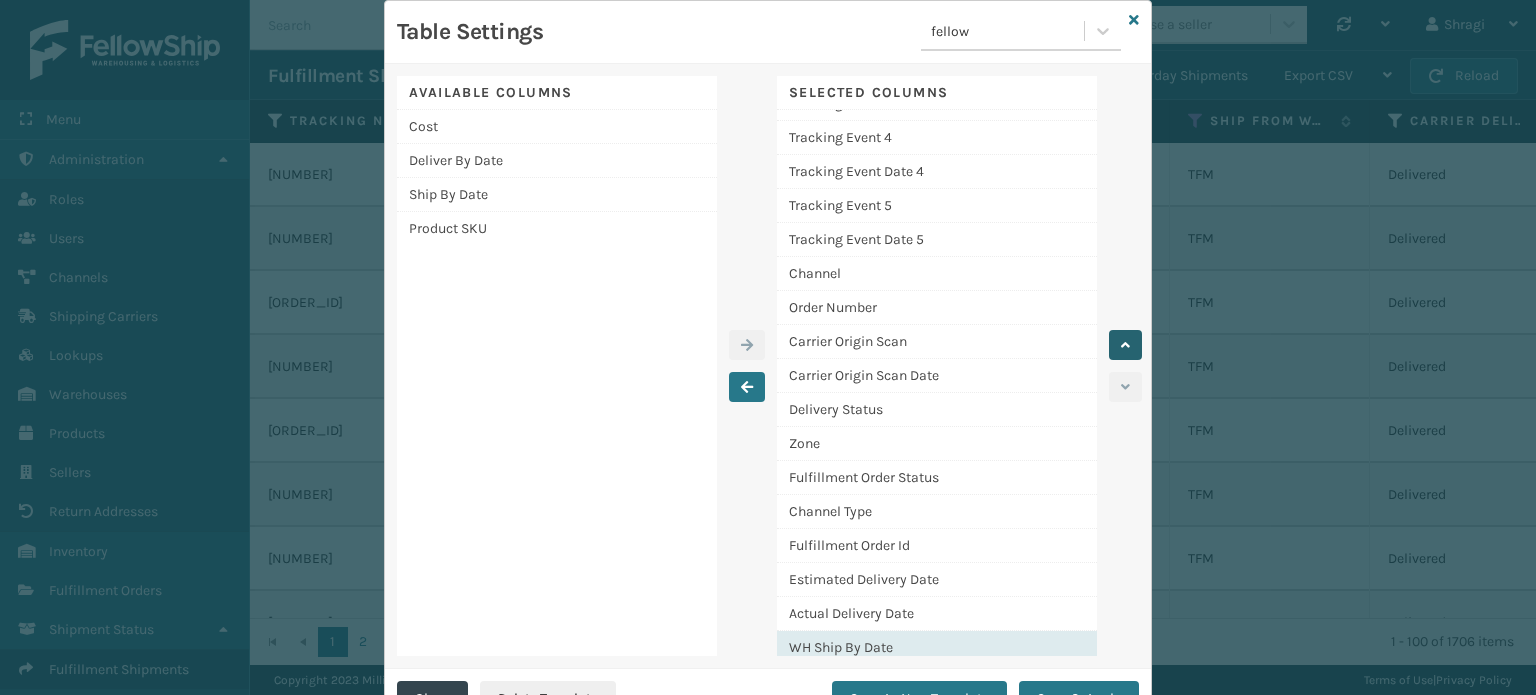 click at bounding box center (1125, 345) 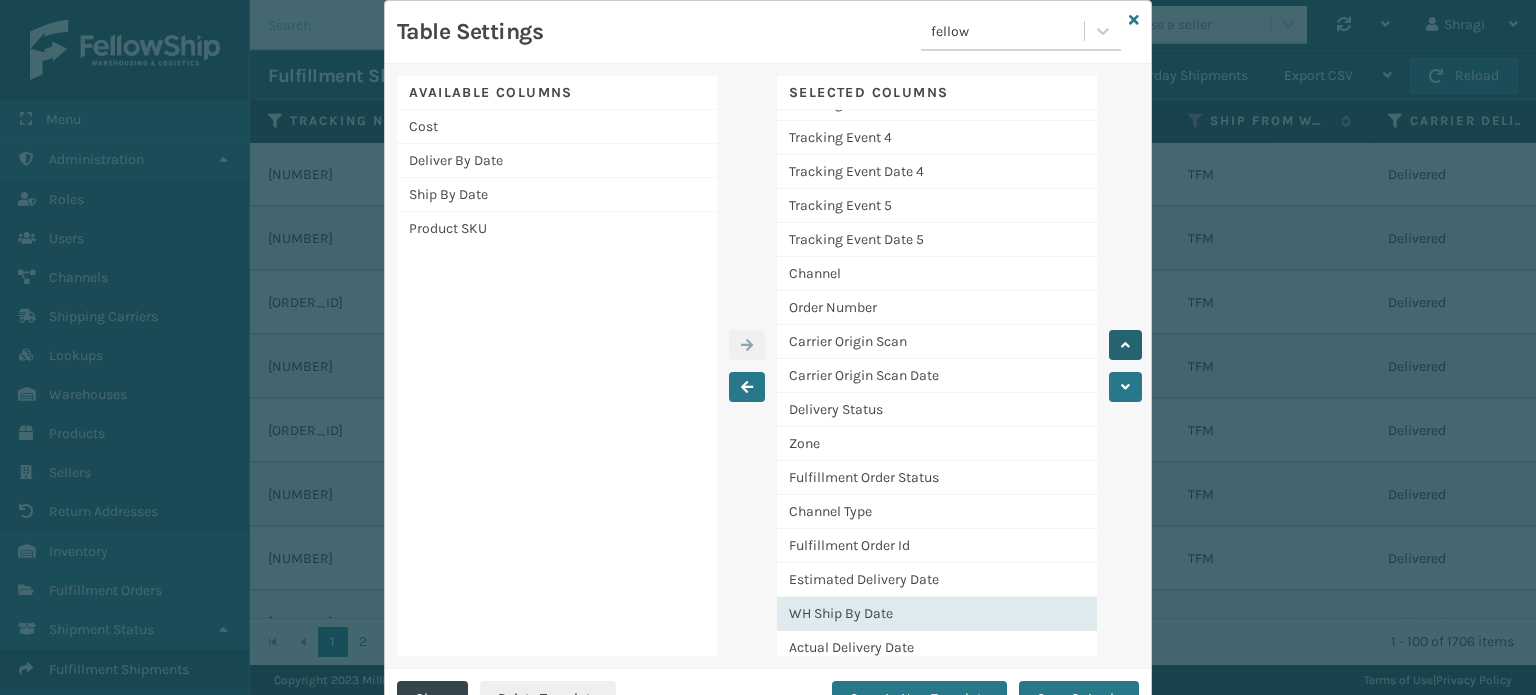 click at bounding box center (1125, 345) 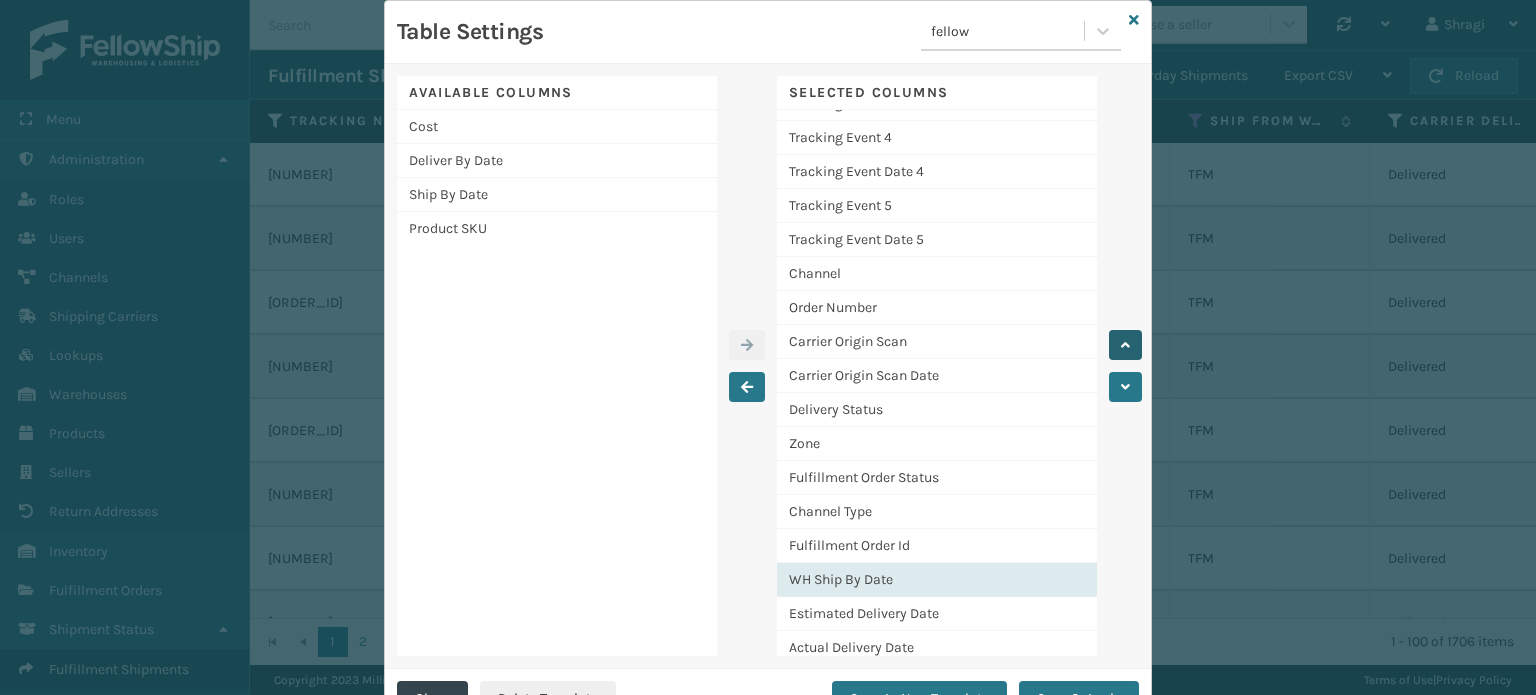 click at bounding box center [1125, 345] 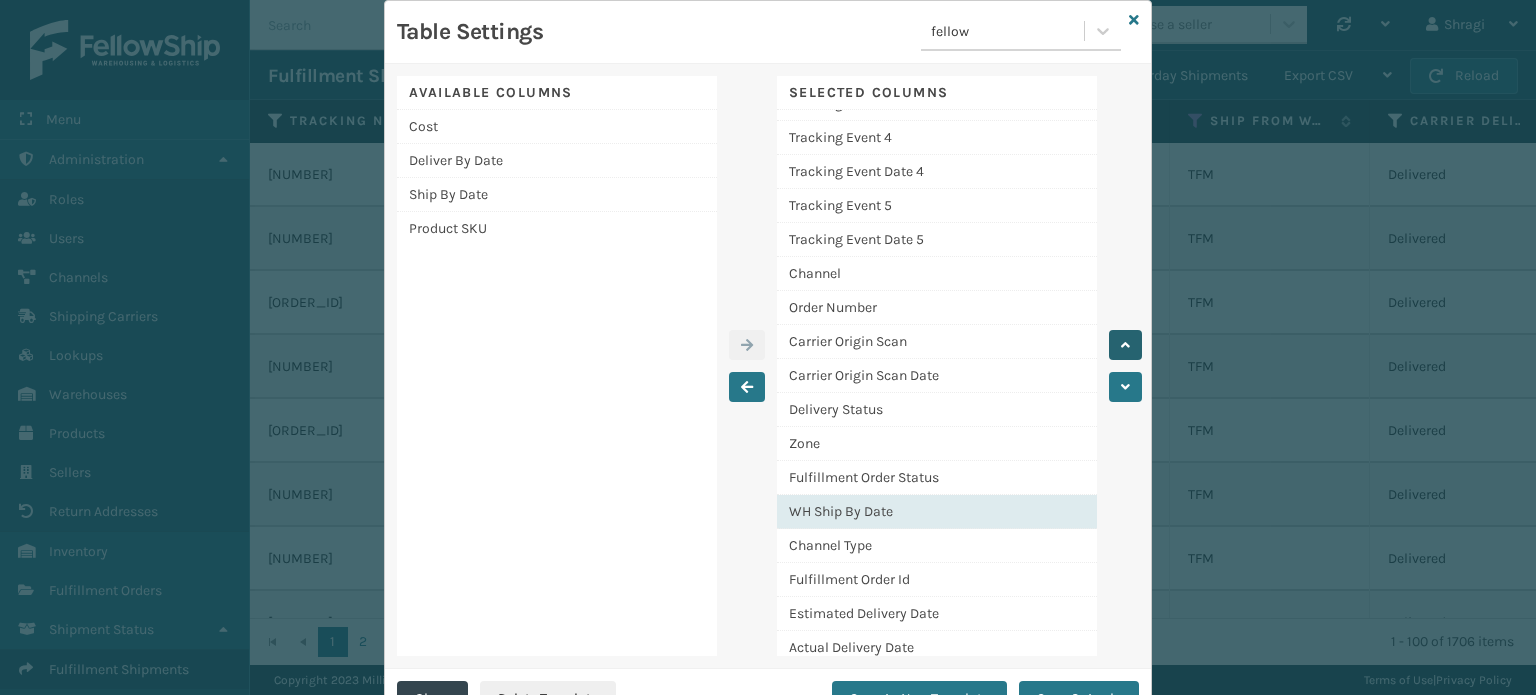 click at bounding box center [1125, 345] 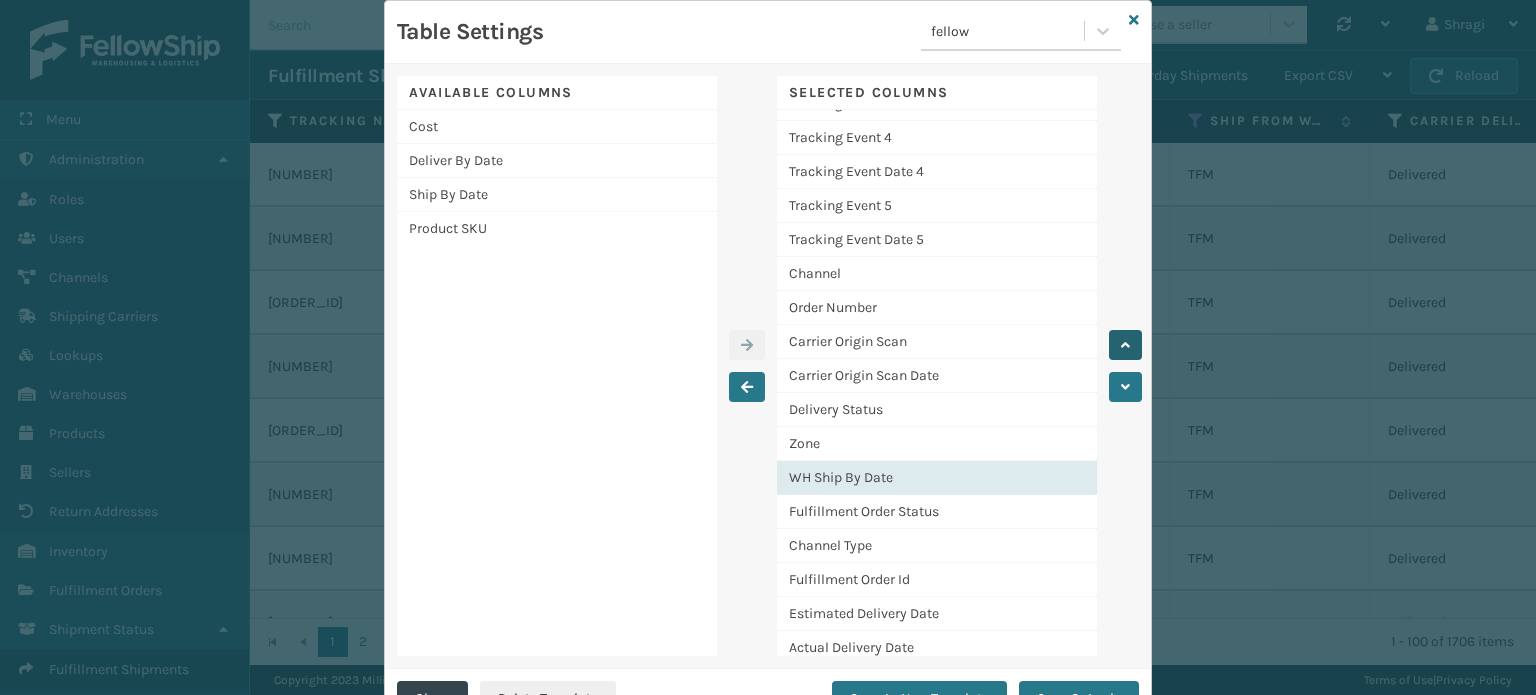 click at bounding box center (1125, 345) 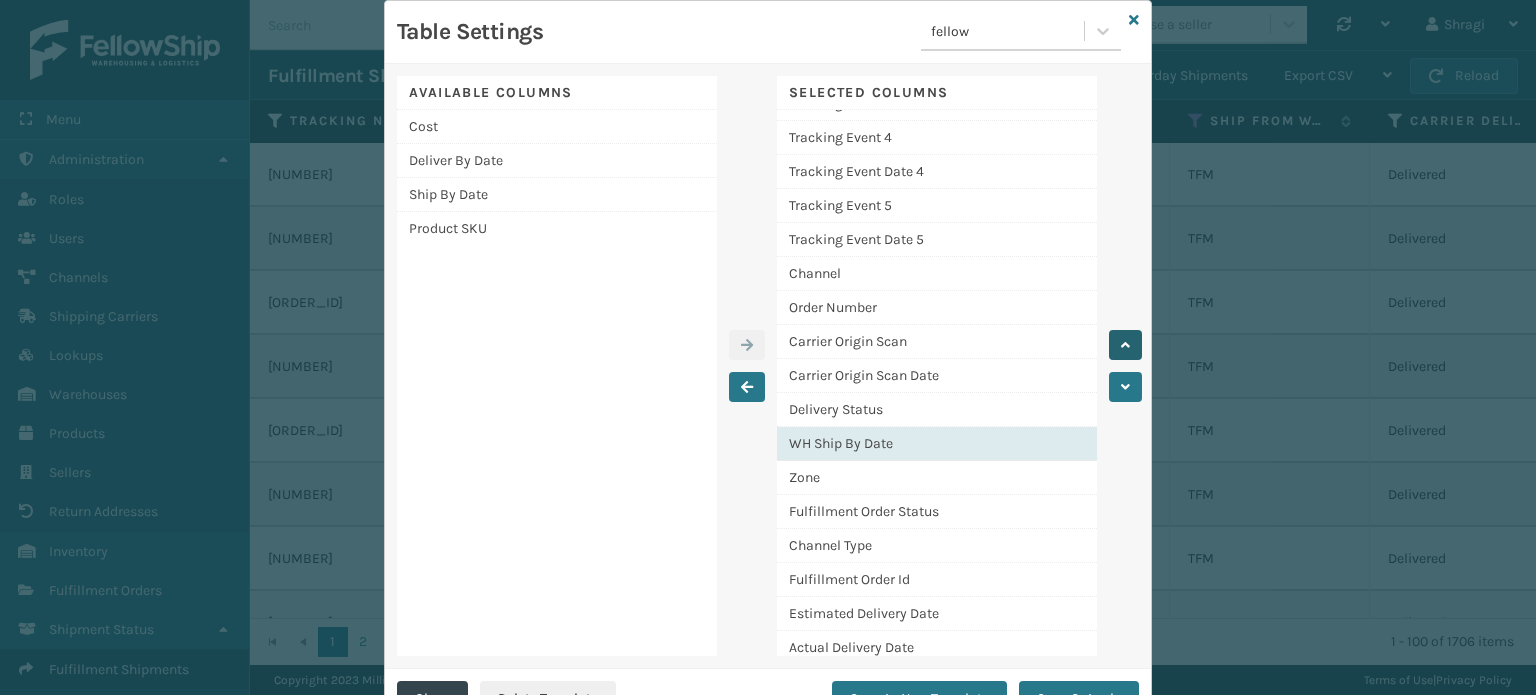 click at bounding box center (1125, 345) 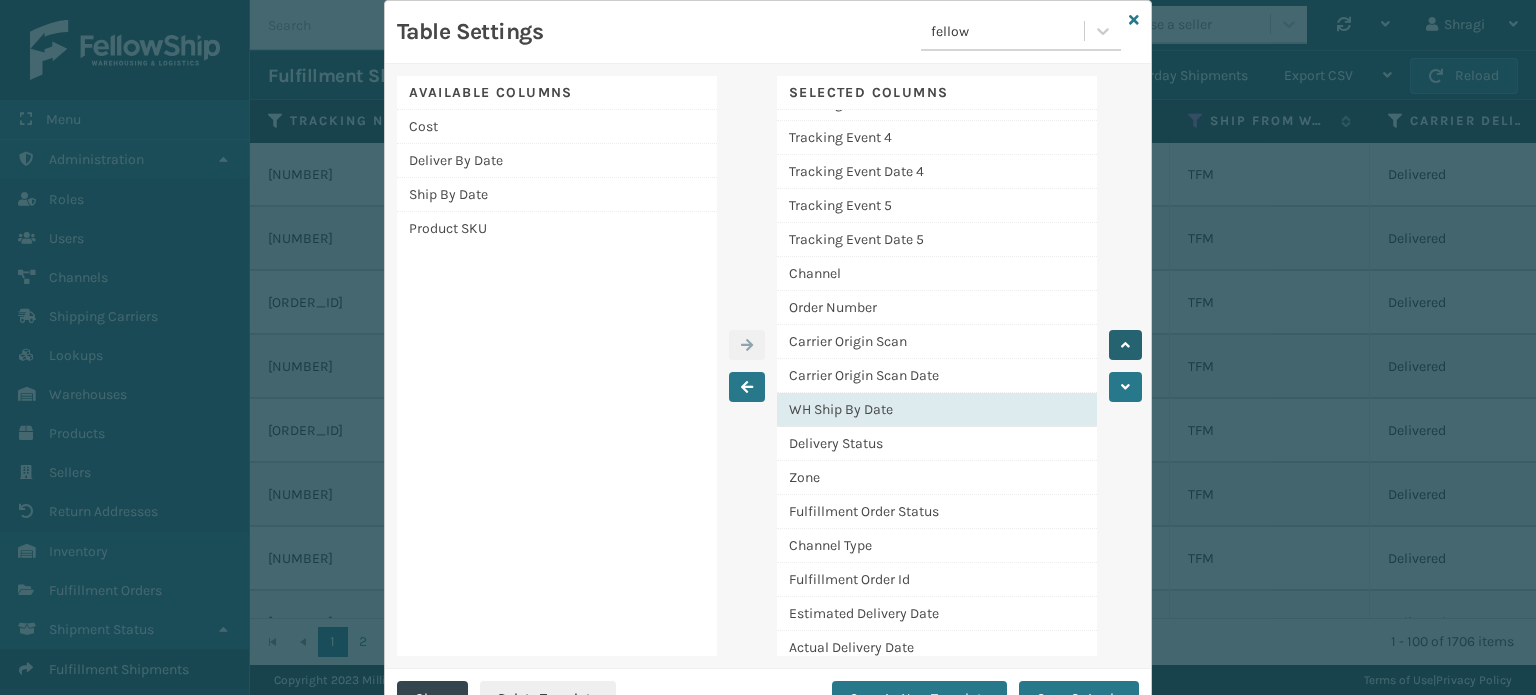 click at bounding box center (1125, 345) 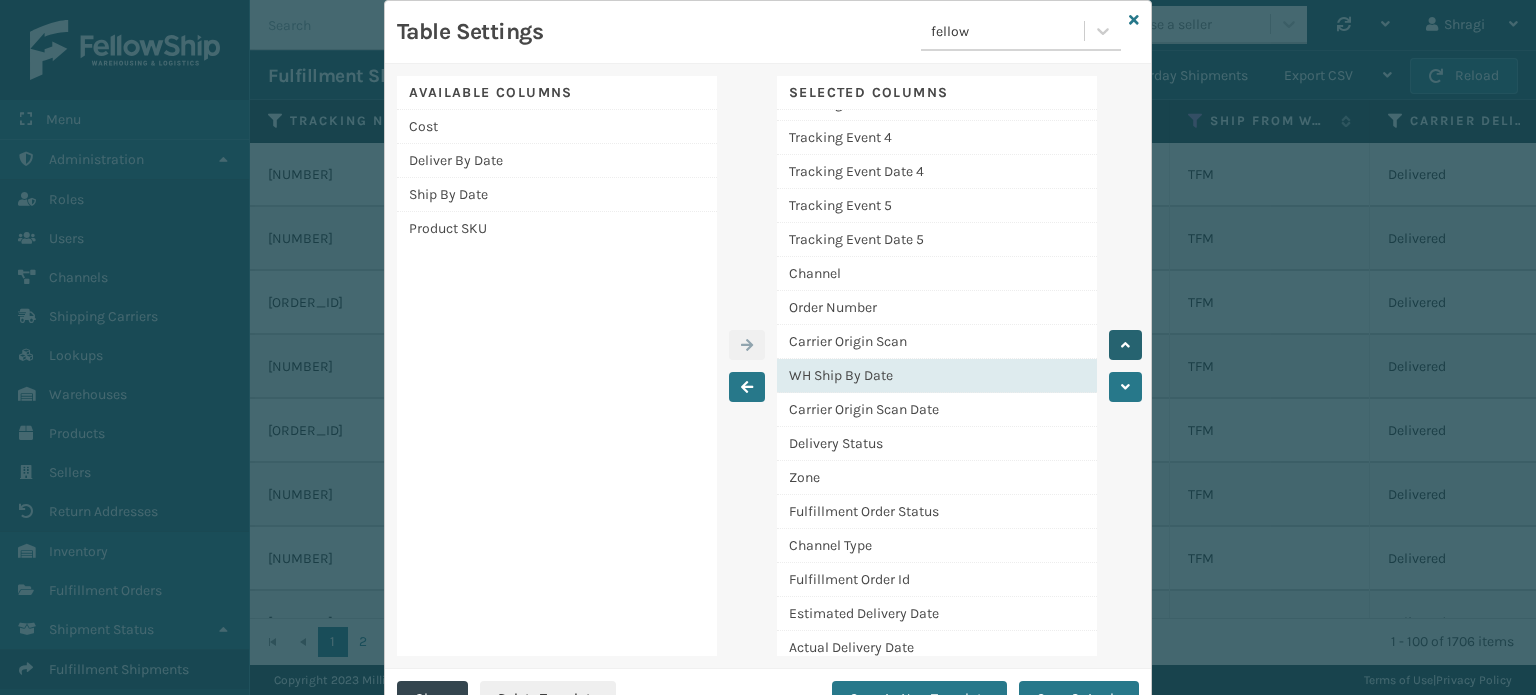 click at bounding box center [1125, 345] 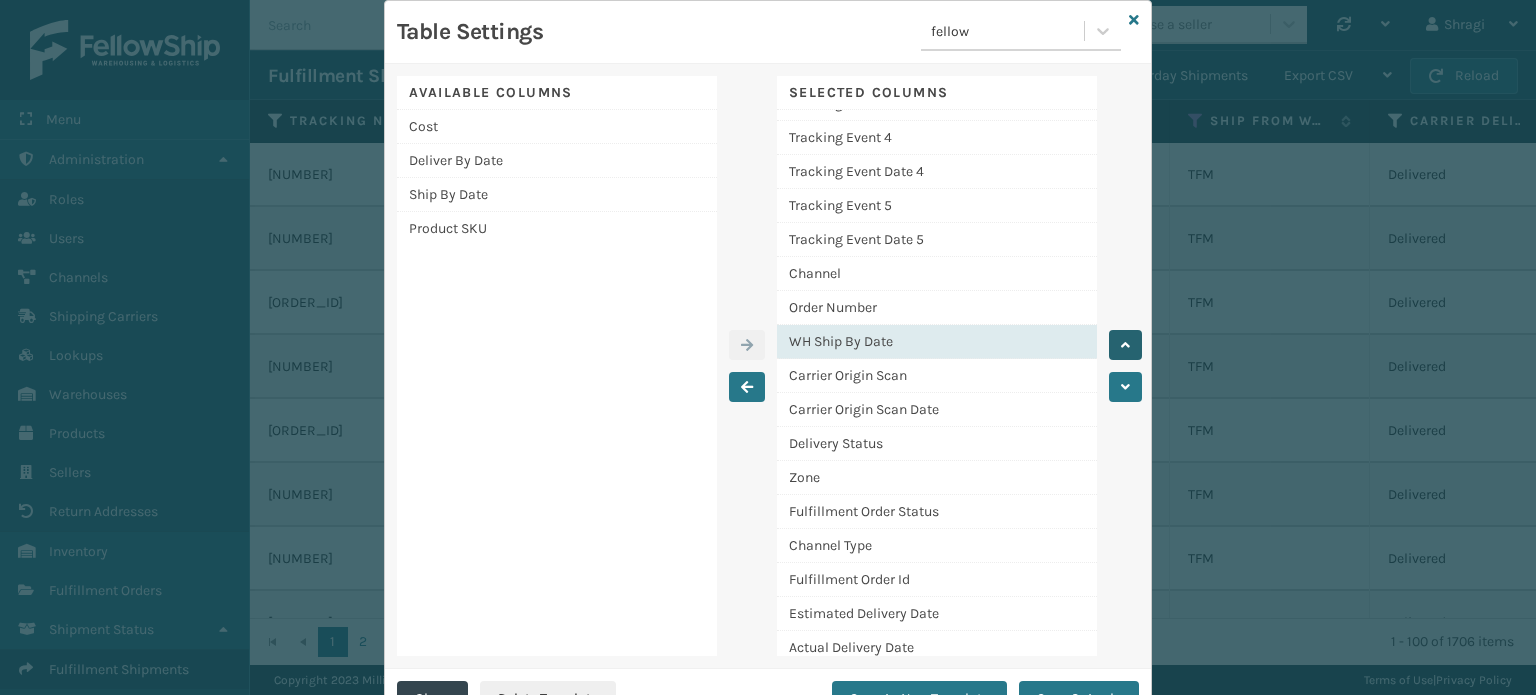 click at bounding box center [1125, 345] 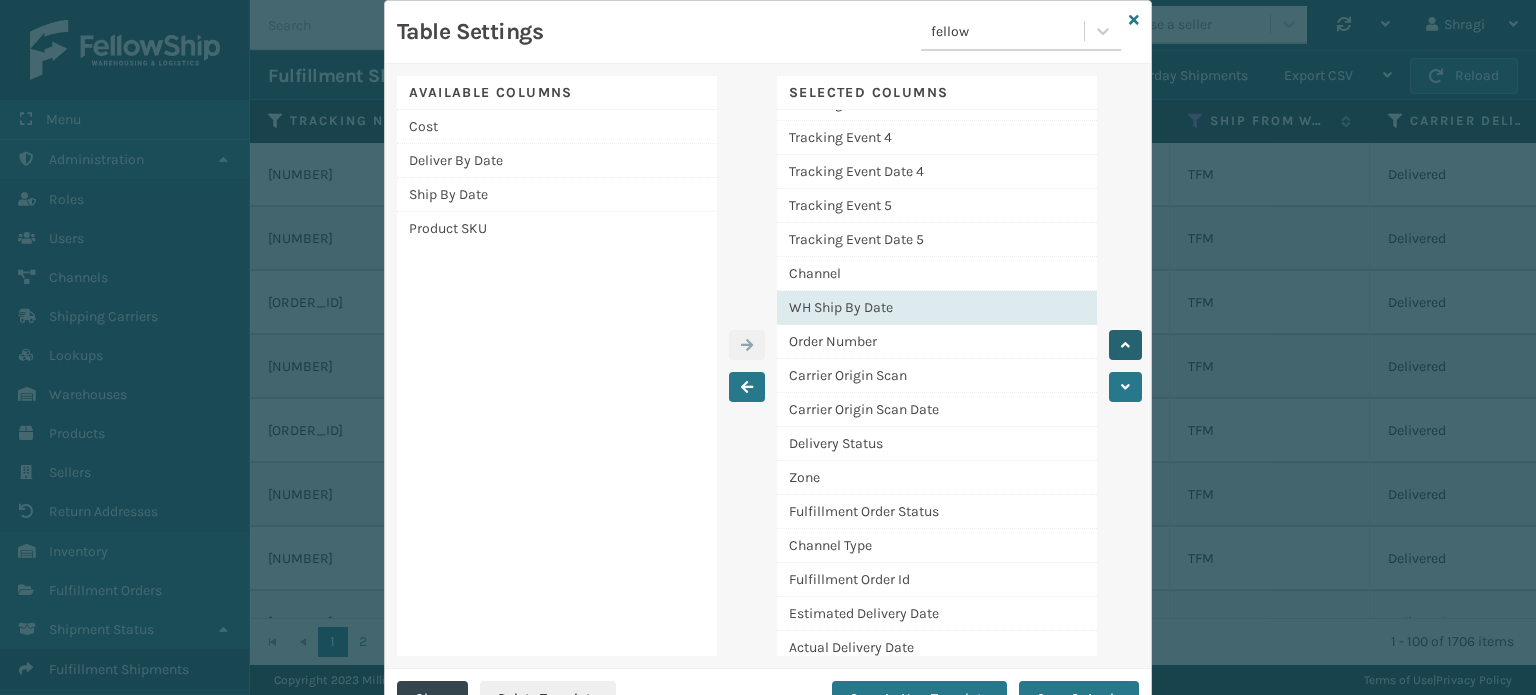 click at bounding box center (1125, 345) 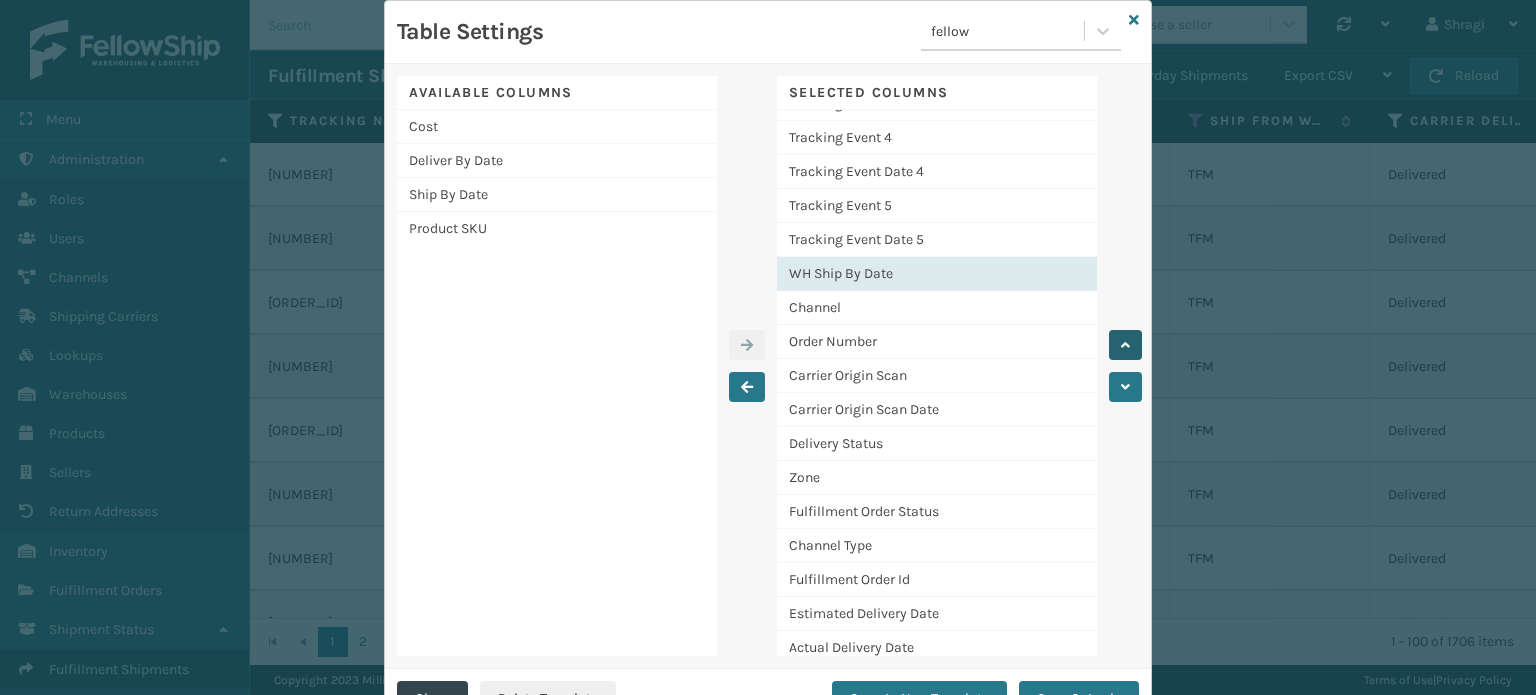 click at bounding box center (1125, 345) 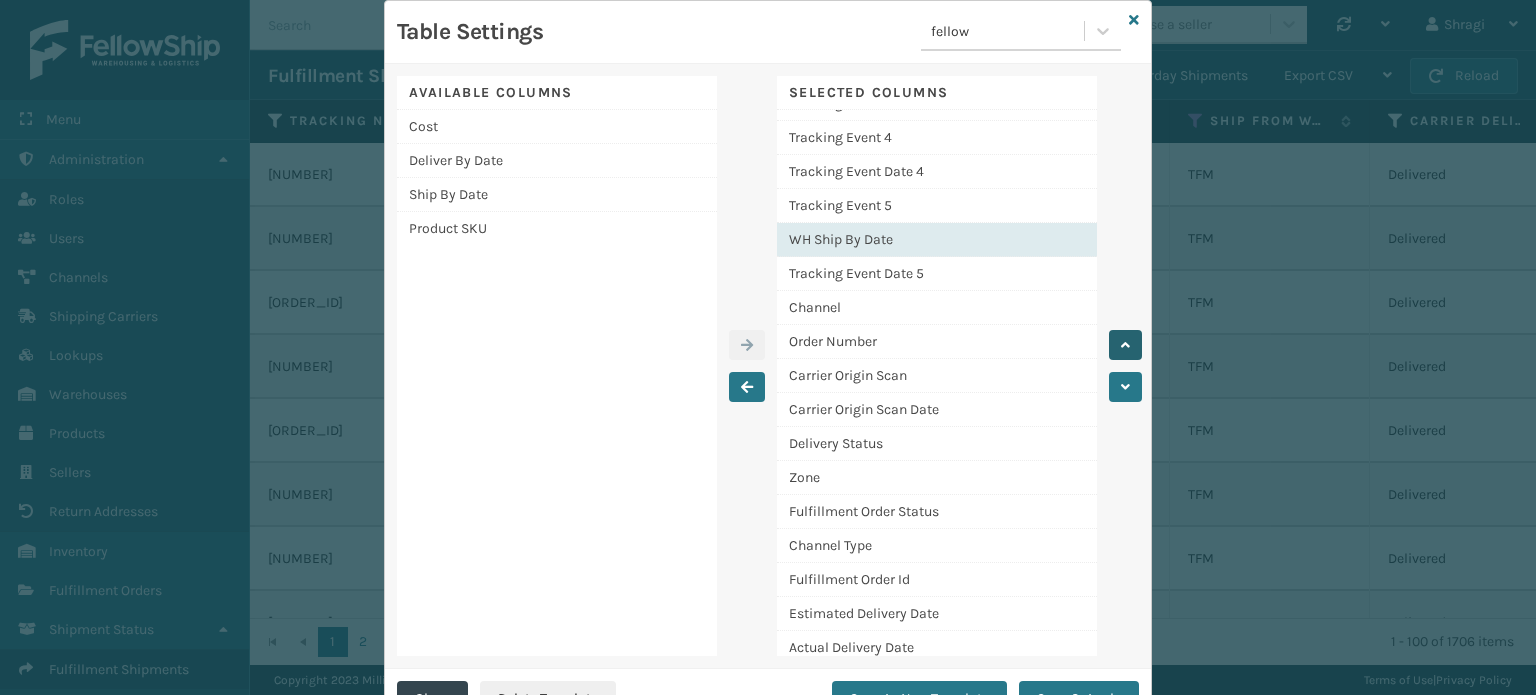 click at bounding box center (1125, 345) 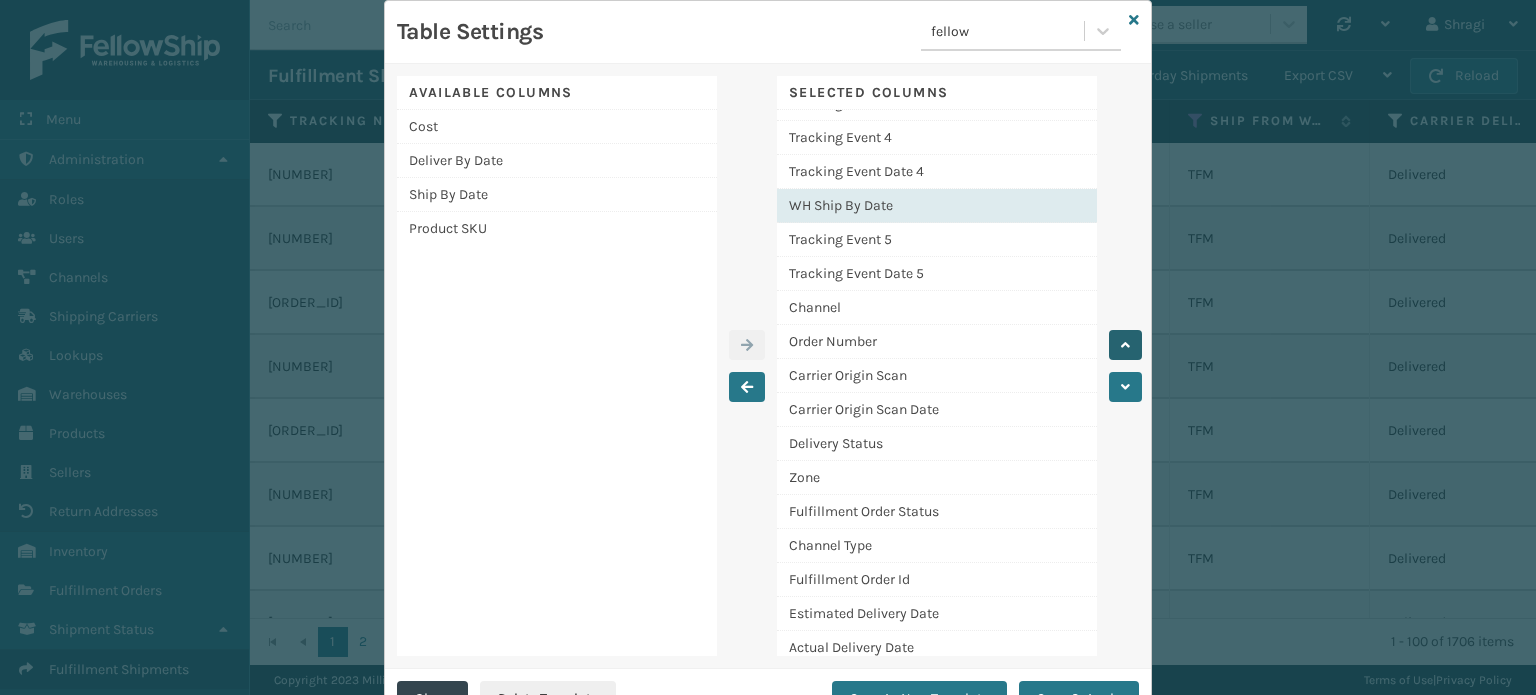 click at bounding box center [1125, 345] 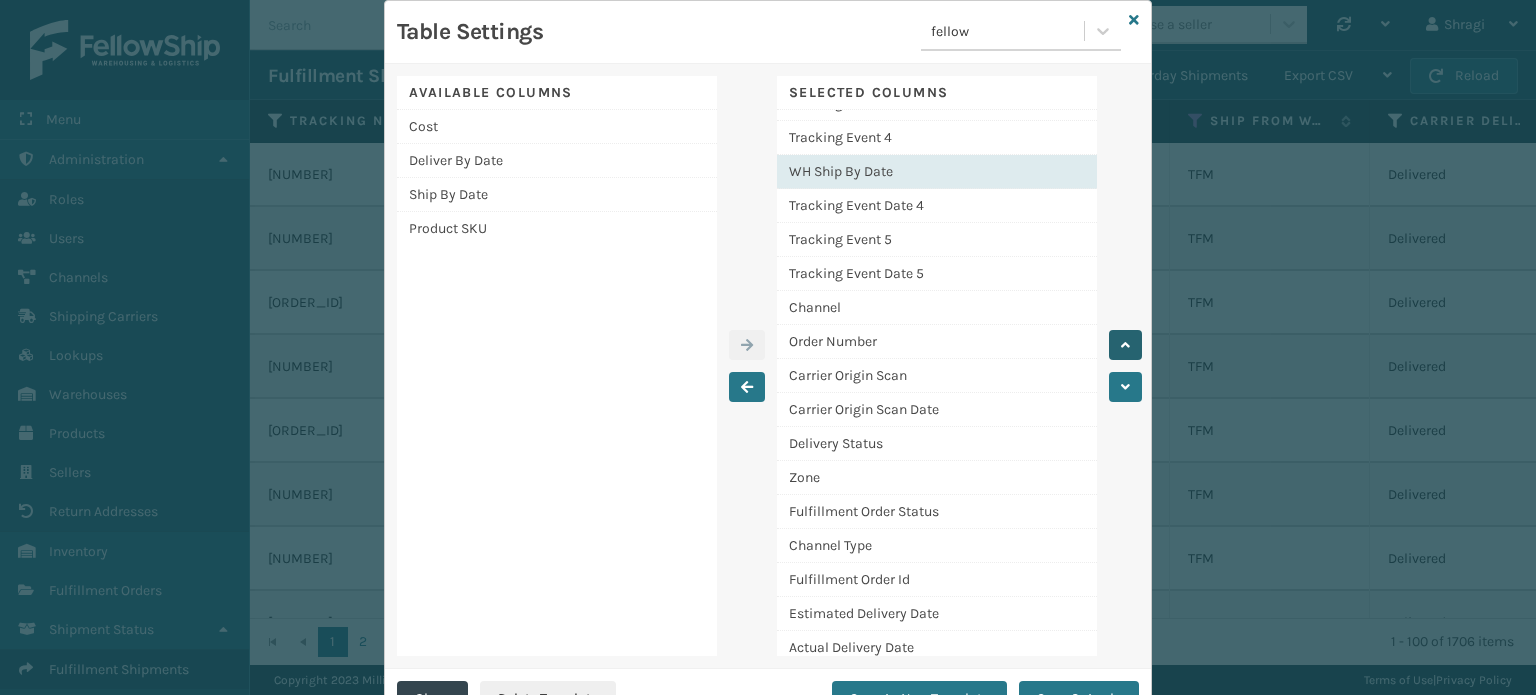 click at bounding box center (1125, 345) 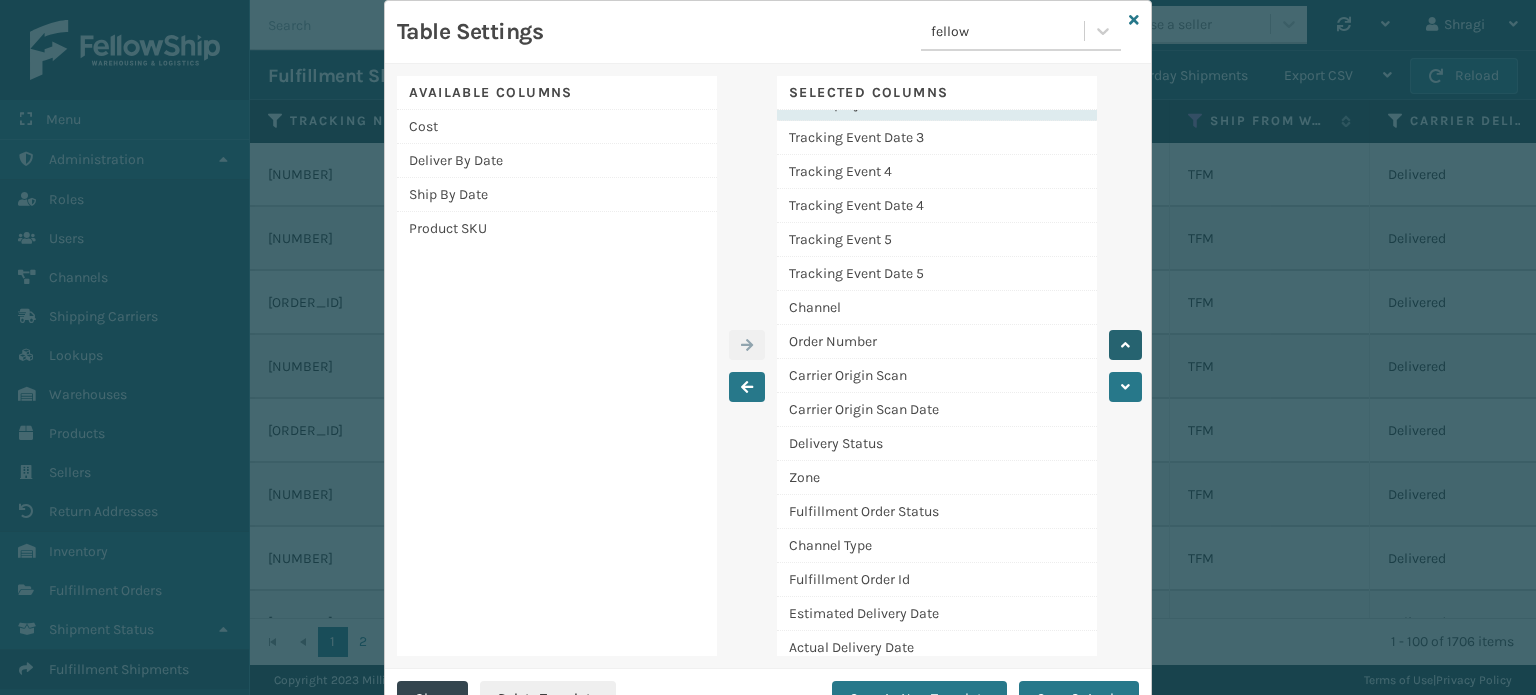 click at bounding box center (1125, 345) 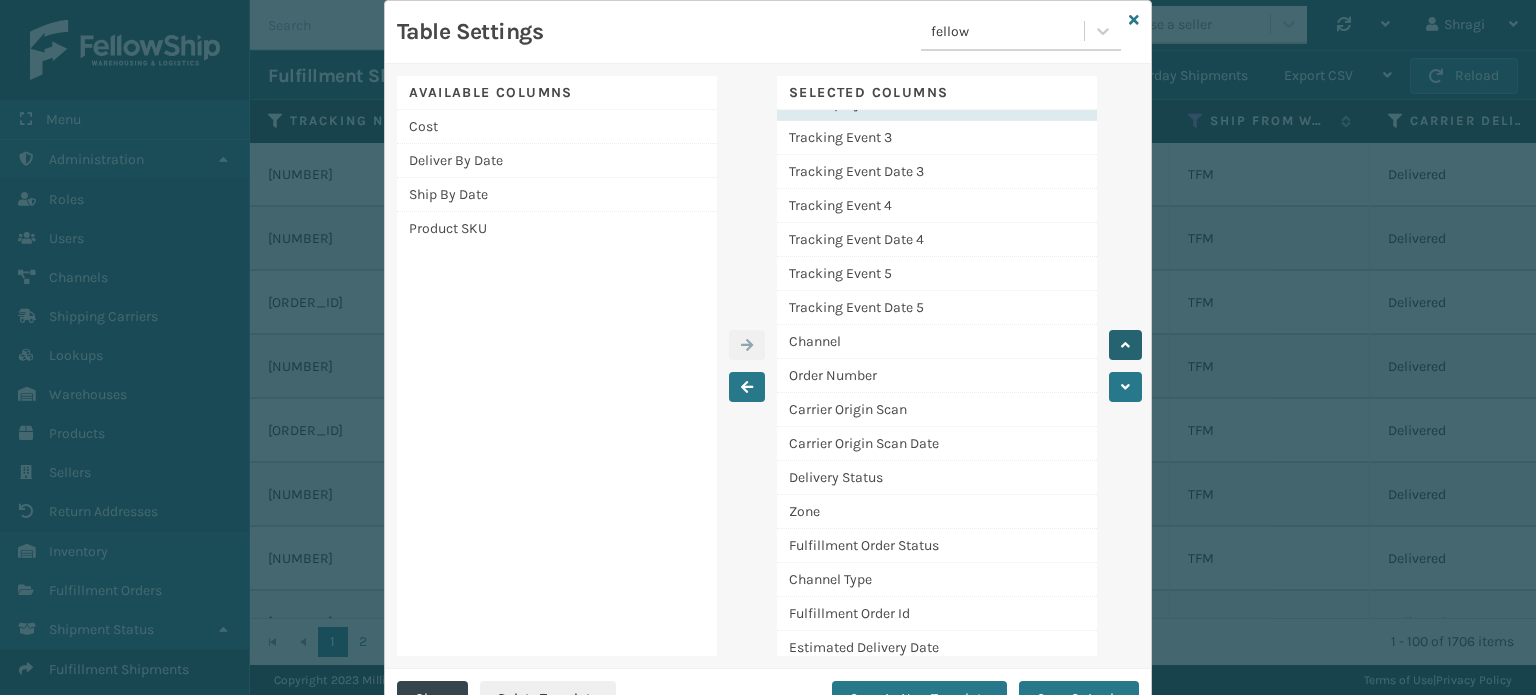 click at bounding box center (1125, 345) 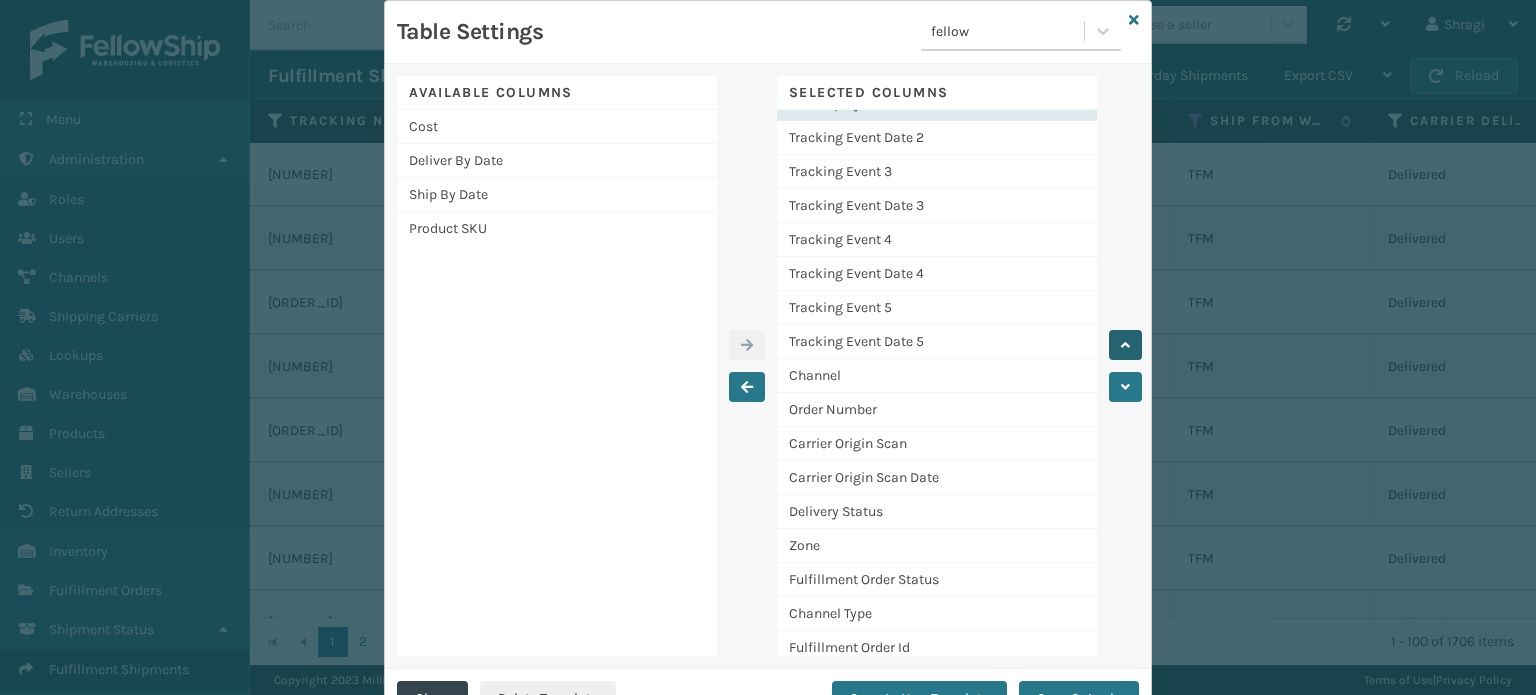 click at bounding box center (1125, 345) 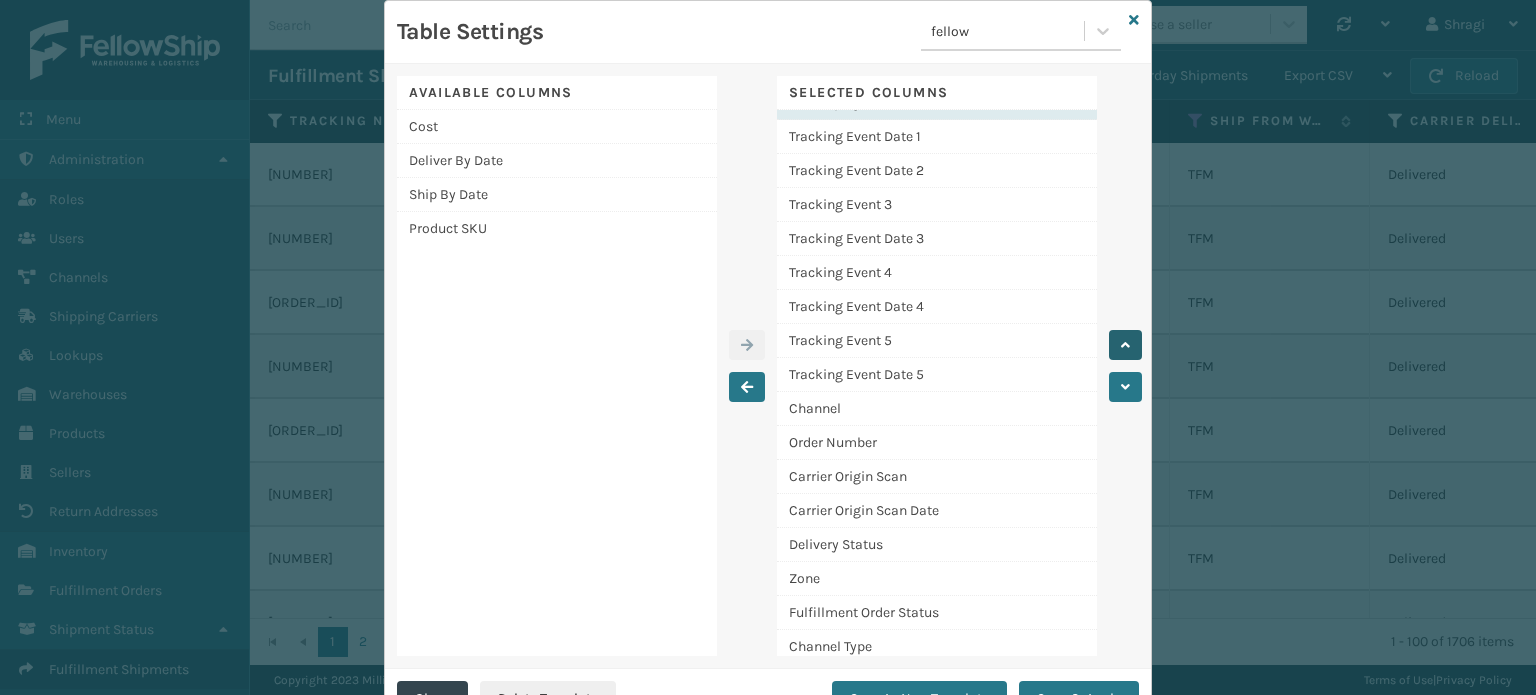 click at bounding box center [1125, 345] 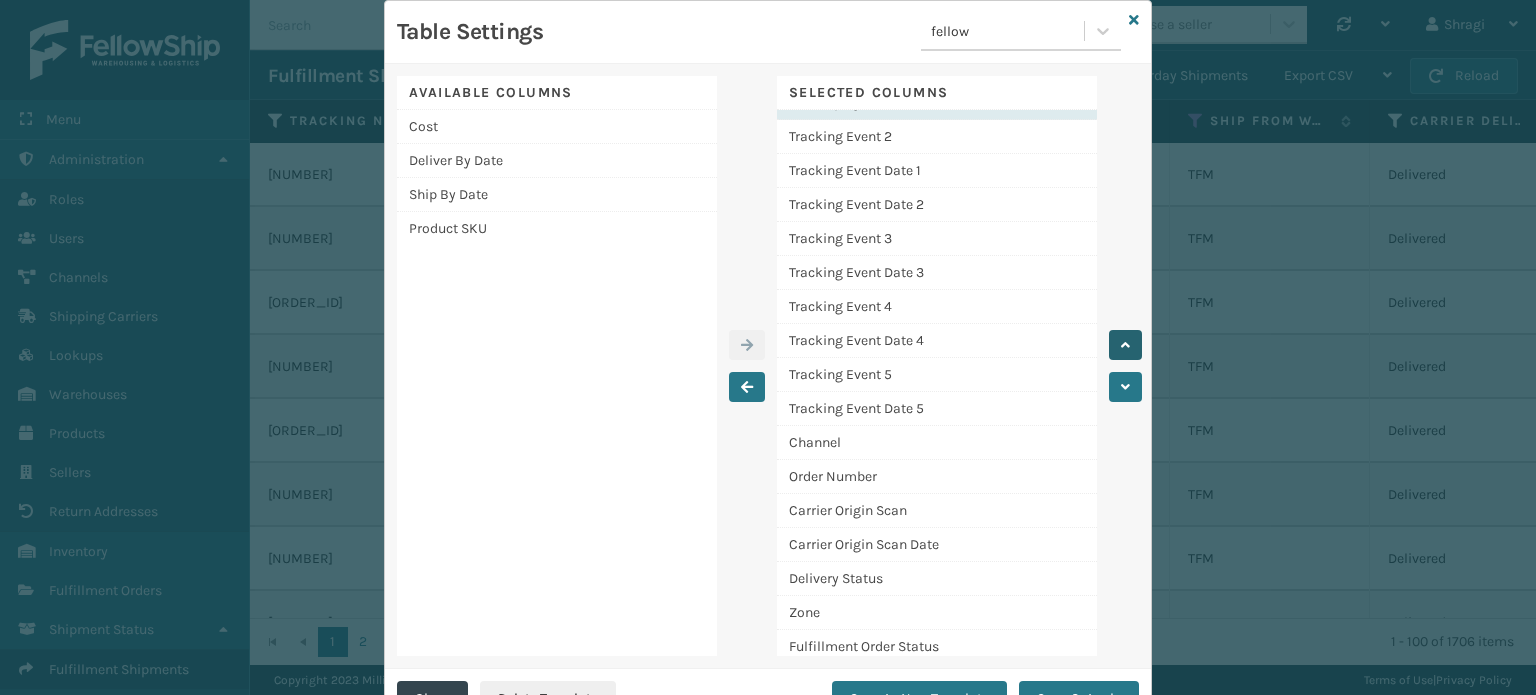 click at bounding box center [1125, 345] 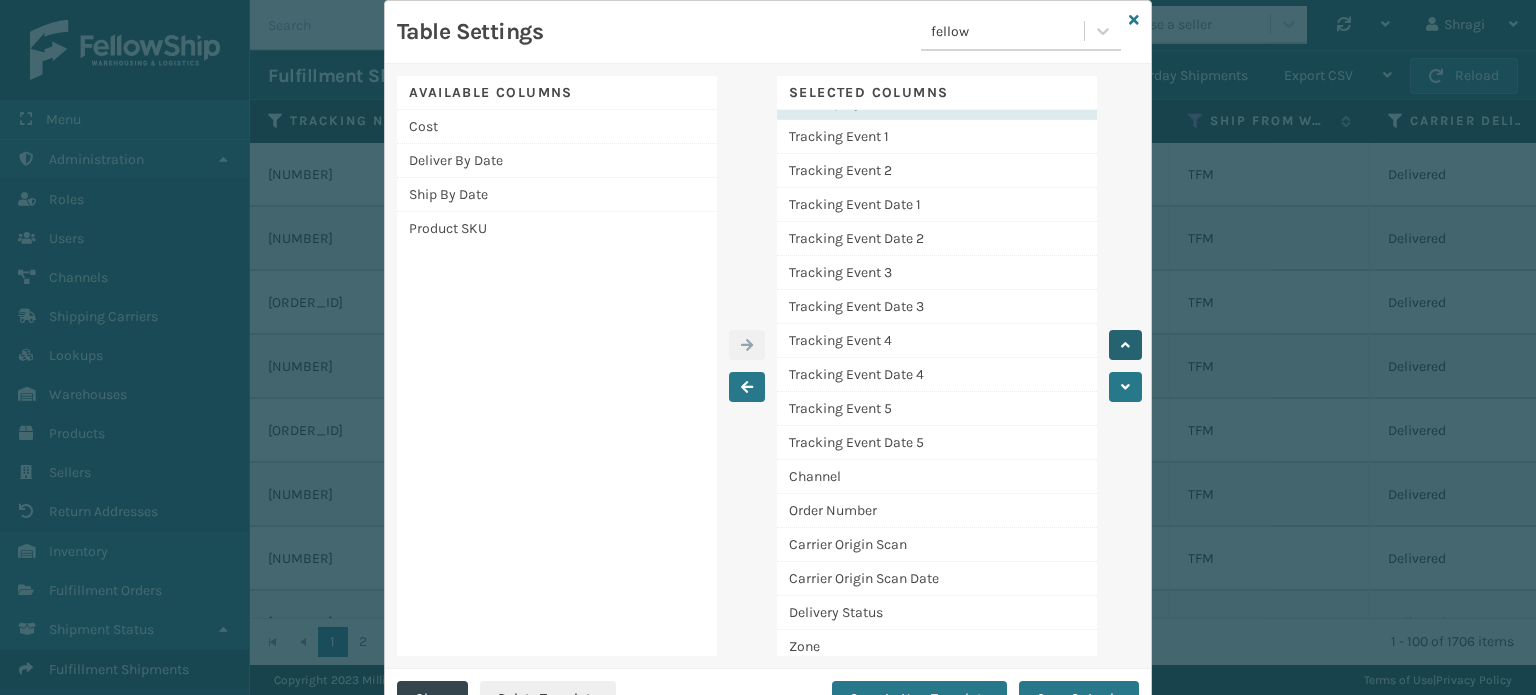 click at bounding box center [1125, 345] 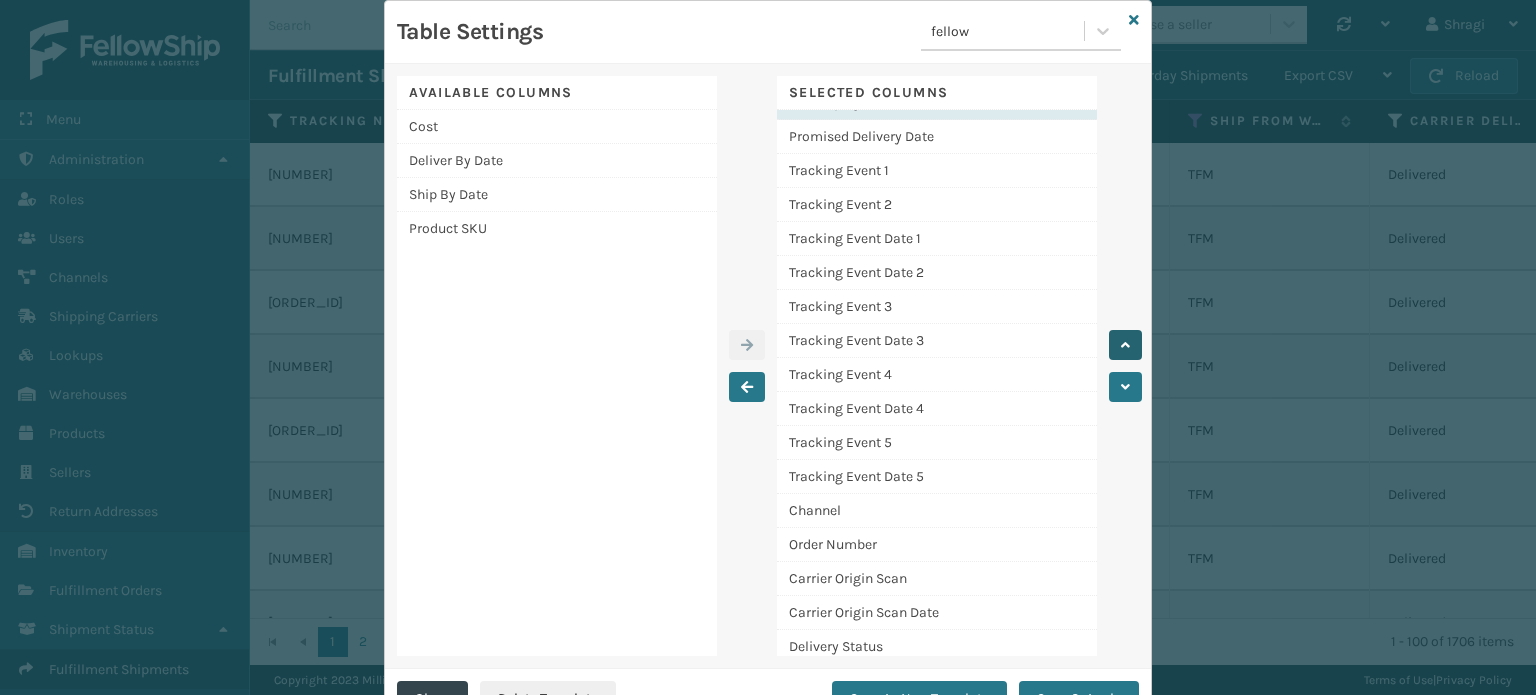 click at bounding box center (1125, 345) 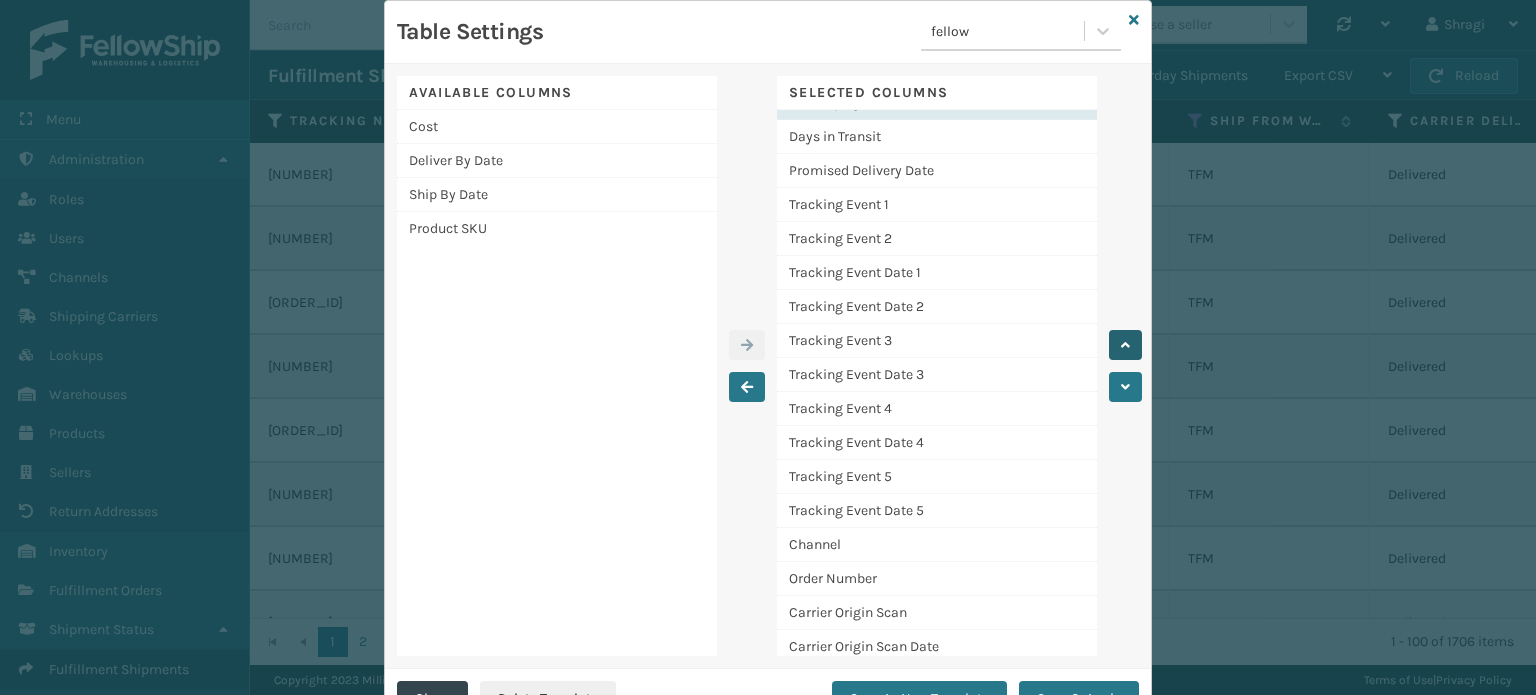 click at bounding box center (1125, 345) 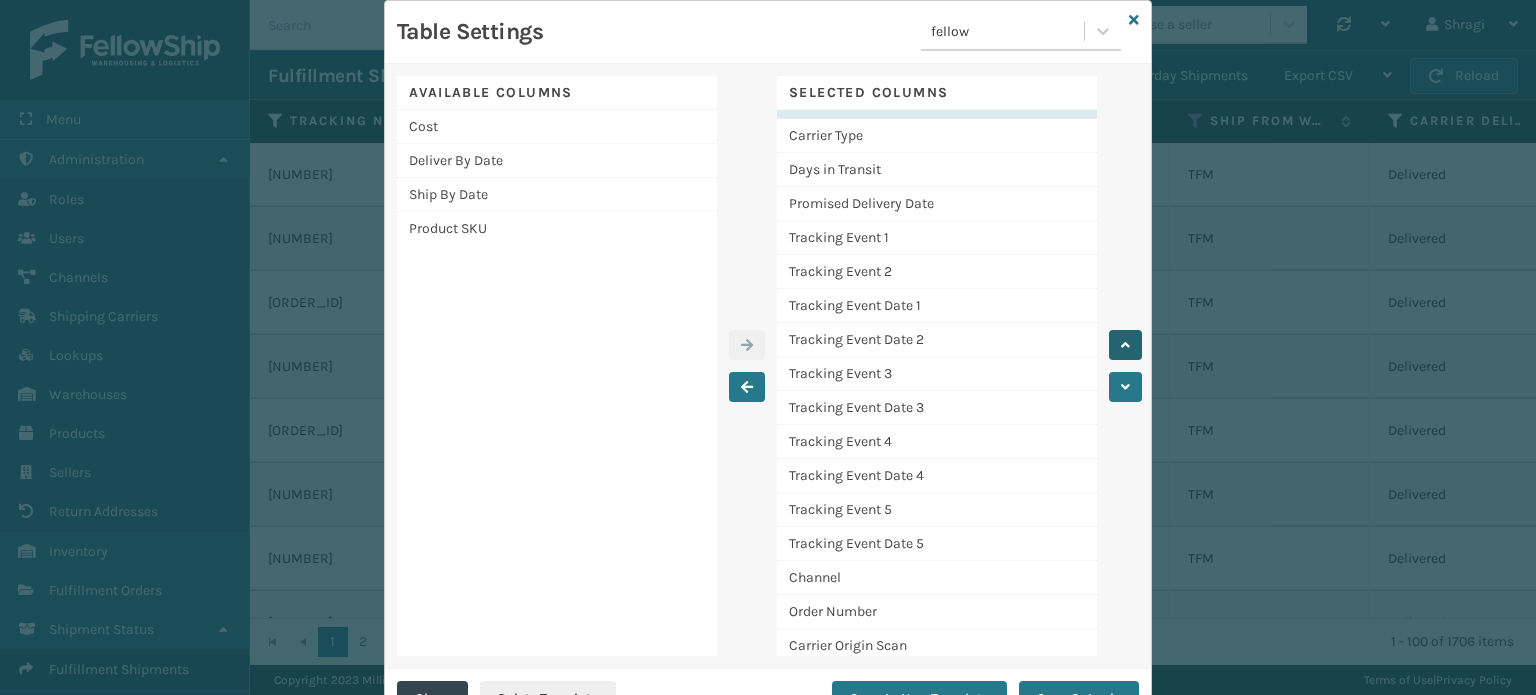 click at bounding box center [1125, 345] 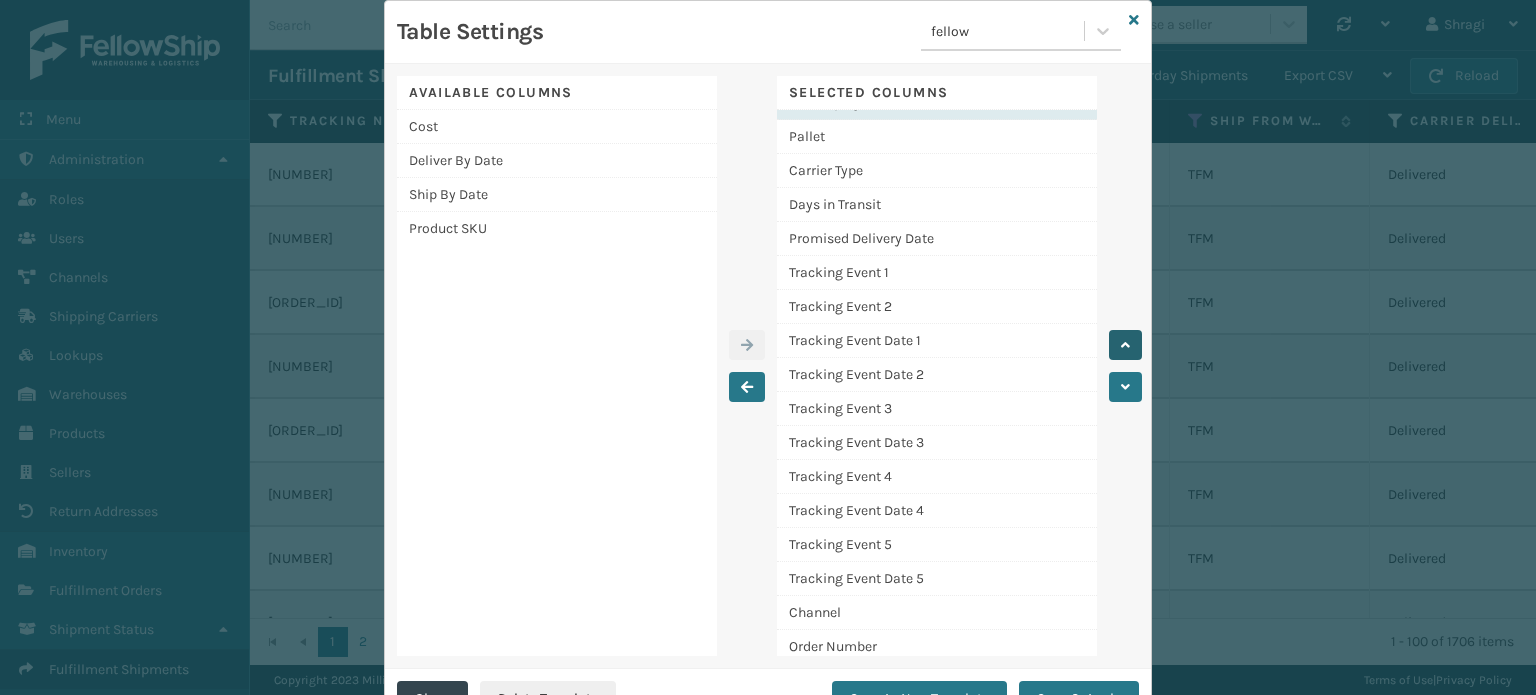 click at bounding box center (1125, 345) 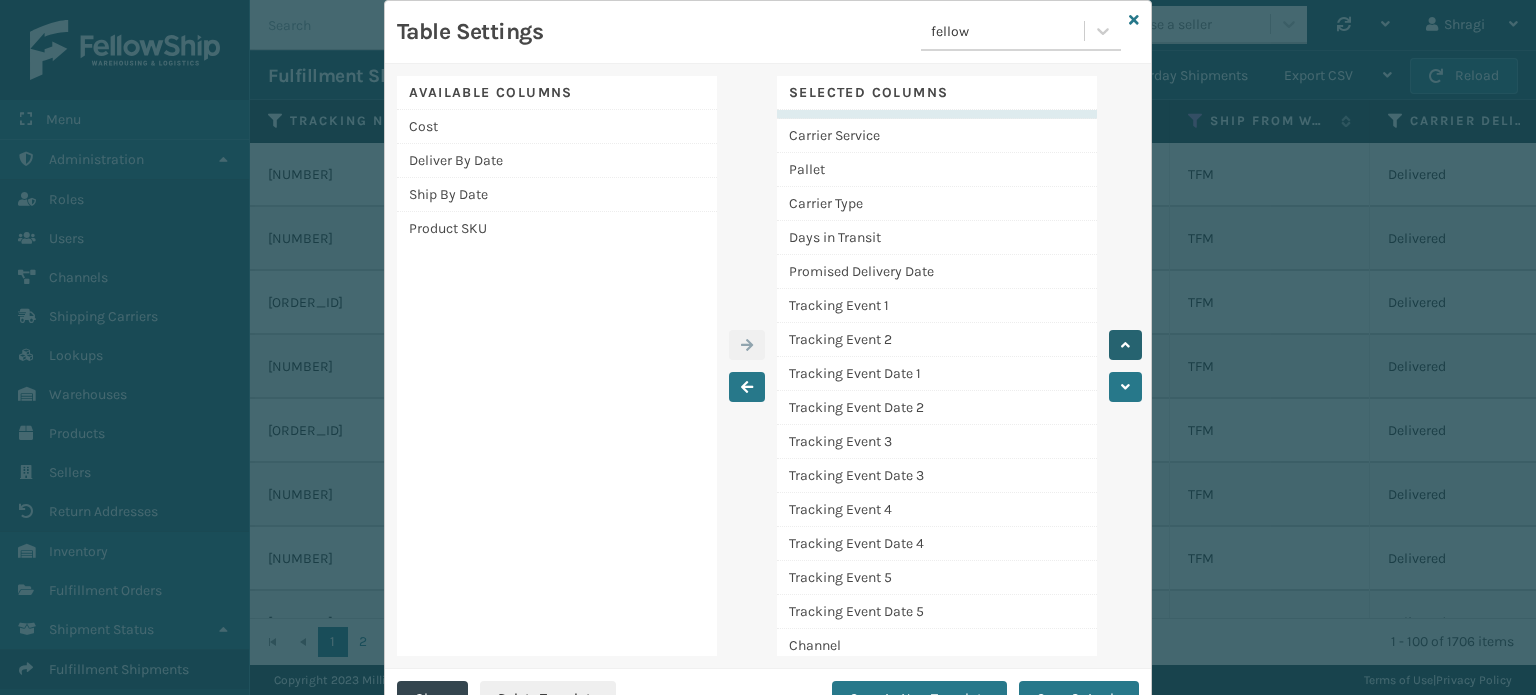 click at bounding box center [1125, 345] 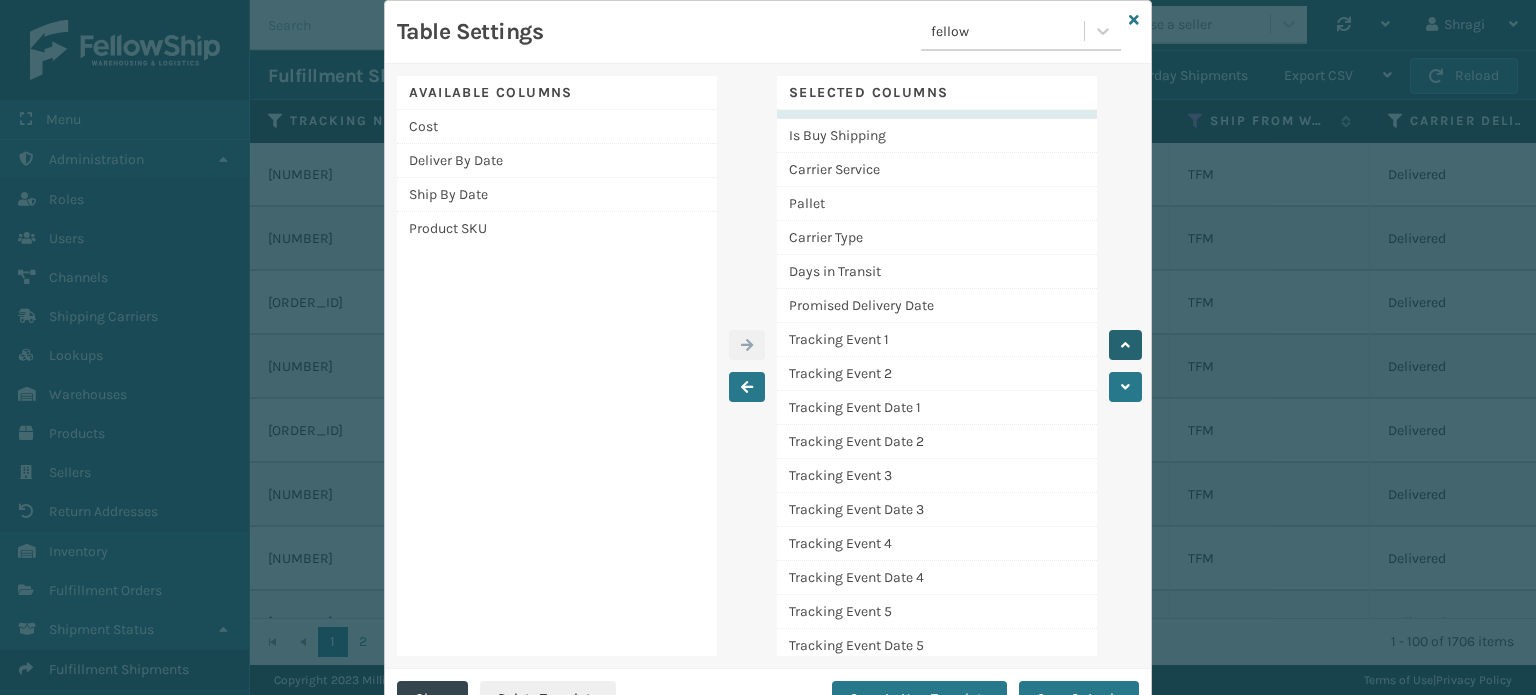 click at bounding box center [1125, 345] 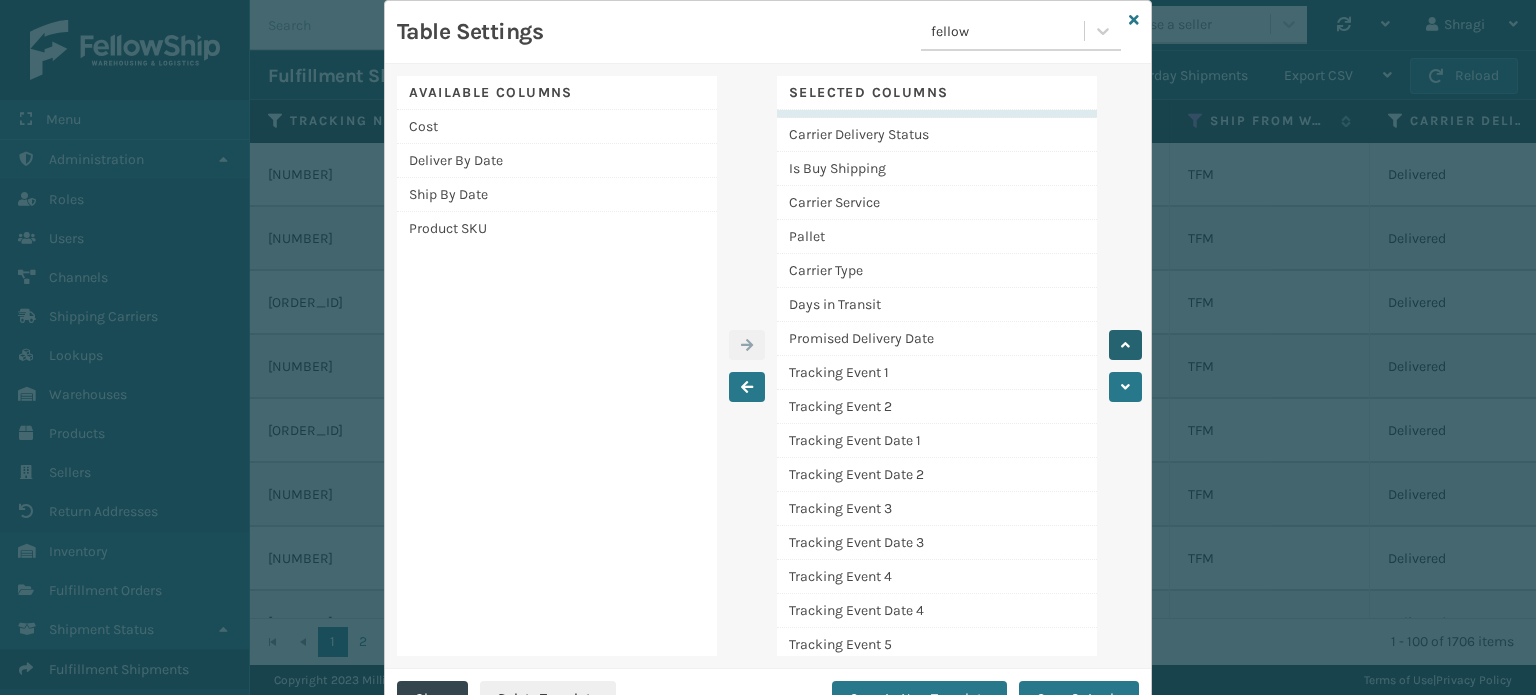 click at bounding box center (1125, 345) 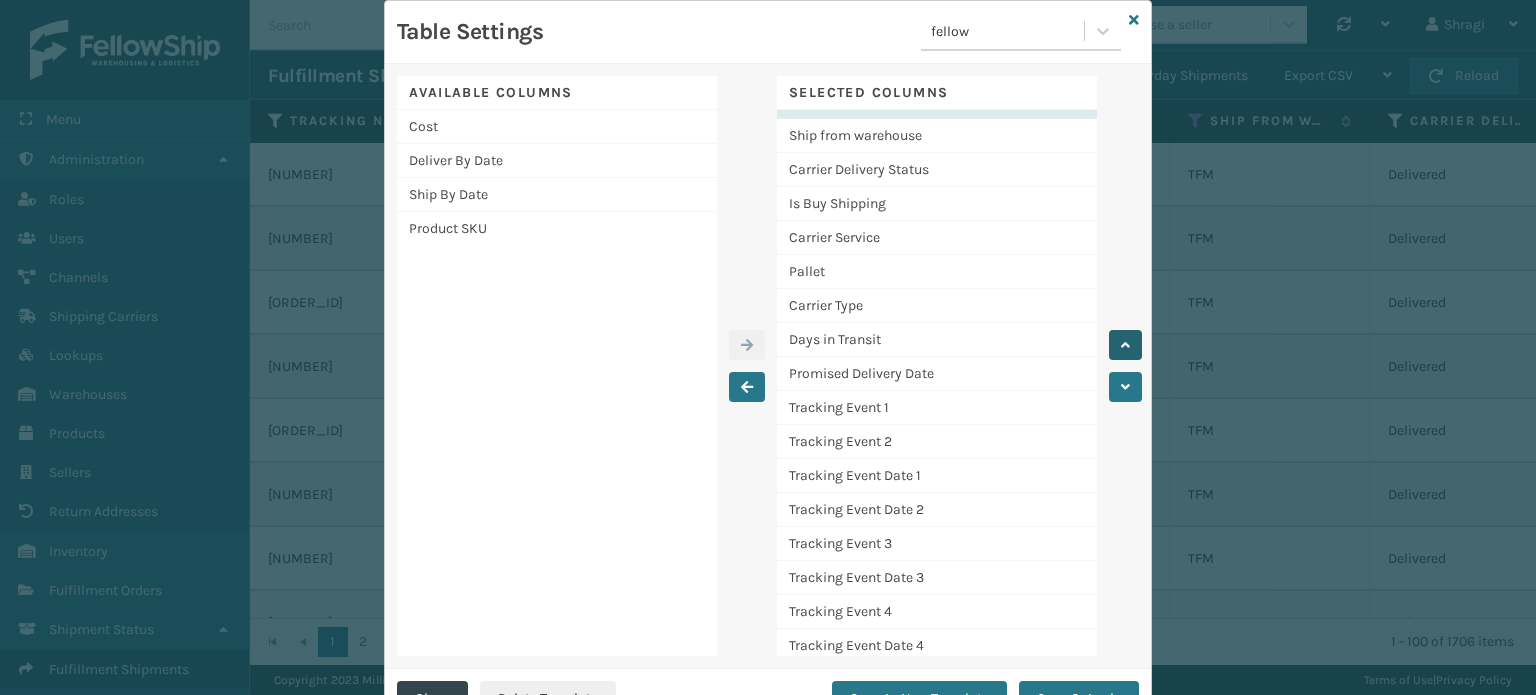 click at bounding box center (1125, 345) 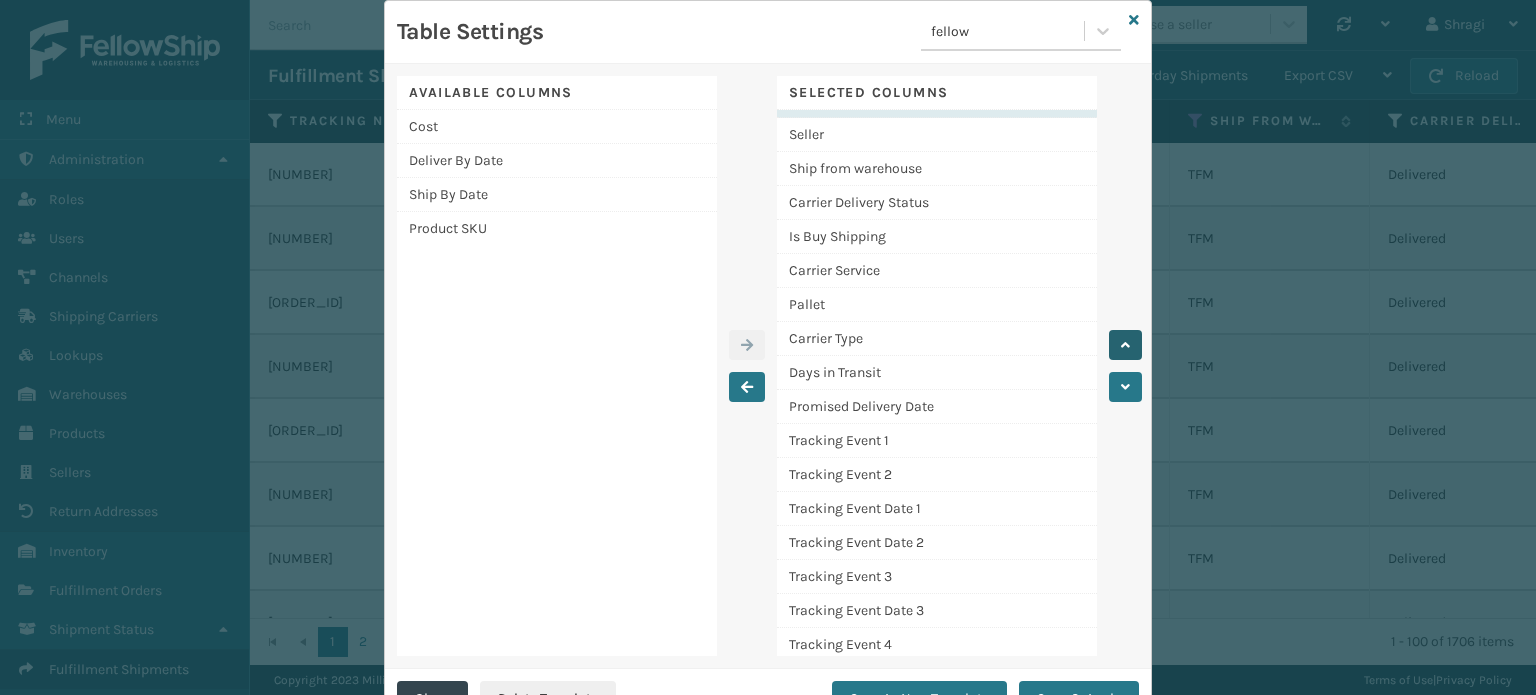 click at bounding box center [1125, 345] 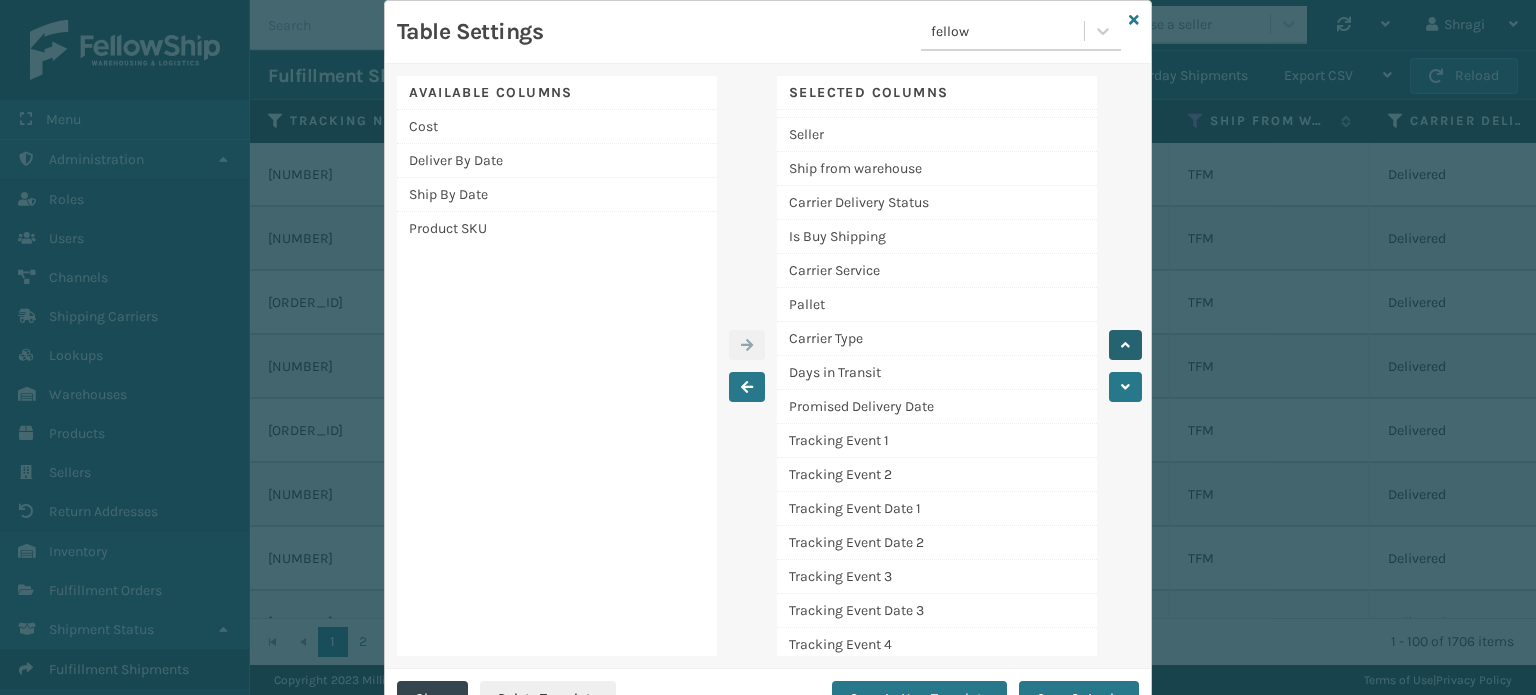 scroll, scrollTop: 94, scrollLeft: 0, axis: vertical 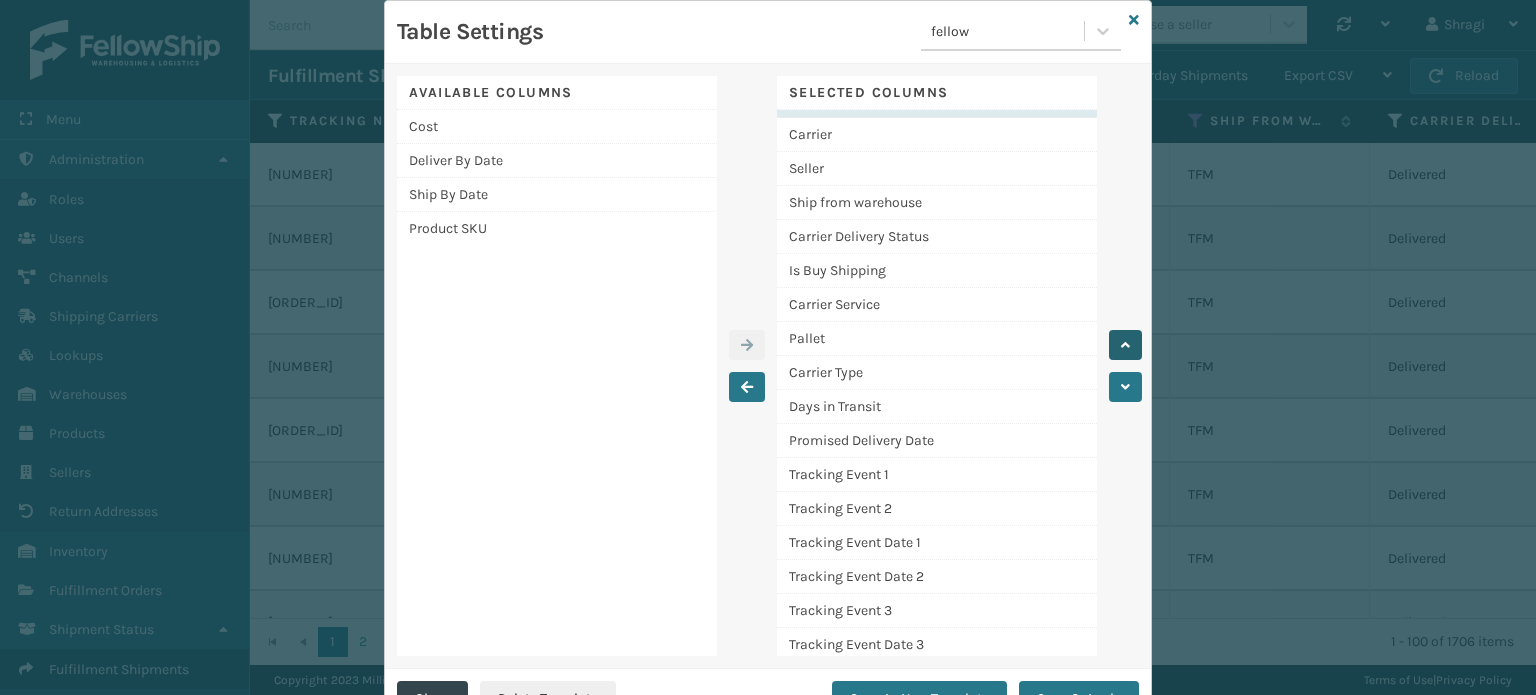 click at bounding box center (1125, 345) 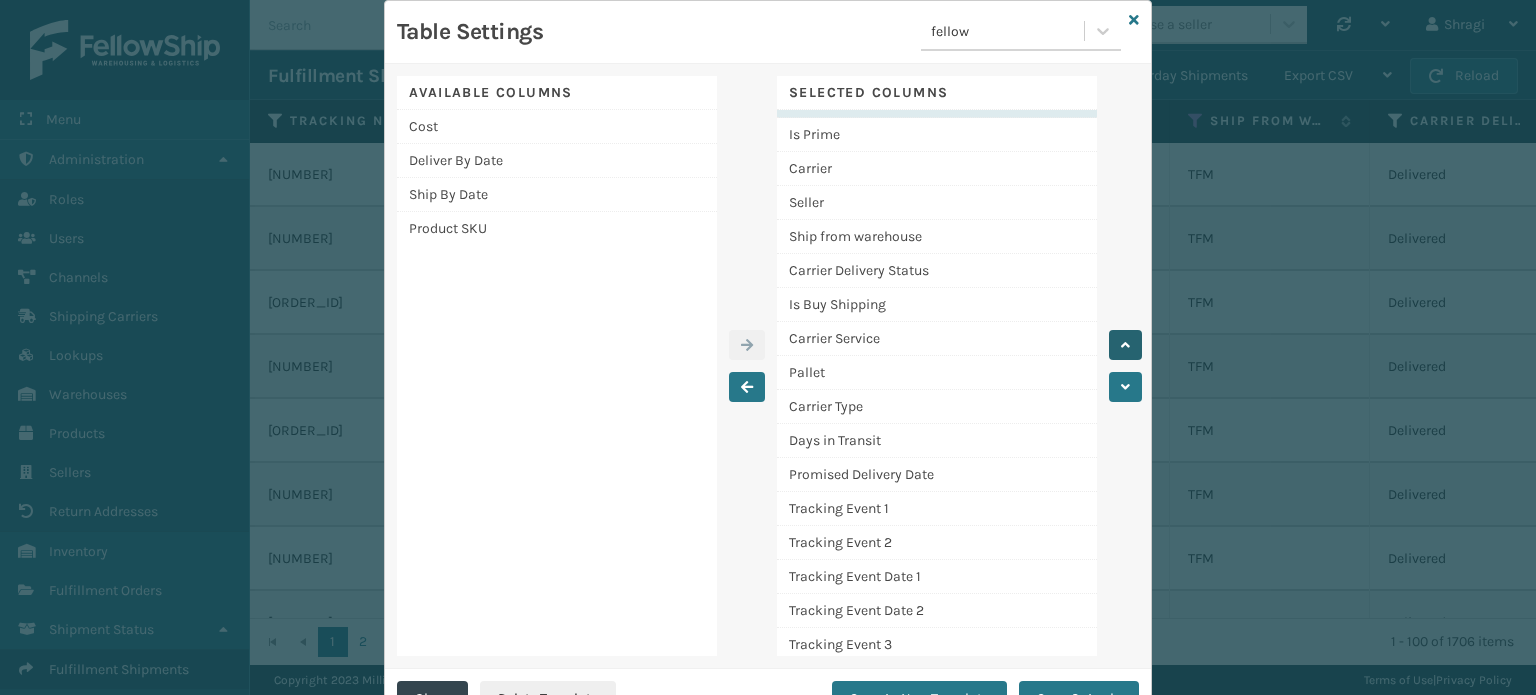click at bounding box center [1125, 345] 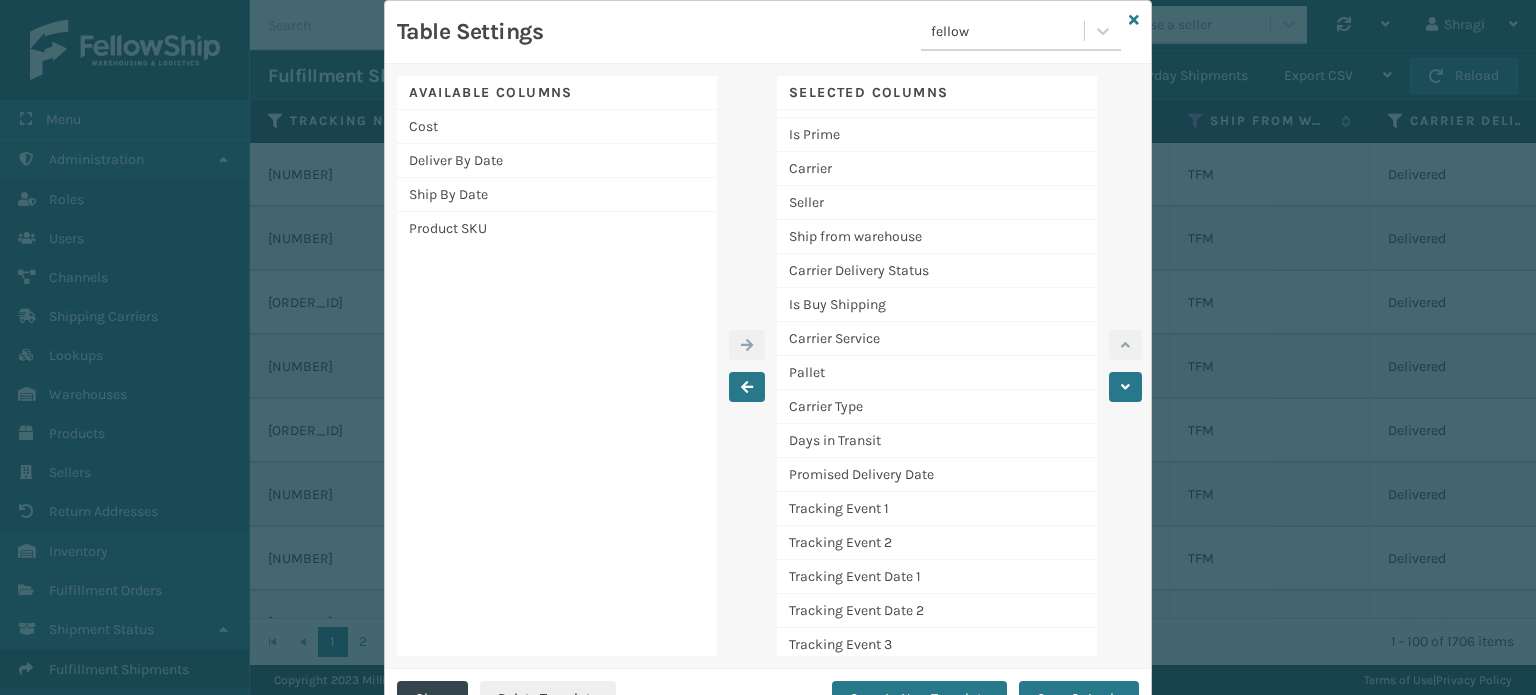 scroll, scrollTop: 26, scrollLeft: 0, axis: vertical 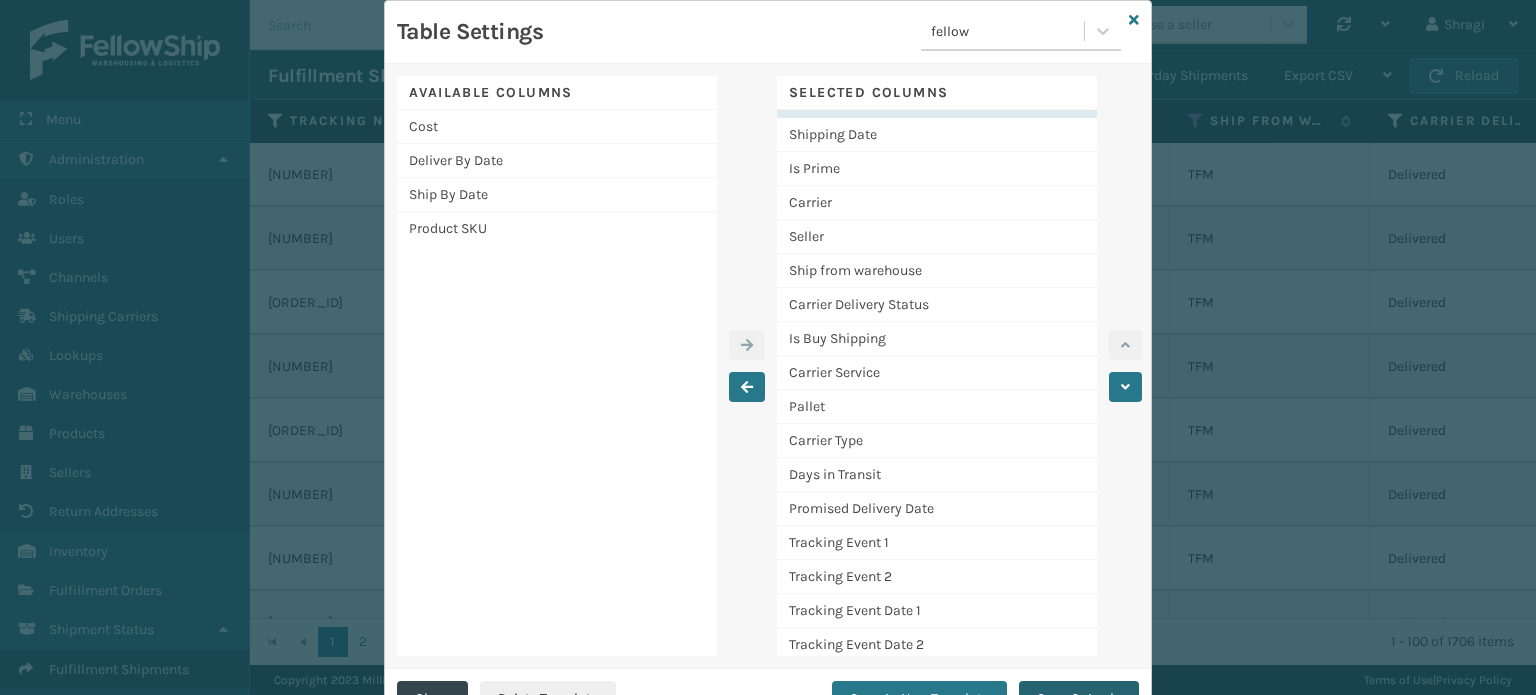 click on "Save & Apply" at bounding box center [1079, 699] 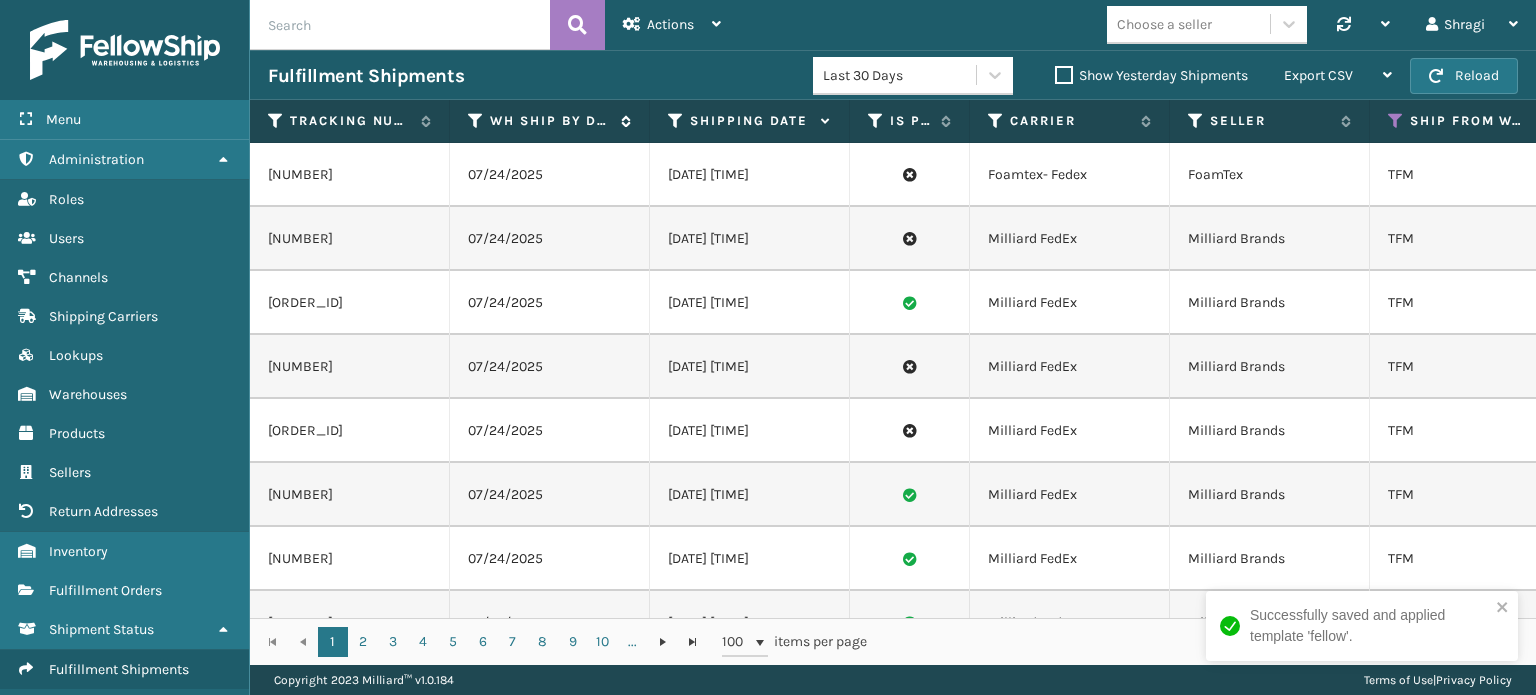 click at bounding box center (476, 121) 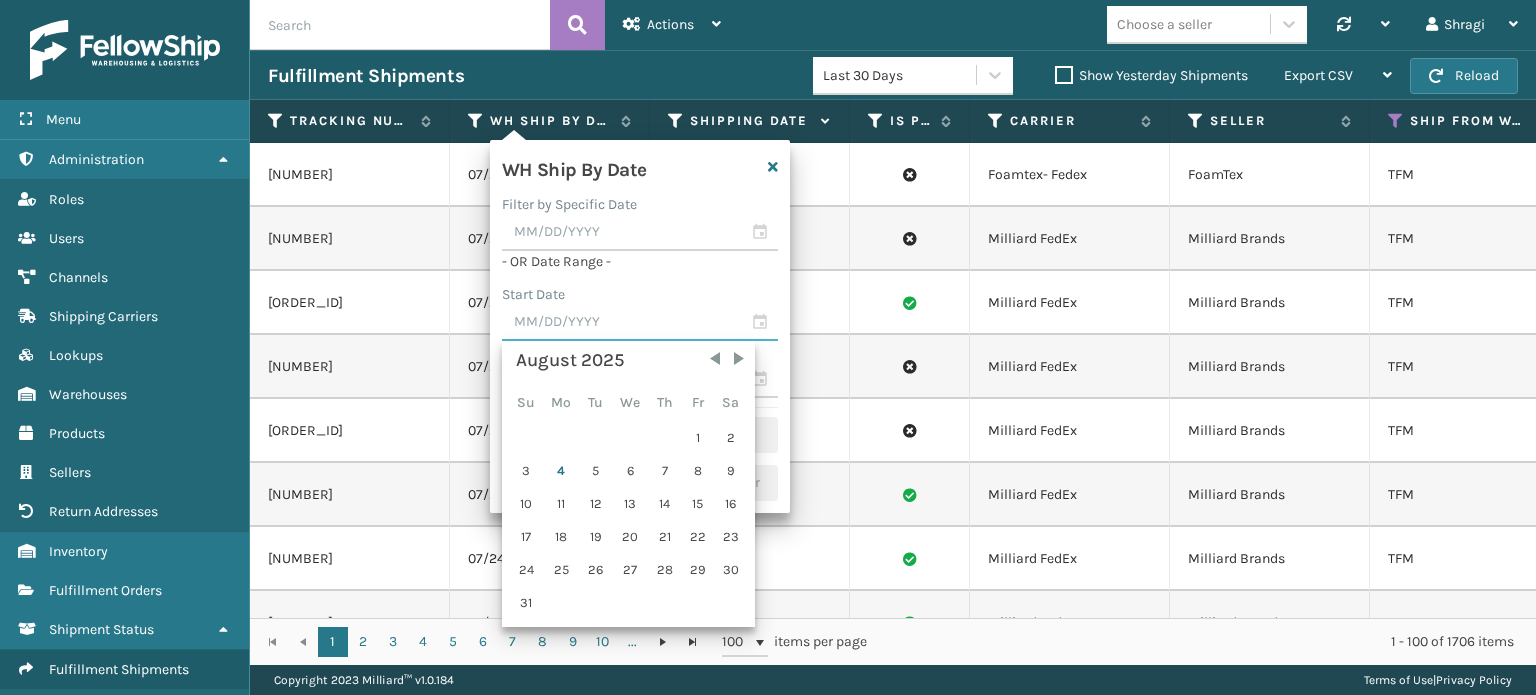 click at bounding box center (640, 323) 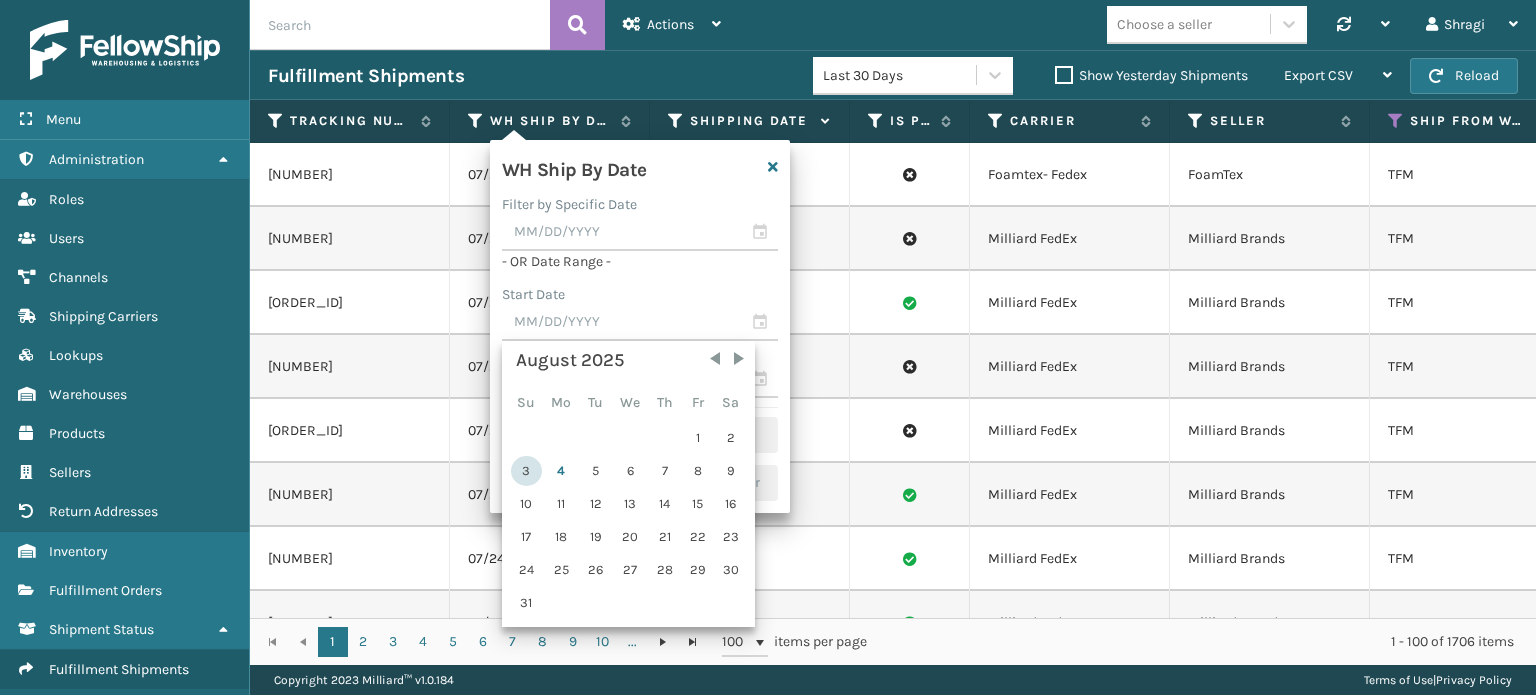 click on "3" at bounding box center (526, 471) 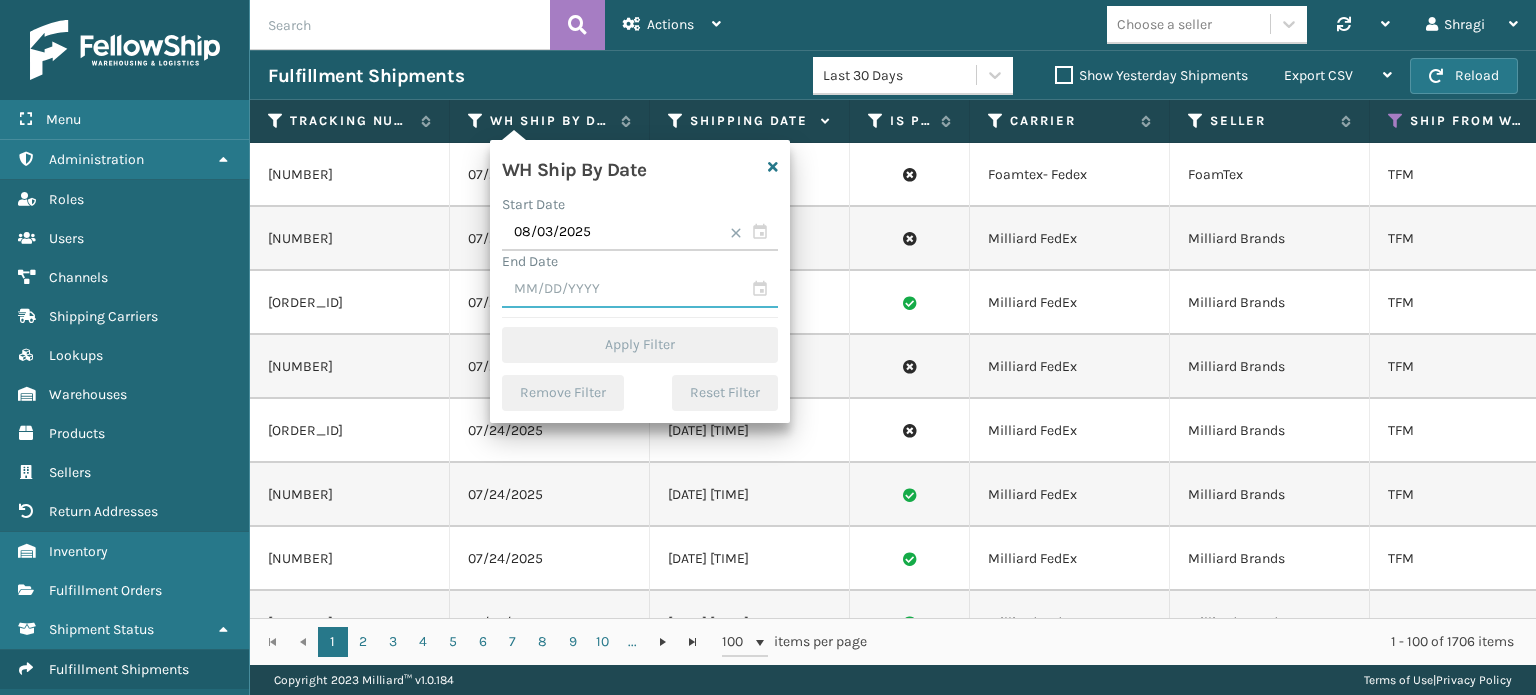 click at bounding box center (640, 290) 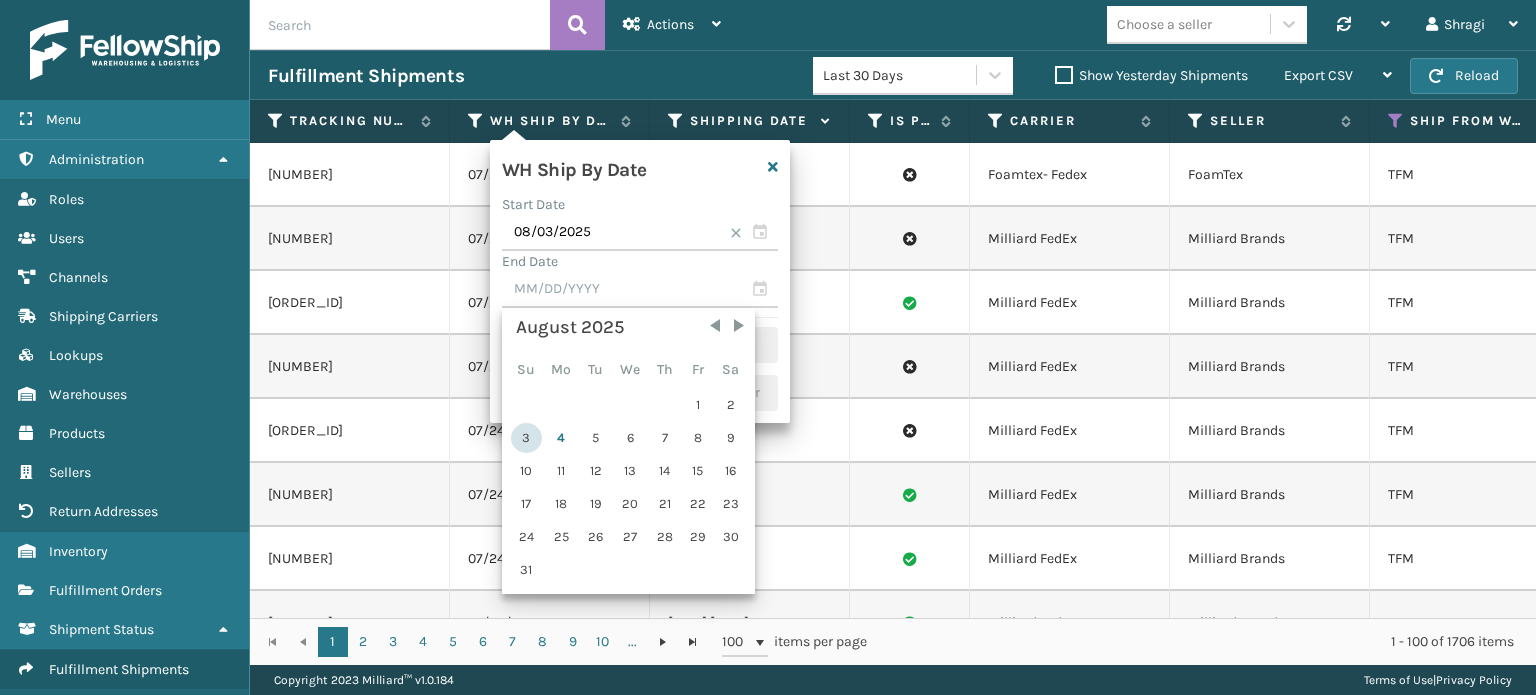click on "3" at bounding box center (526, 438) 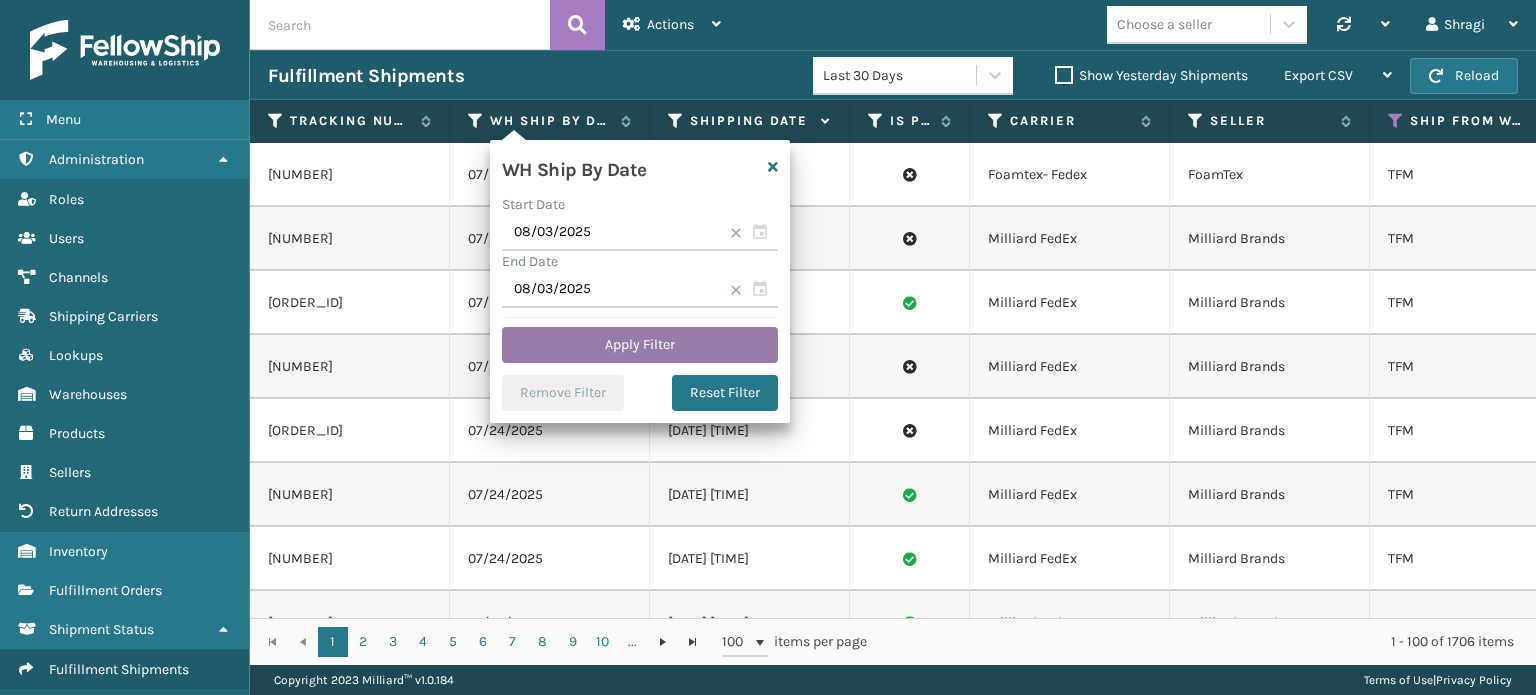 click on "Apply Filter" at bounding box center [640, 345] 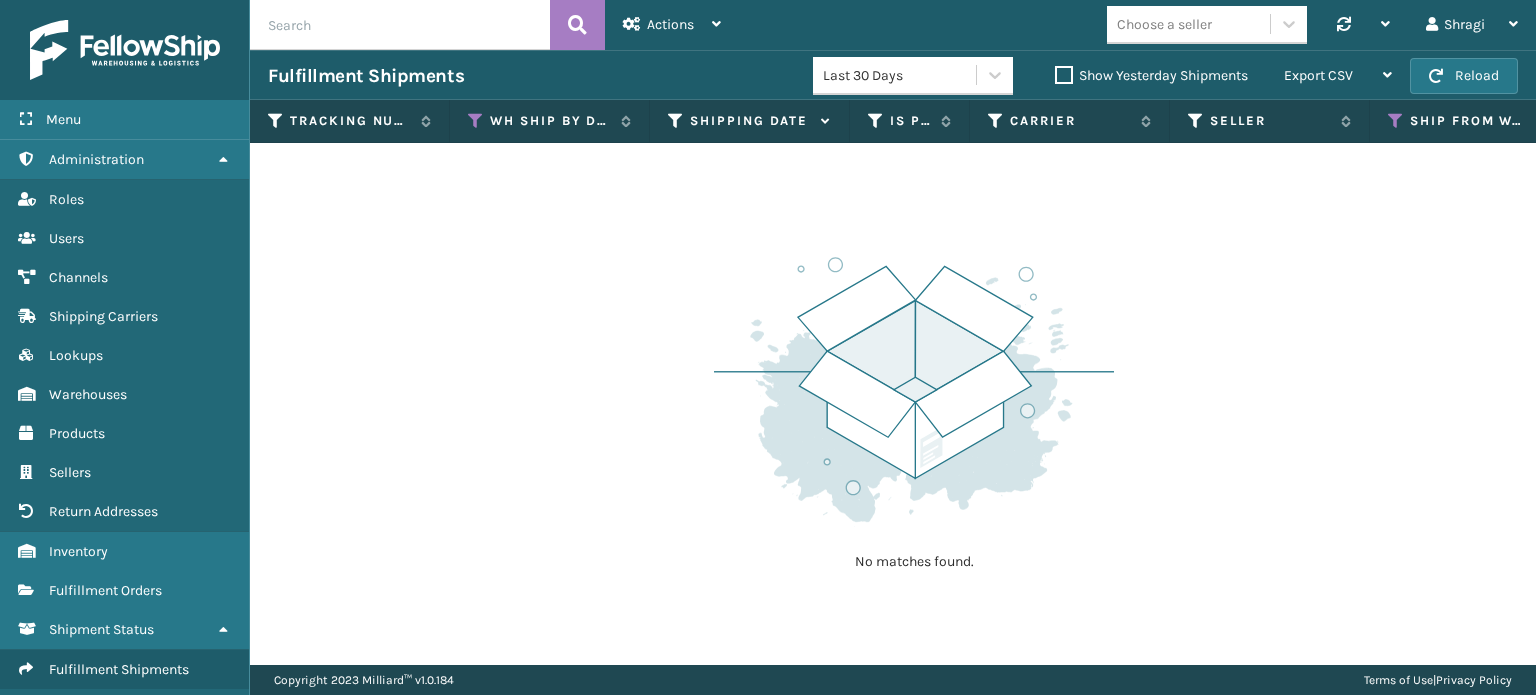 click on "WH Ship By Date" at bounding box center (550, 121) 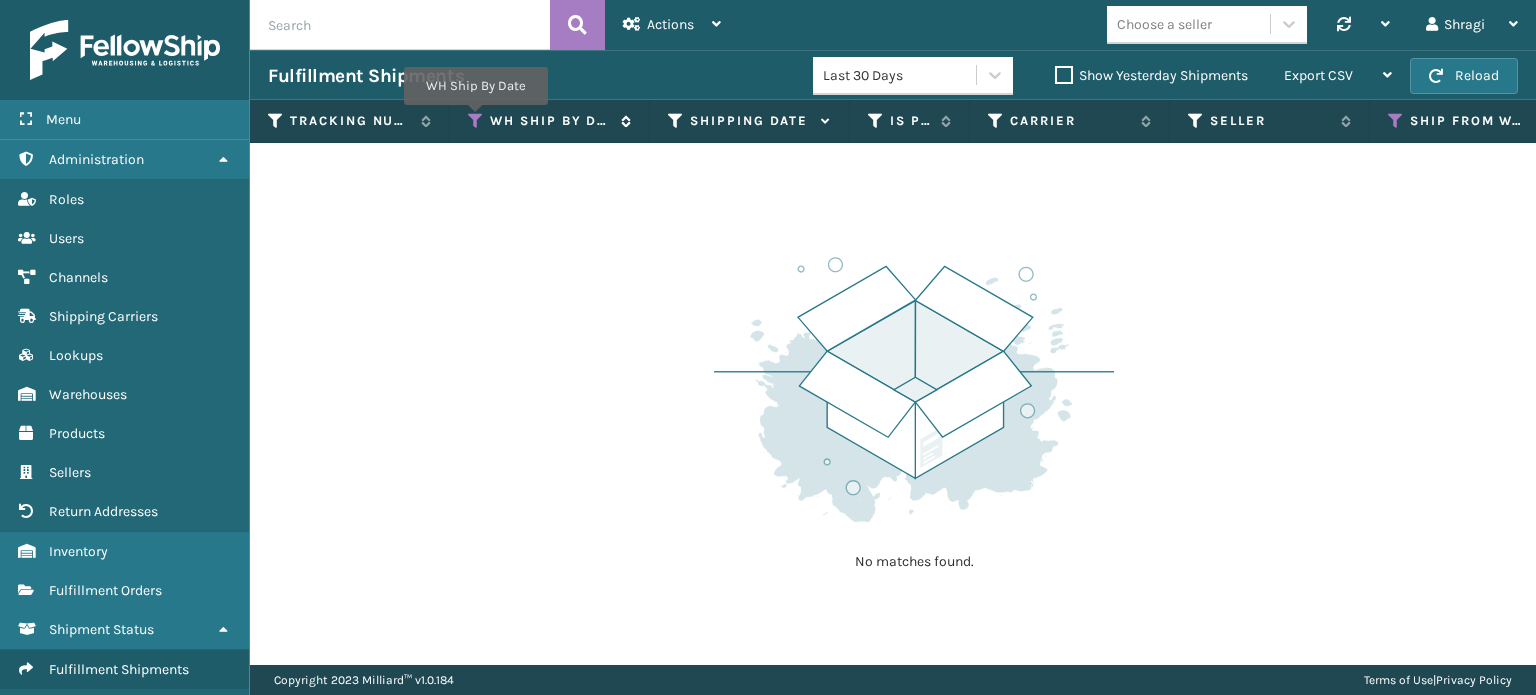 click at bounding box center [476, 121] 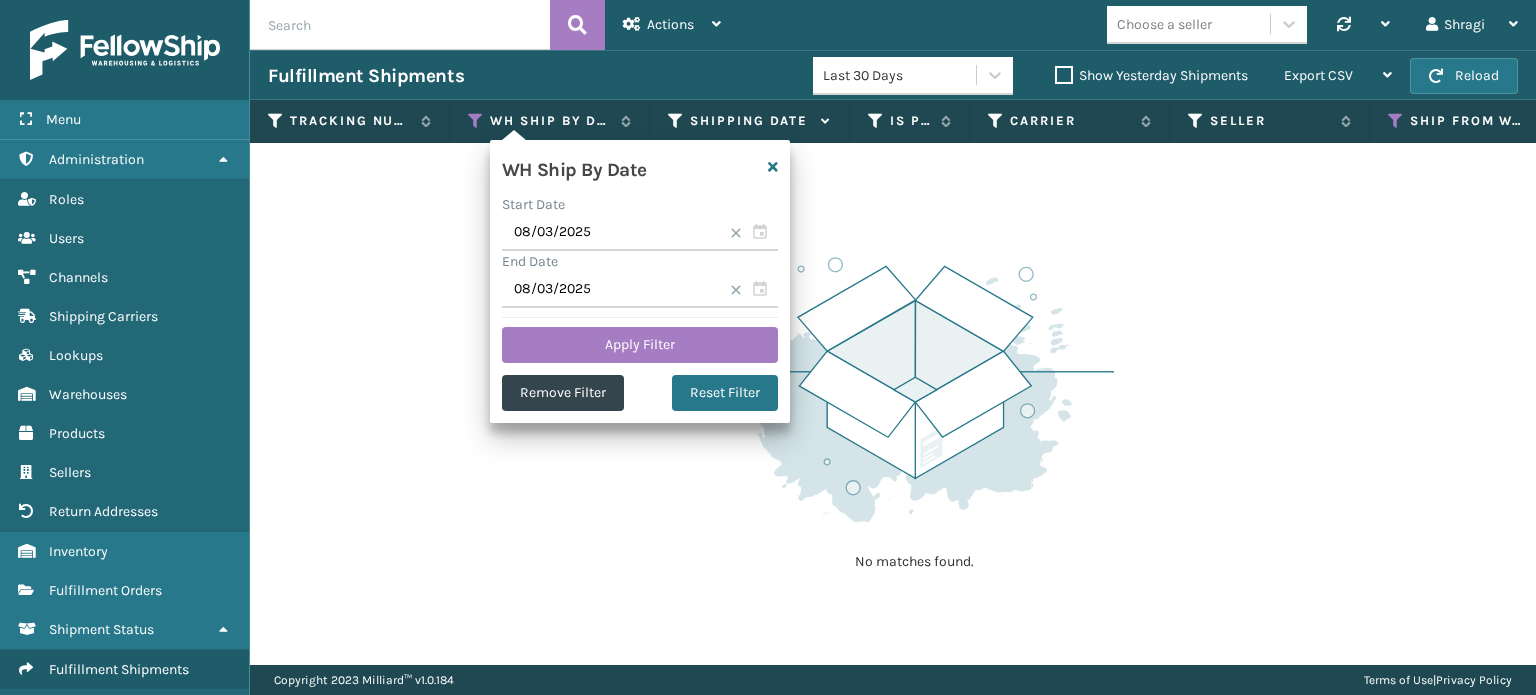 click at bounding box center [736, 233] 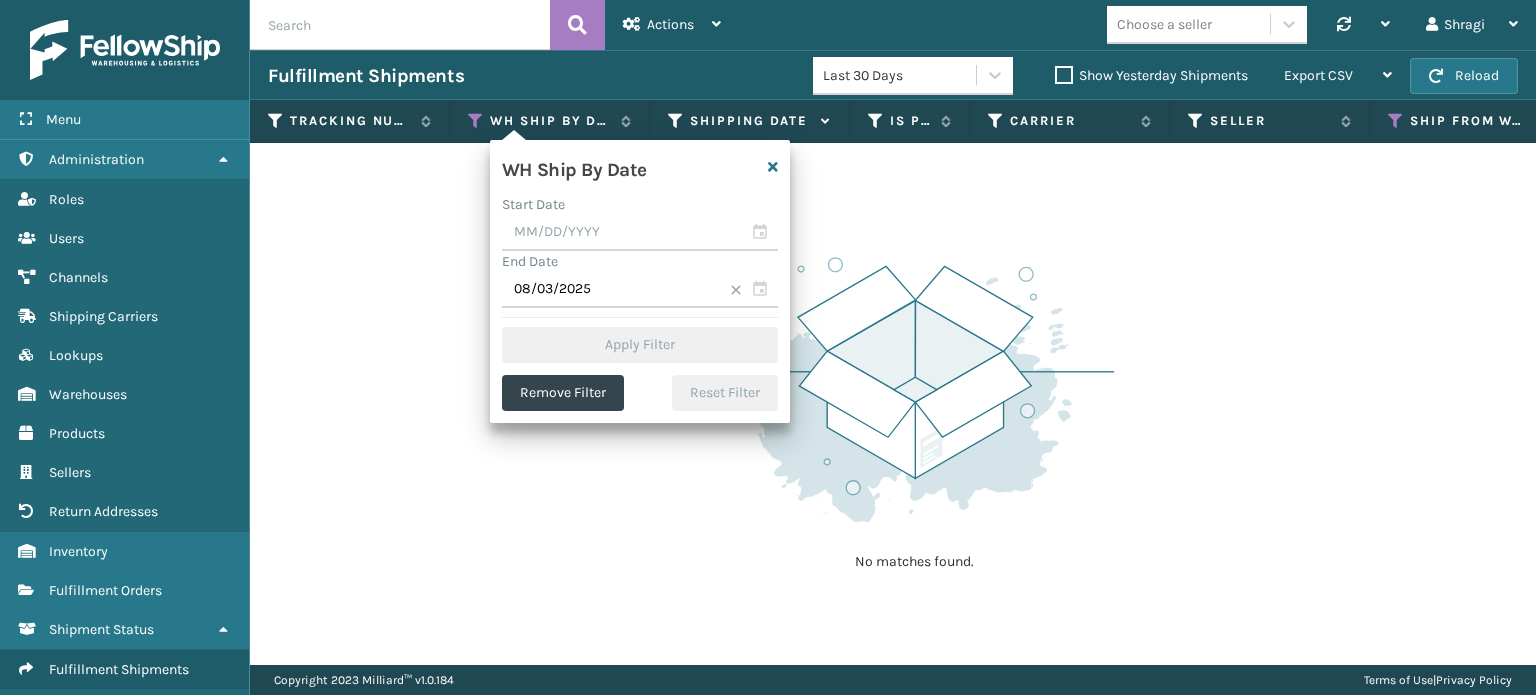 click at bounding box center [736, 290] 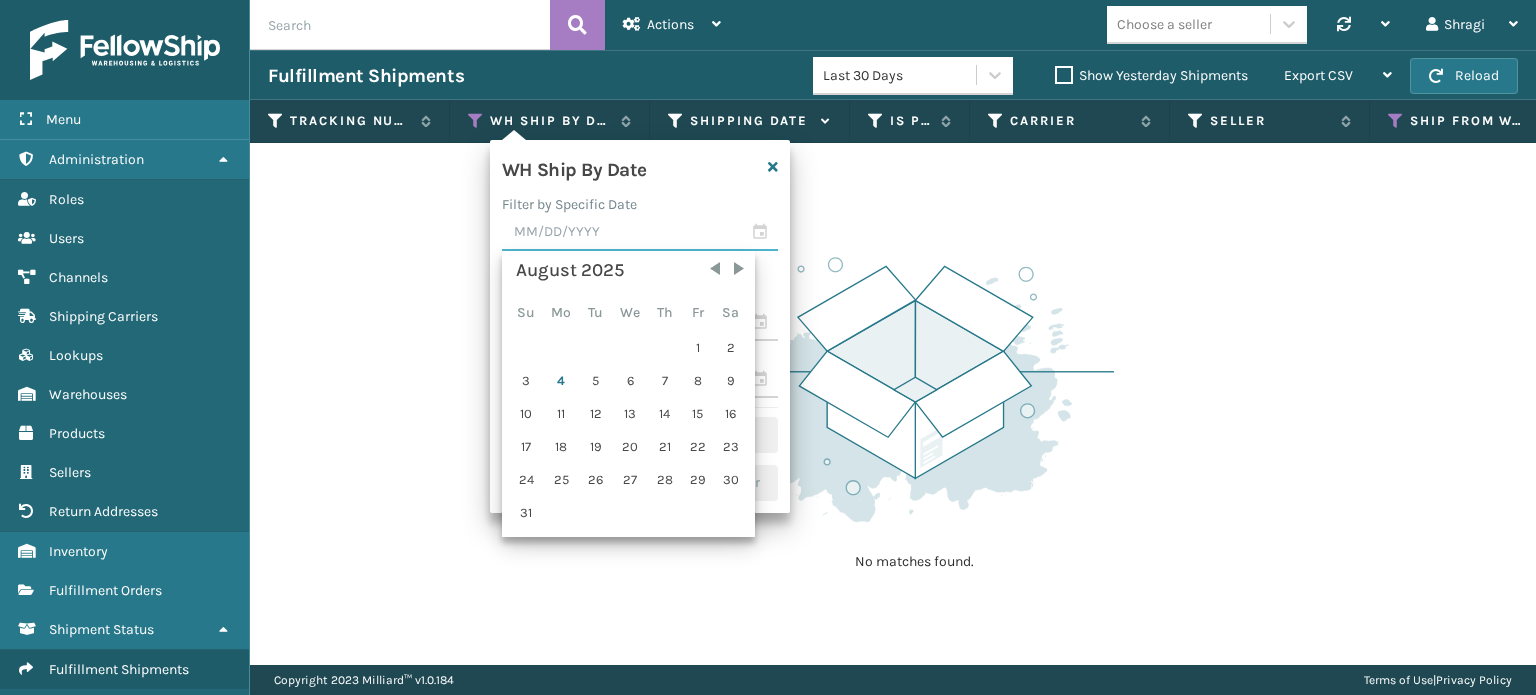 click at bounding box center (640, 233) 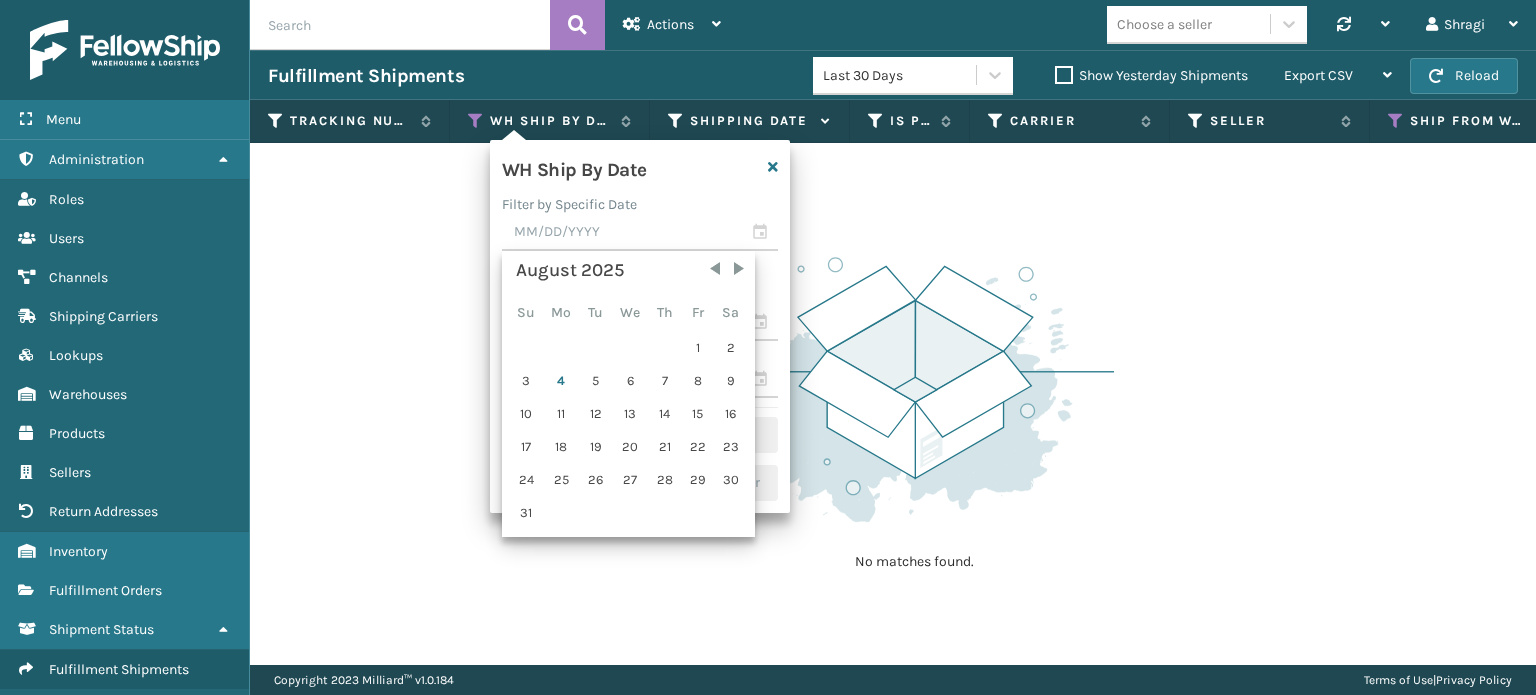 click on "WH Ship By Date" at bounding box center [640, 173] 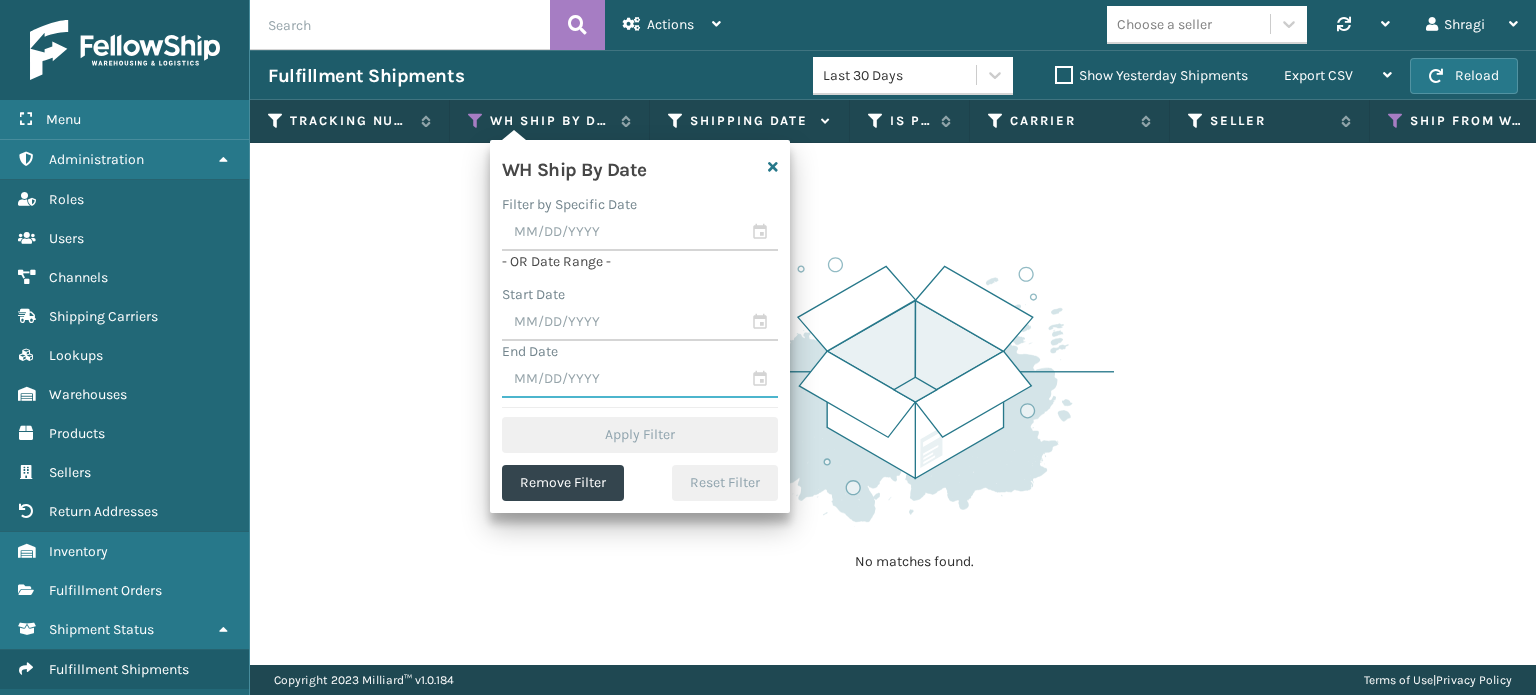 click at bounding box center [640, 380] 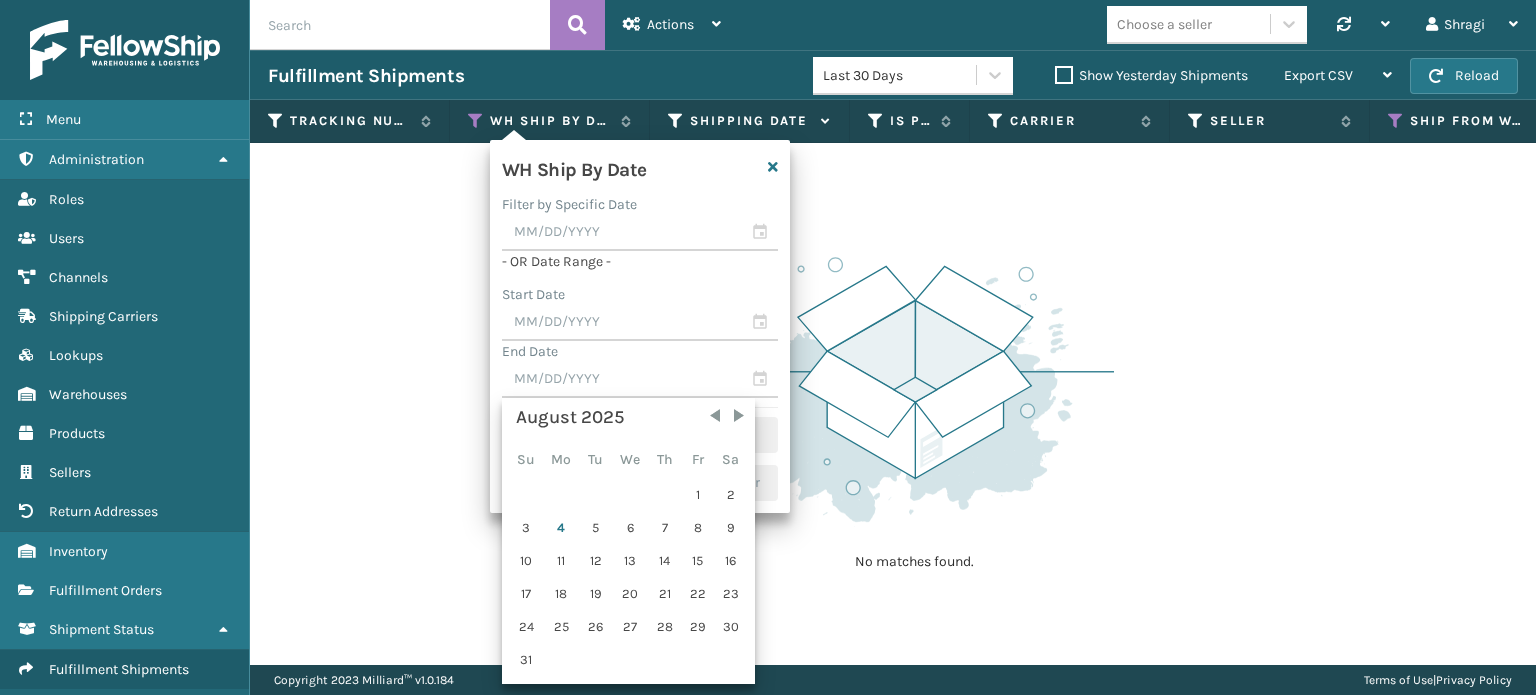click on "WH Ship By Date Filter by Specific Date   - OR Date Range - Start Date   End Date   August 2025 Su Mo Tu We Th Fr Sa 1 2 3 4 5 6 7 8 9 10 11 12 13 14 15 16 17 18 19 20 21 22 23 24 25 26 27 28 29 30 31 Apply Filter Remove Filter Reset Filter" at bounding box center [640, 326] 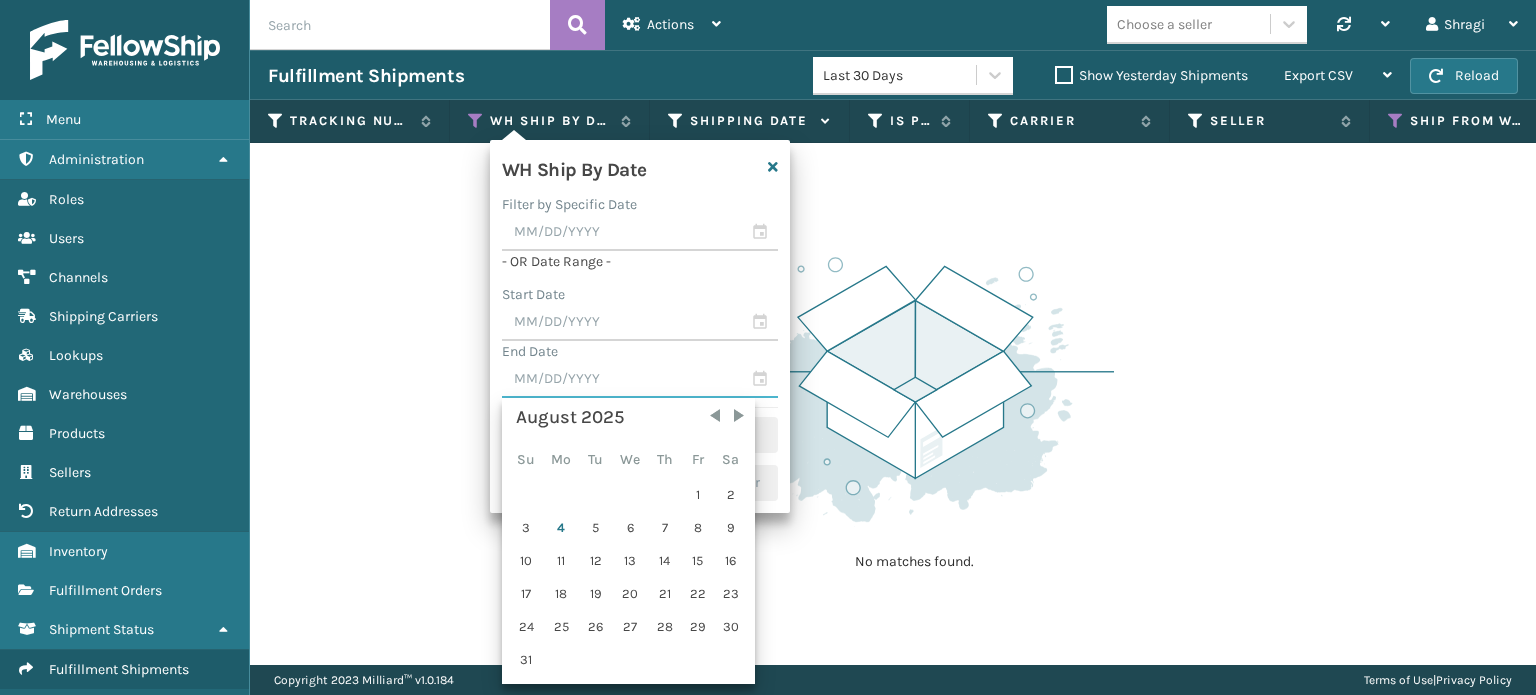click at bounding box center (640, 380) 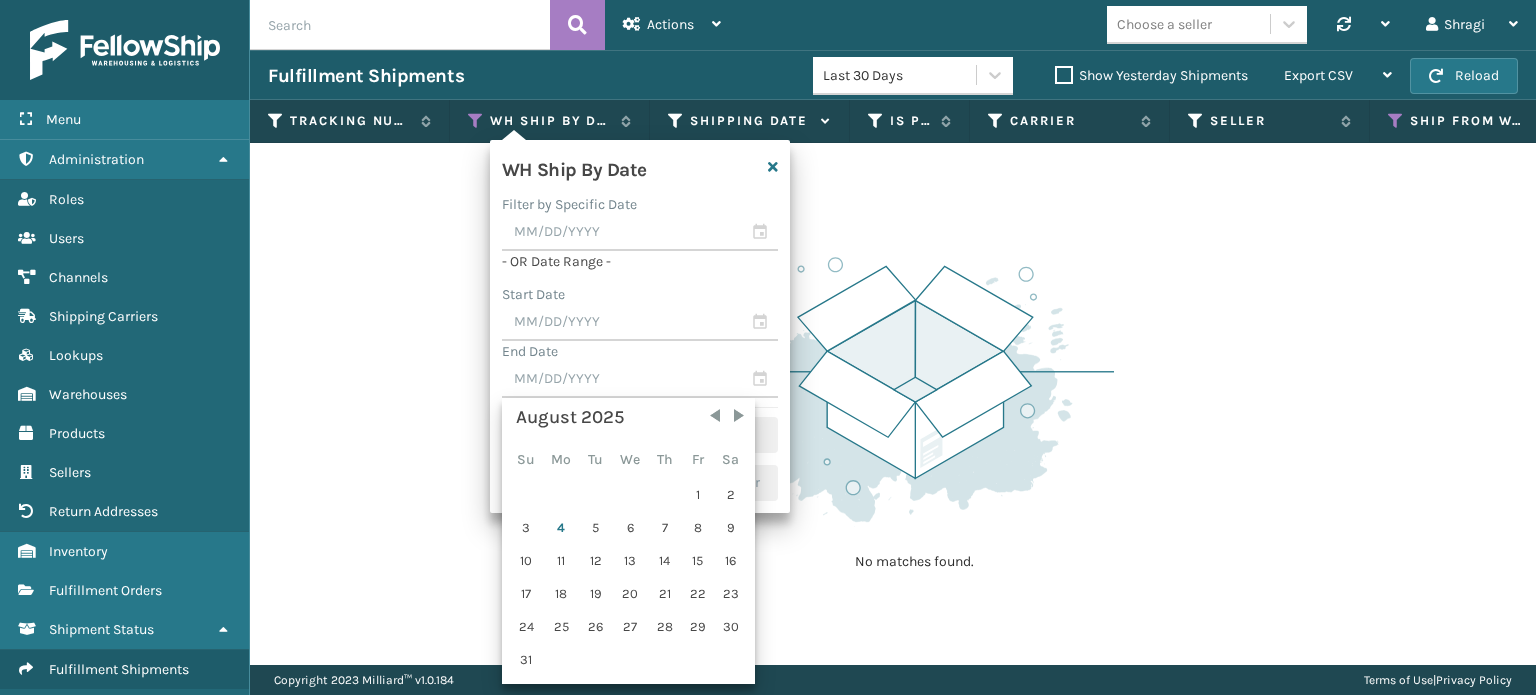 click on "August 2025" at bounding box center (628, 418) 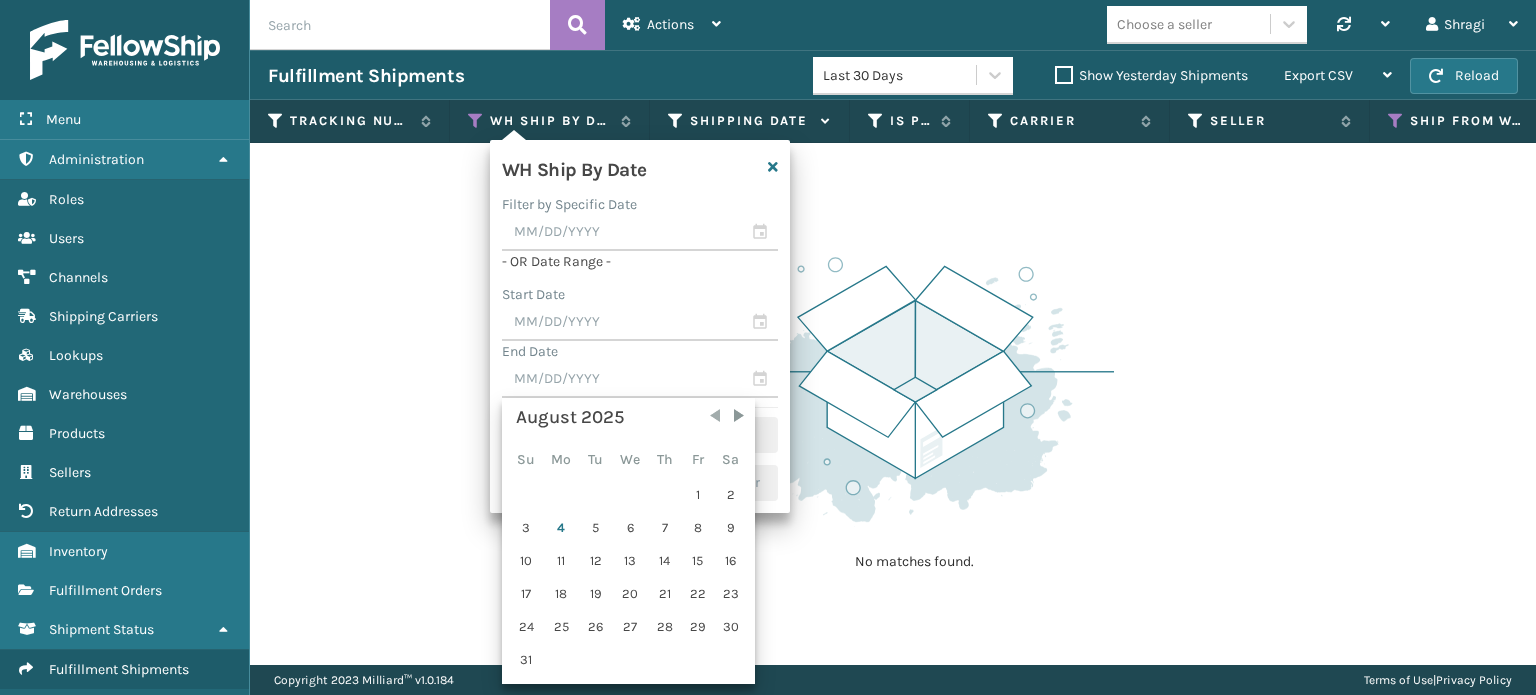click at bounding box center (715, 416) 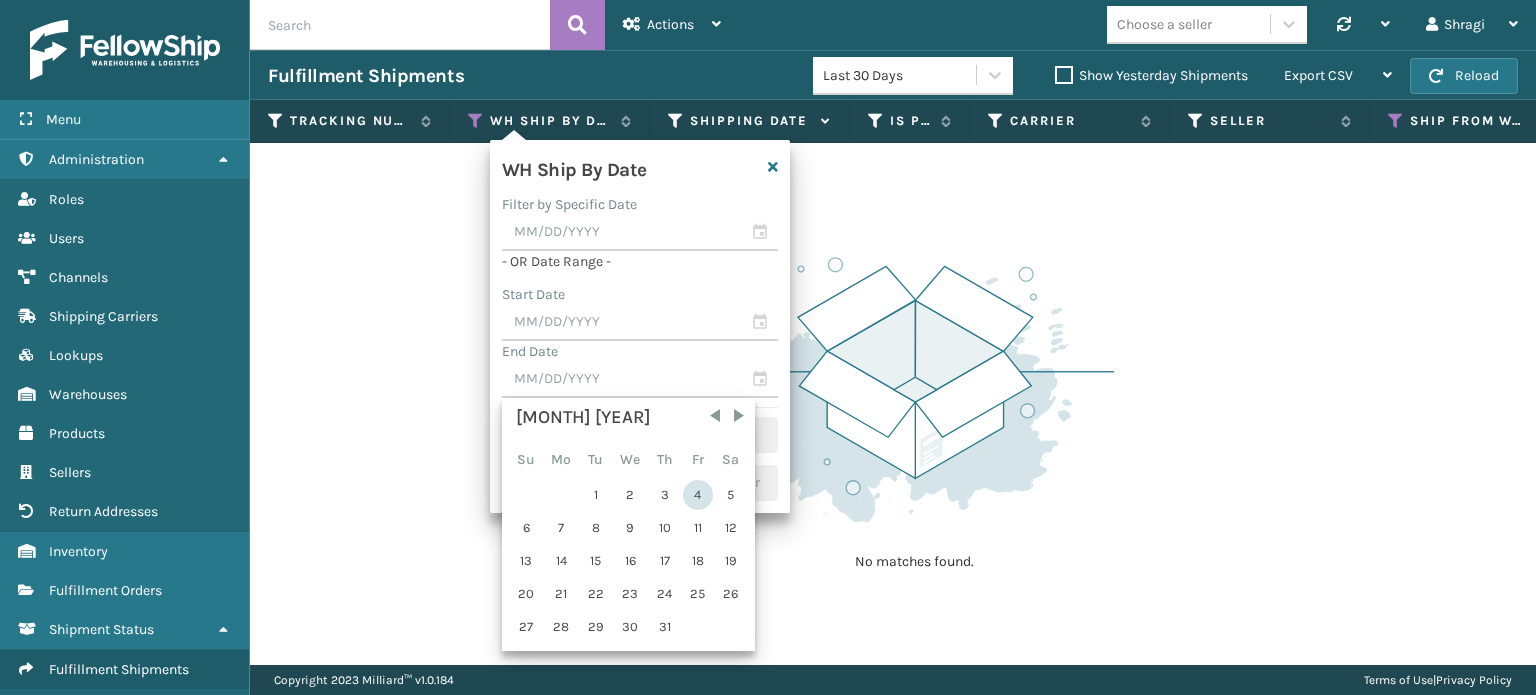 click on "4" at bounding box center (698, 495) 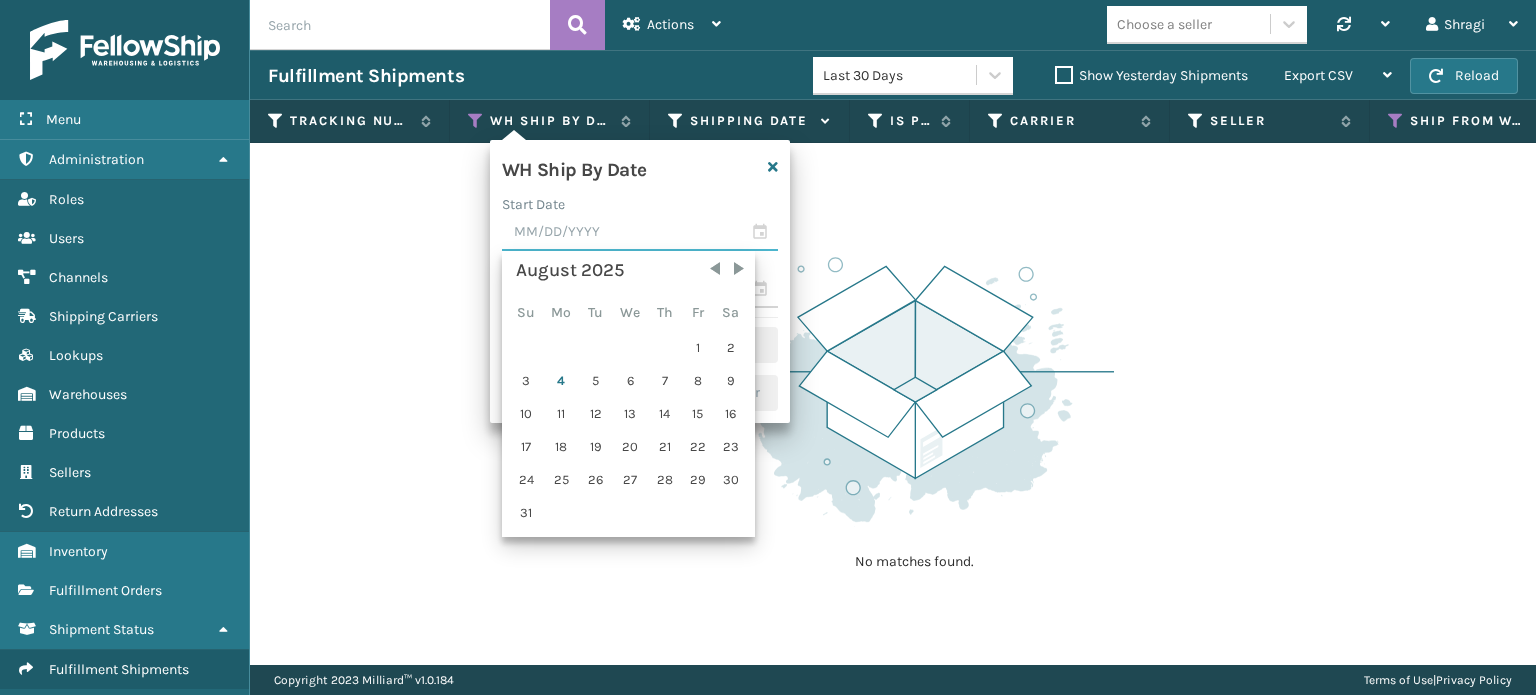 click at bounding box center [640, 233] 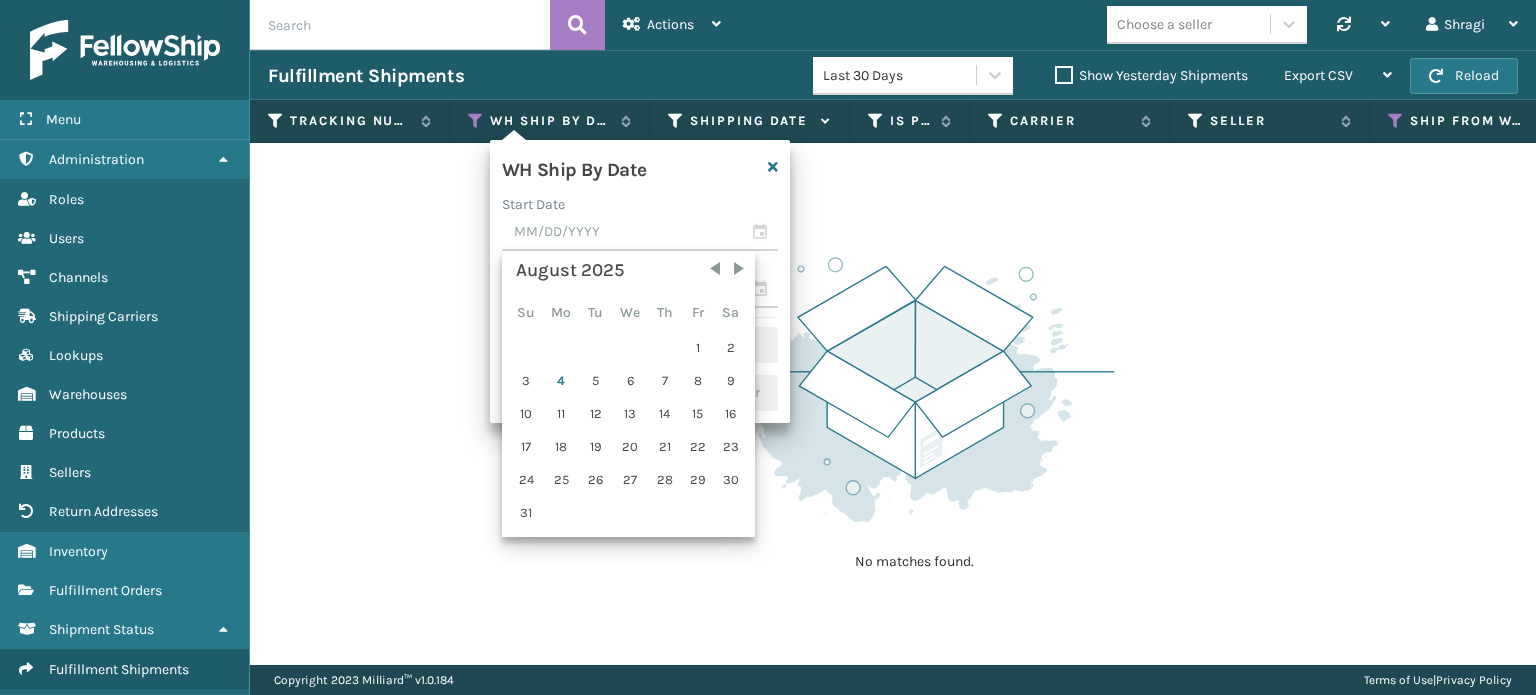 click on "August 2025" at bounding box center [628, 271] 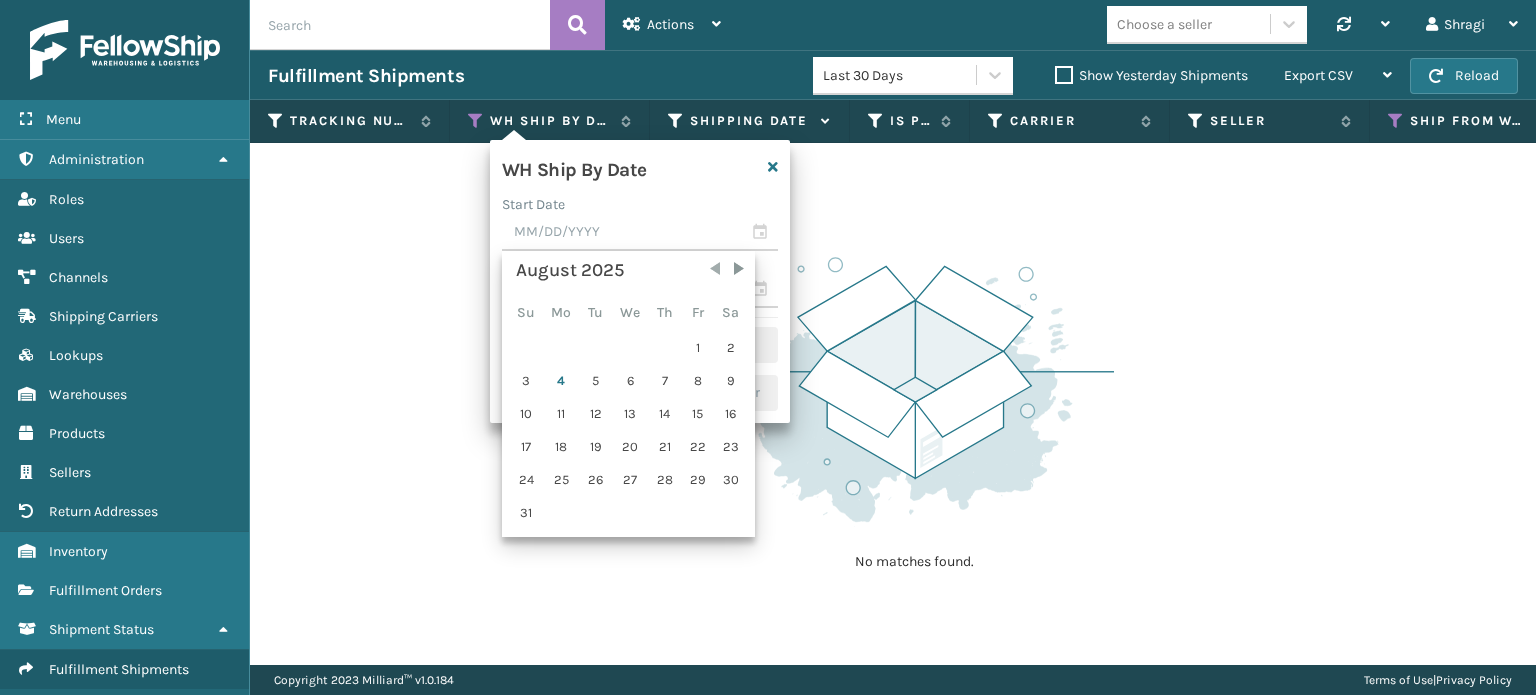 click at bounding box center (715, 269) 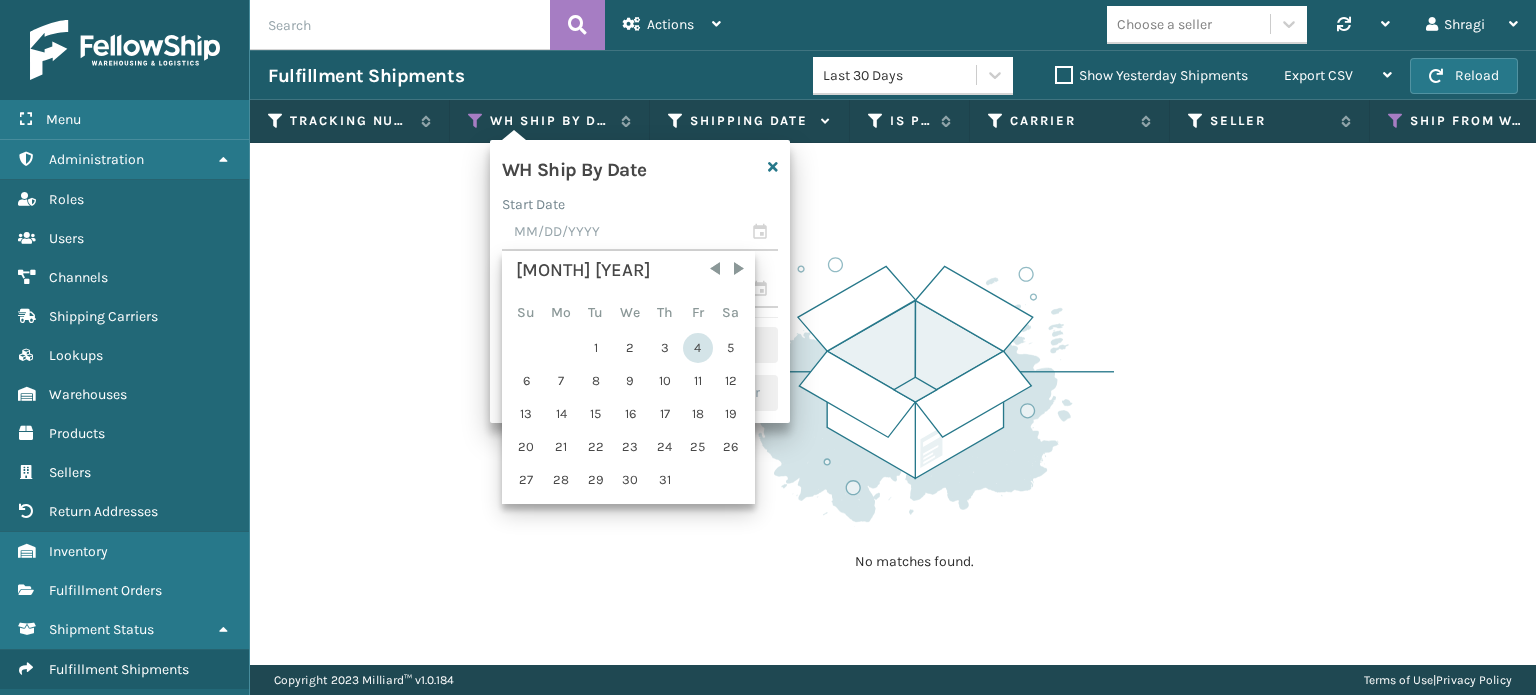 click on "4" at bounding box center [698, 348] 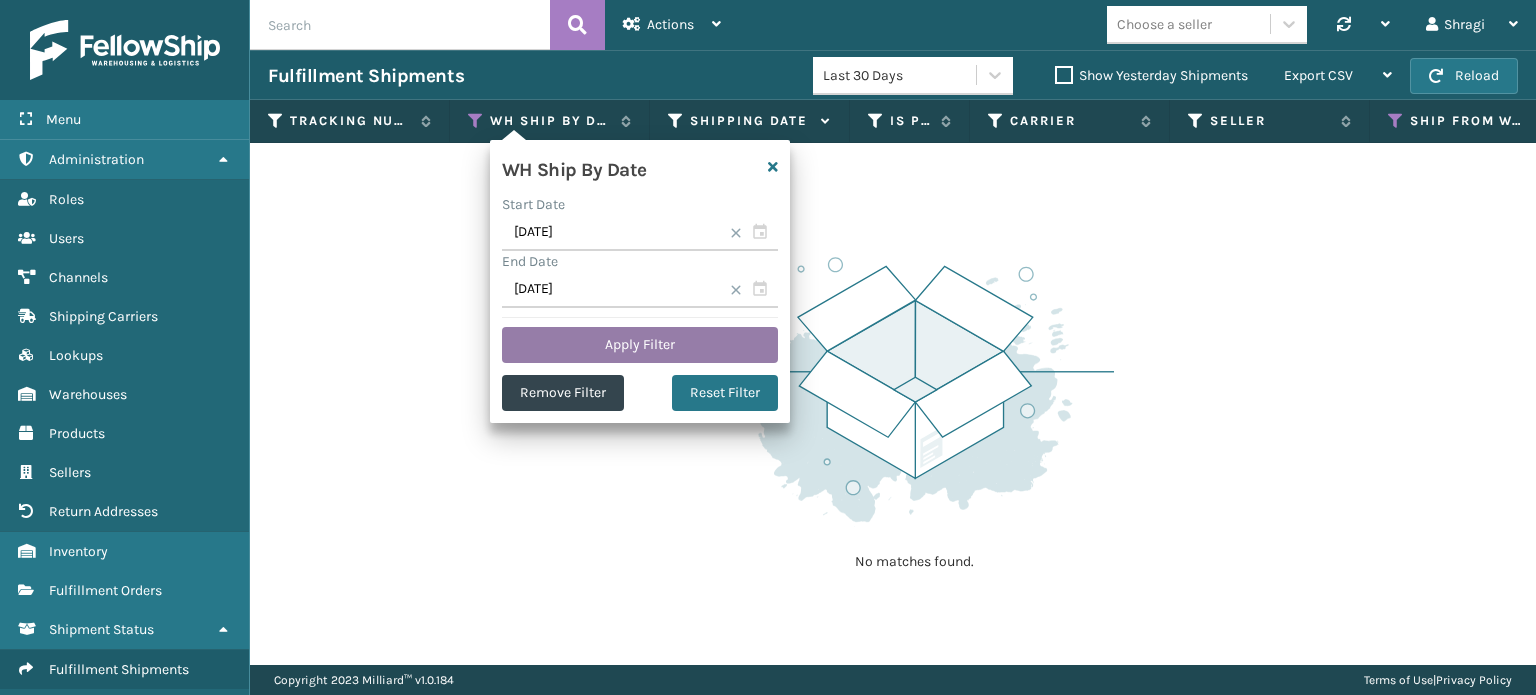 click on "Apply Filter" at bounding box center [640, 345] 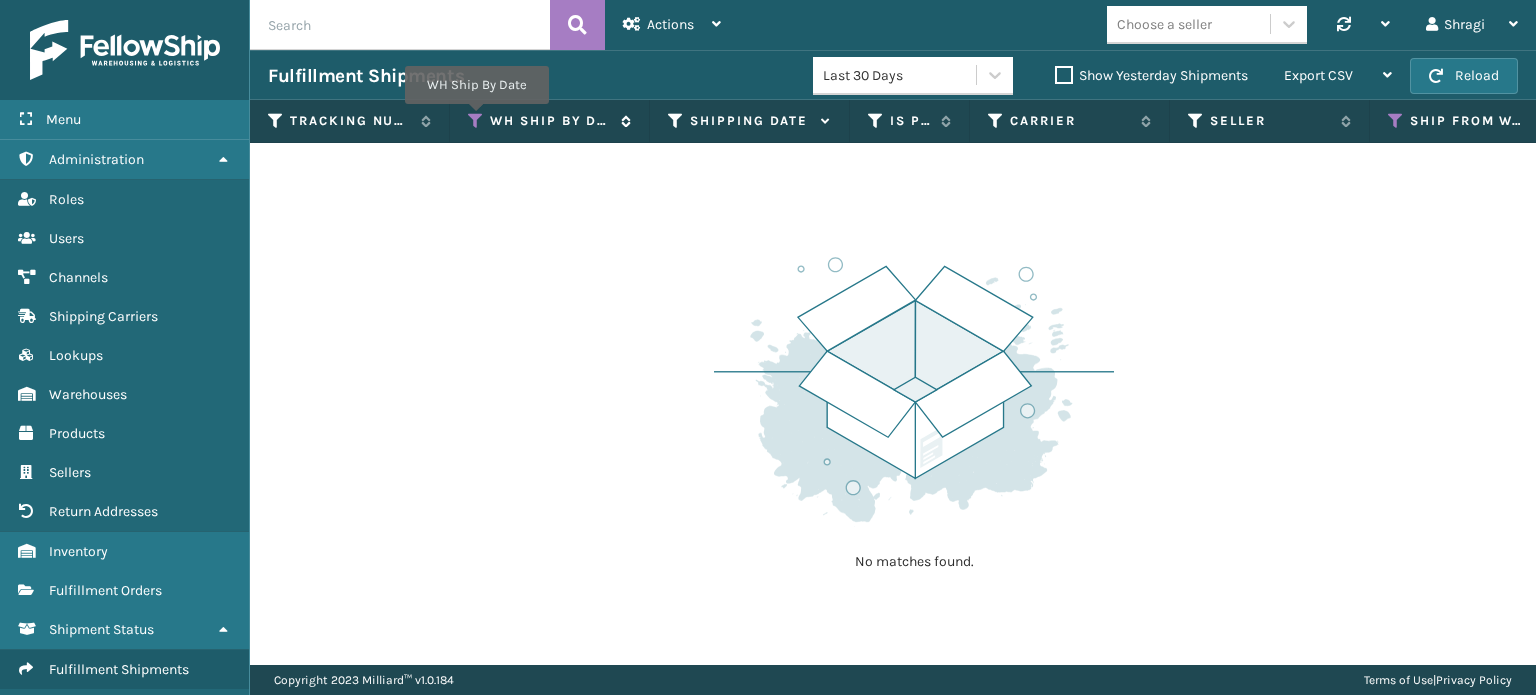 click at bounding box center [476, 121] 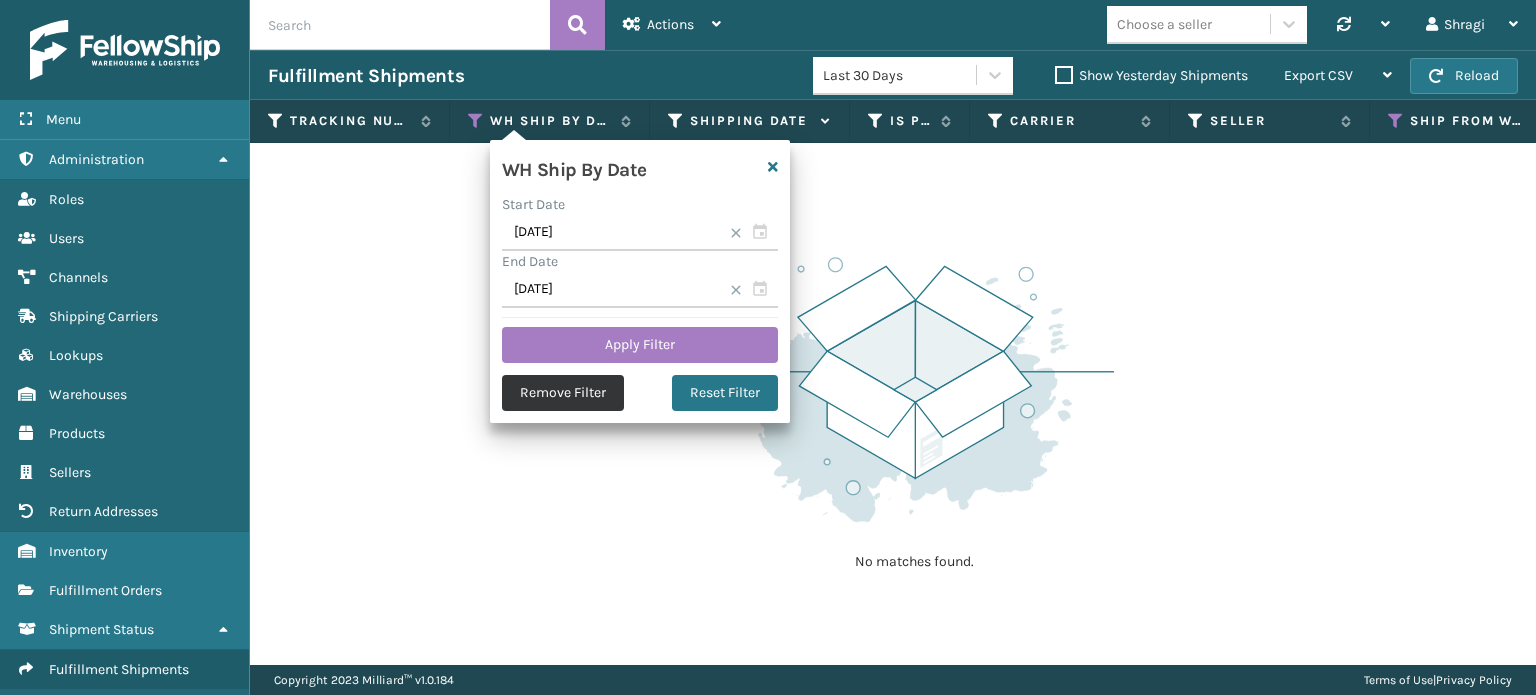 click on "Remove Filter" at bounding box center [563, 393] 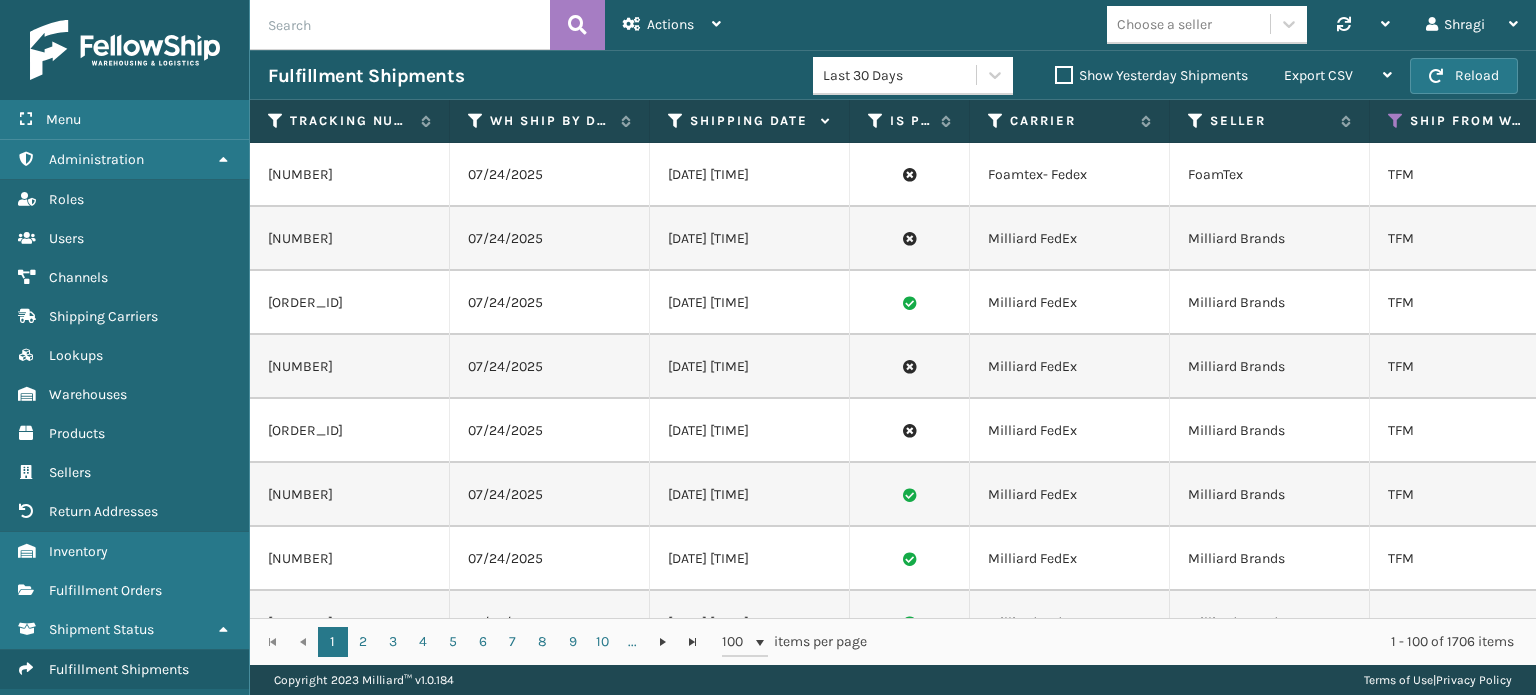 click at bounding box center (676, 121) 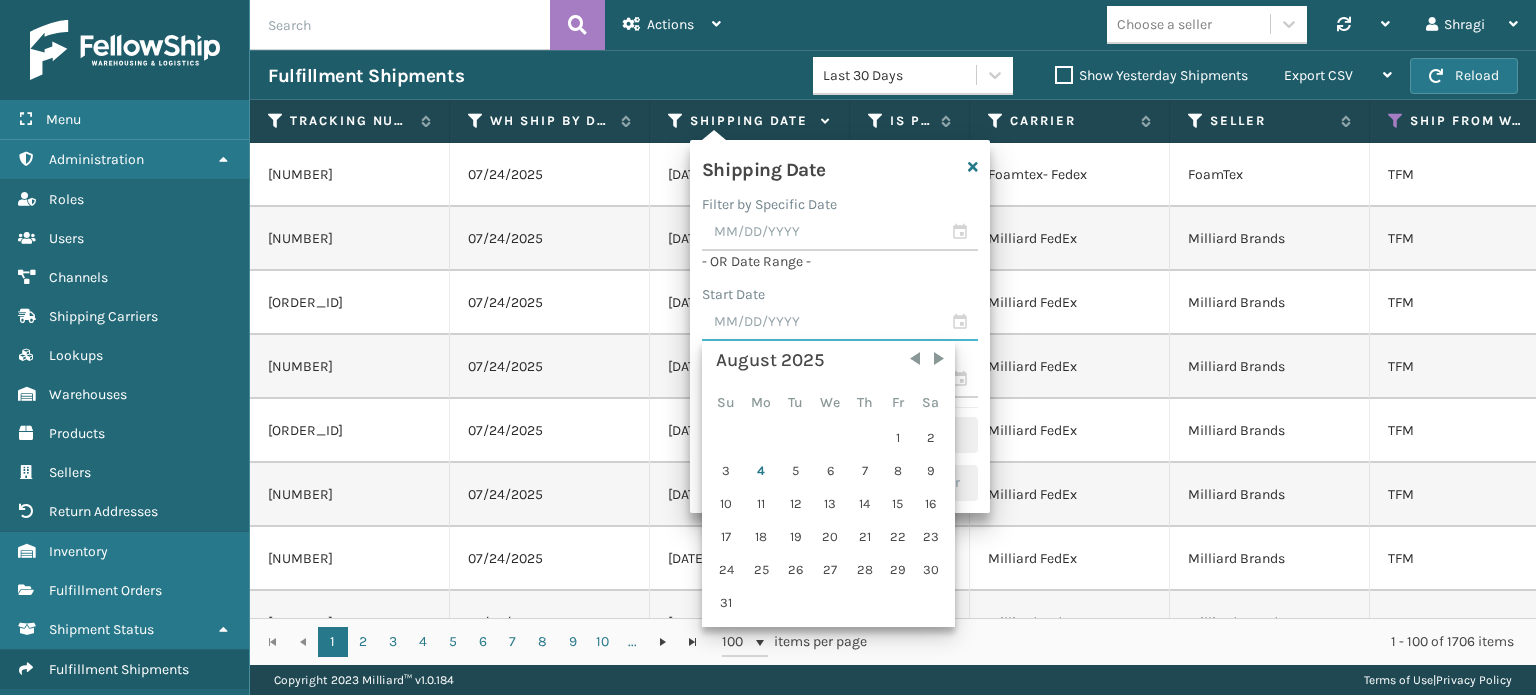 click at bounding box center [840, 323] 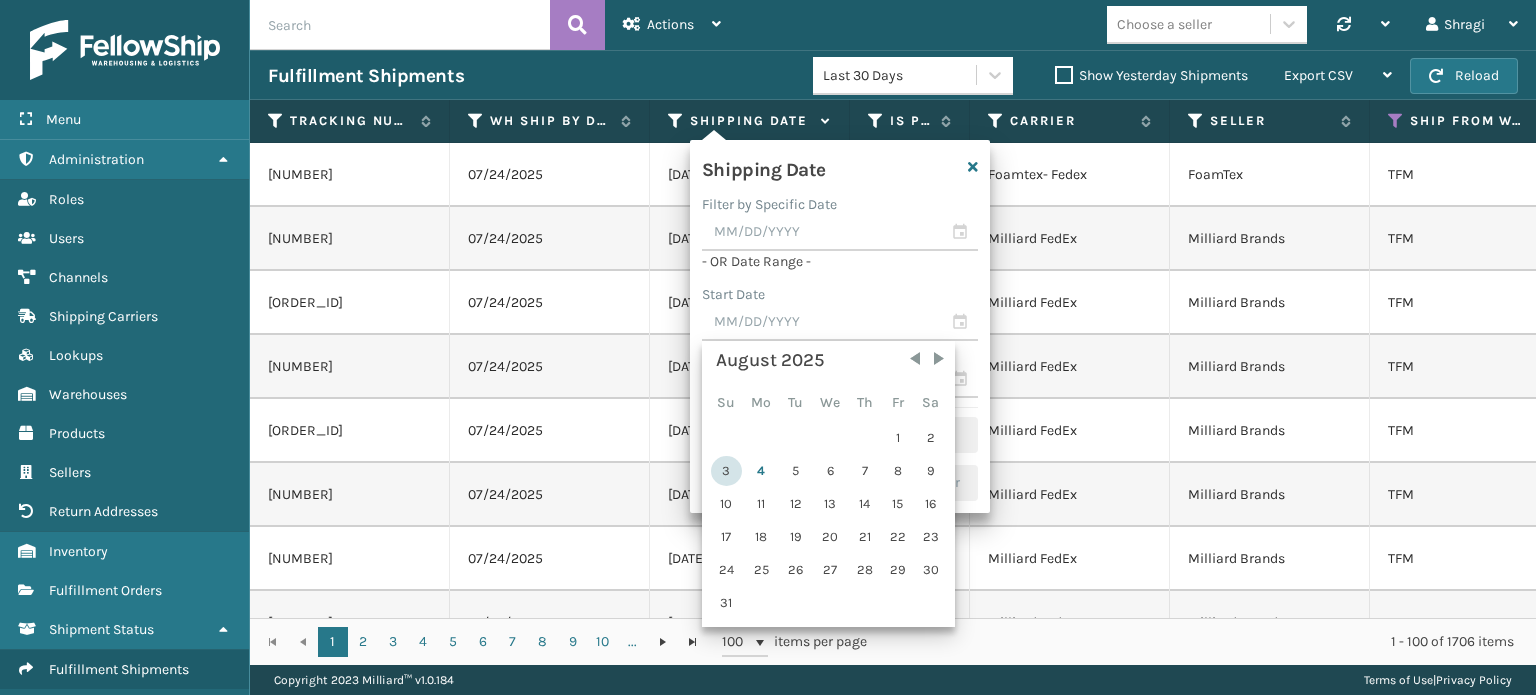 click on "3" at bounding box center [726, 471] 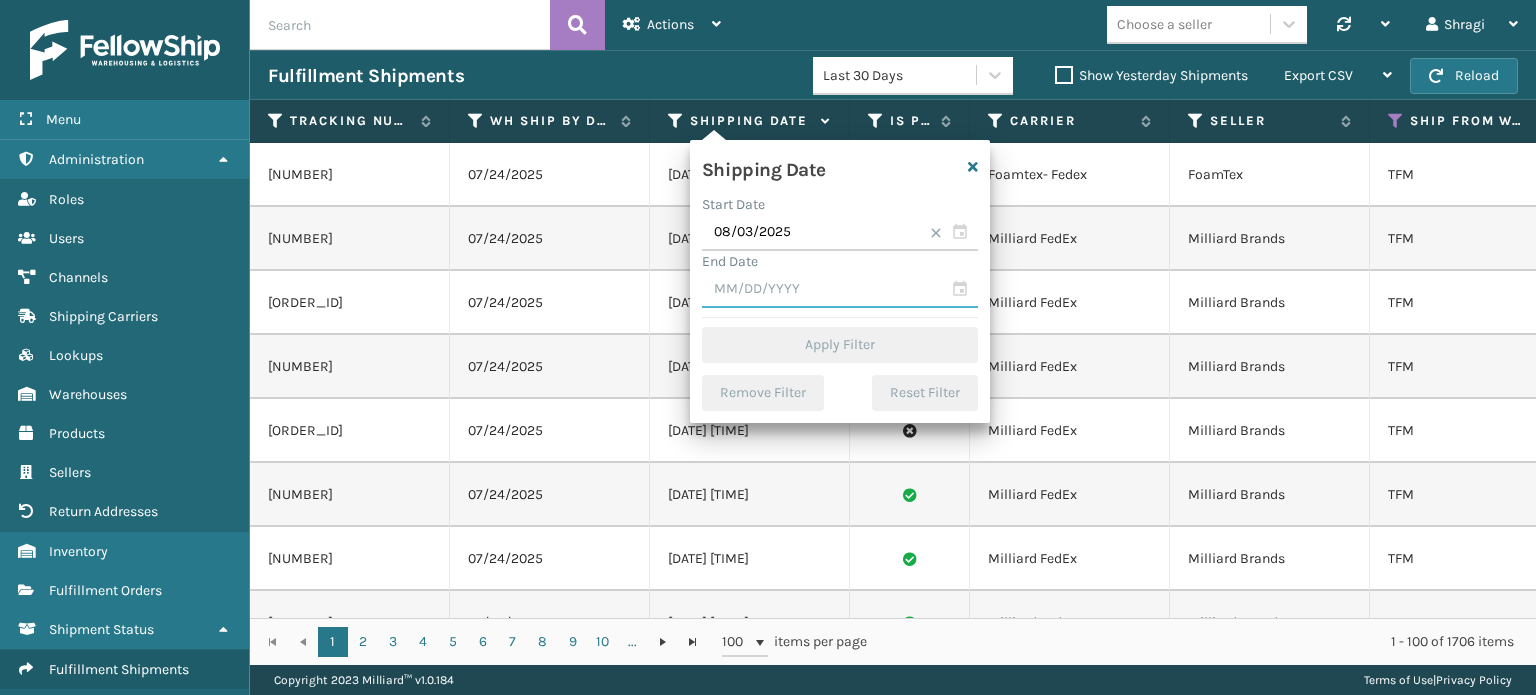 click at bounding box center [840, 290] 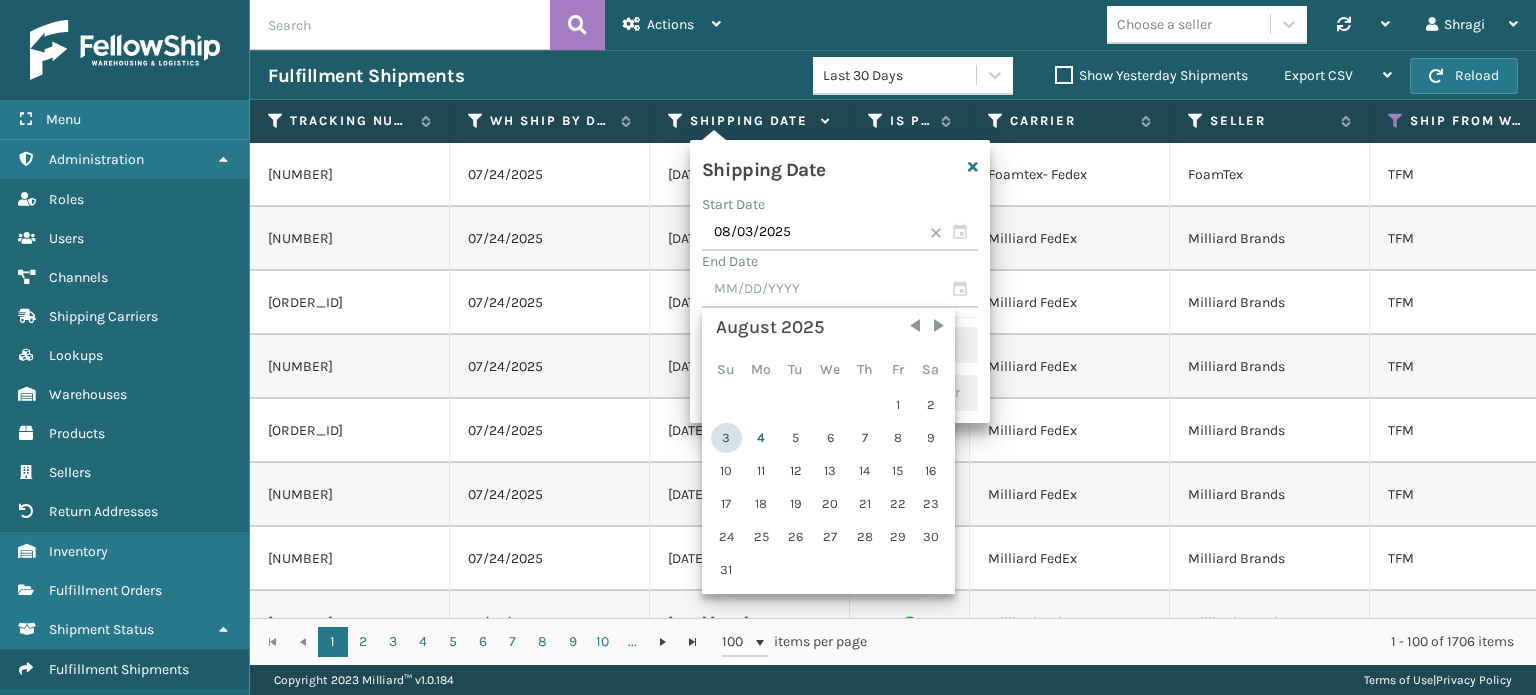 click on "3" at bounding box center [726, 438] 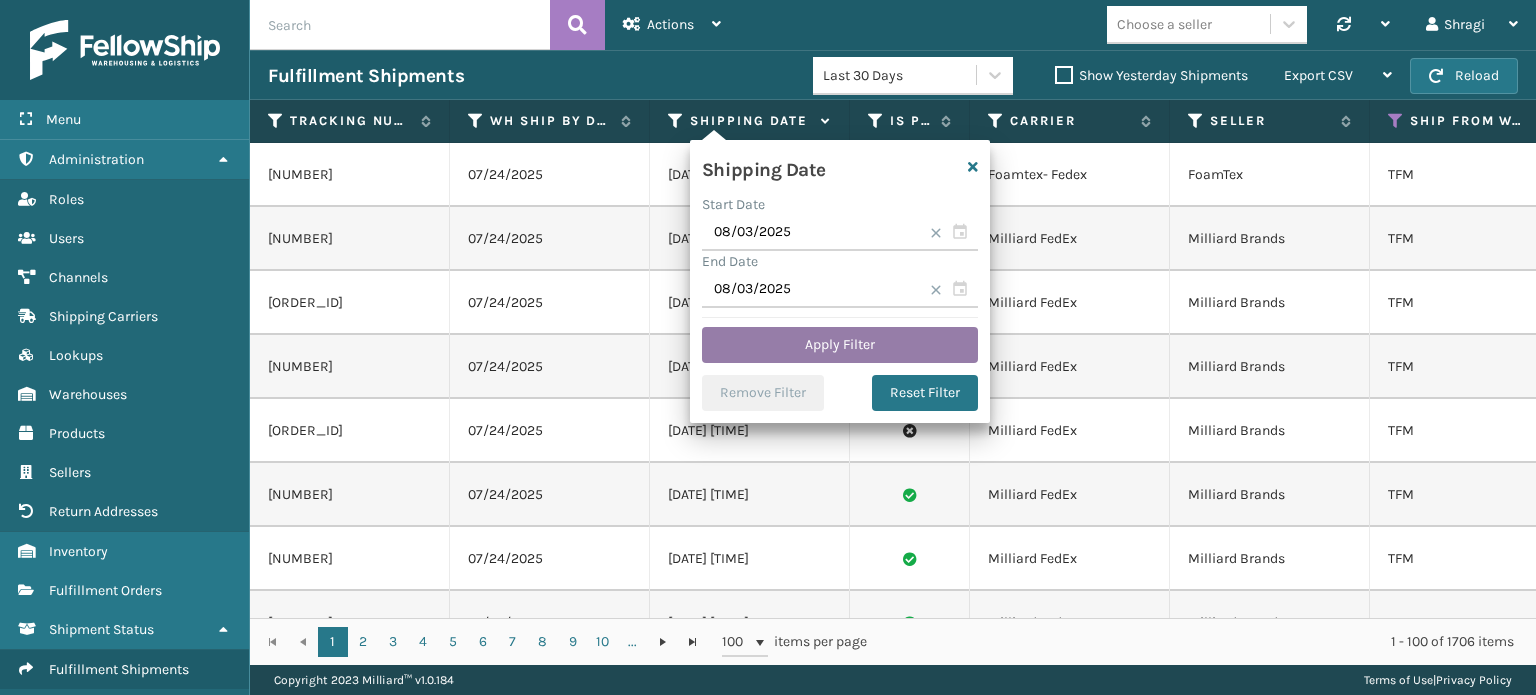 click on "Apply Filter" at bounding box center (840, 345) 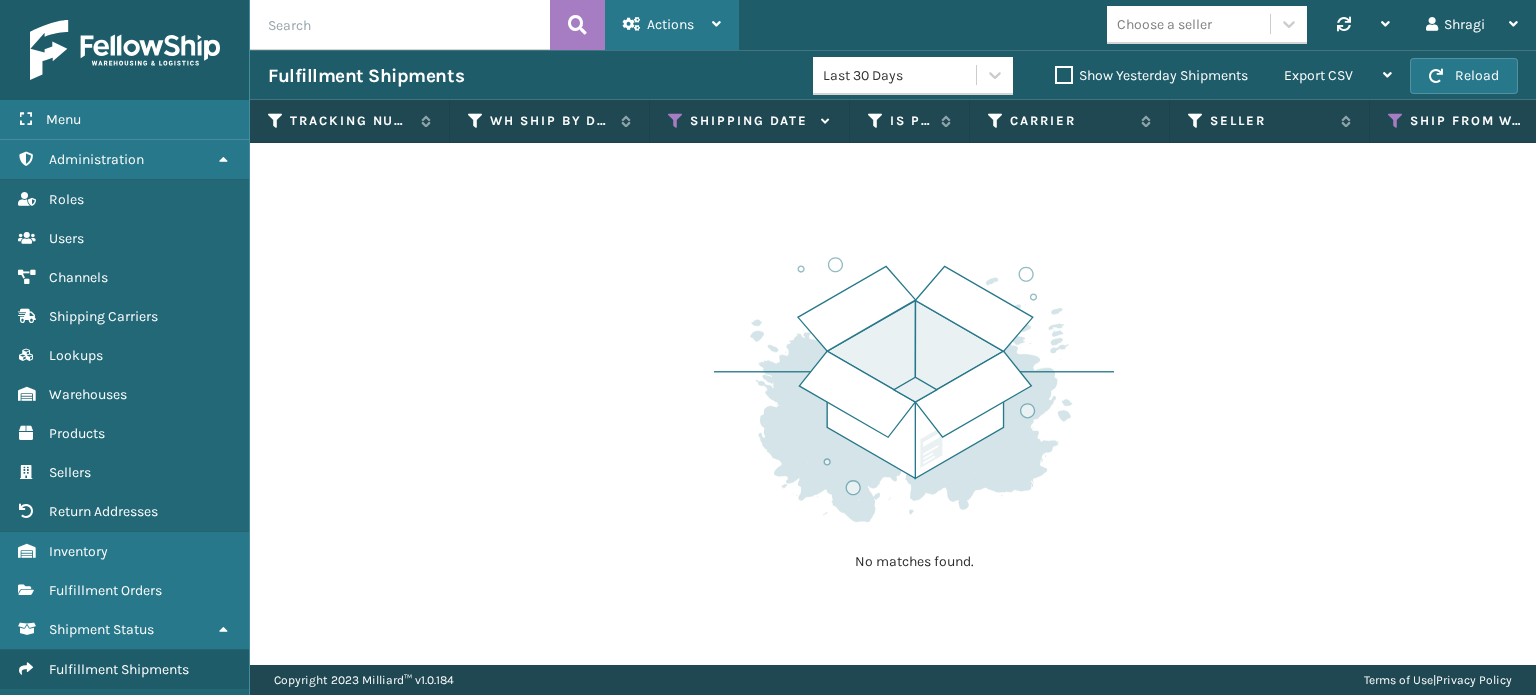 click on "Actions" at bounding box center [670, 24] 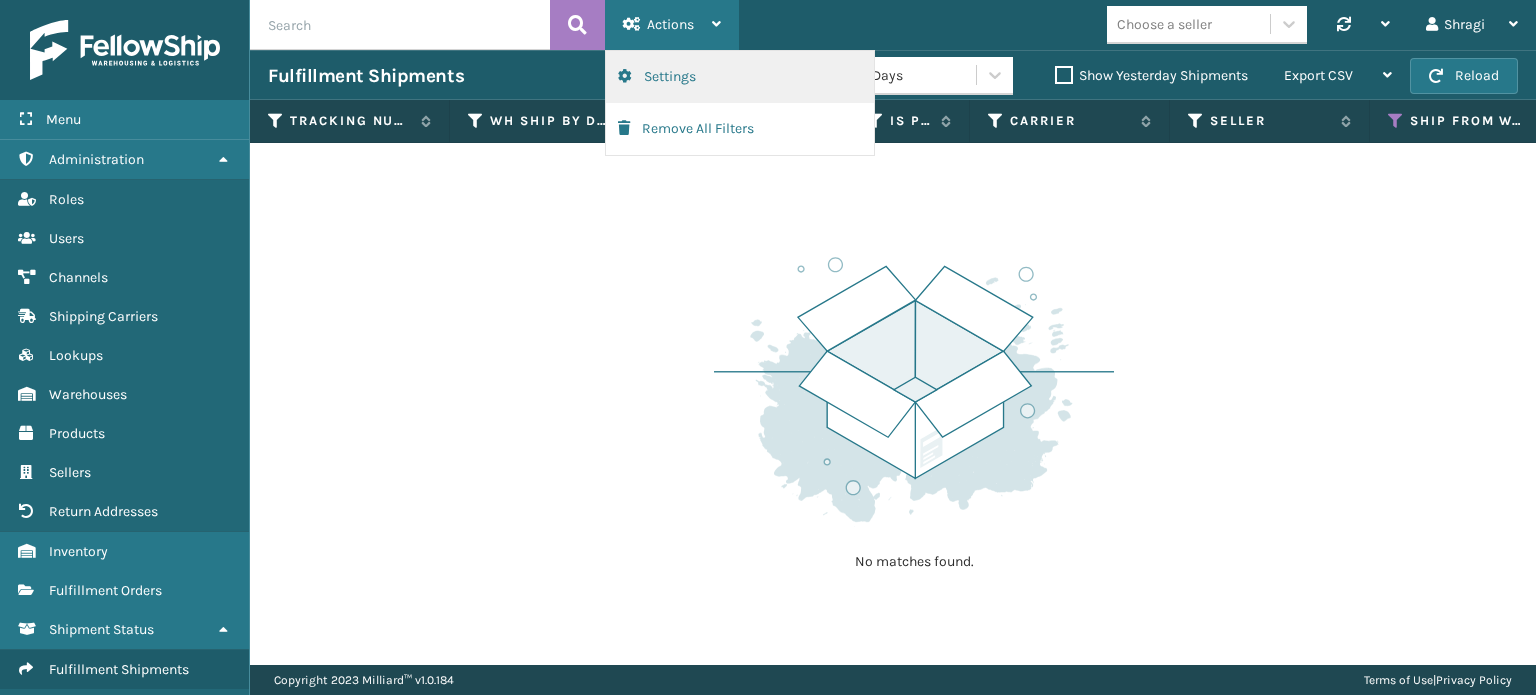 click on "Settings" at bounding box center [740, 77] 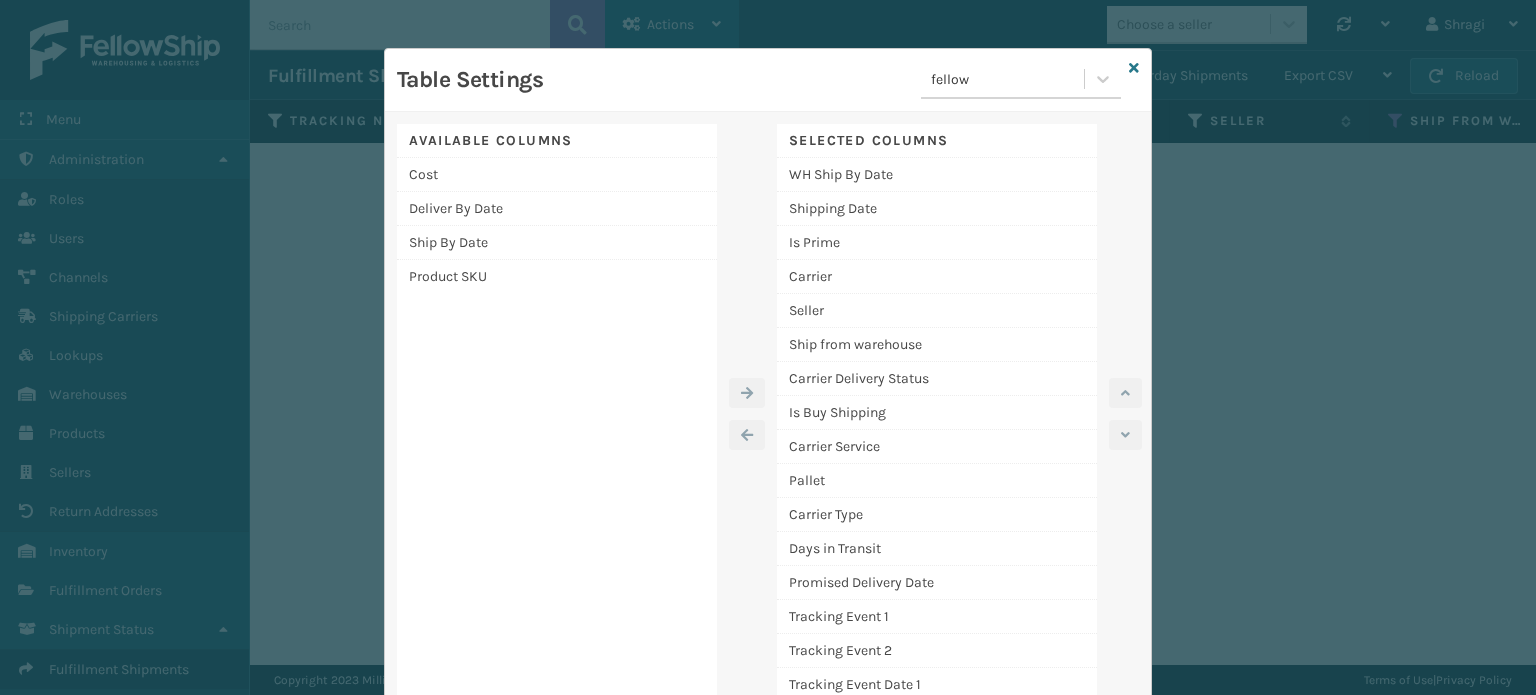 scroll, scrollTop: 48, scrollLeft: 0, axis: vertical 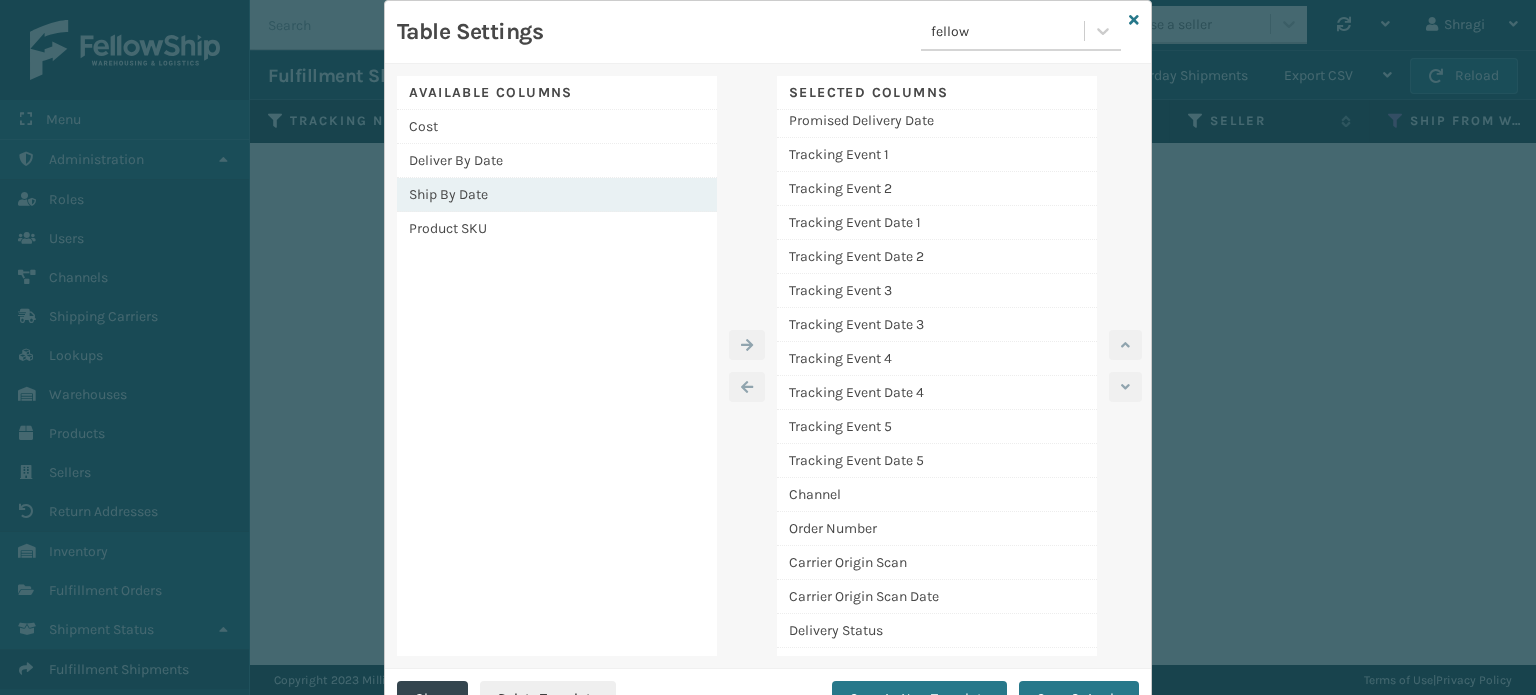 click on "Ship By Date" at bounding box center [557, 195] 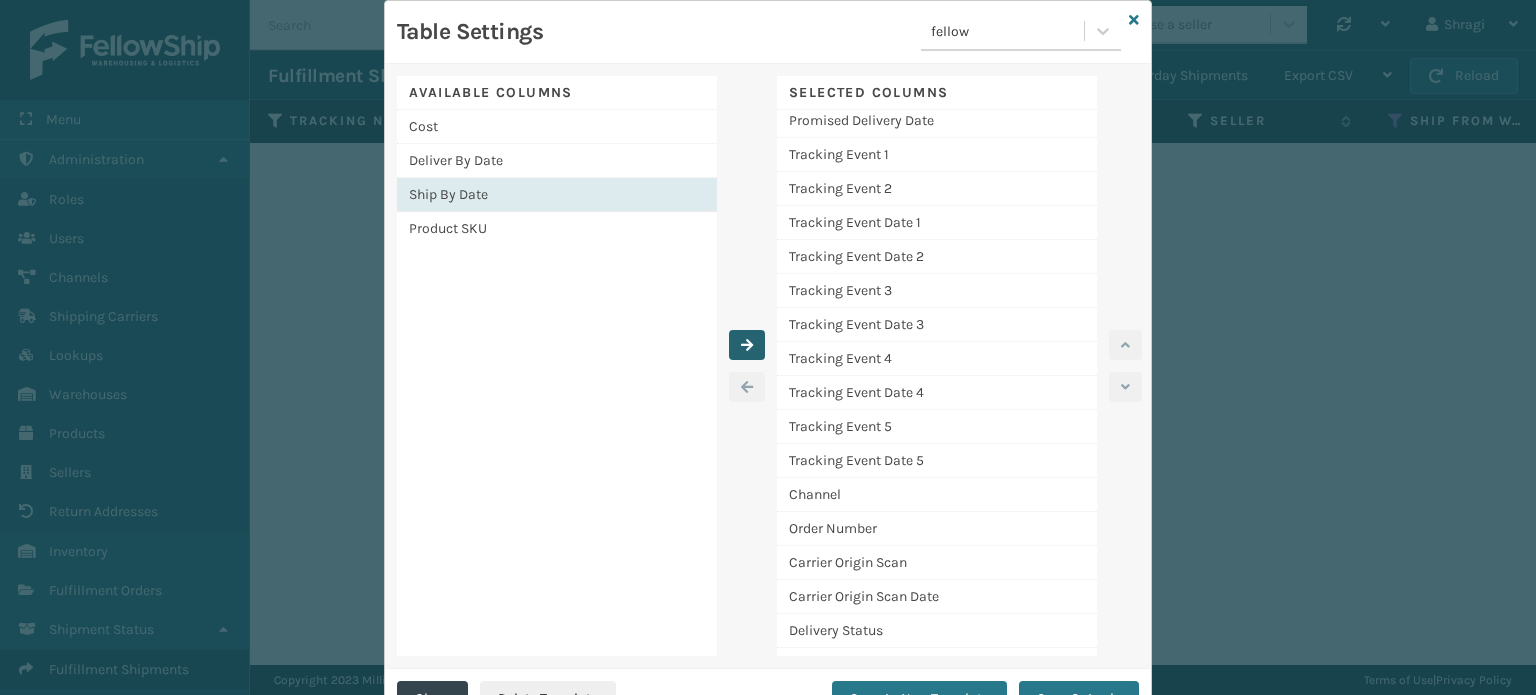 click at bounding box center [747, 345] 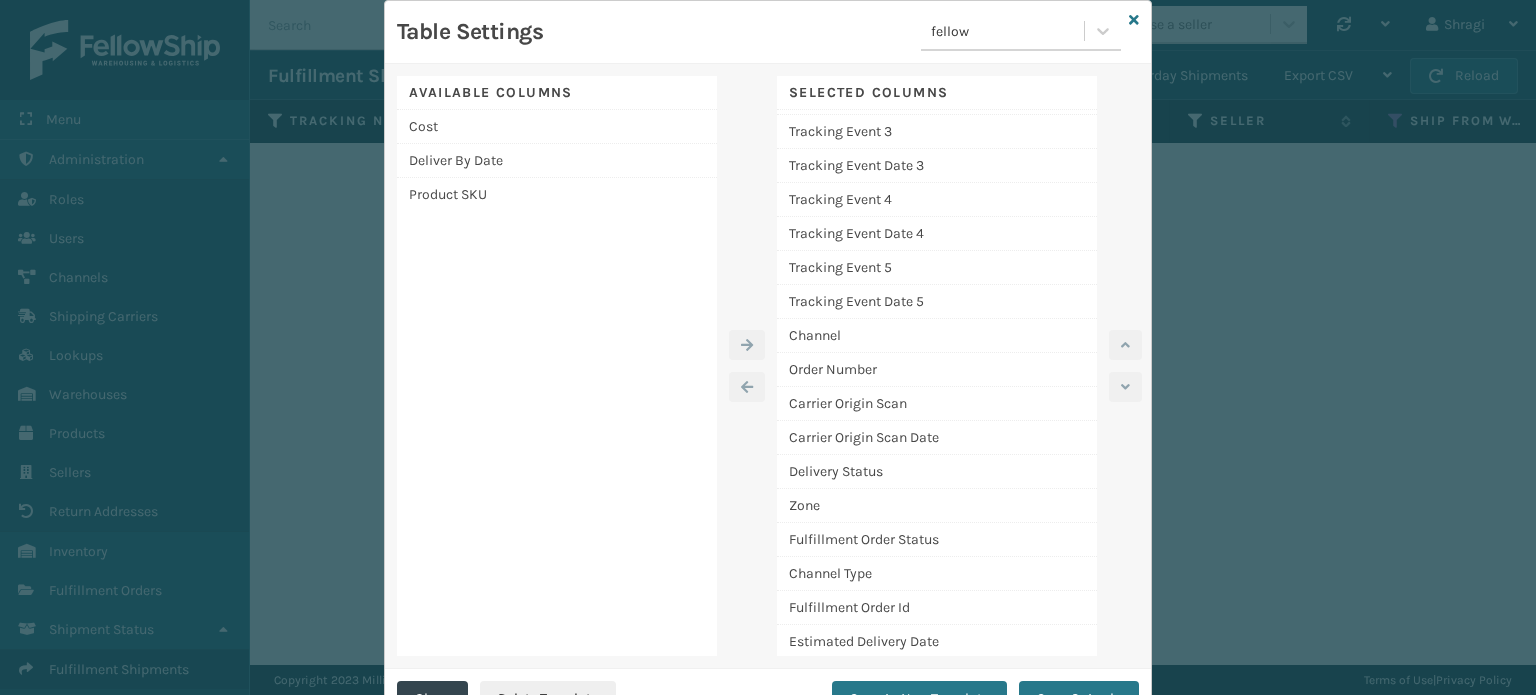 scroll, scrollTop: 636, scrollLeft: 0, axis: vertical 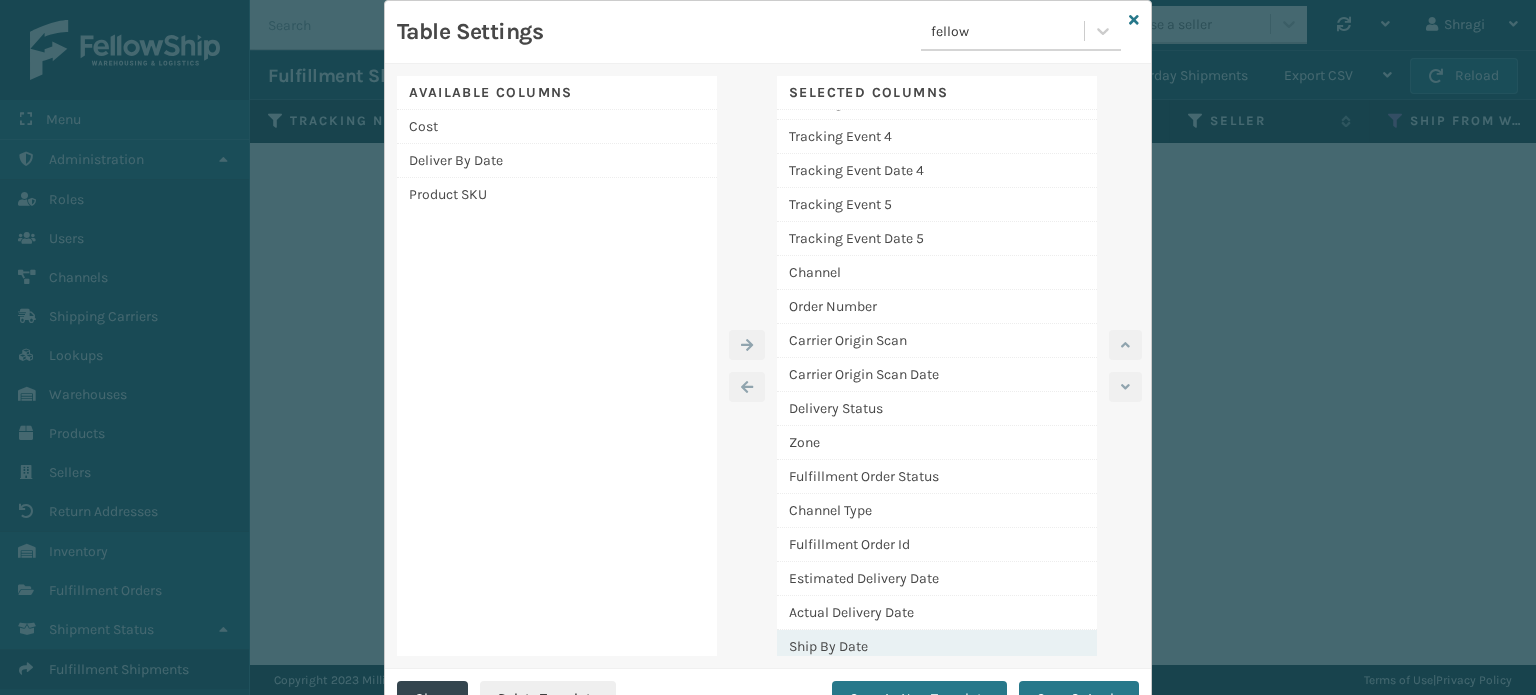 click on "Ship By Date" at bounding box center (937, 646) 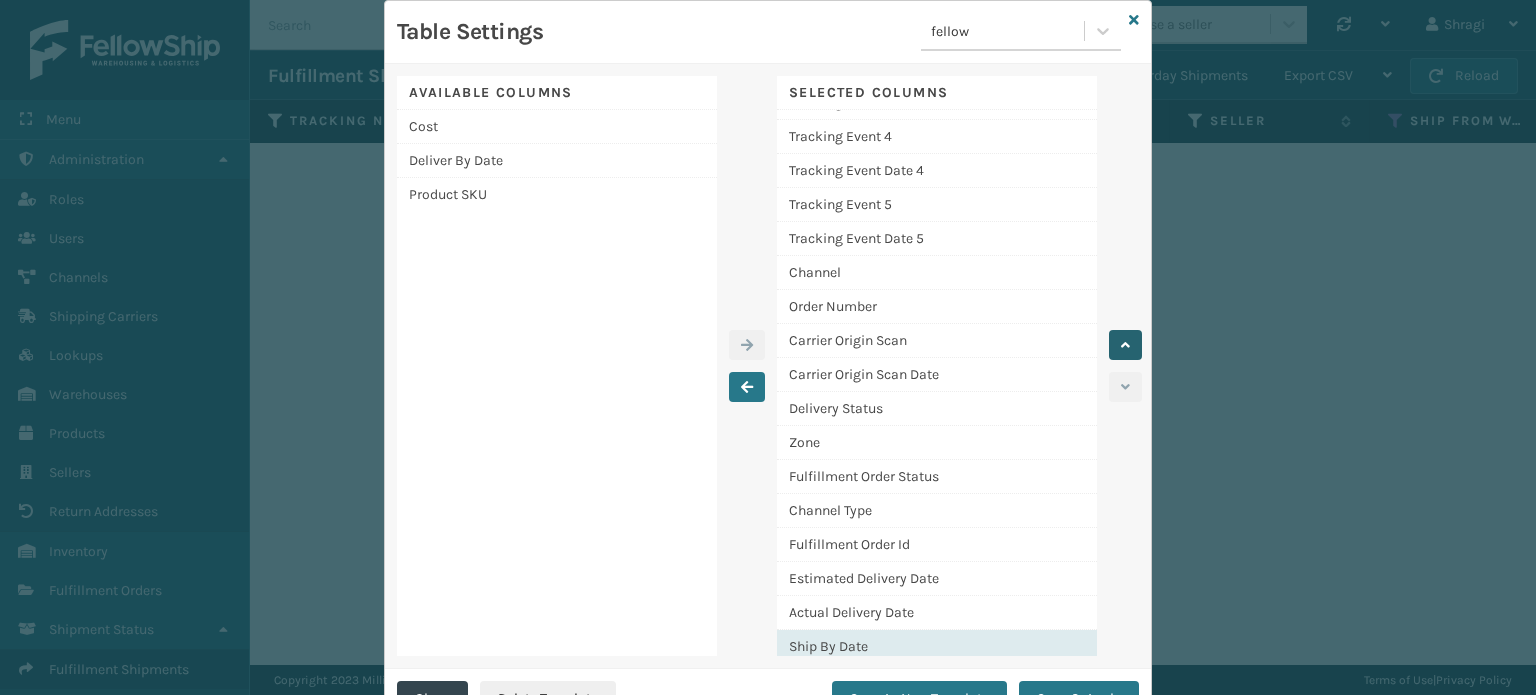 click at bounding box center [1125, 345] 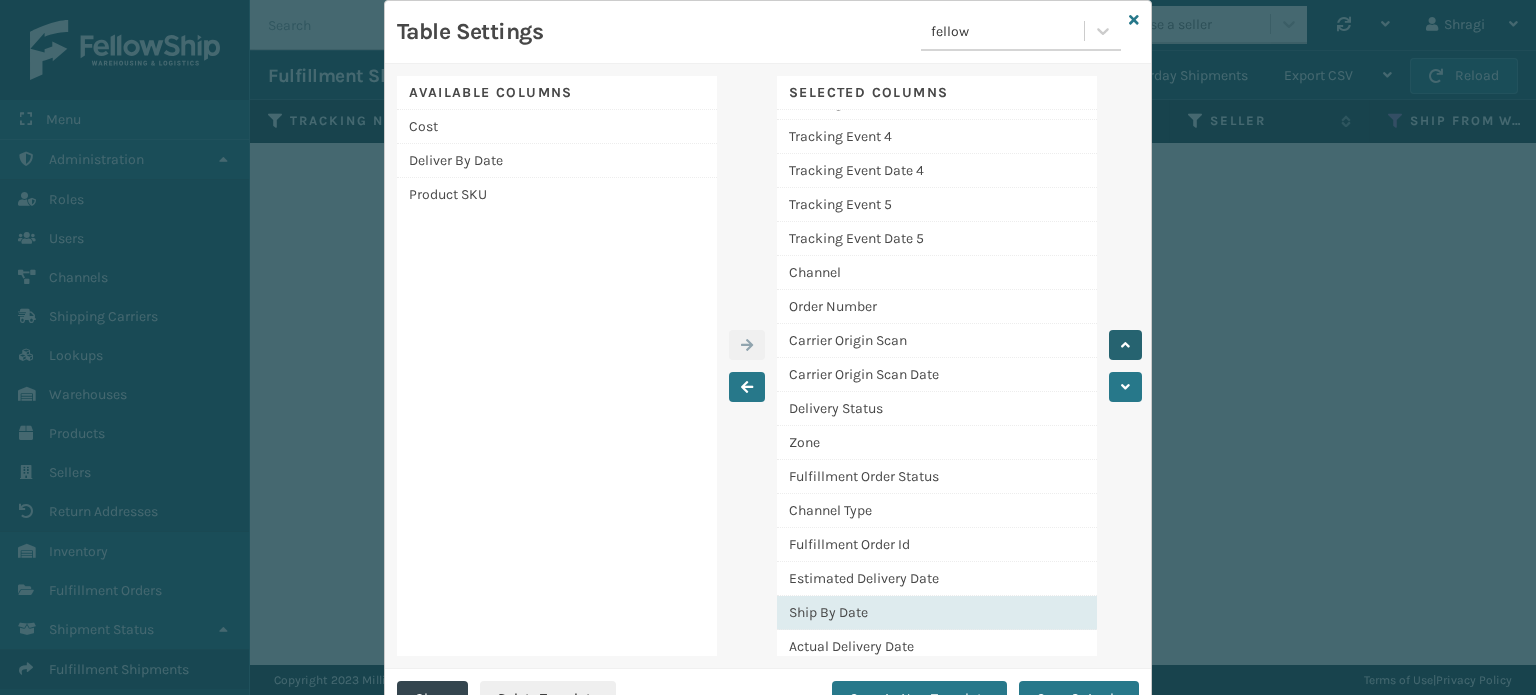 click at bounding box center [1125, 345] 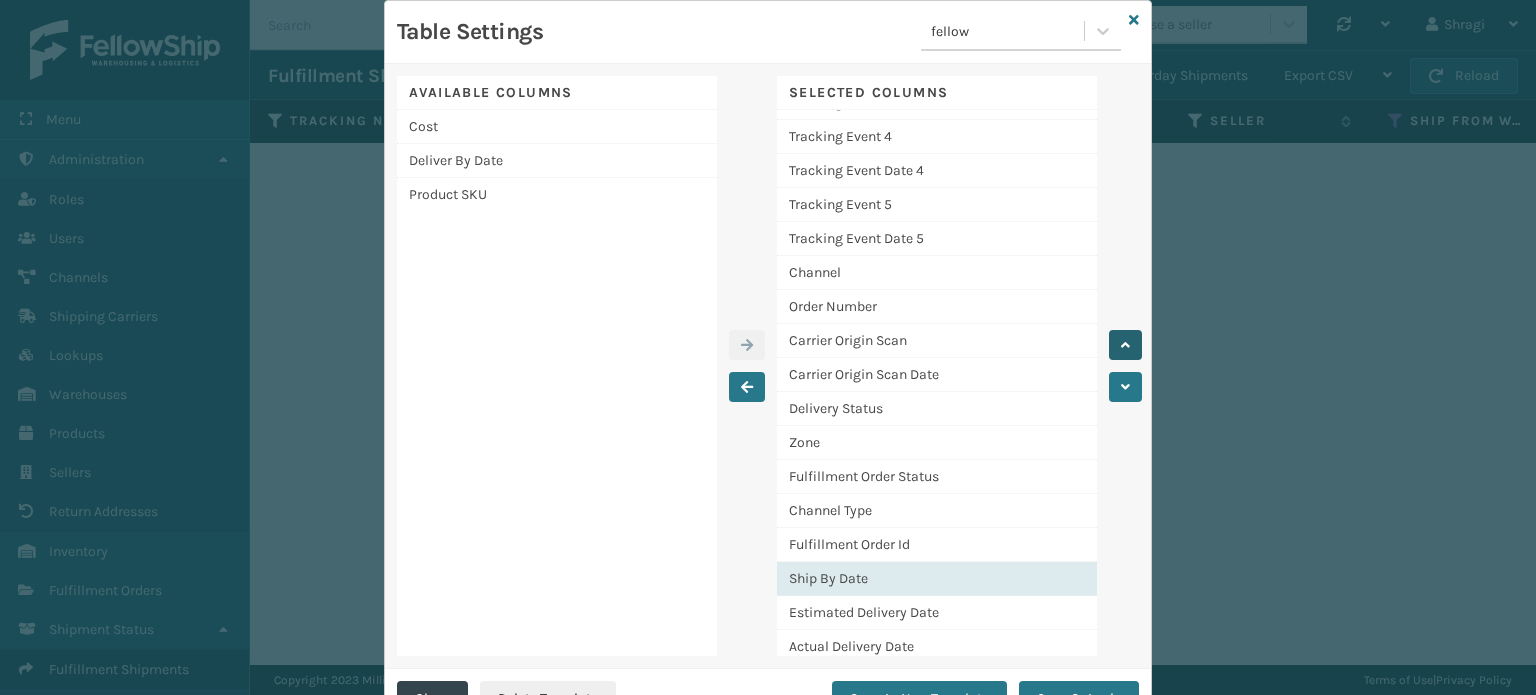click at bounding box center (1125, 345) 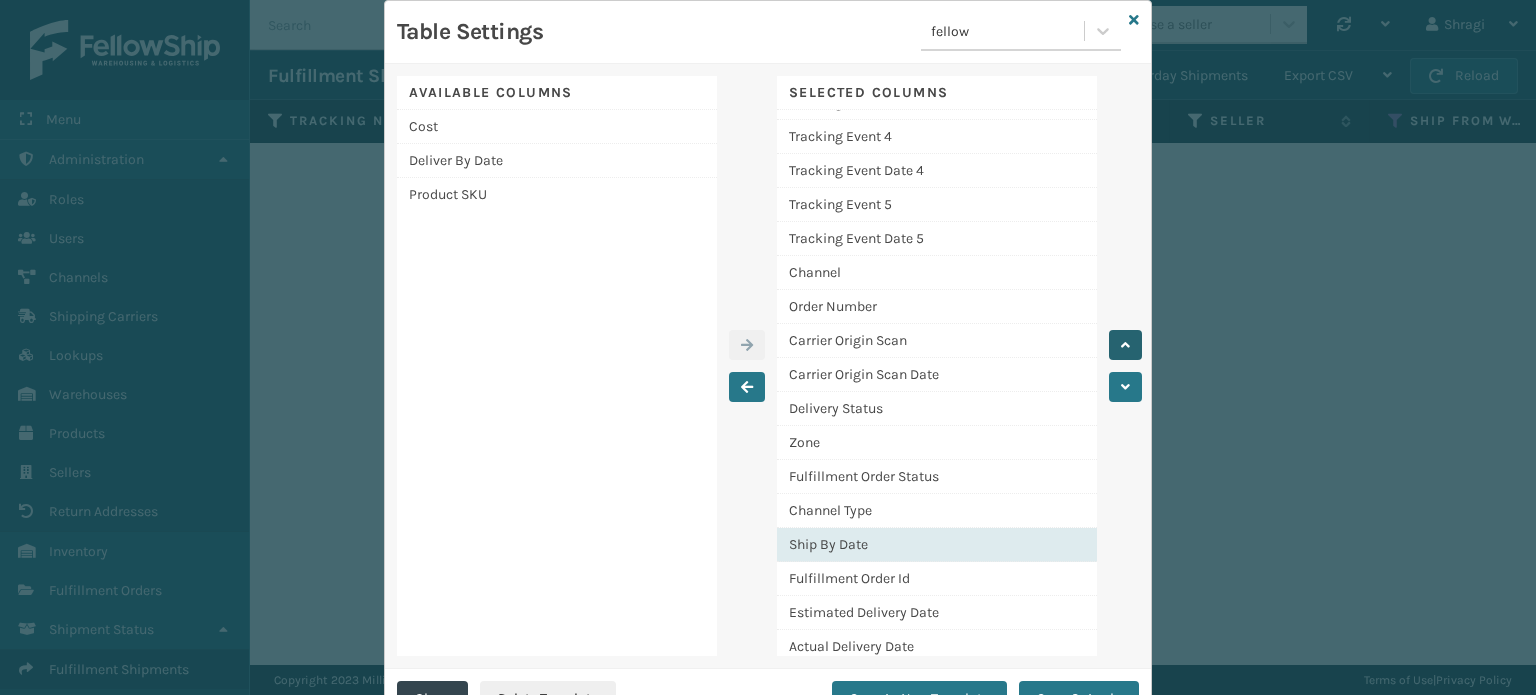 click at bounding box center [1125, 345] 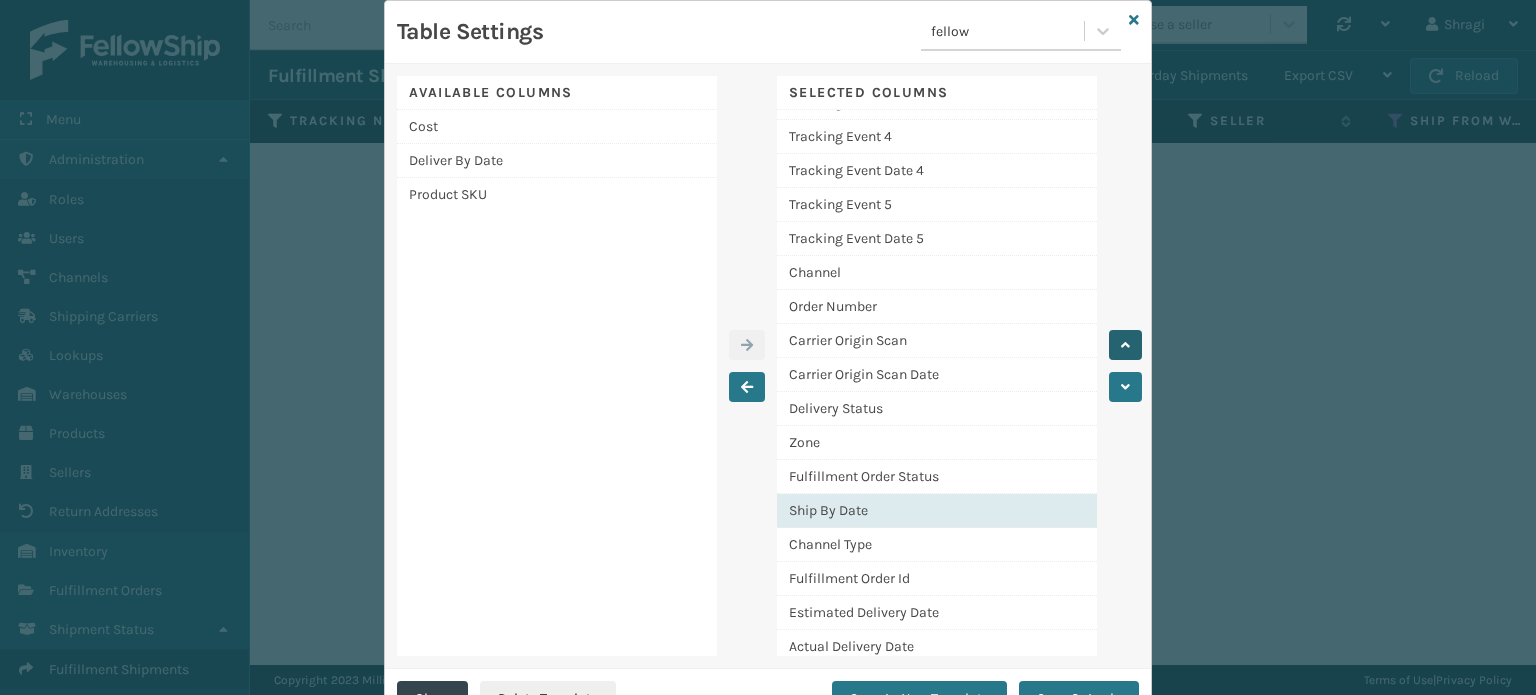 click at bounding box center (1125, 345) 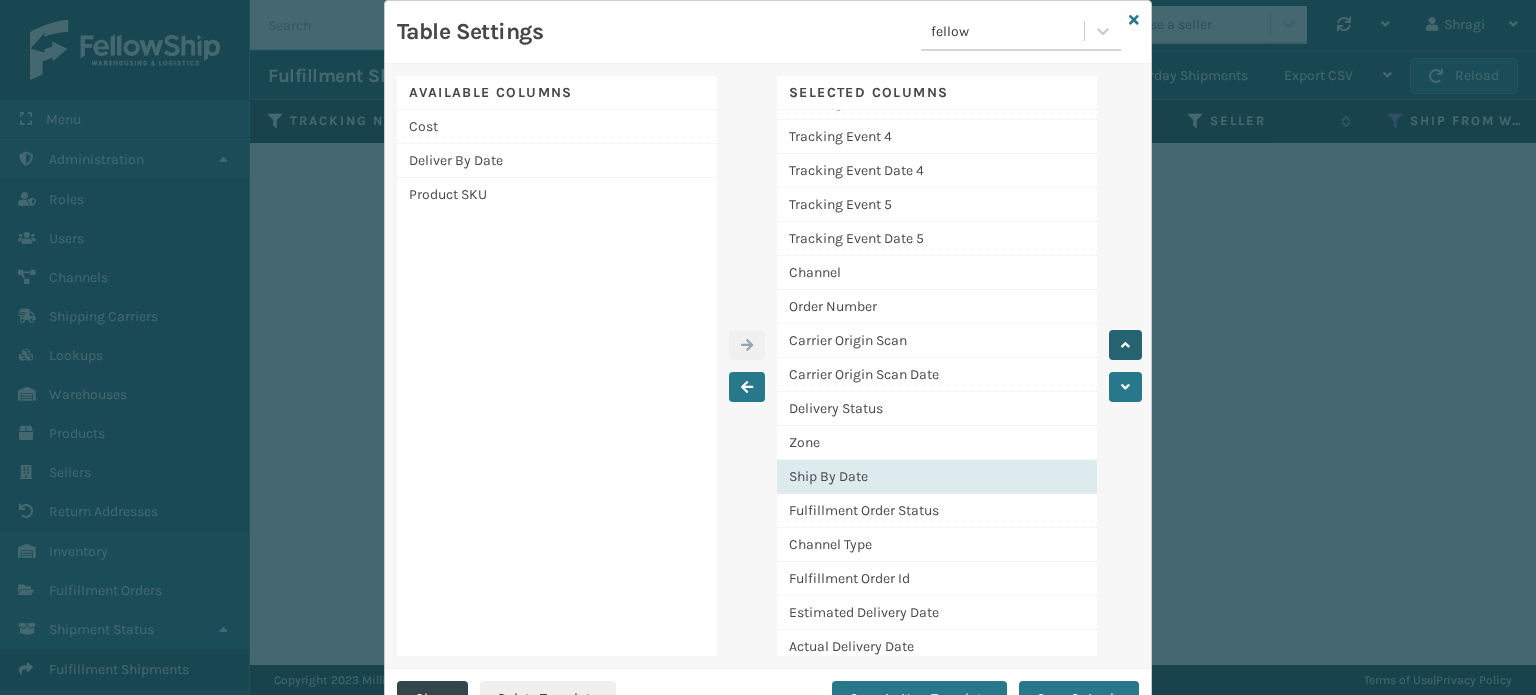 click at bounding box center [1125, 345] 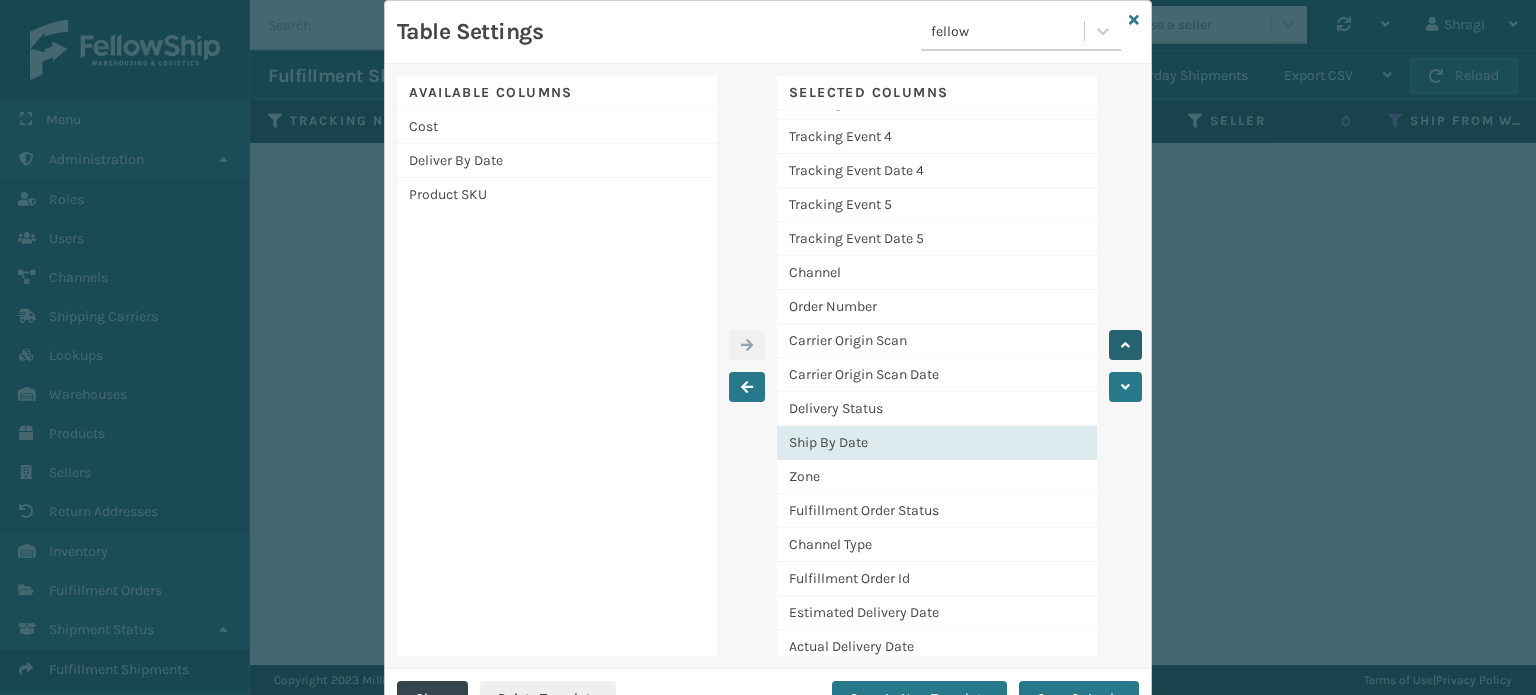 click at bounding box center (1125, 345) 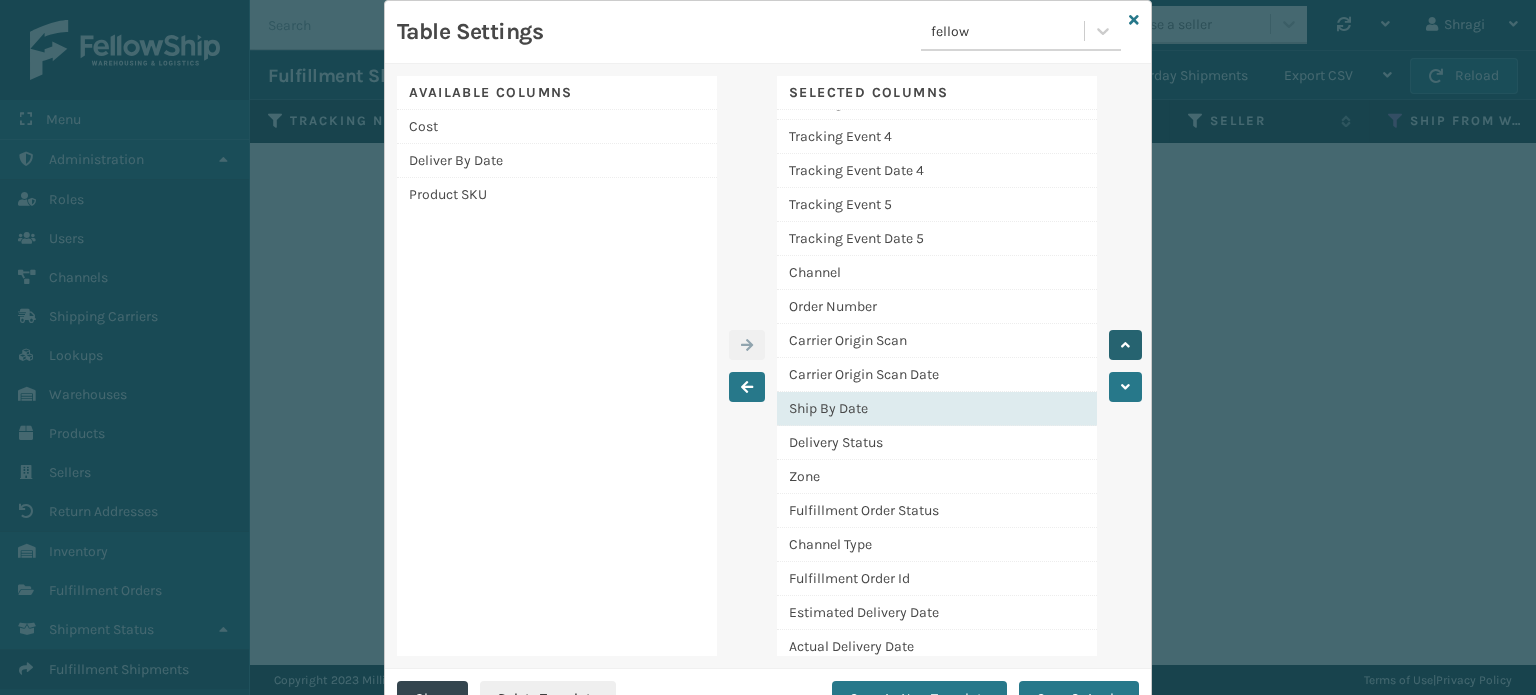 click at bounding box center [1125, 345] 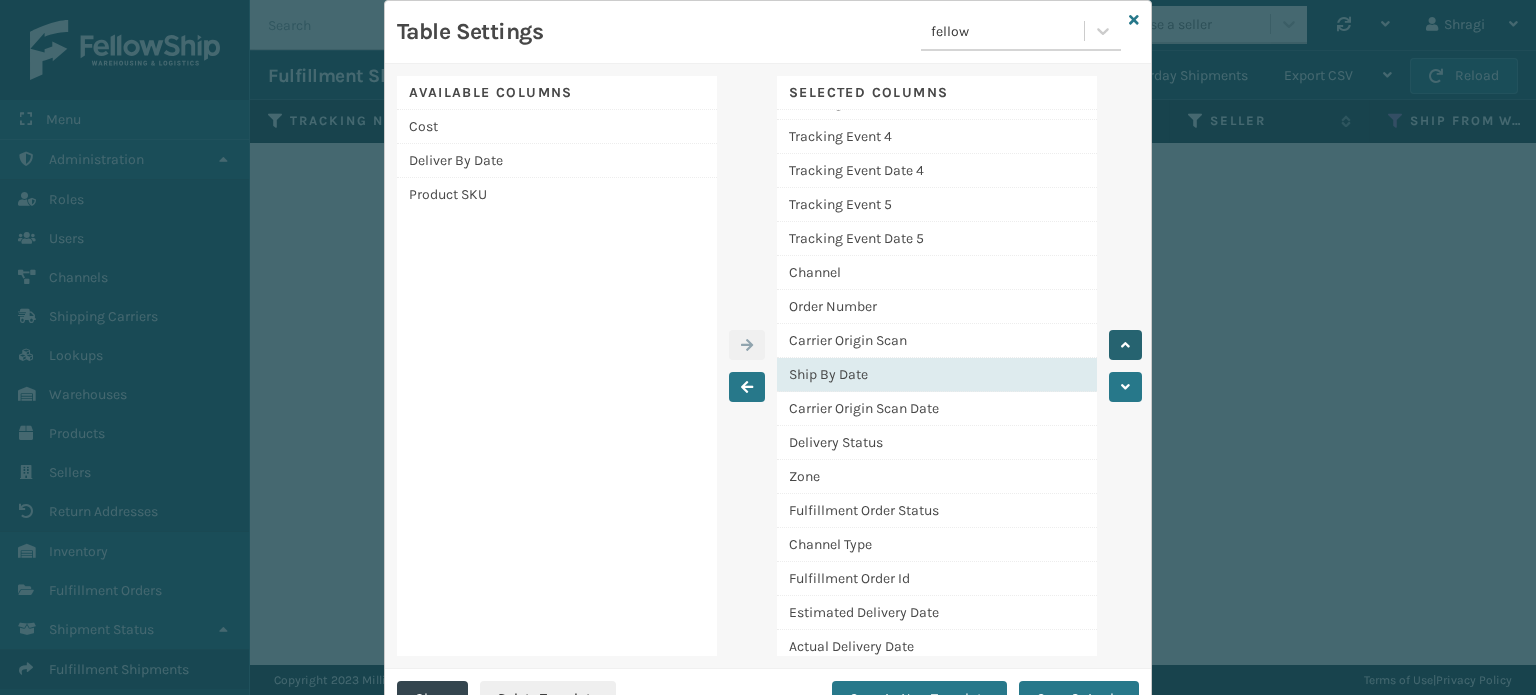 click at bounding box center [1125, 345] 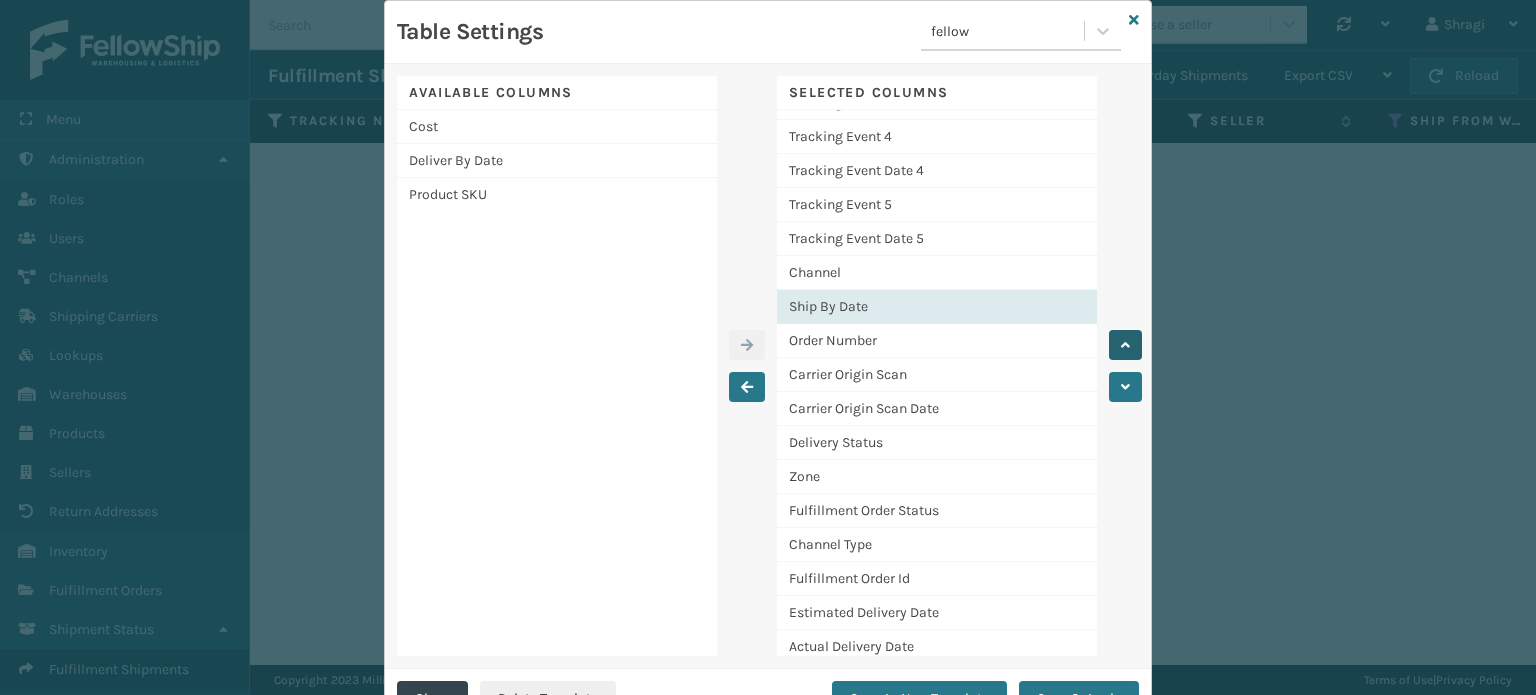 click at bounding box center (1125, 345) 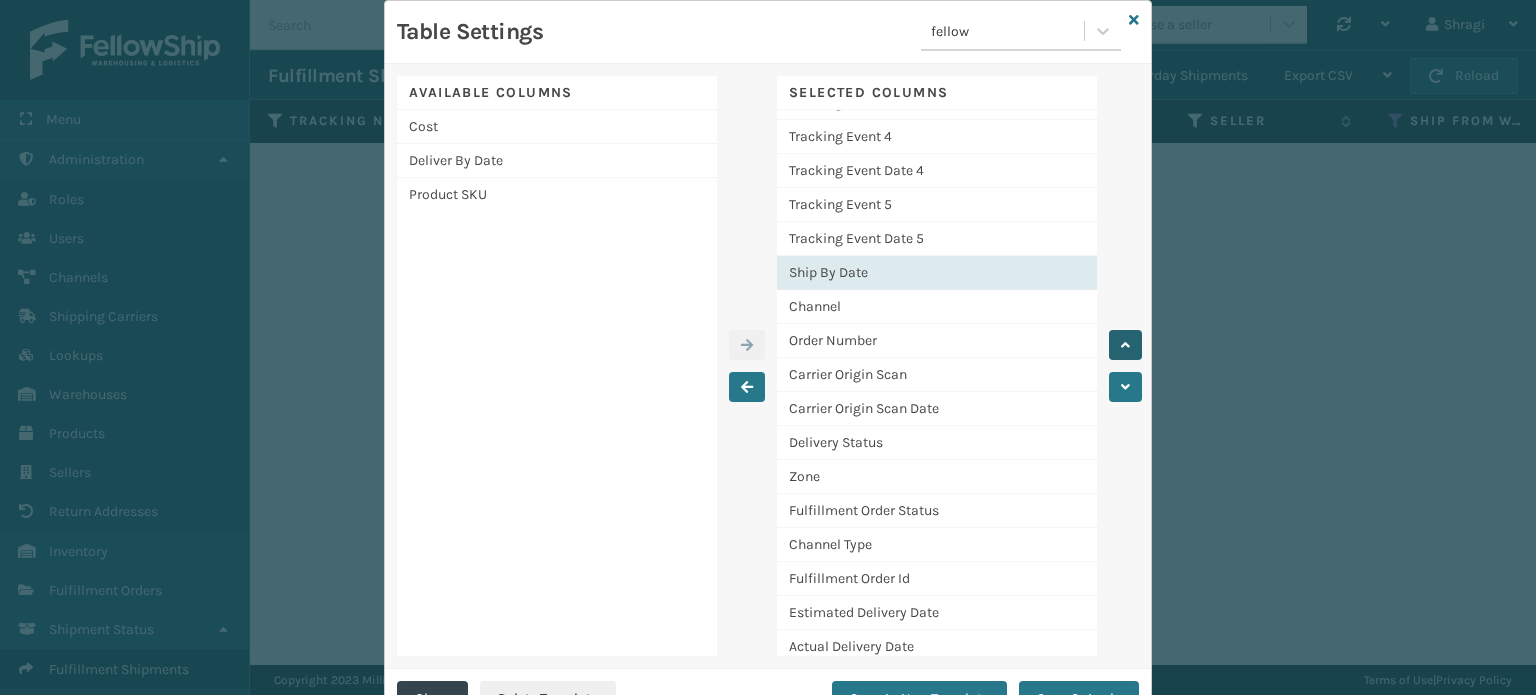 click at bounding box center (1125, 345) 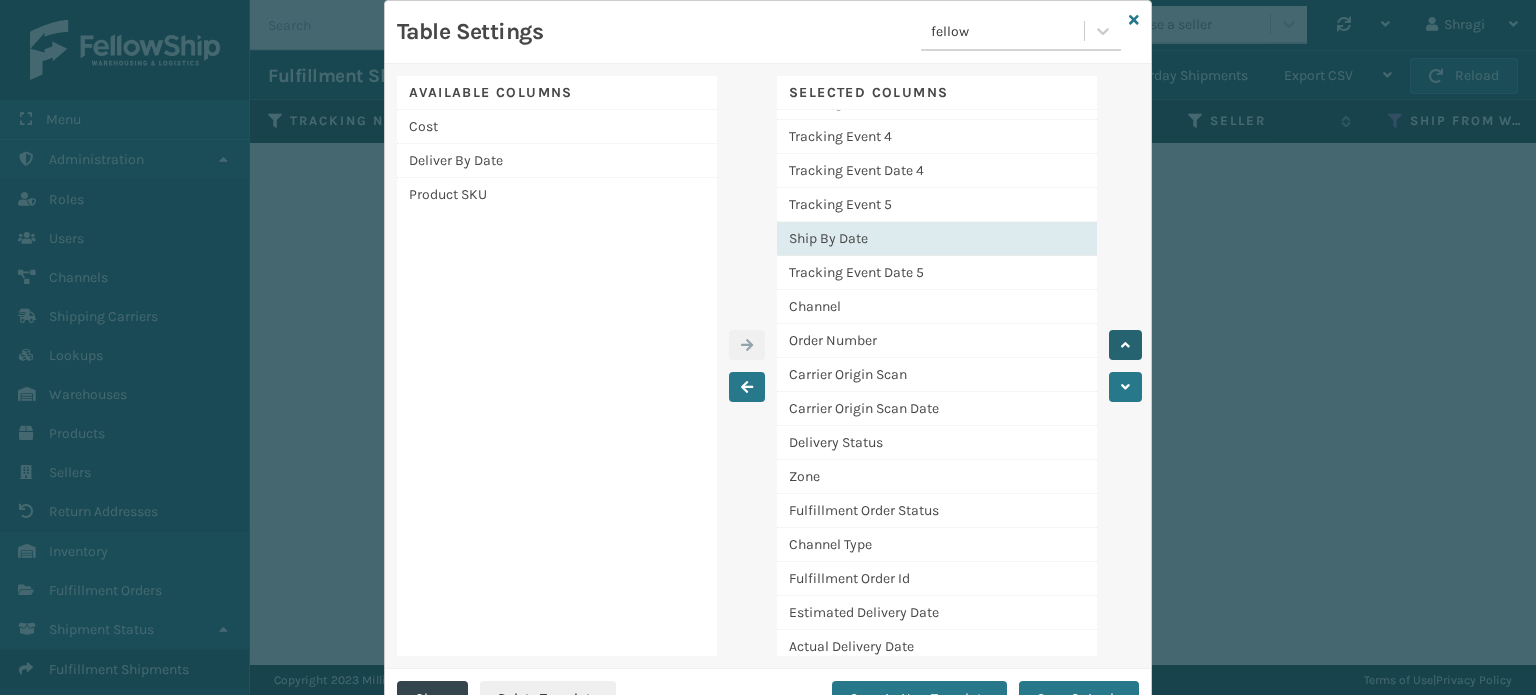 click at bounding box center (1125, 345) 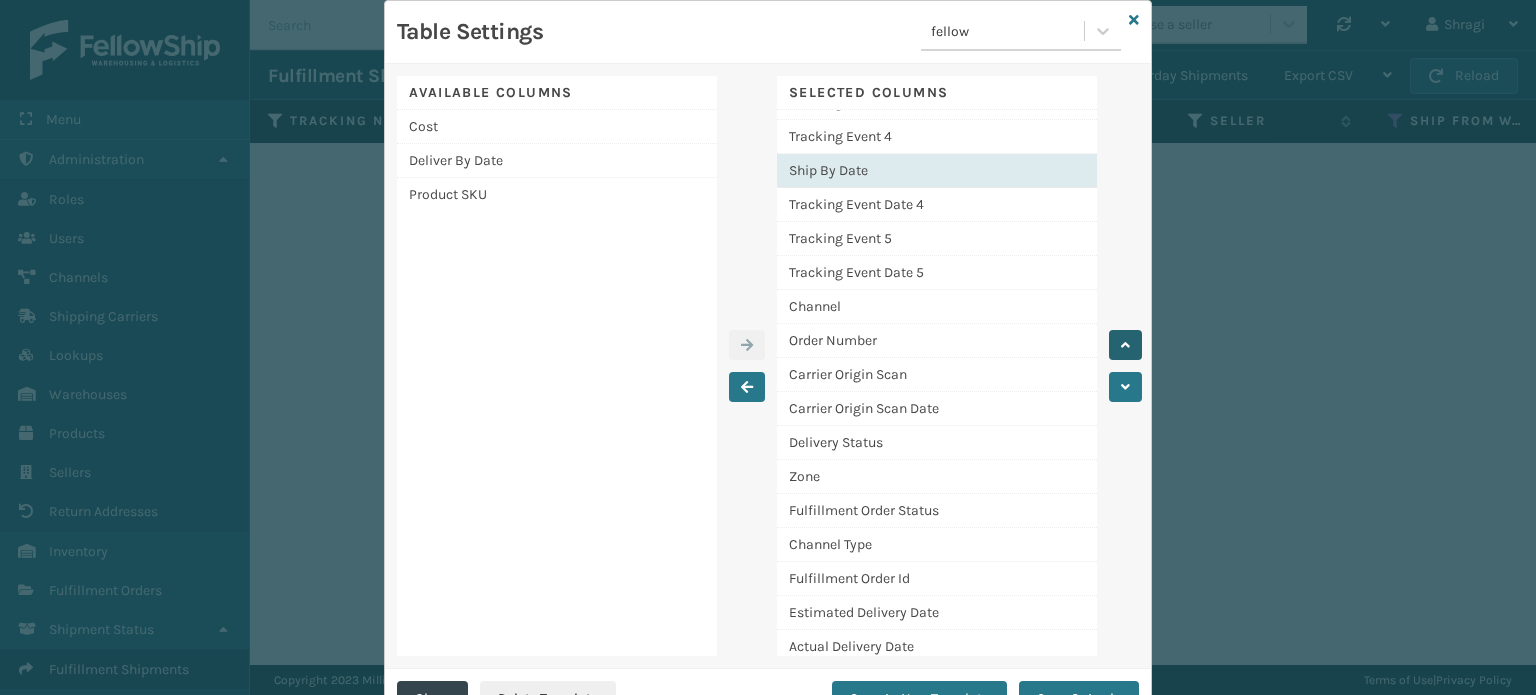 click at bounding box center [1125, 345] 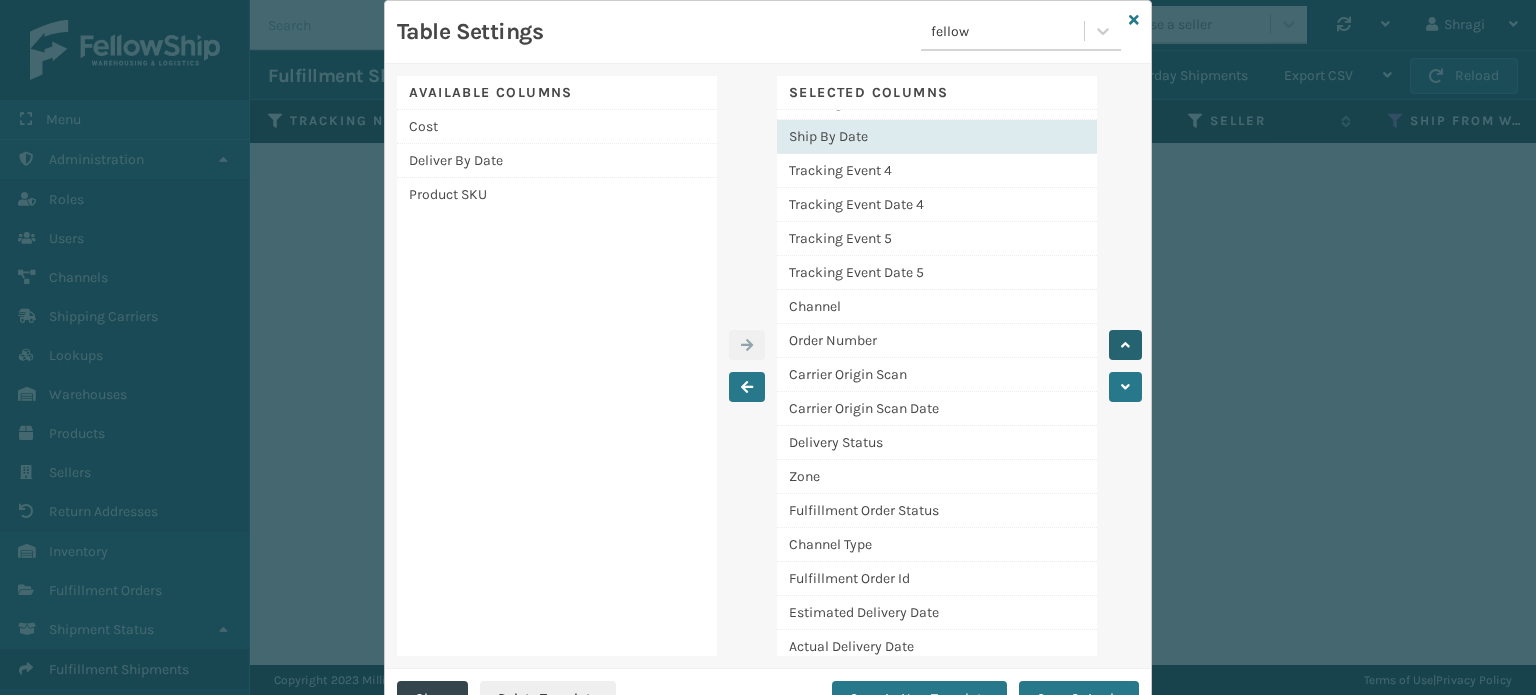 click at bounding box center (1125, 345) 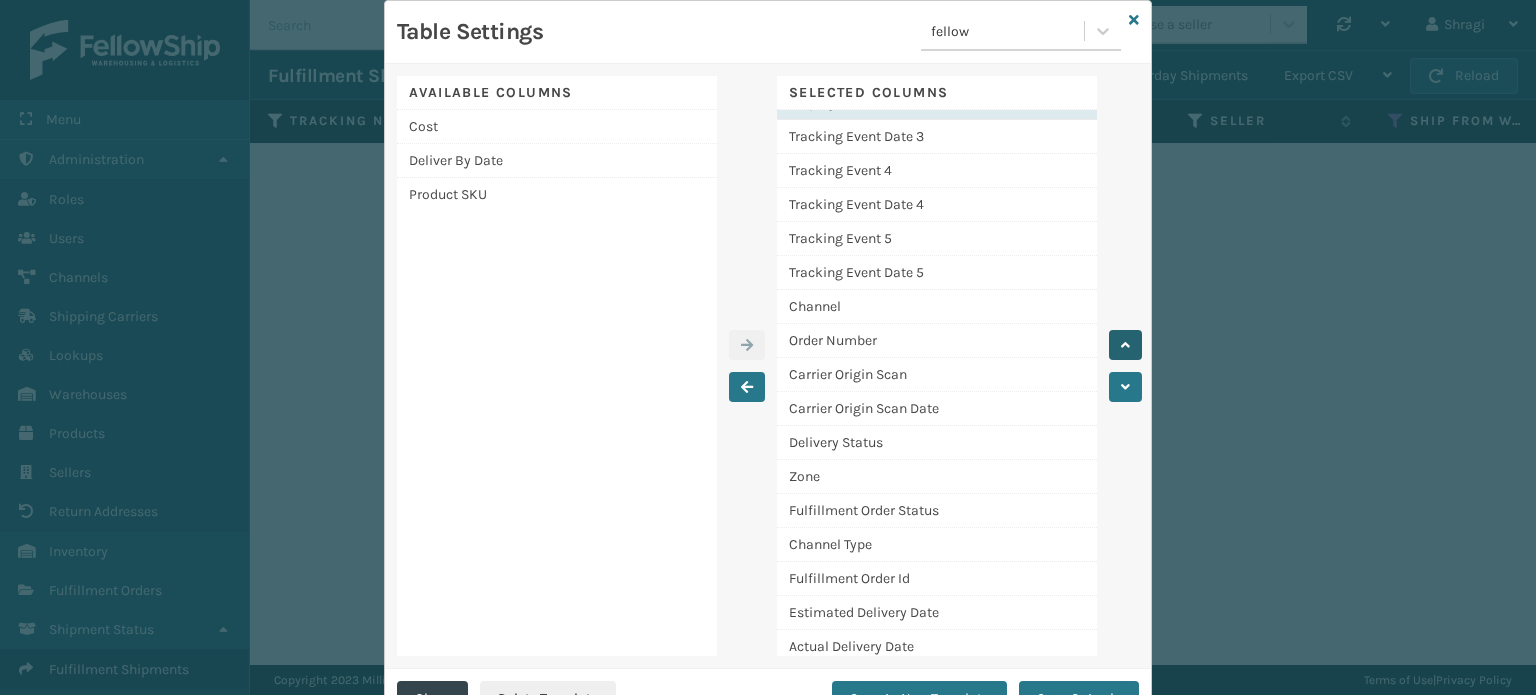 click at bounding box center (1125, 345) 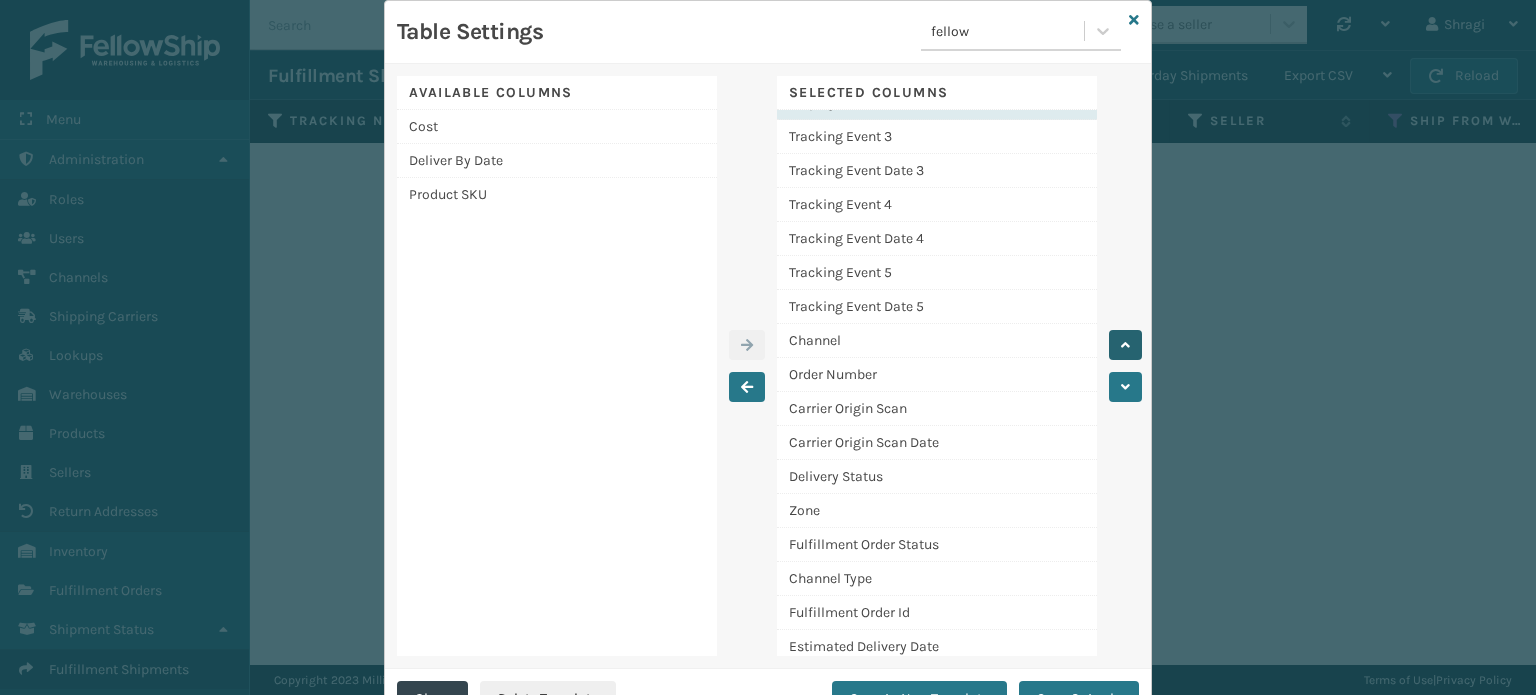 click at bounding box center (1125, 345) 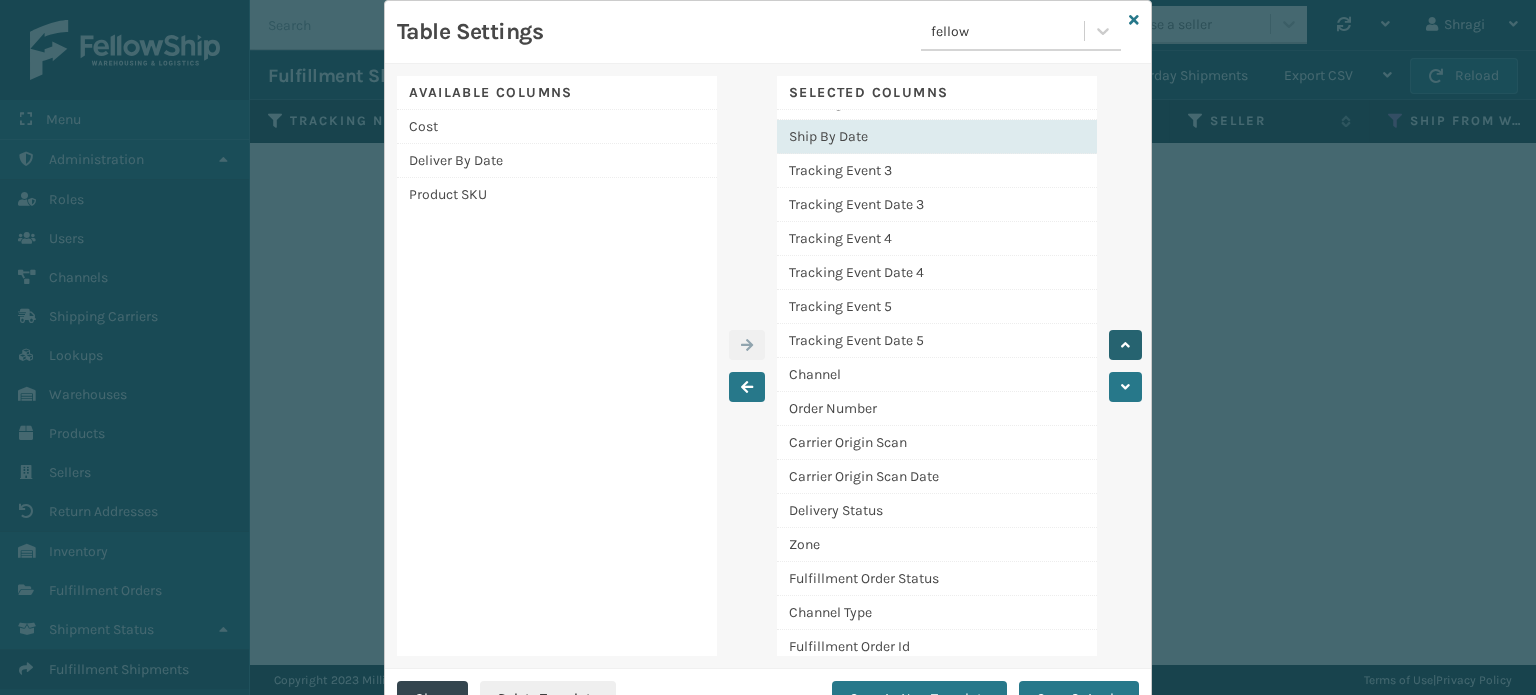 click at bounding box center (1125, 345) 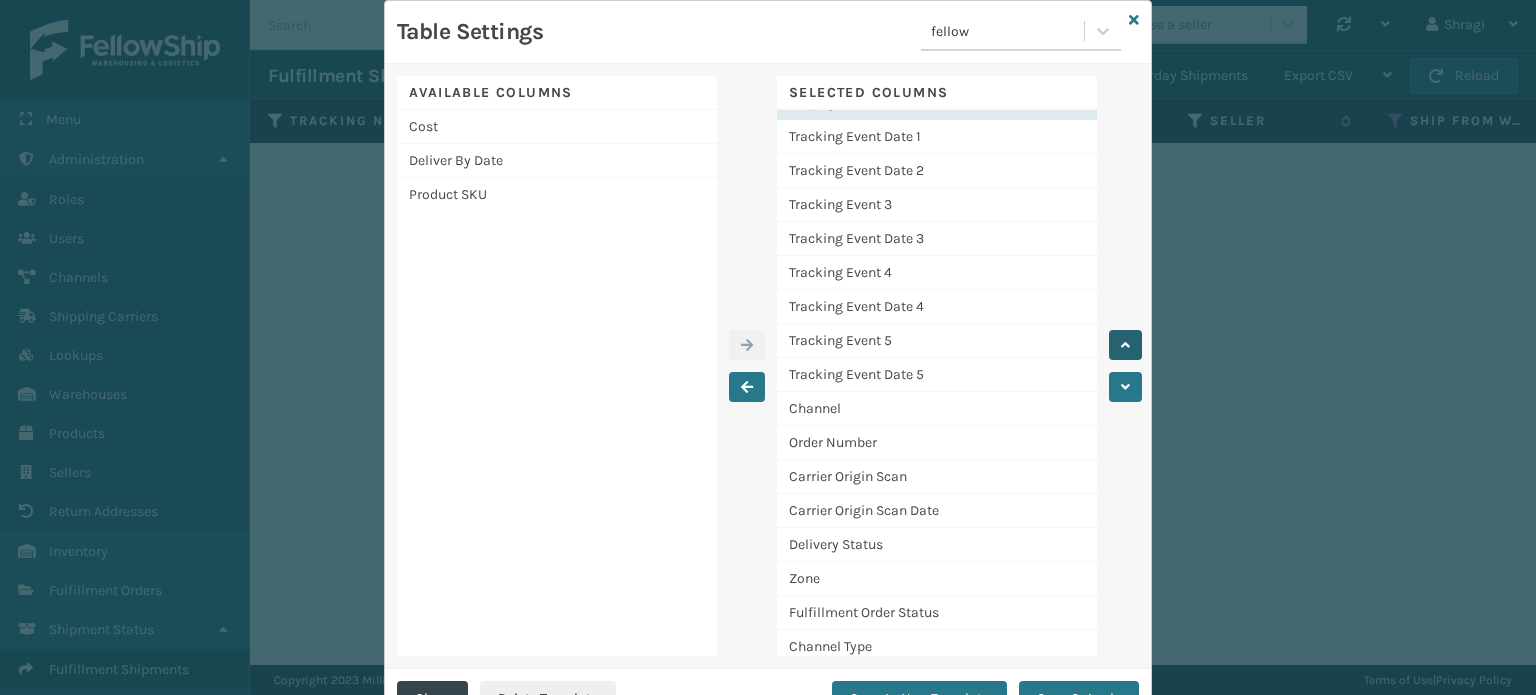 click at bounding box center (1125, 345) 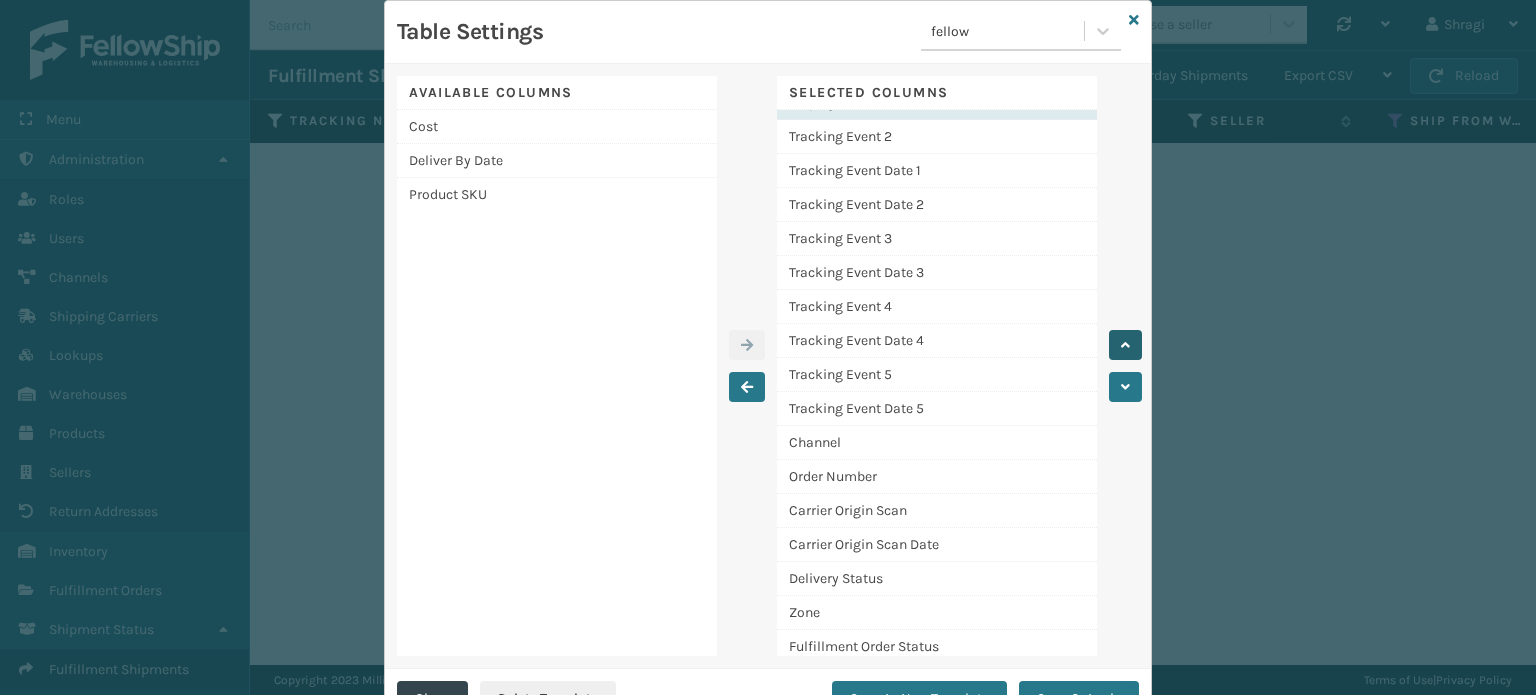 click at bounding box center (1125, 345) 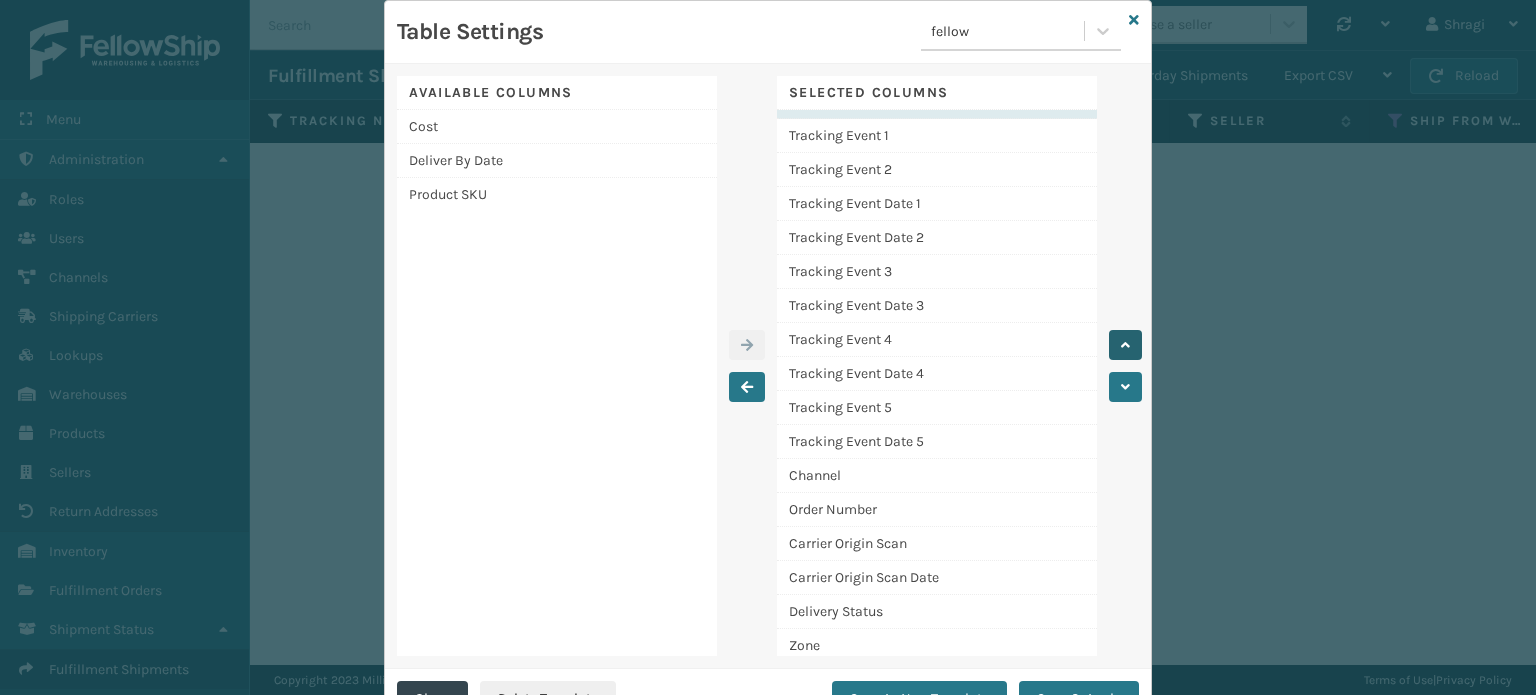 click at bounding box center [1125, 345] 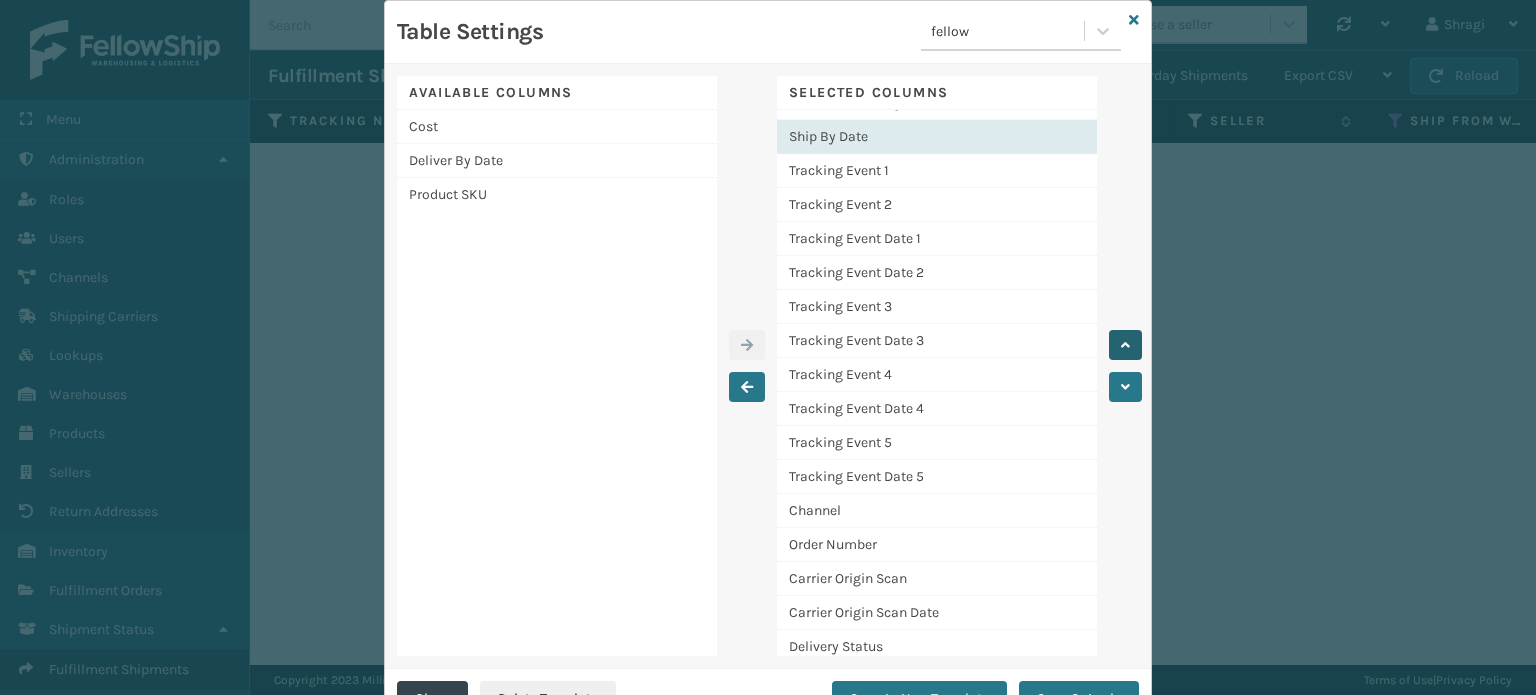 click at bounding box center (1125, 345) 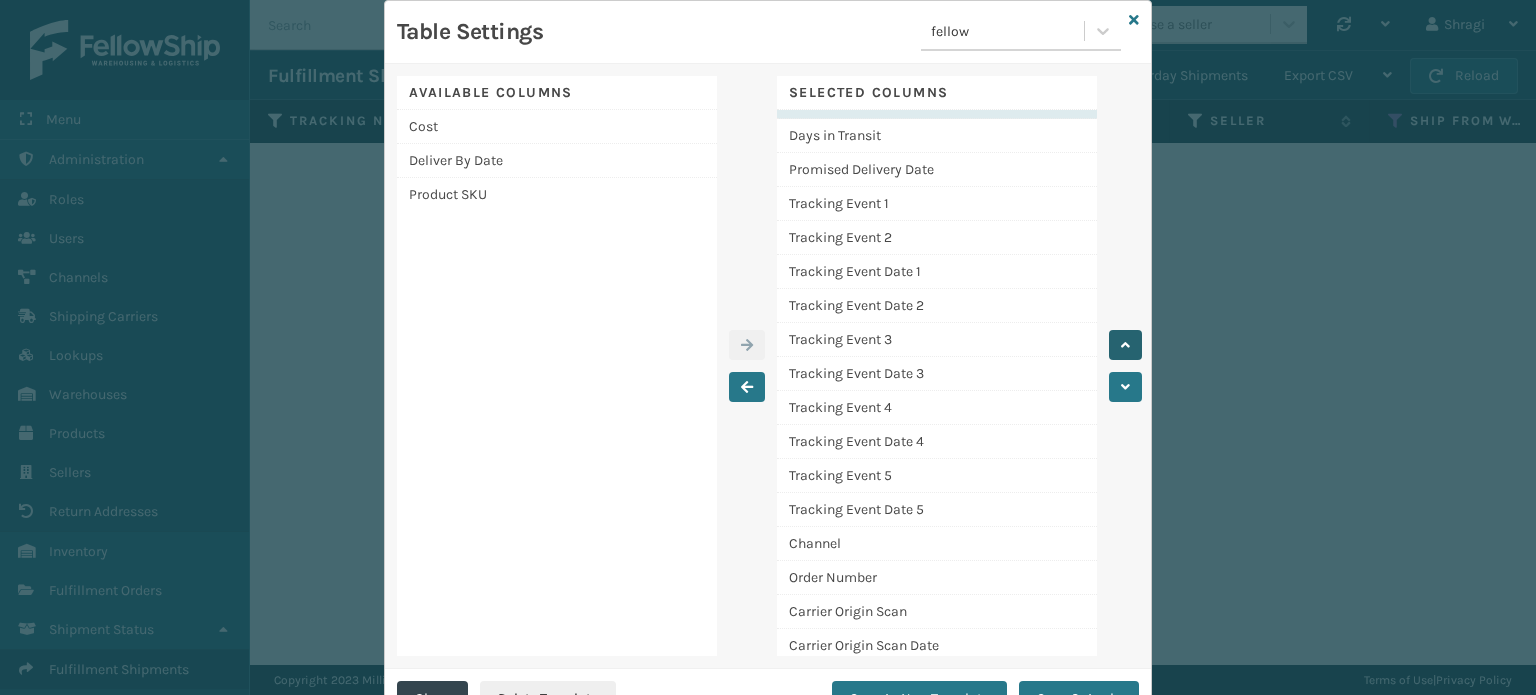 click at bounding box center [1125, 345] 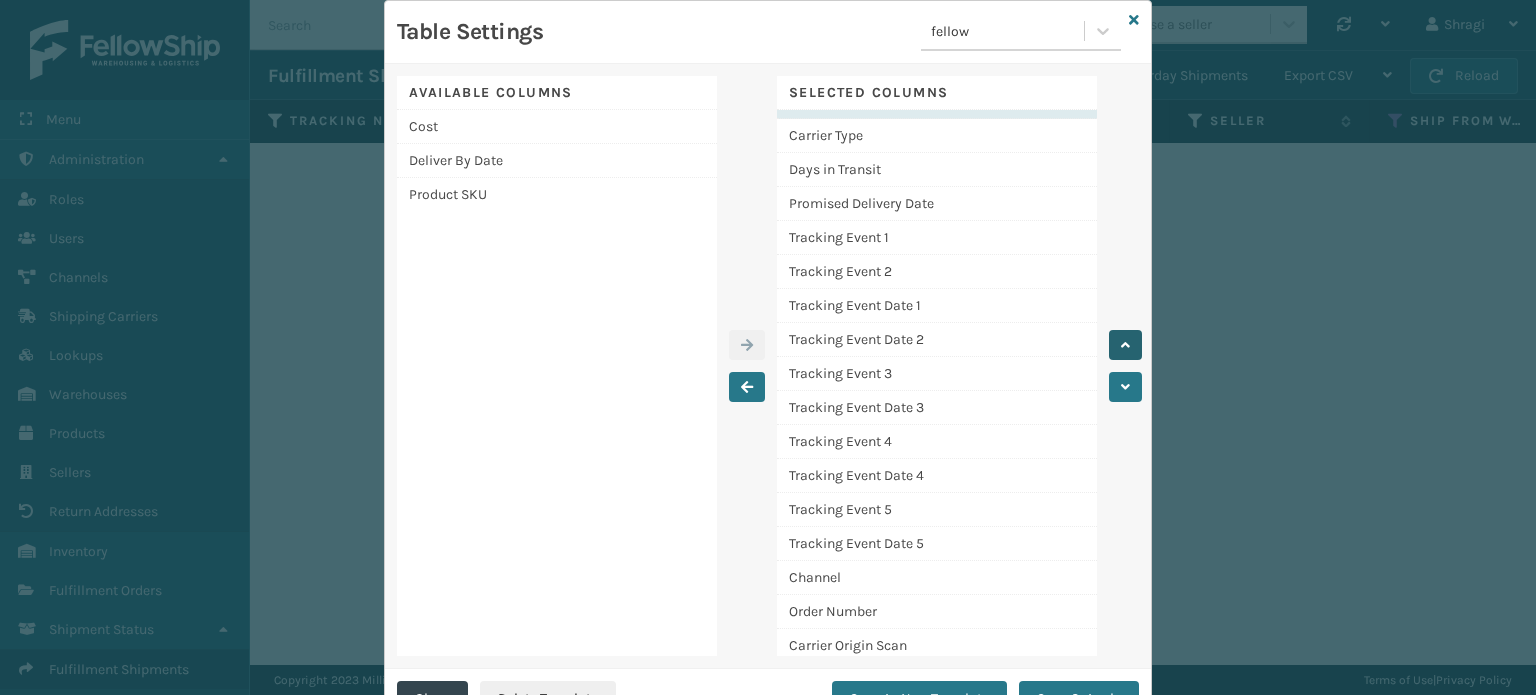 click at bounding box center (1125, 345) 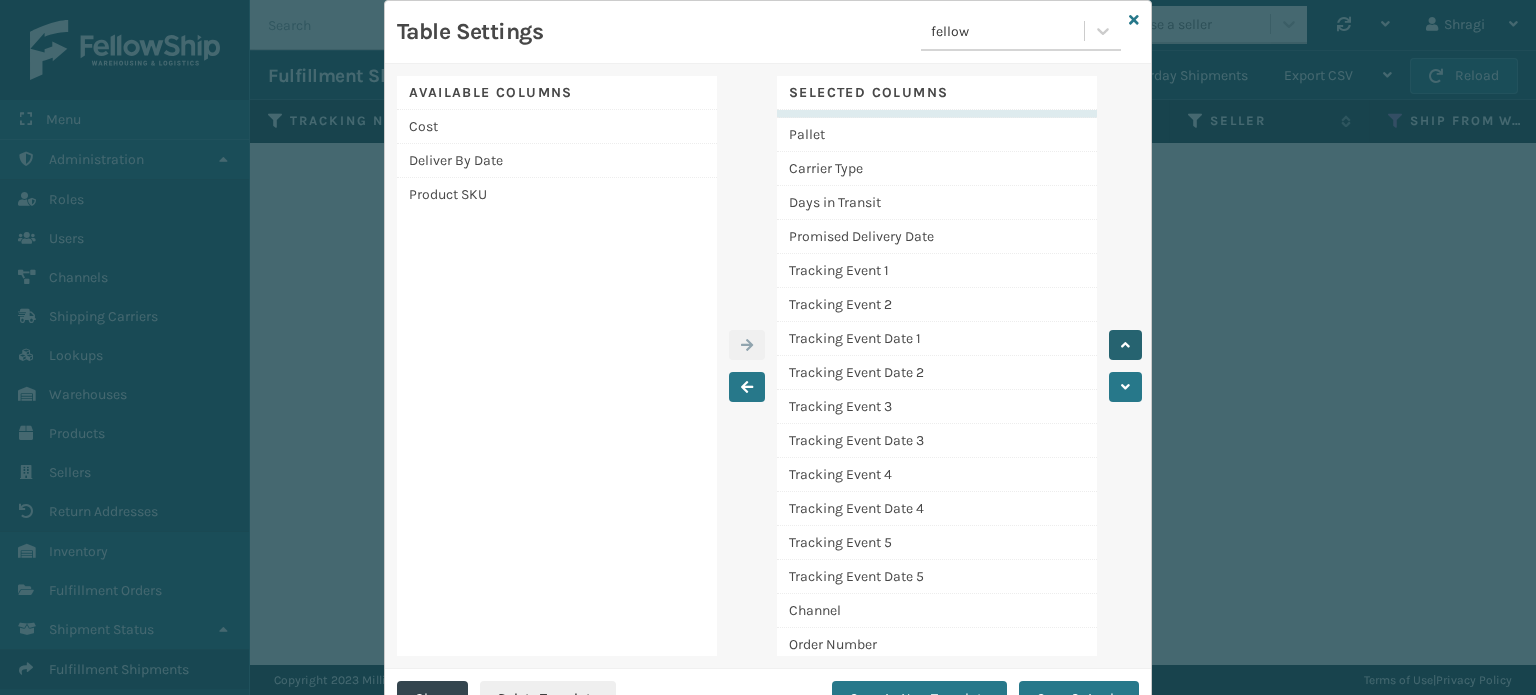 click at bounding box center [1125, 345] 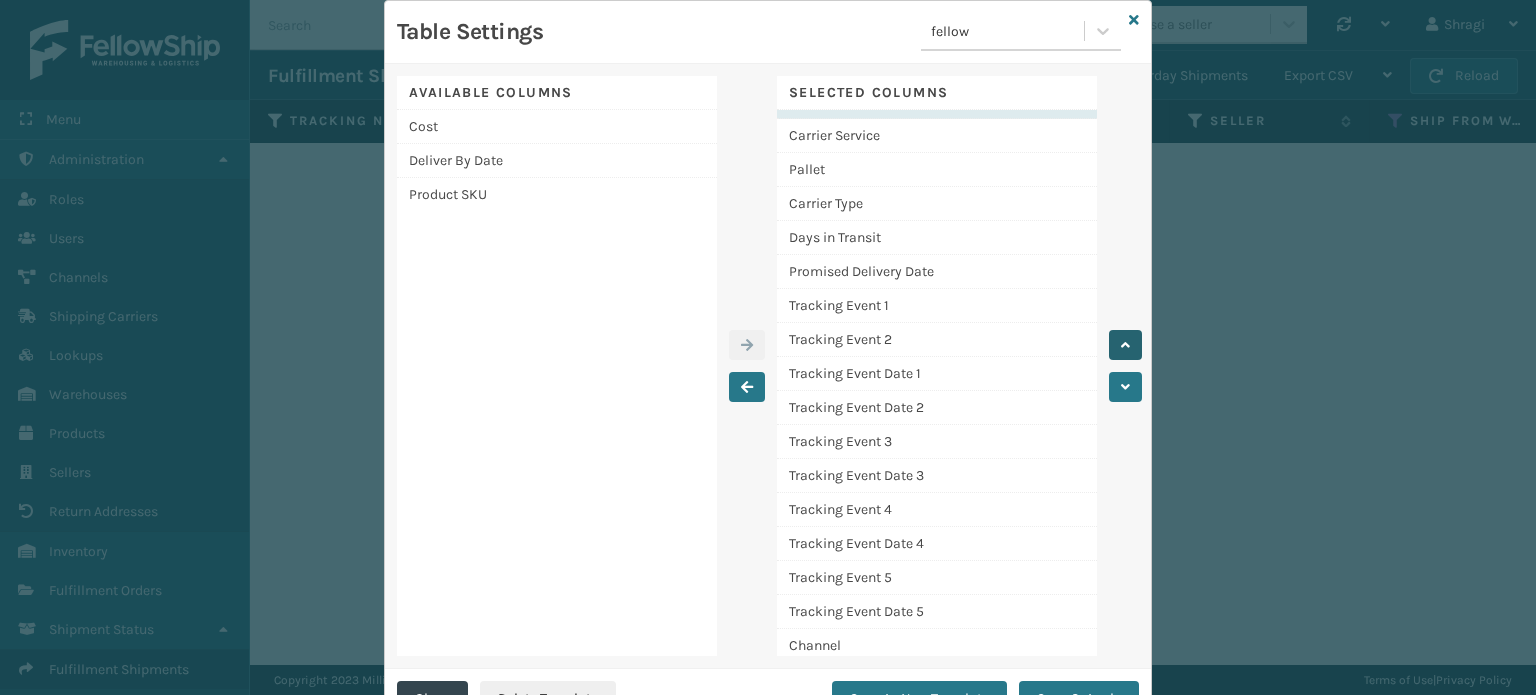 click at bounding box center (1125, 345) 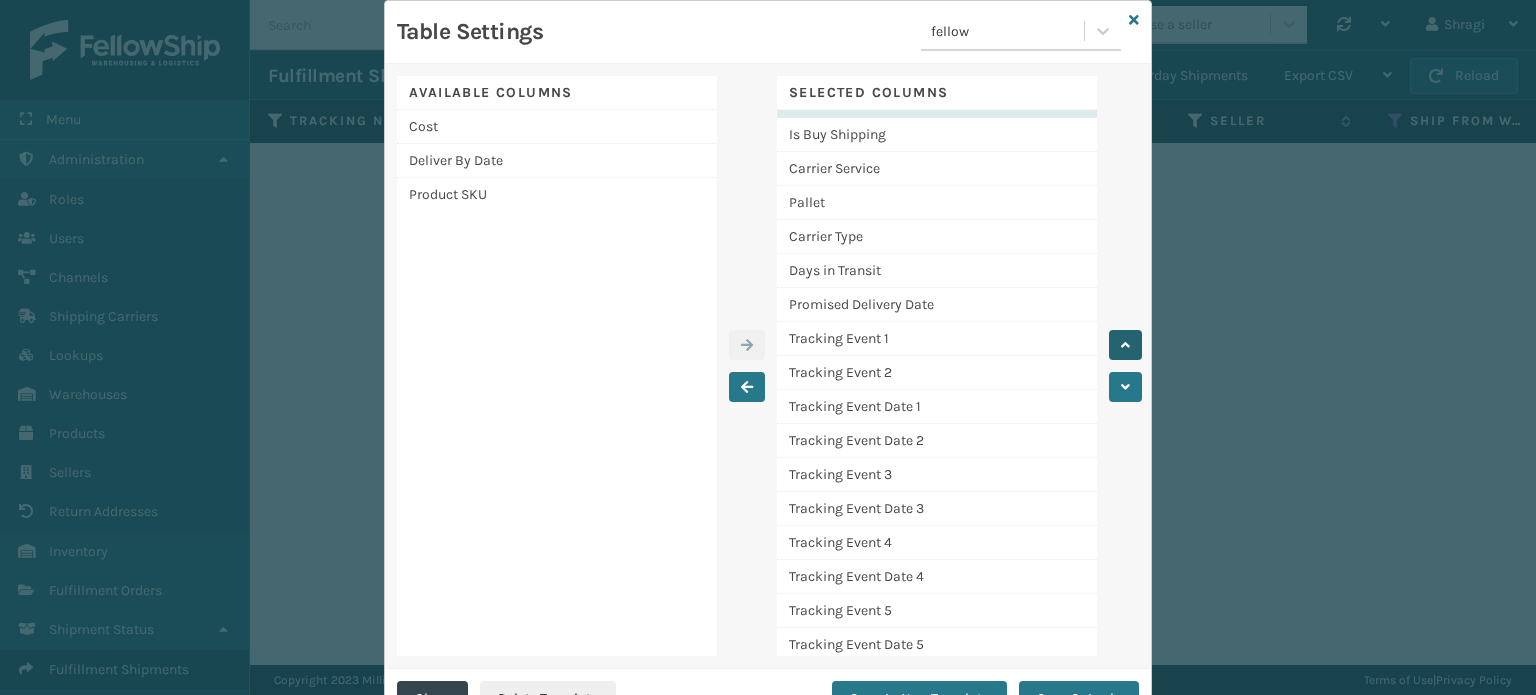 click at bounding box center [1125, 345] 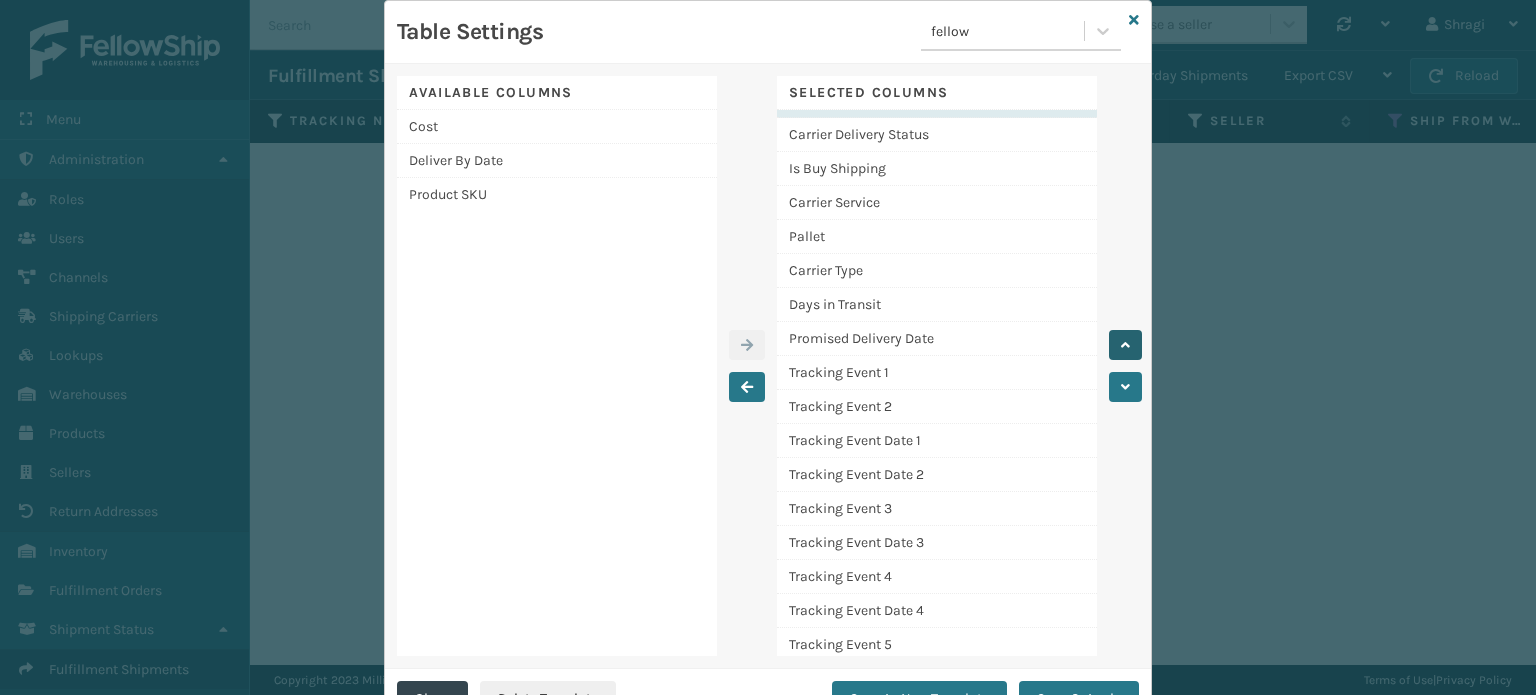 click at bounding box center (1125, 345) 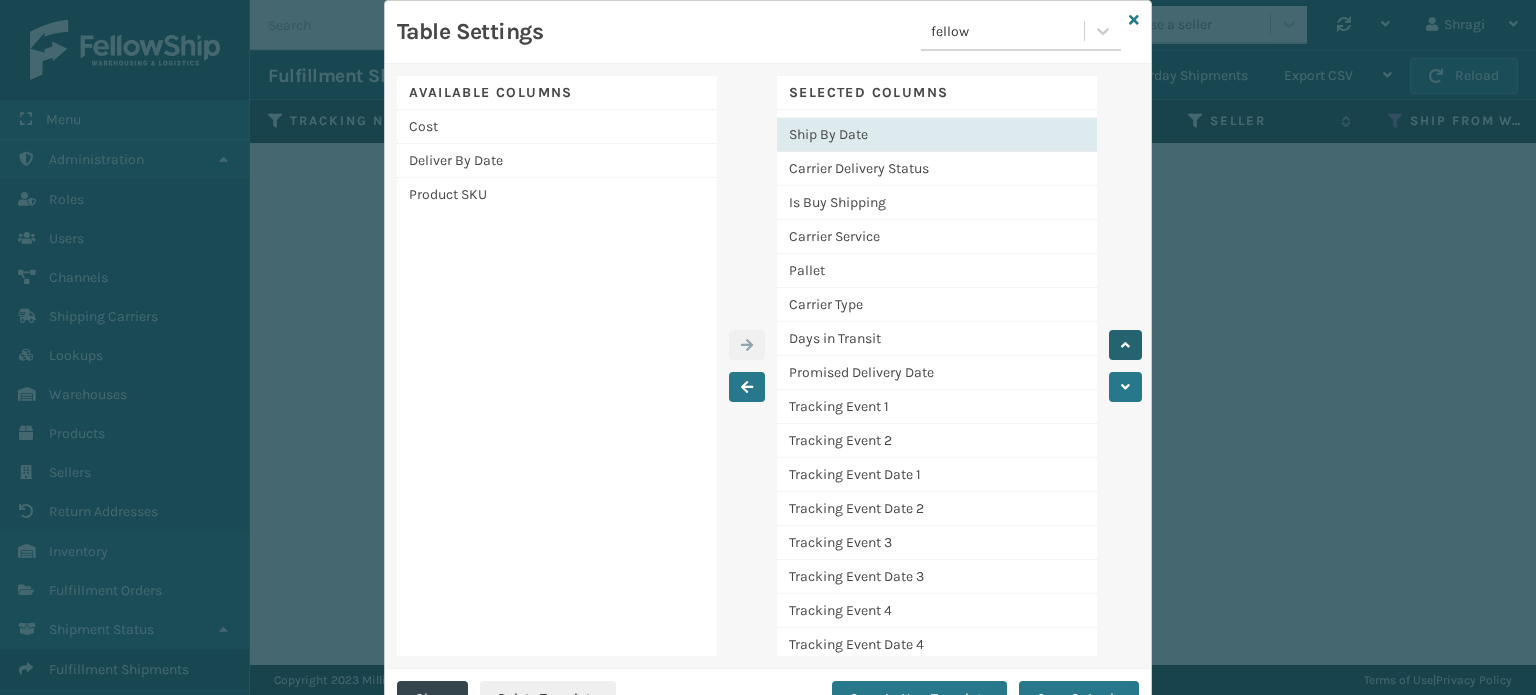 click at bounding box center (1125, 345) 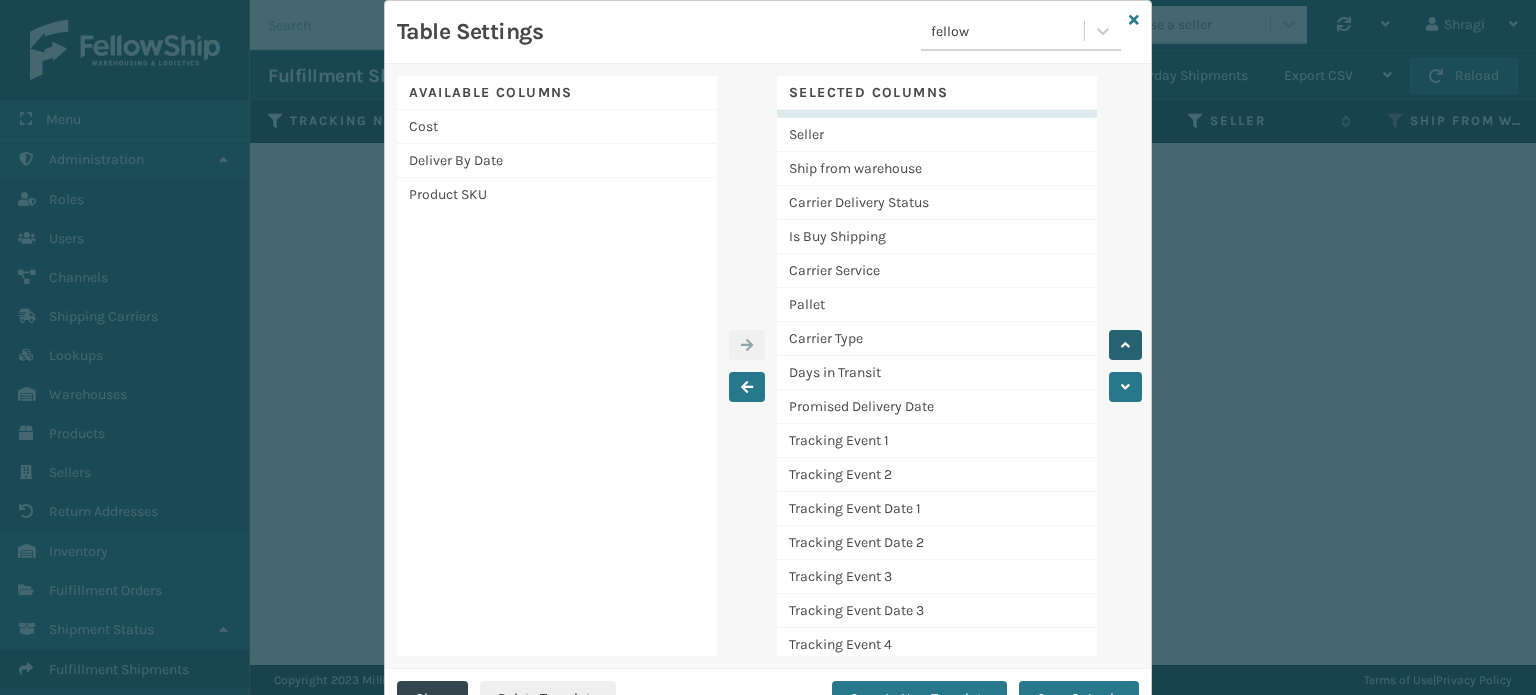 click at bounding box center (1125, 345) 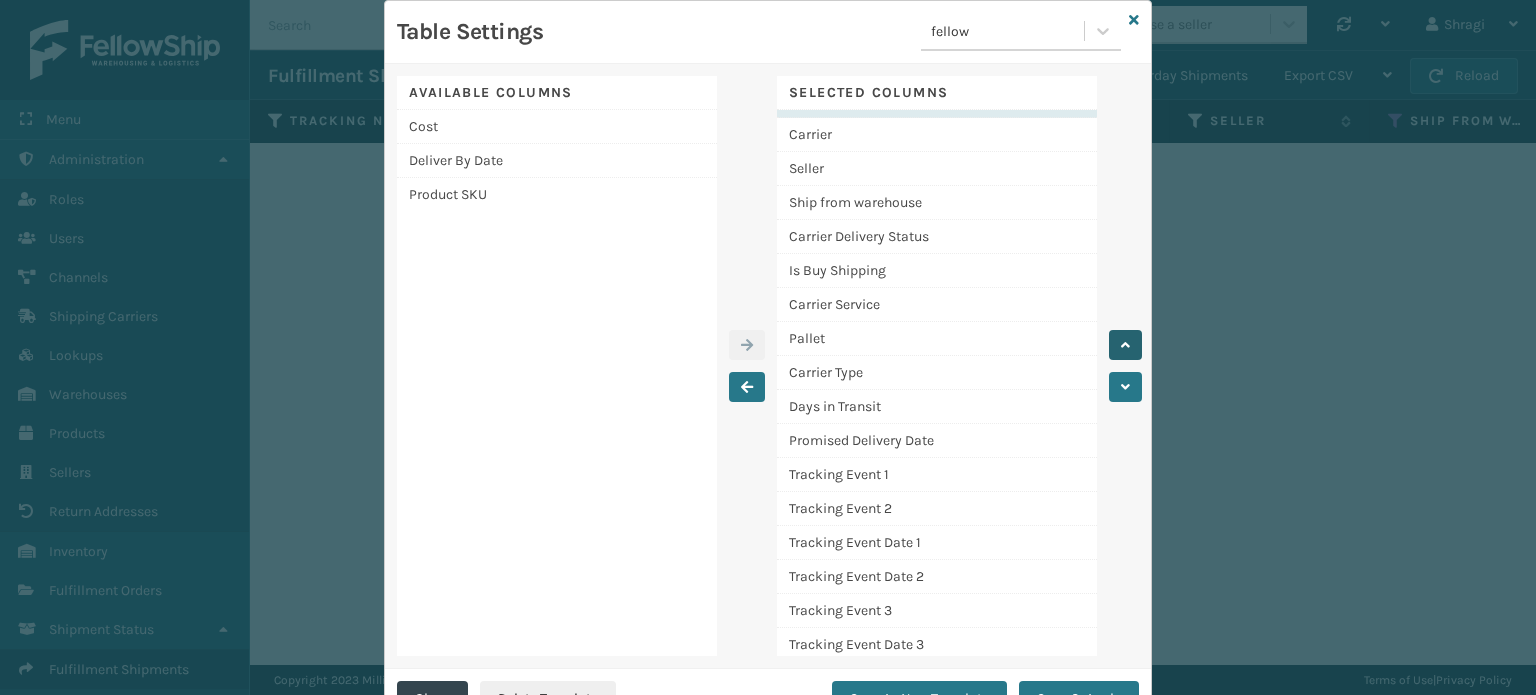 click at bounding box center (1125, 345) 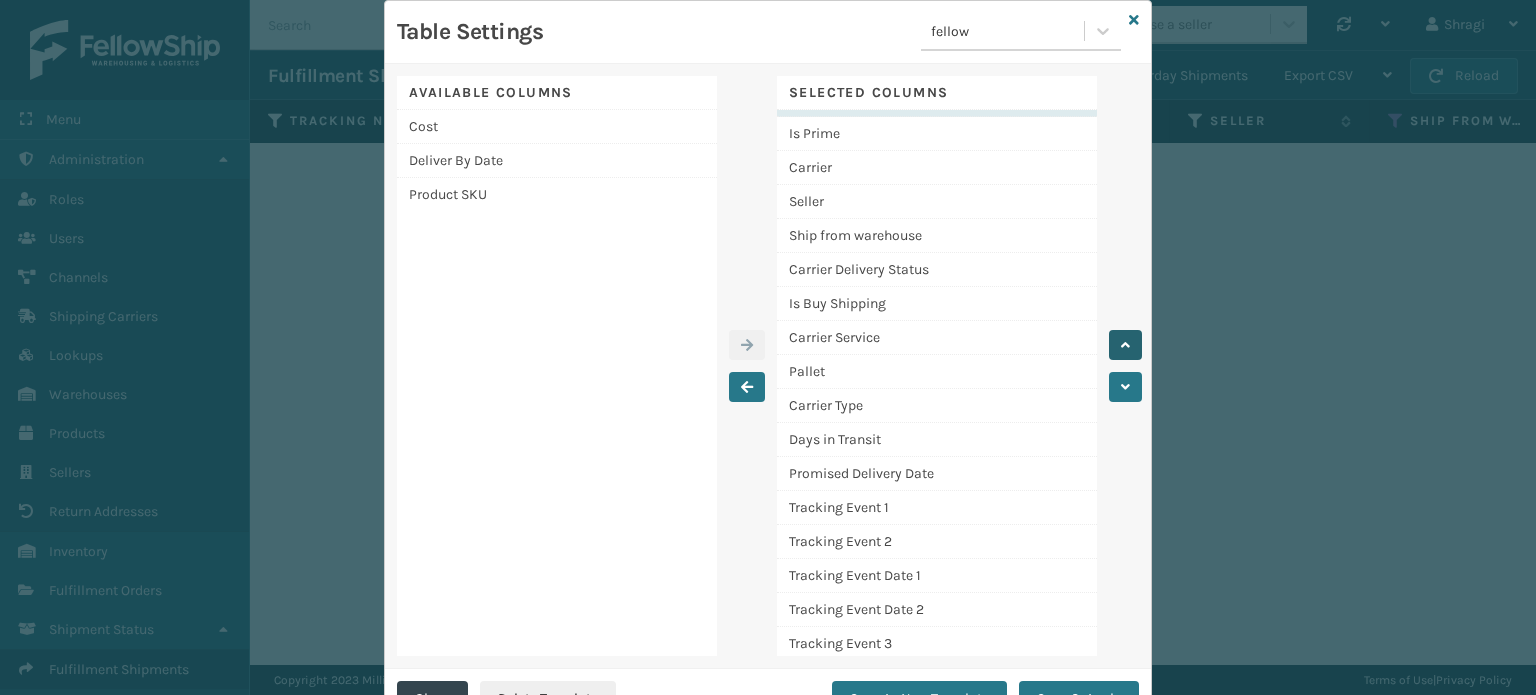 click at bounding box center [1125, 345] 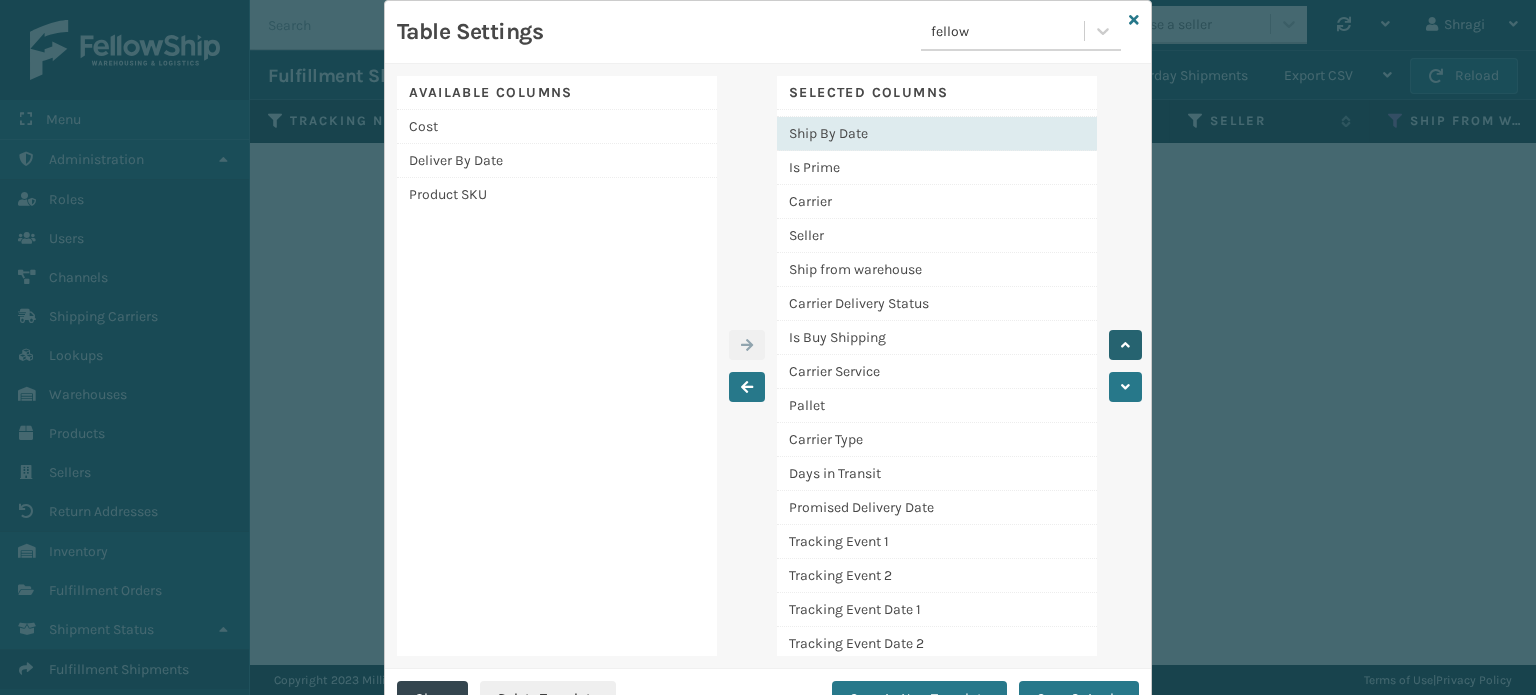 click at bounding box center [1125, 345] 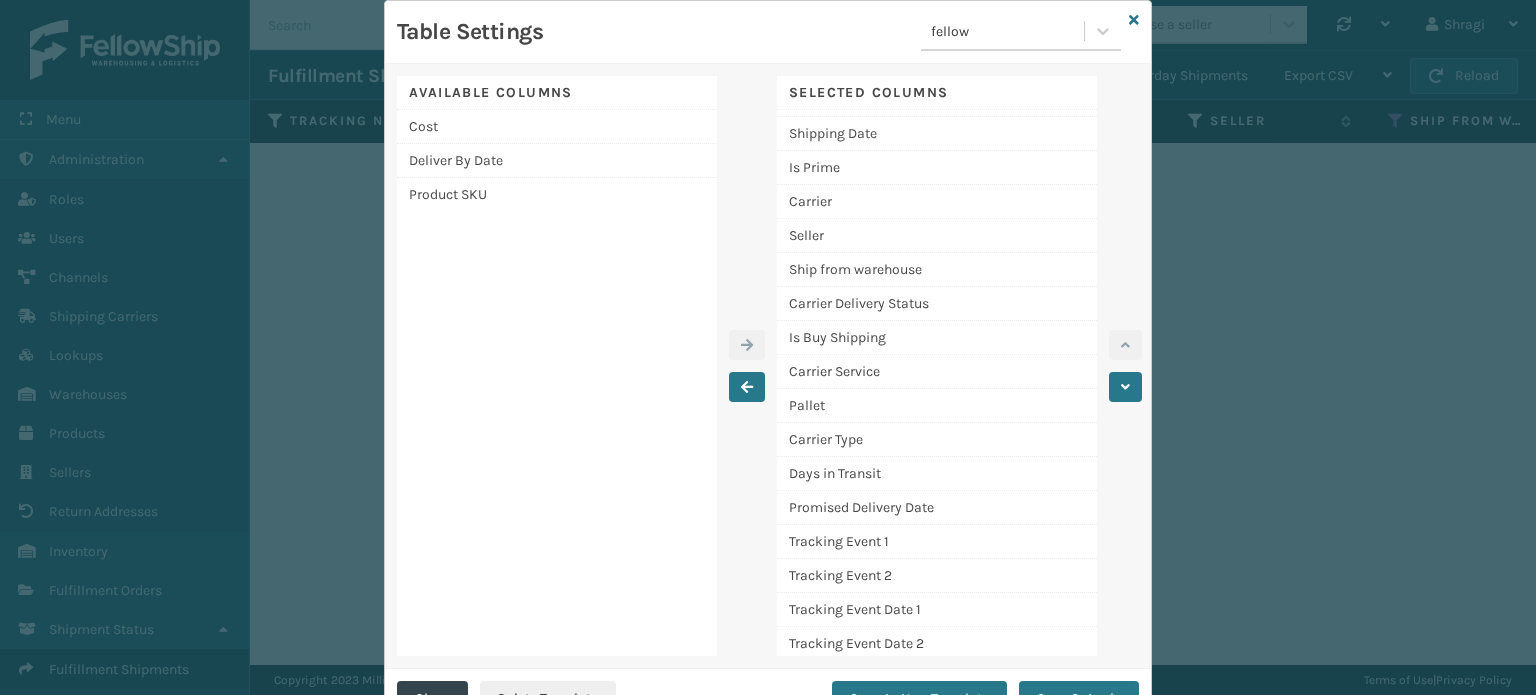 scroll, scrollTop: 27, scrollLeft: 0, axis: vertical 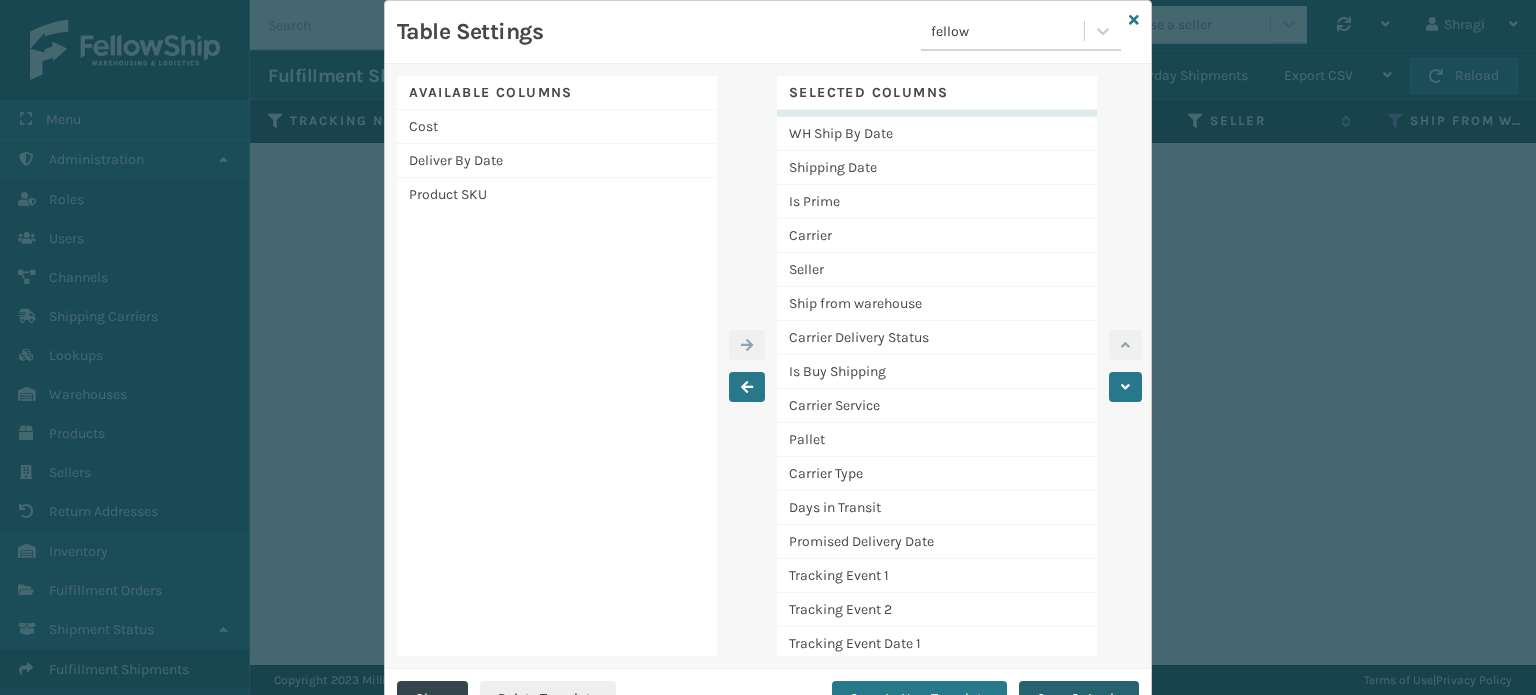 click on "Save & Apply" at bounding box center [1079, 699] 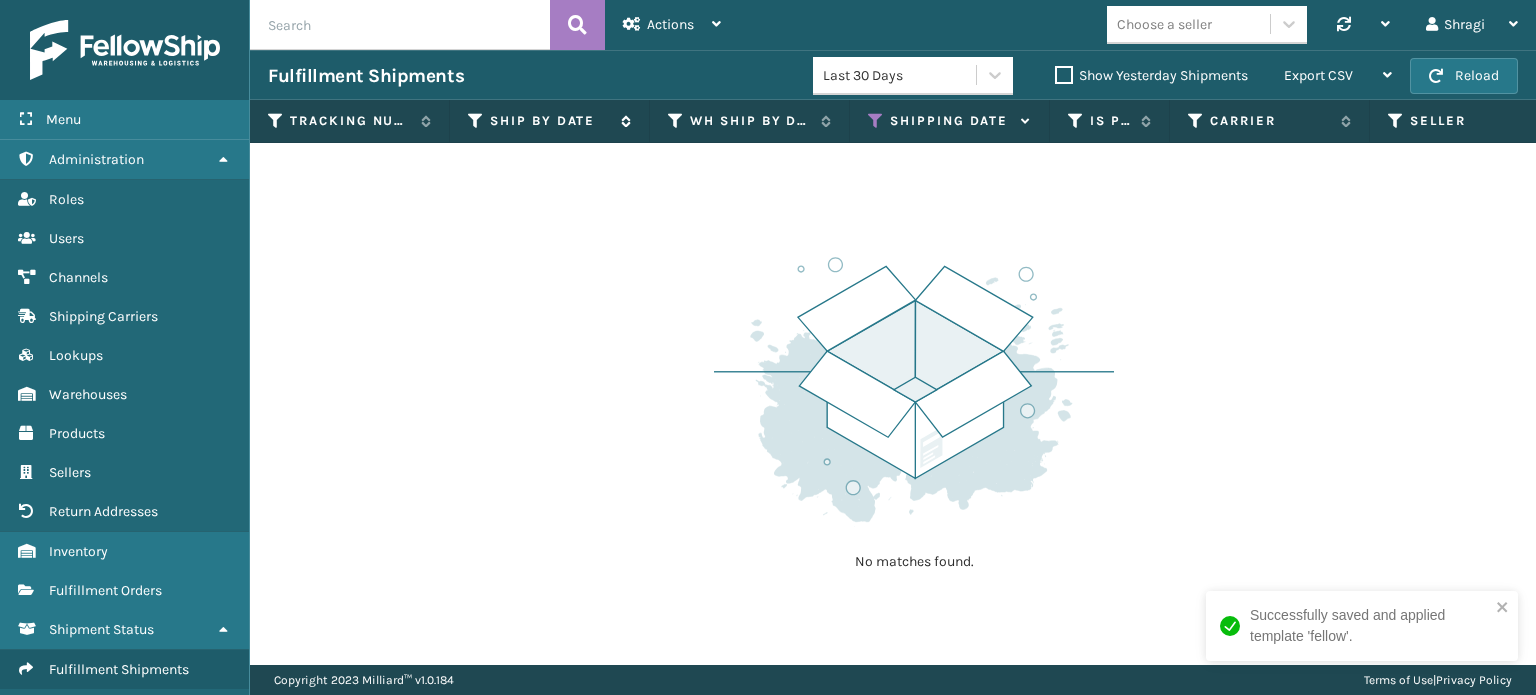 click at bounding box center [476, 121] 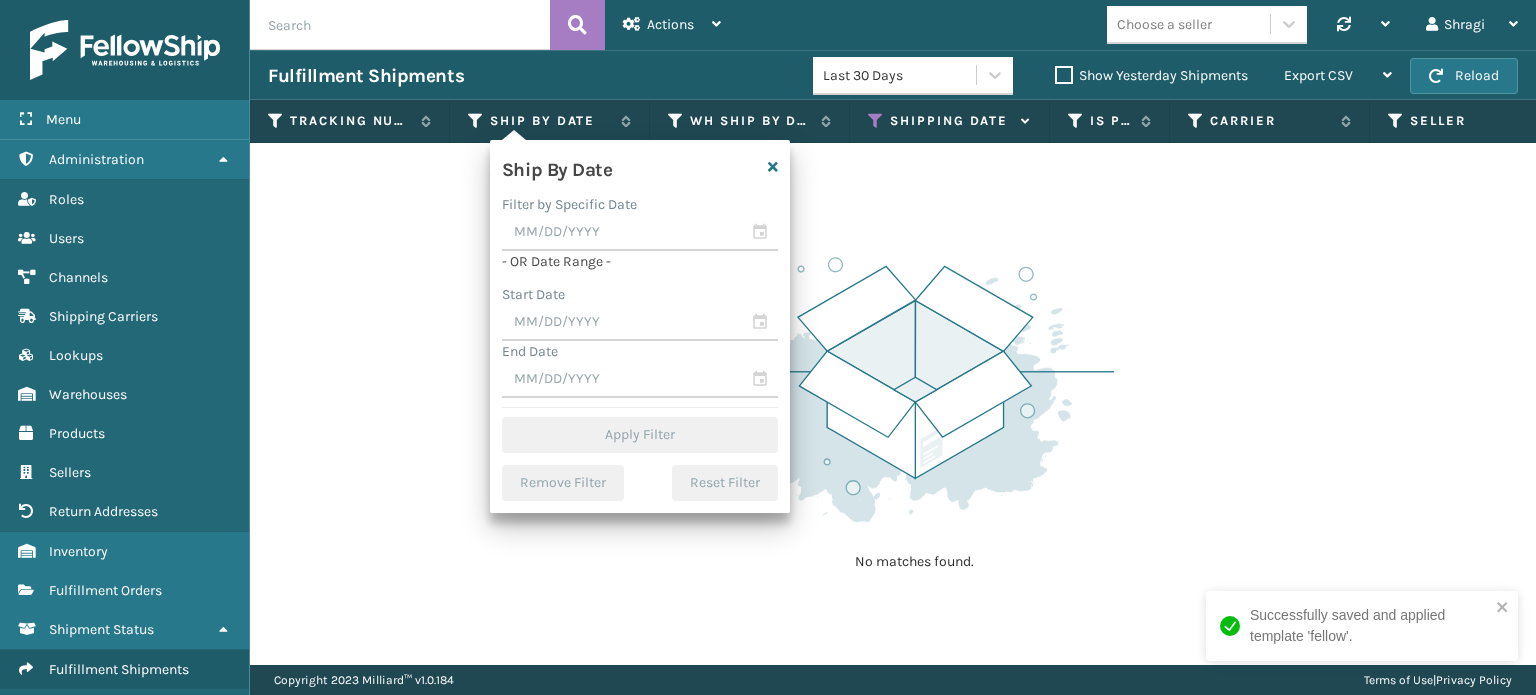 click on "Shipping Date" at bounding box center [950, 121] 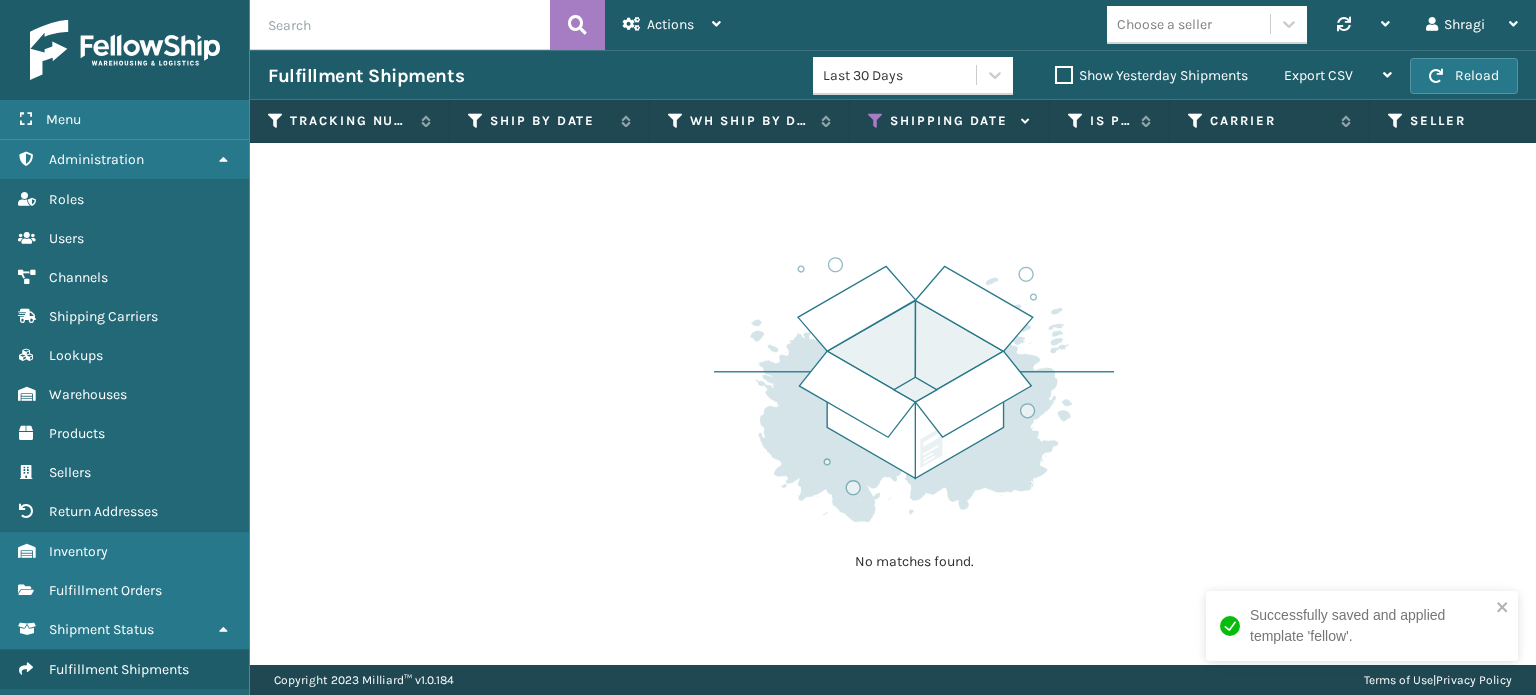 click at bounding box center (876, 121) 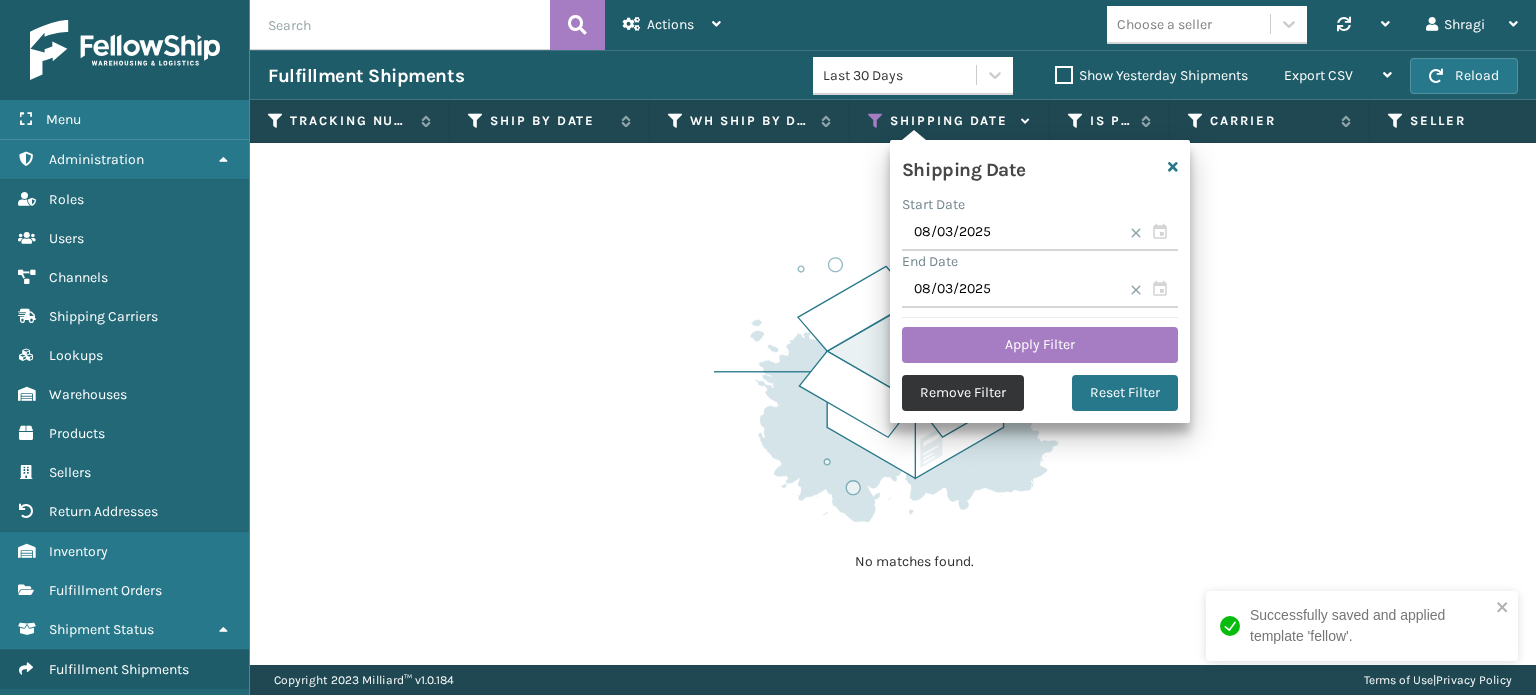 click on "Remove Filter" at bounding box center (963, 393) 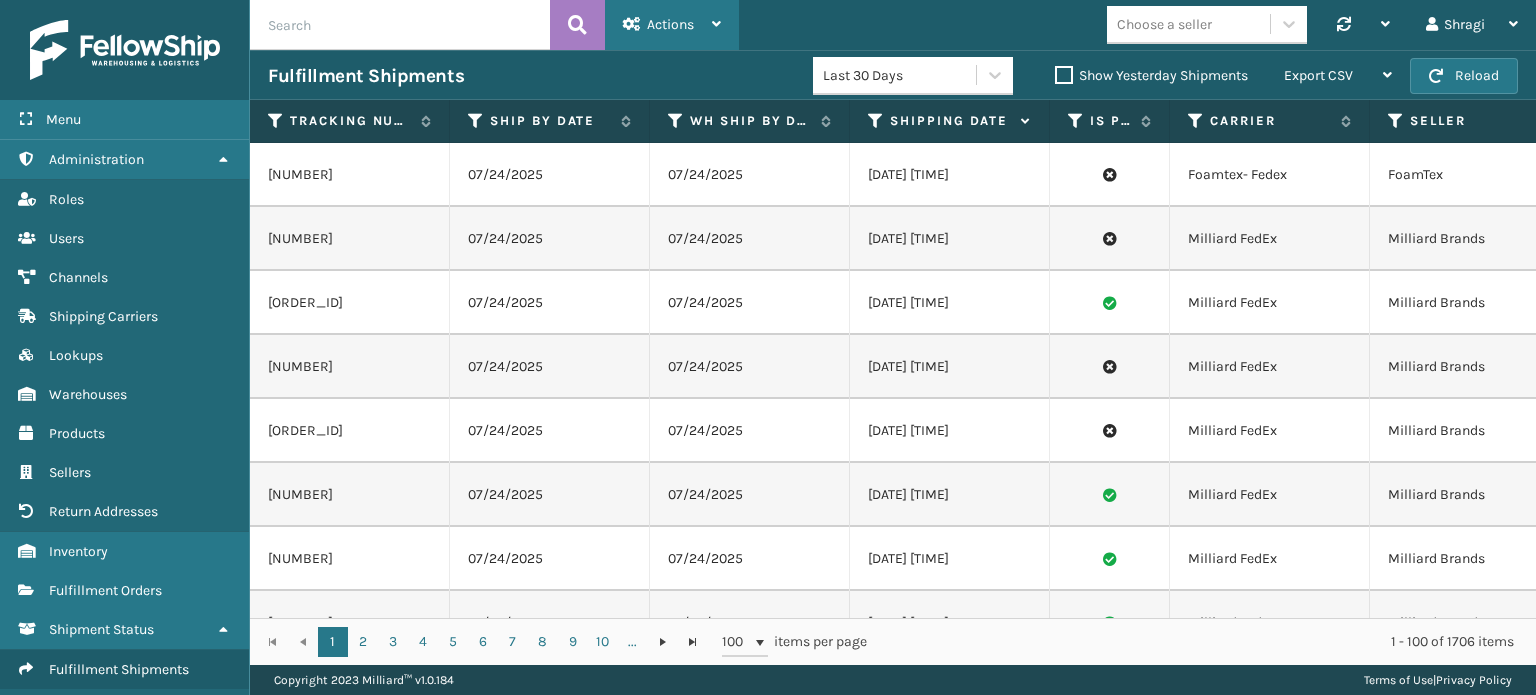 click on "Actions" at bounding box center [670, 24] 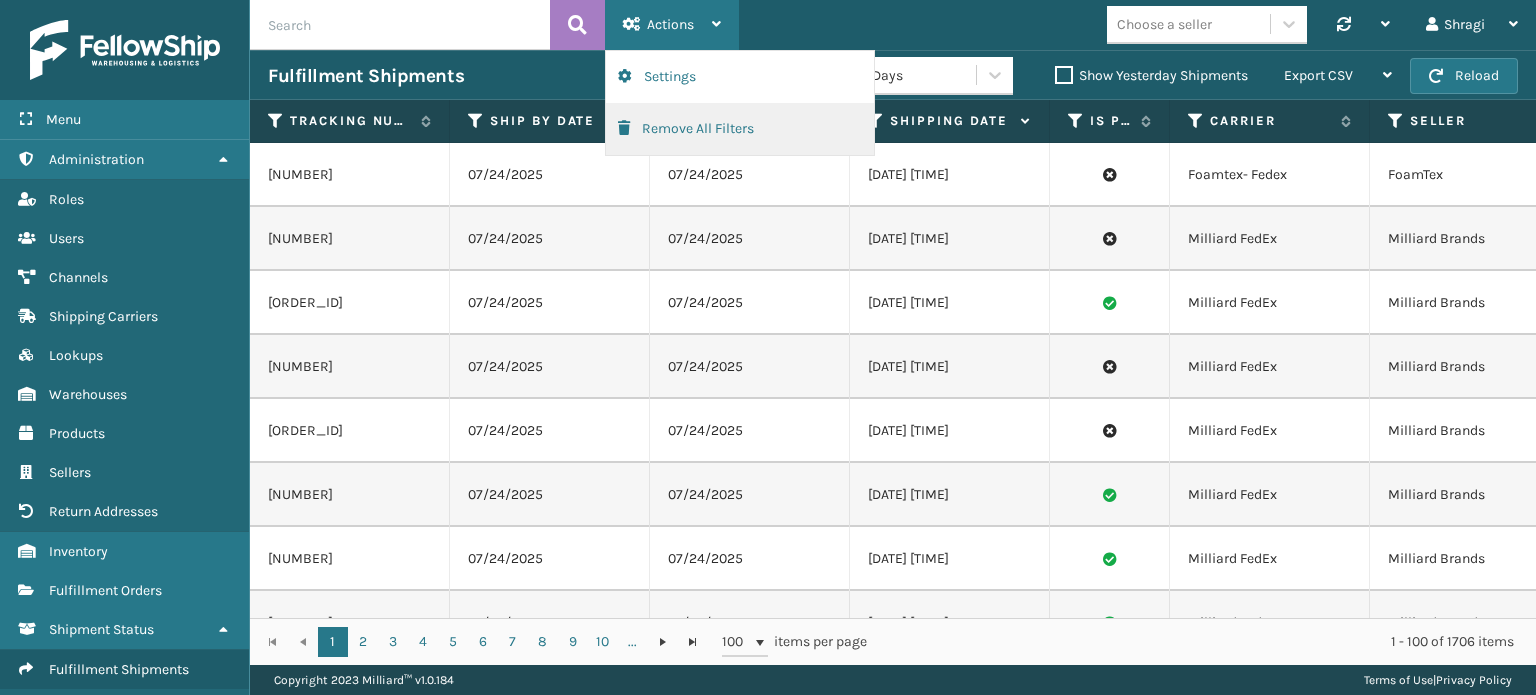 click on "Remove All Filters" at bounding box center (740, 129) 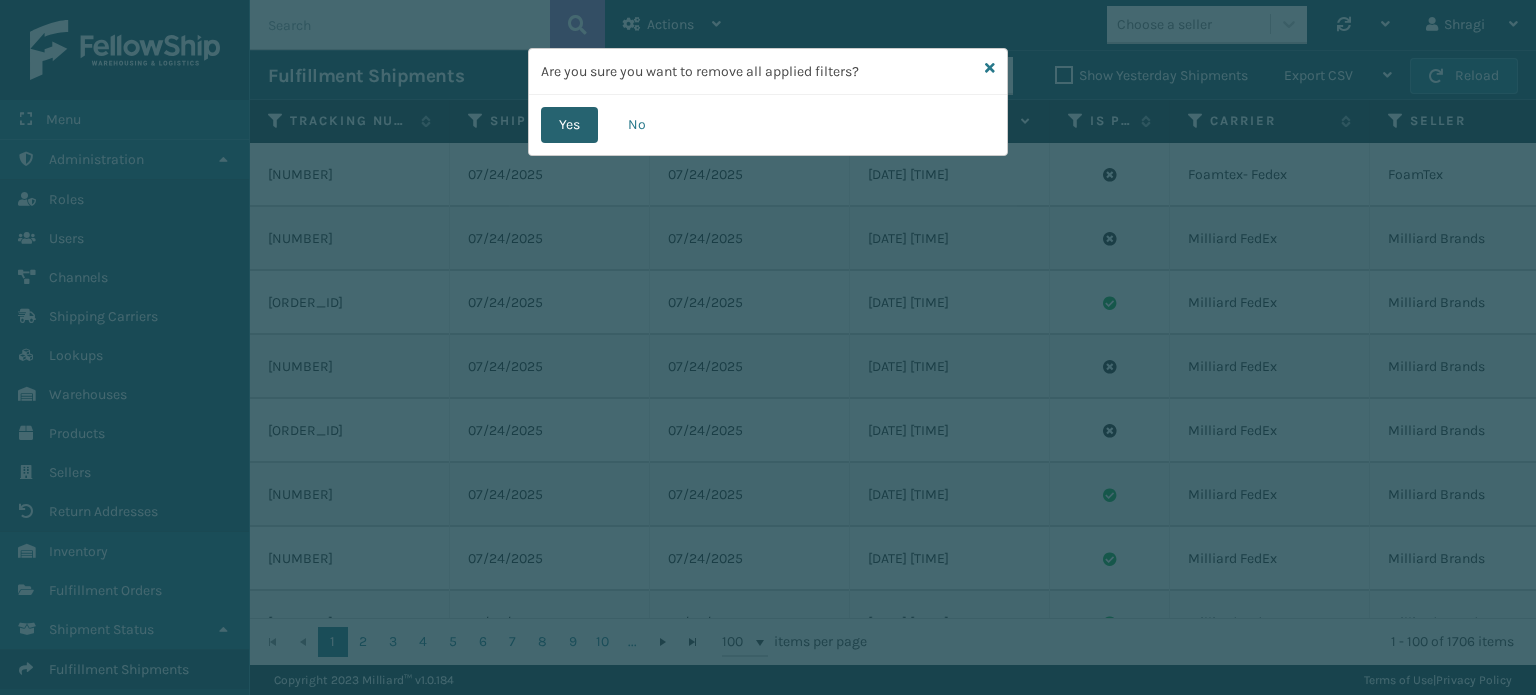 click on "Yes" at bounding box center (569, 125) 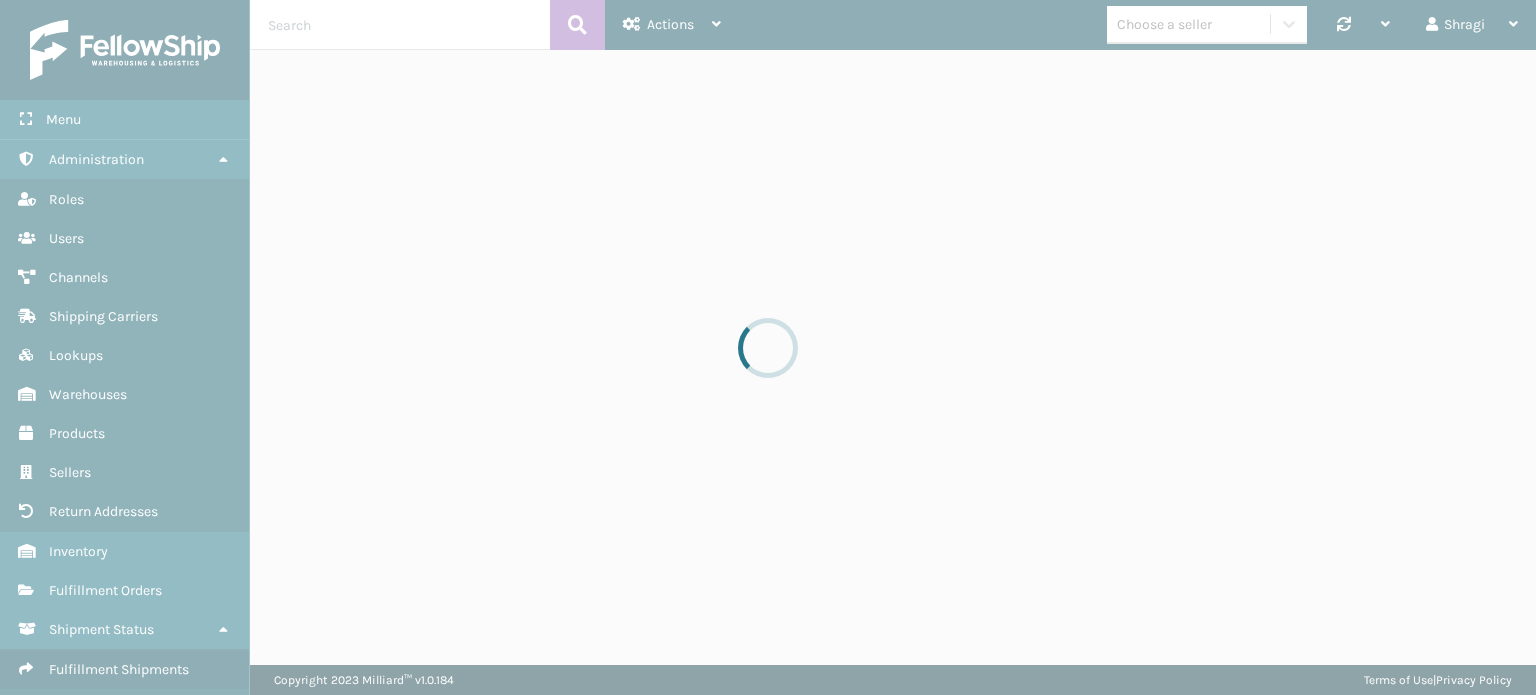 click at bounding box center (768, 347) 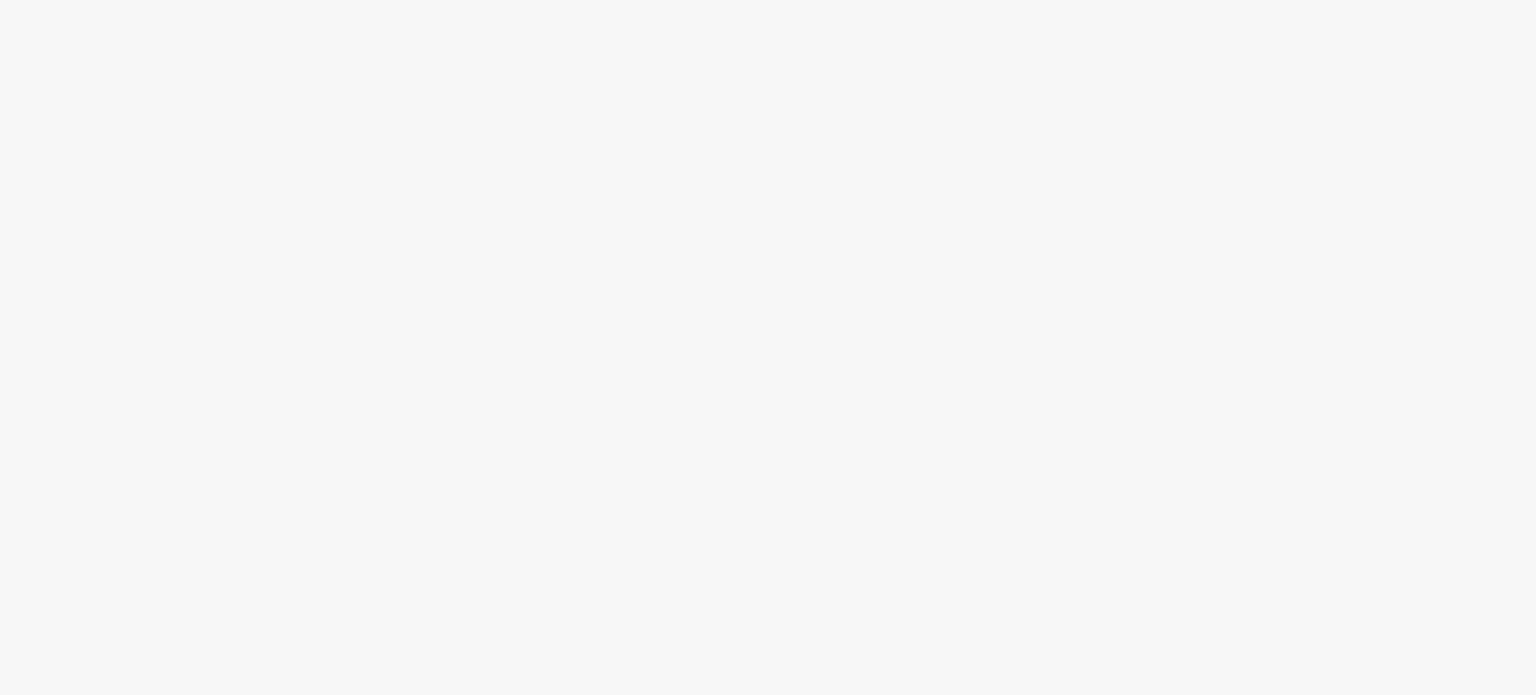 scroll, scrollTop: 0, scrollLeft: 0, axis: both 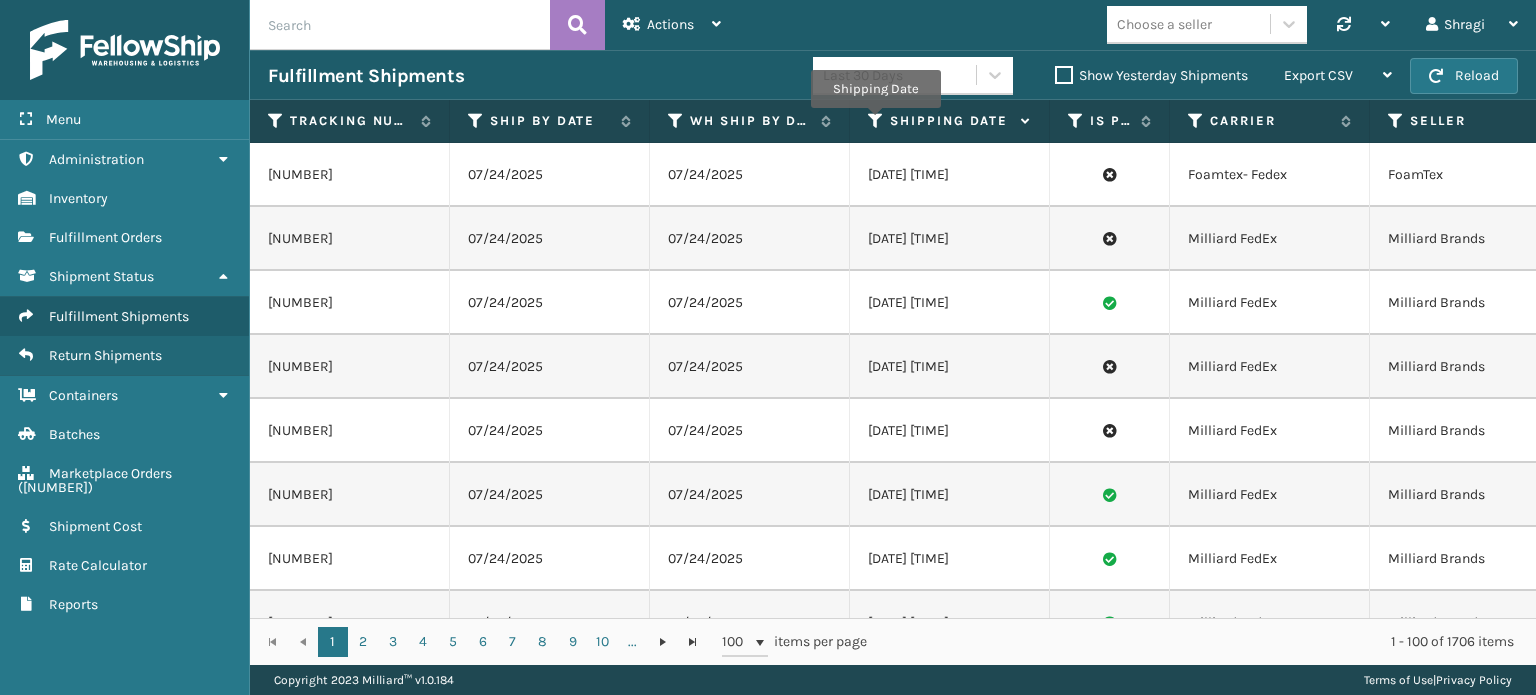 click at bounding box center (876, 121) 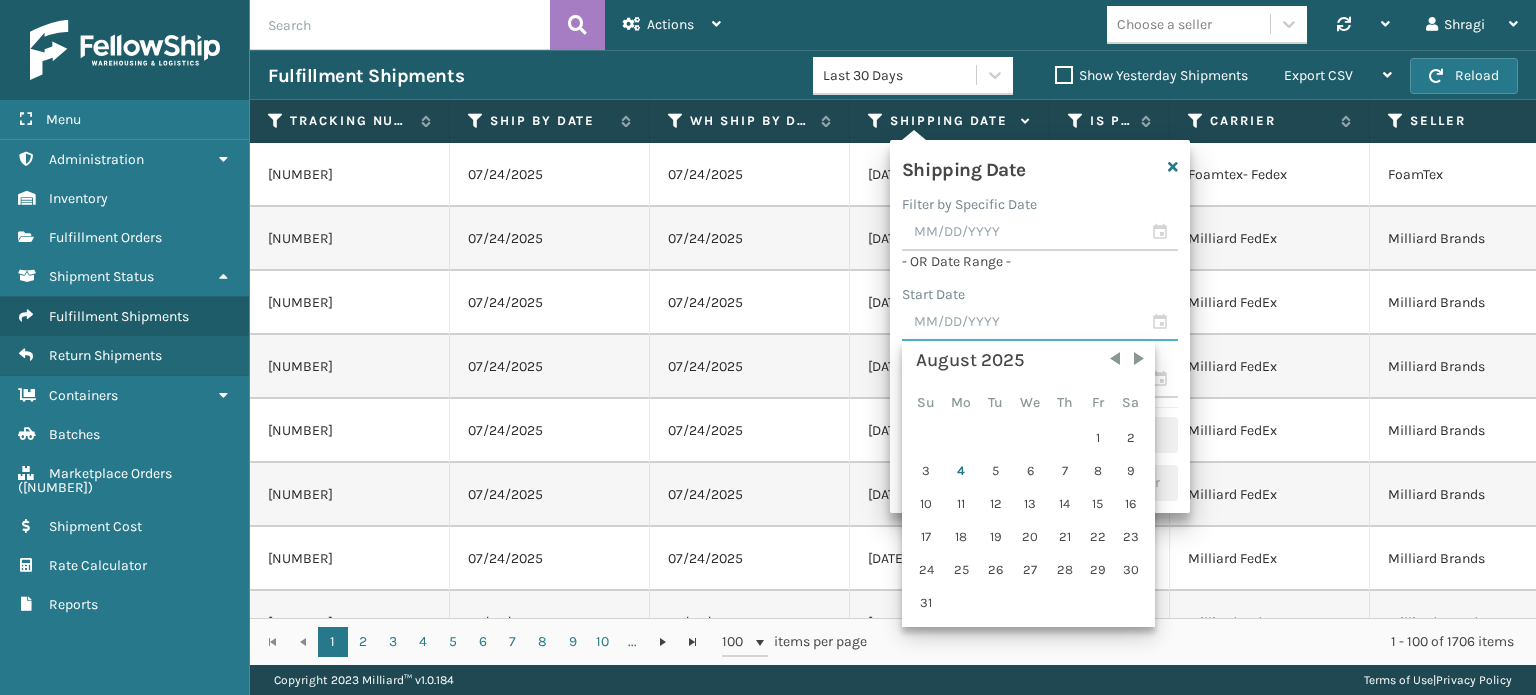 click at bounding box center [1040, 323] 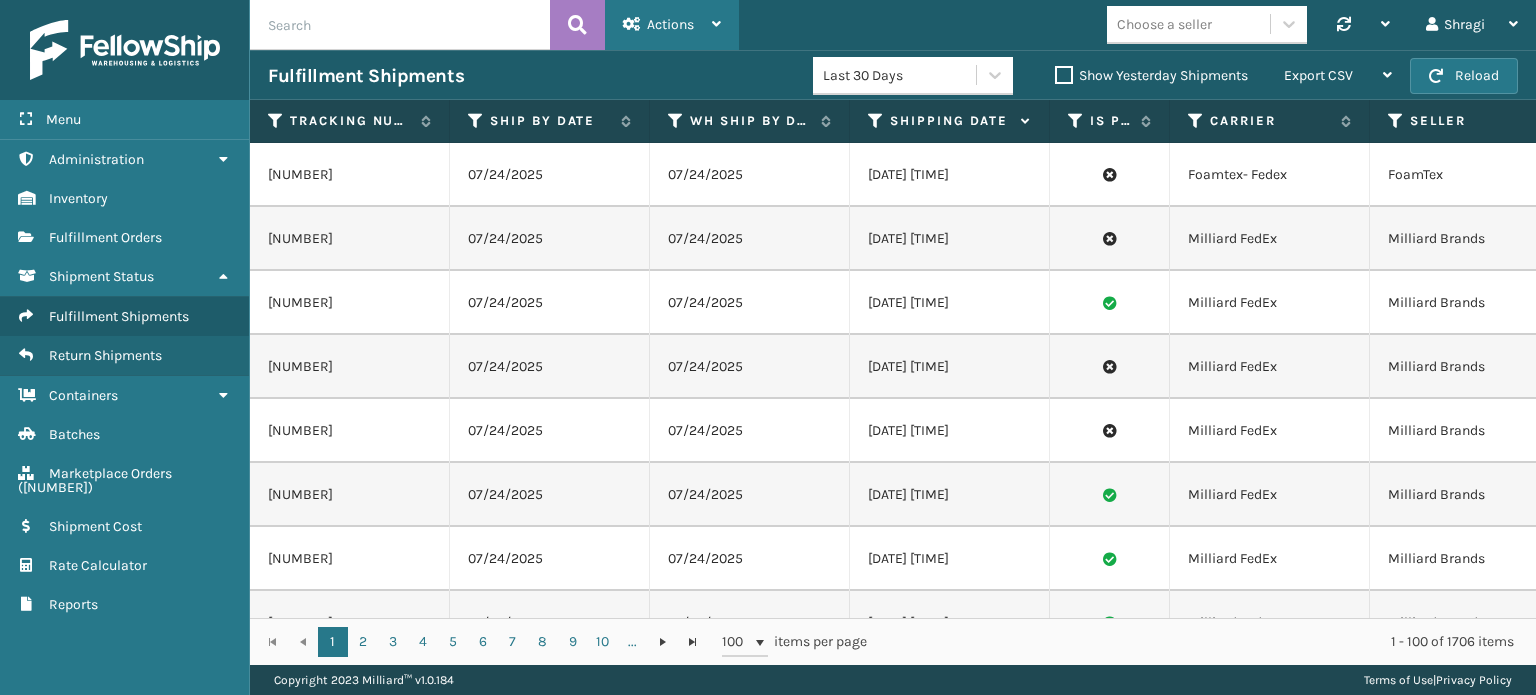 click on "Actions" at bounding box center (670, 24) 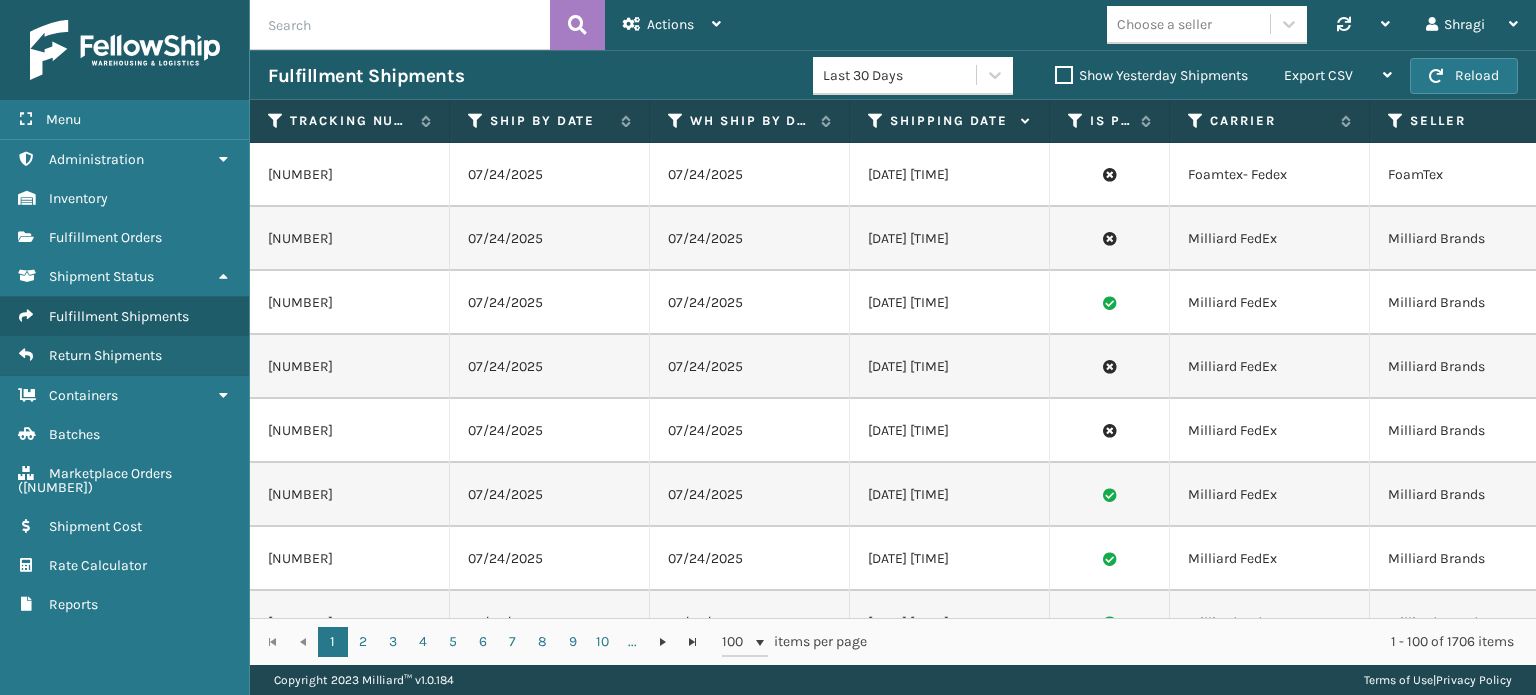 click on "Choose a seller Synchronise all channels Shragi Log Out" at bounding box center [1137, 25] 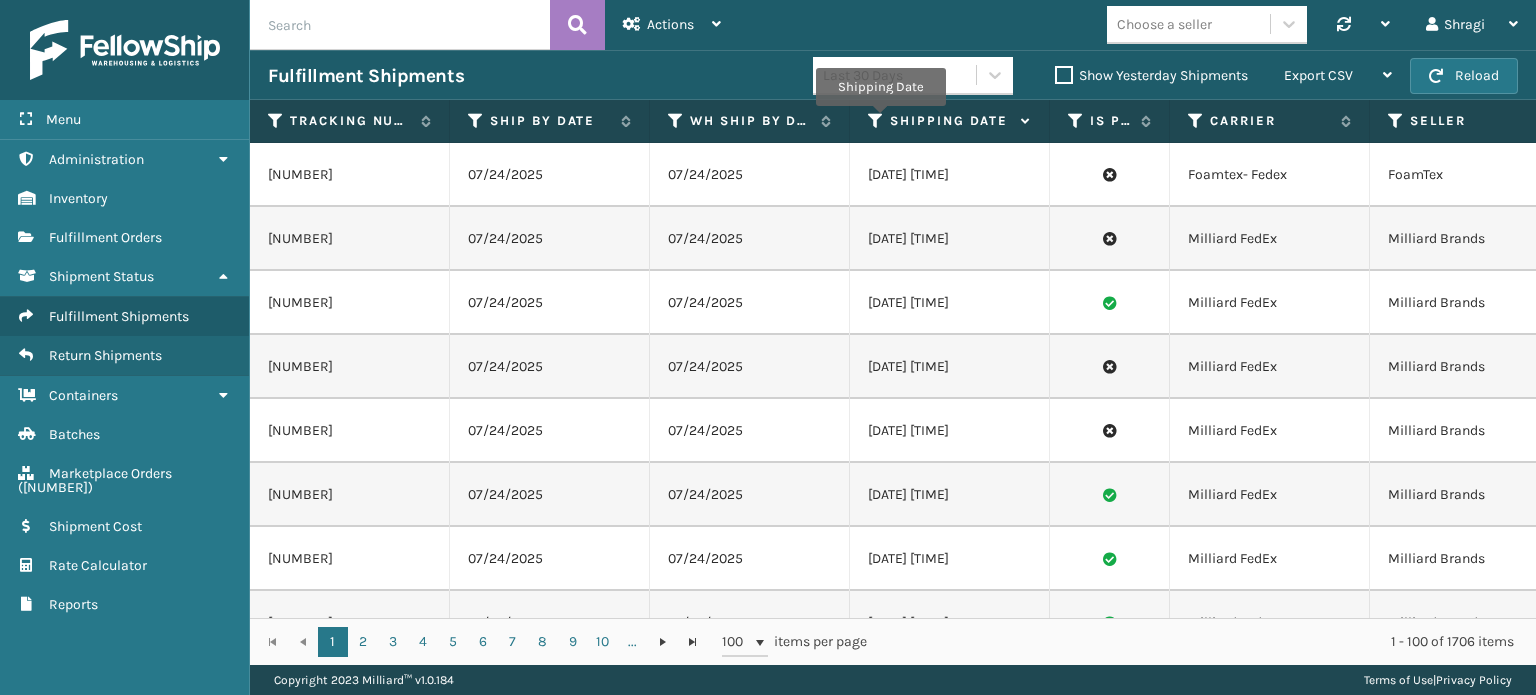 click at bounding box center (876, 121) 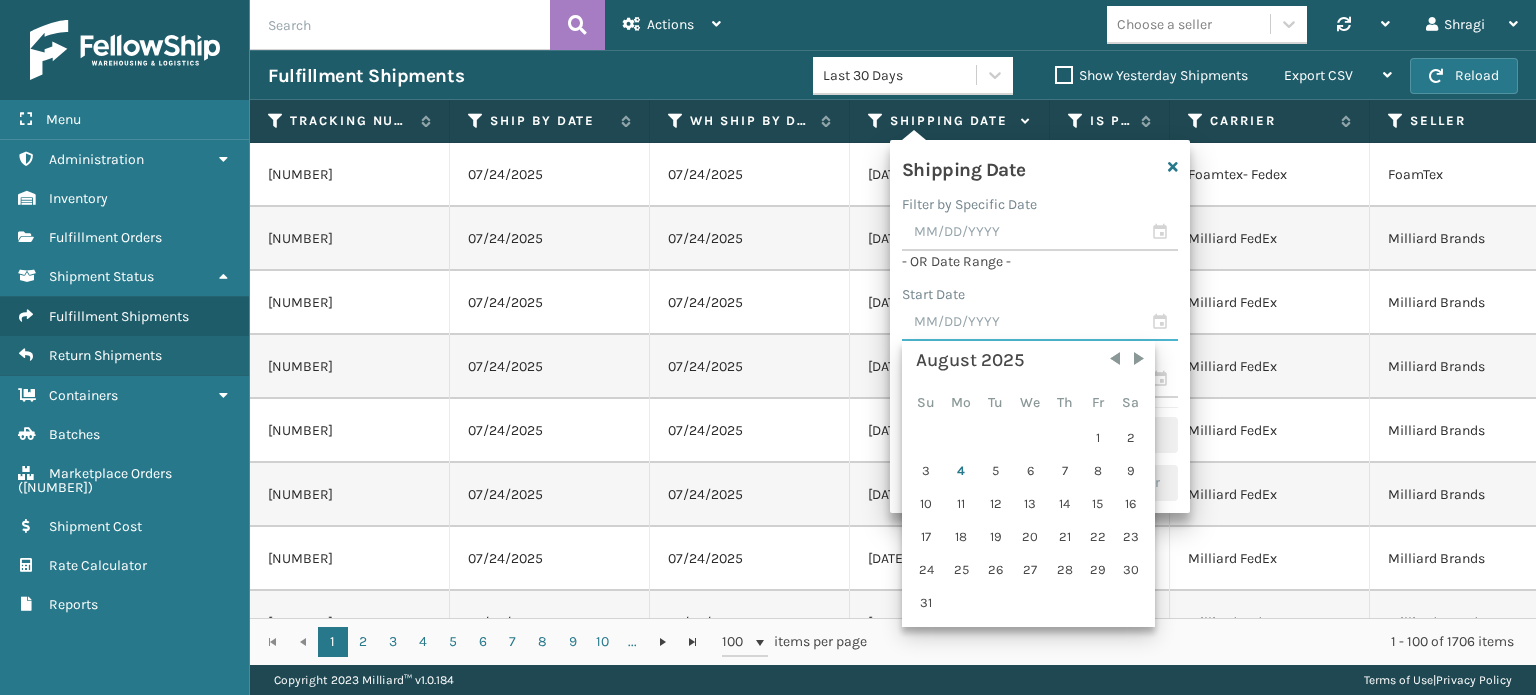 click at bounding box center [1040, 323] 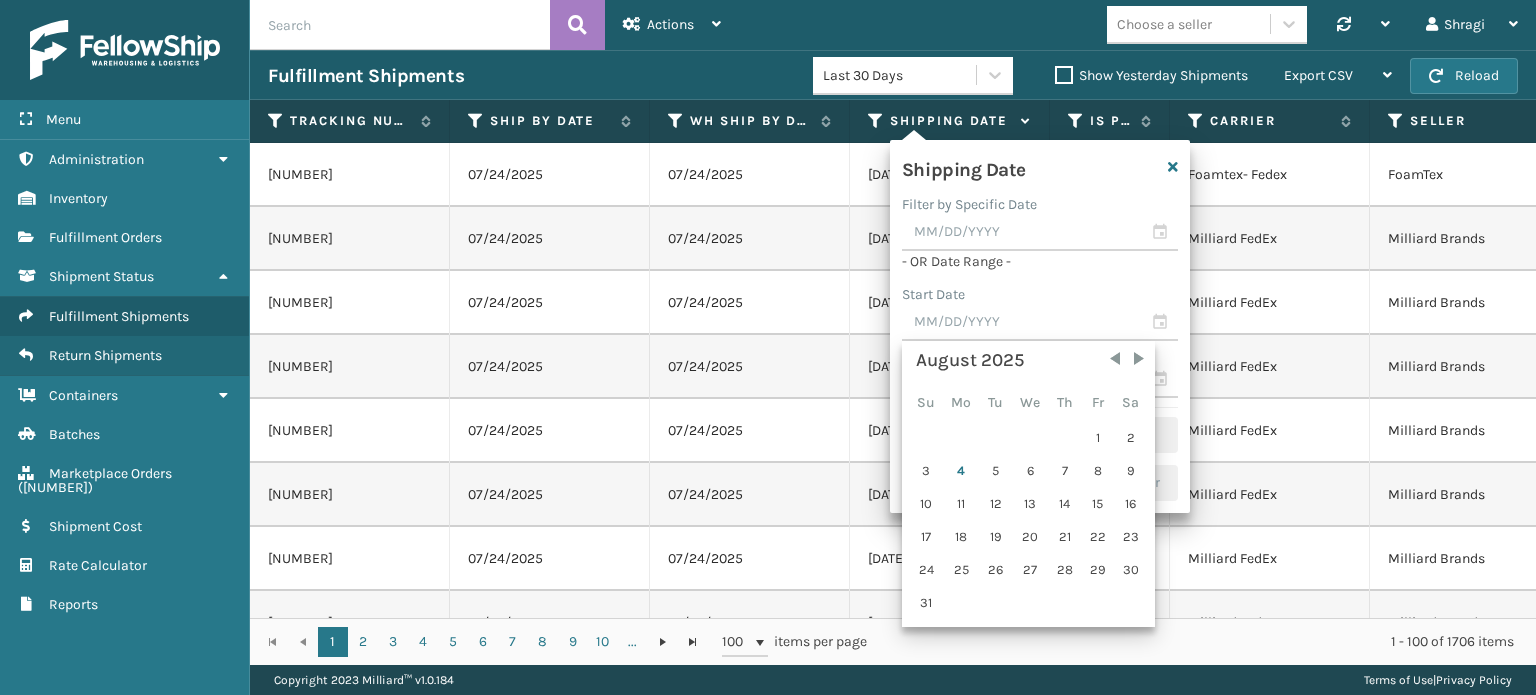 click on "[MONTH] [YEAR] Su Mo Tu We Th Fr Sa 1 2 3 4 5 6 7 8 9 10 11 12 13 14 15 16 17 18 19 20 21 22 23 24 25 26 27 28 29 30 31" at bounding box center [1028, 484] 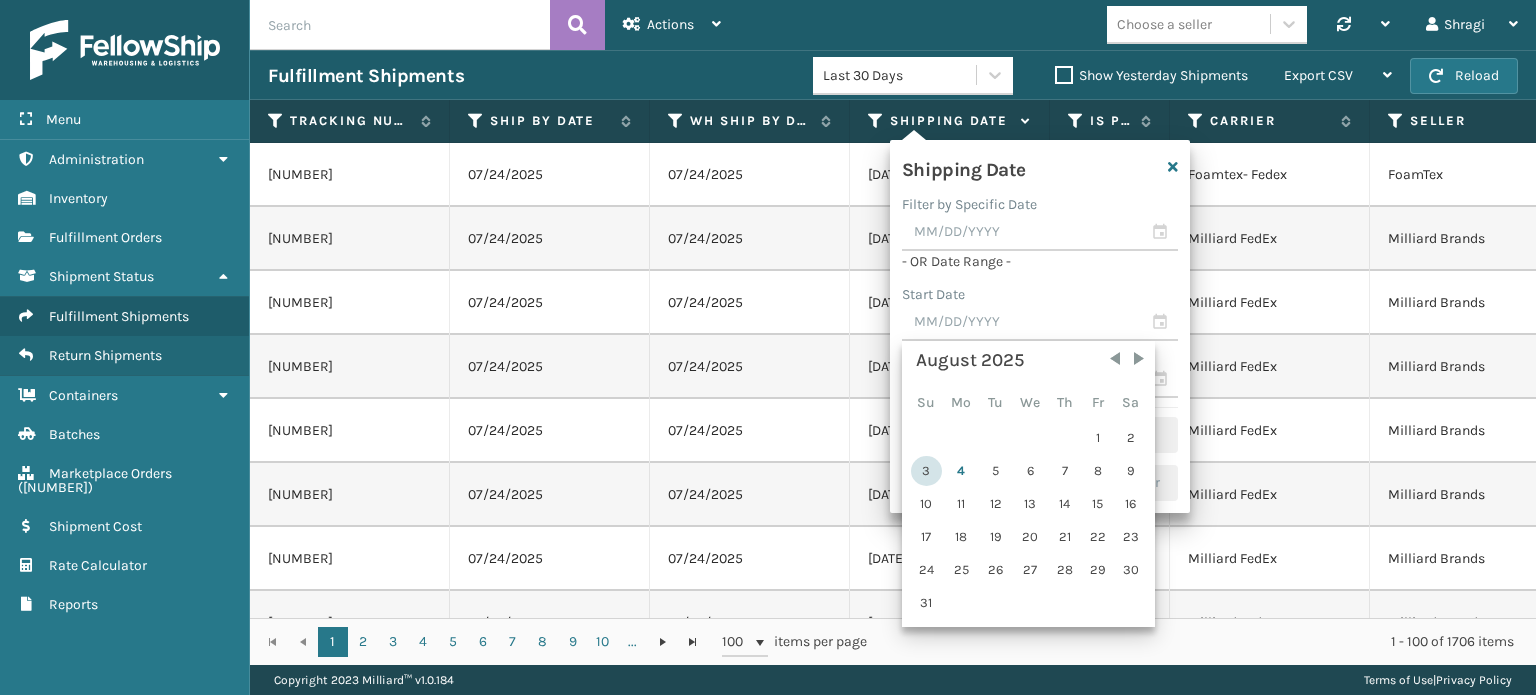click on "3" at bounding box center (926, 471) 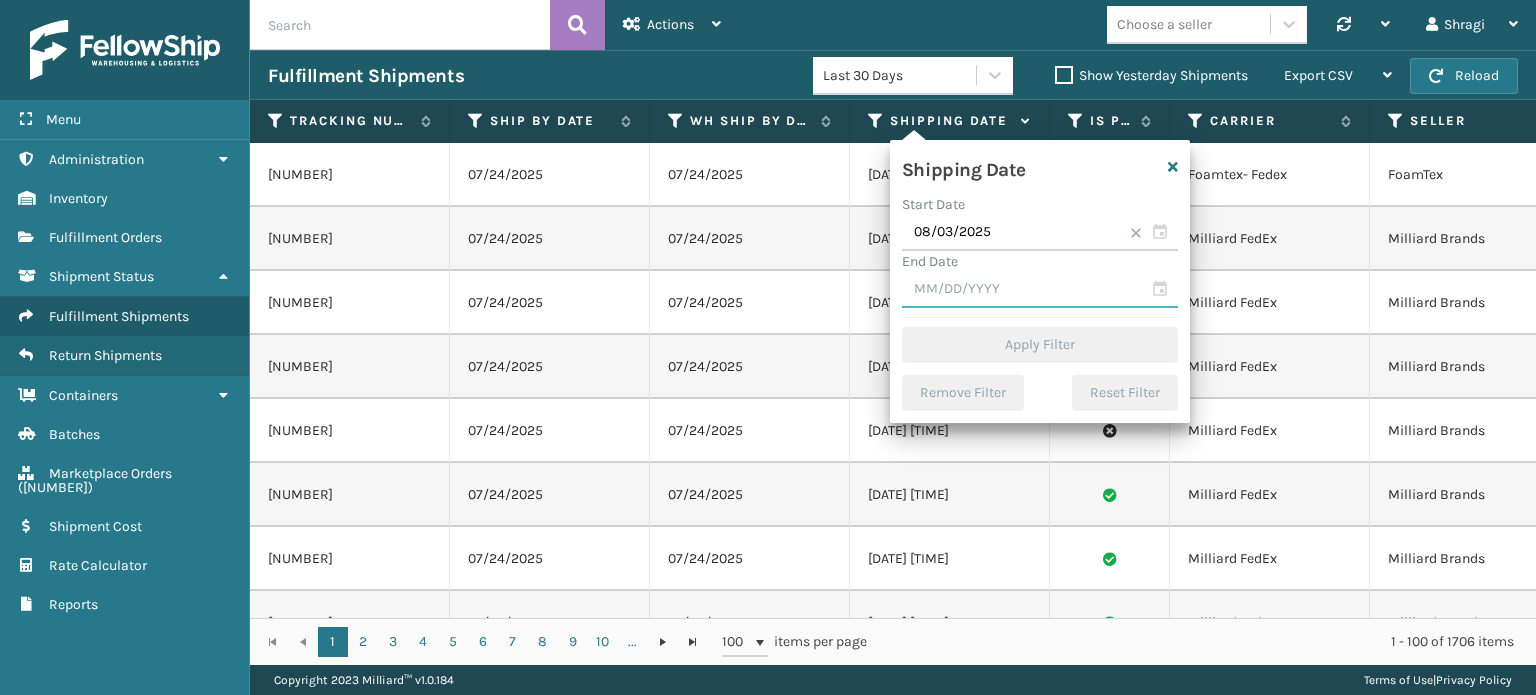 click at bounding box center (1040, 290) 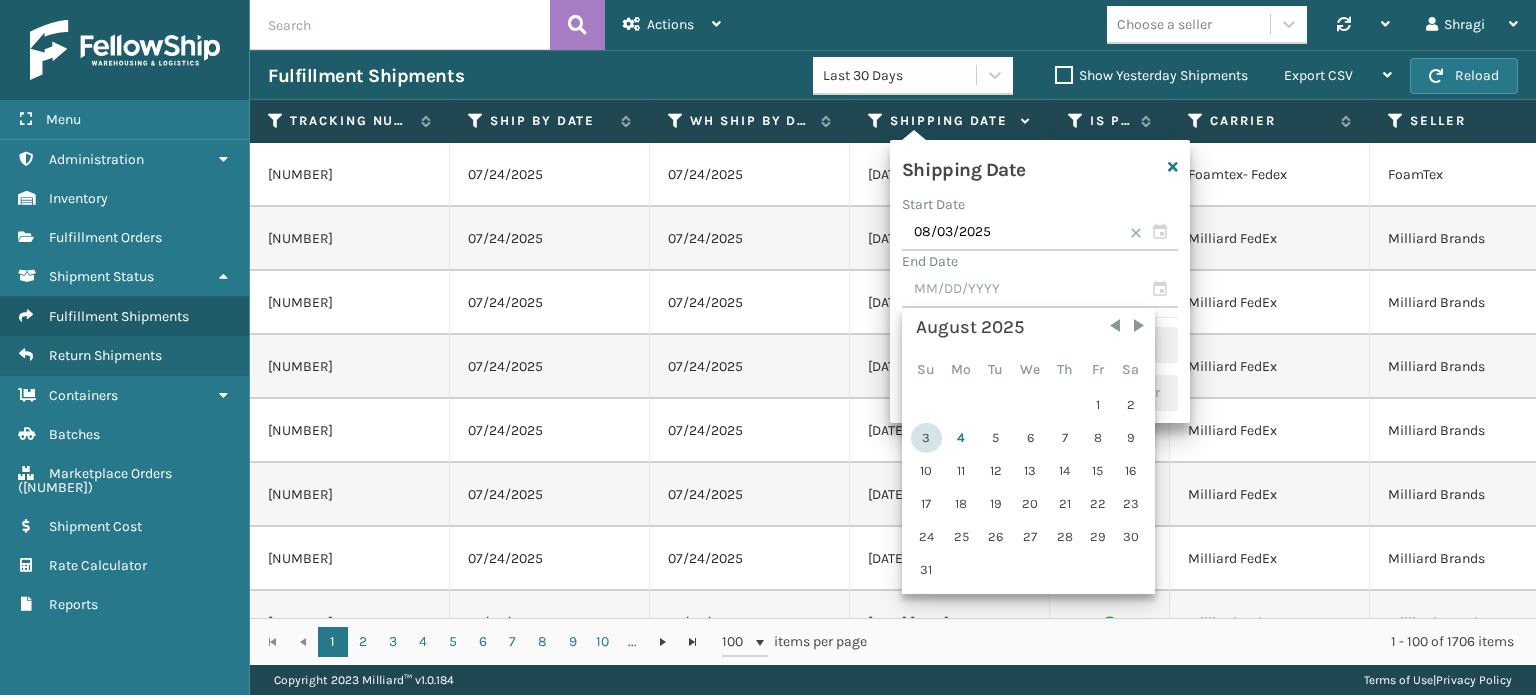 click on "3" at bounding box center [926, 438] 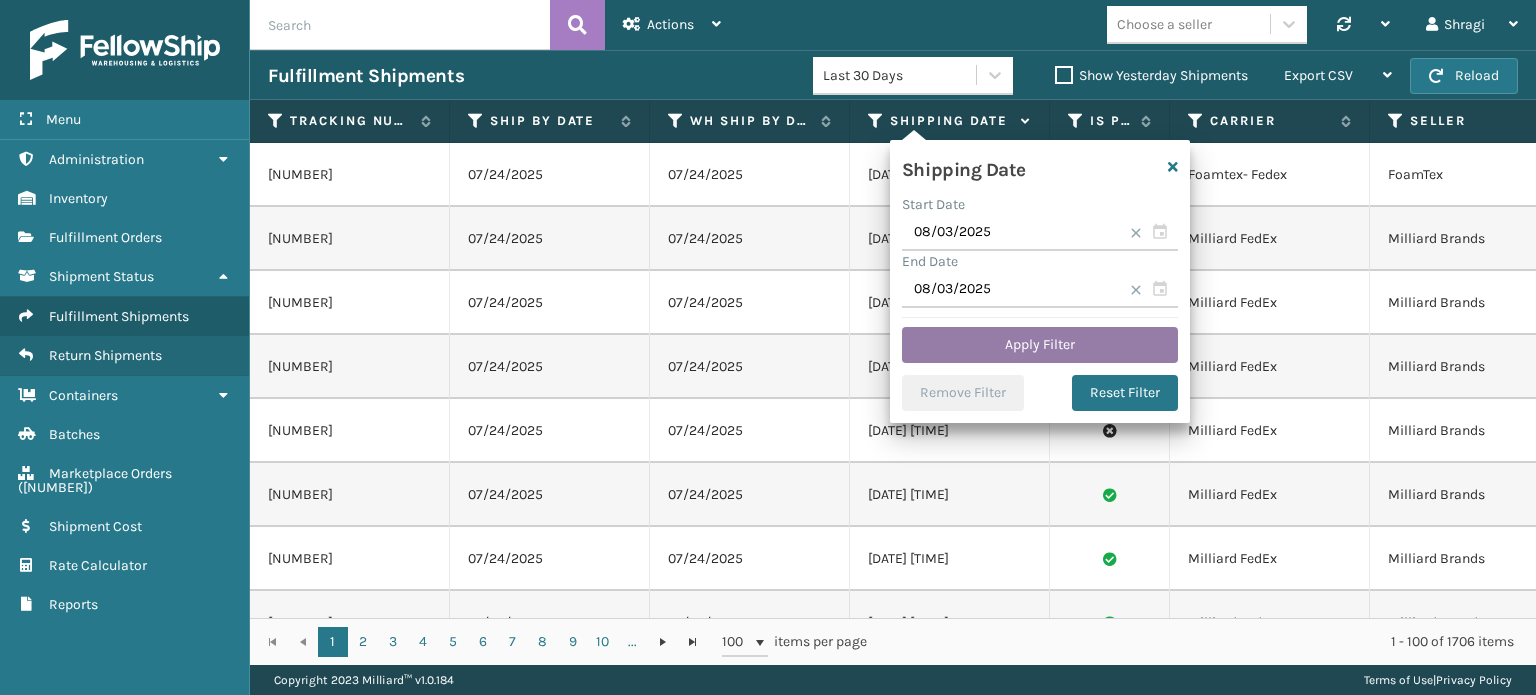 click on "Apply Filter" at bounding box center (1040, 345) 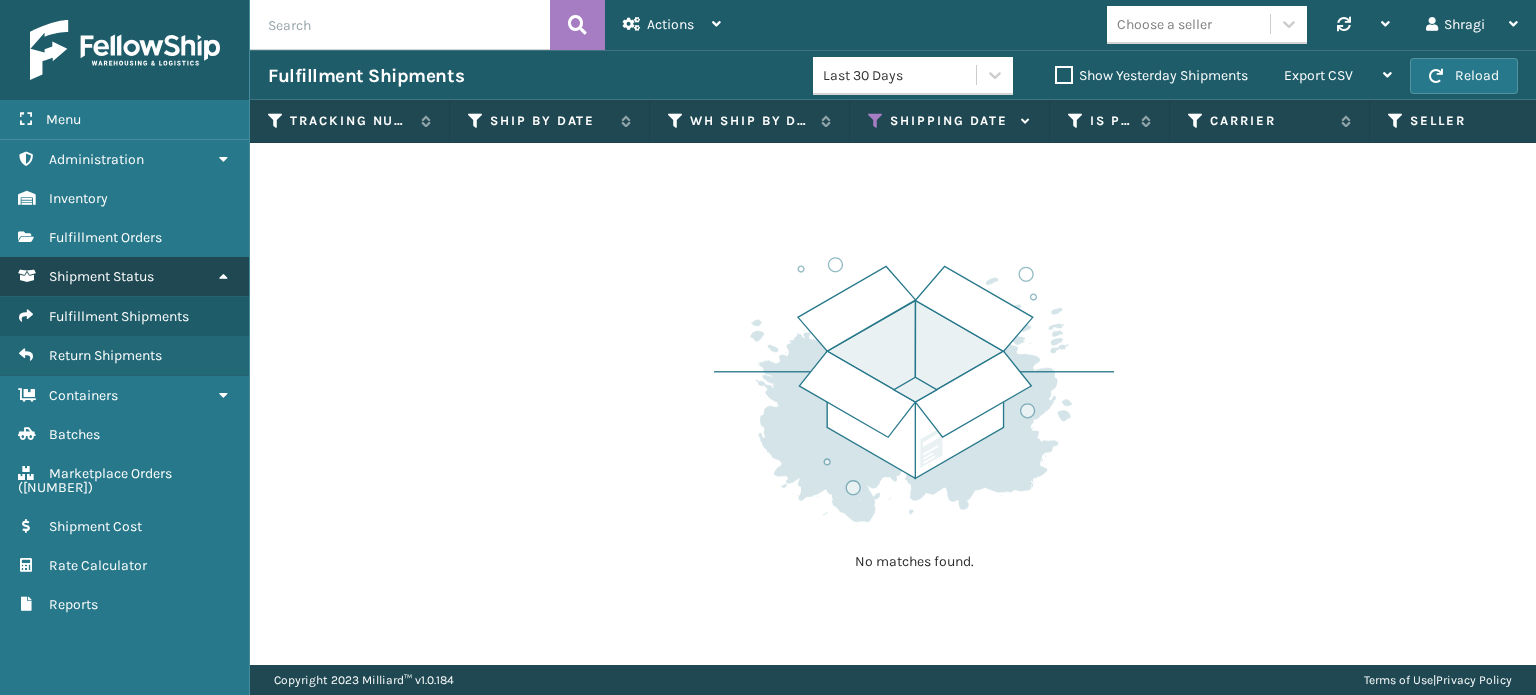 click on "Shipment Status" at bounding box center (124, 276) 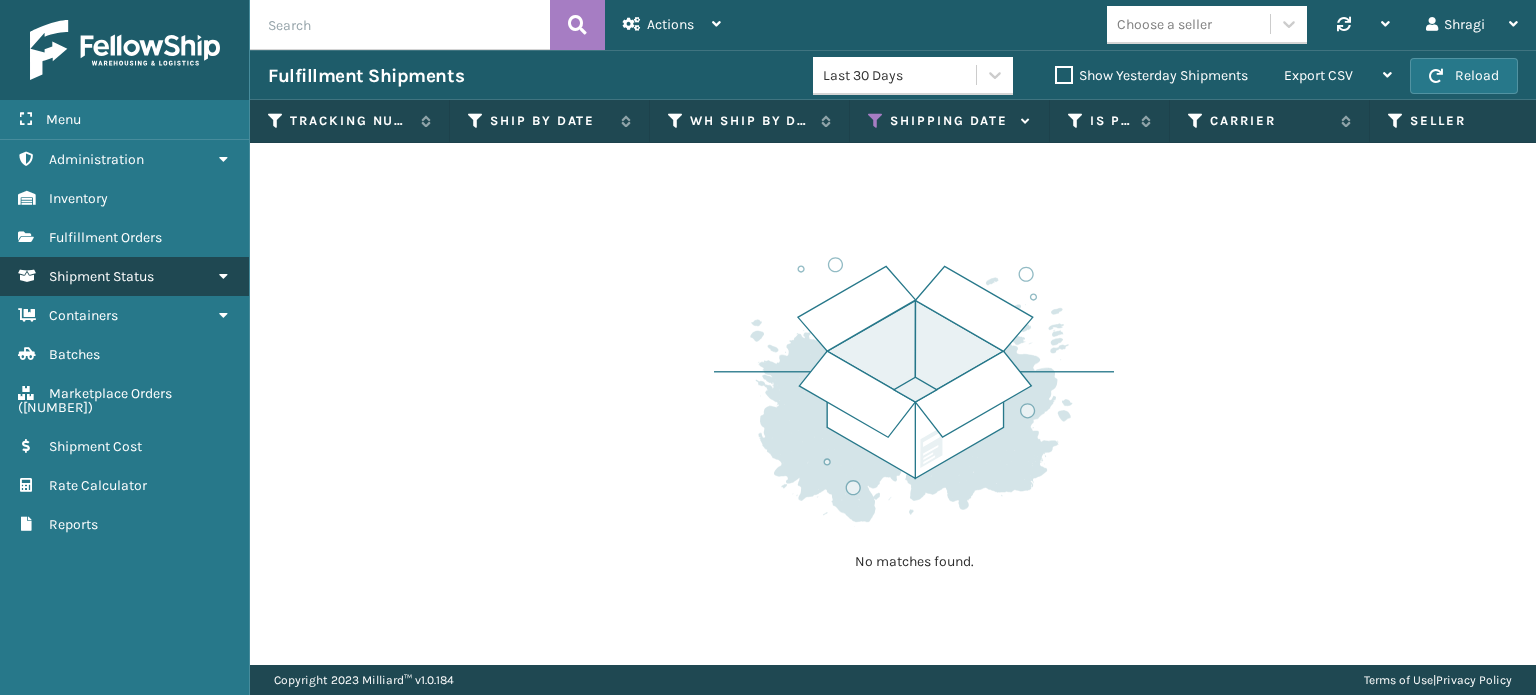 click on "Shipment Status" at bounding box center (124, 276) 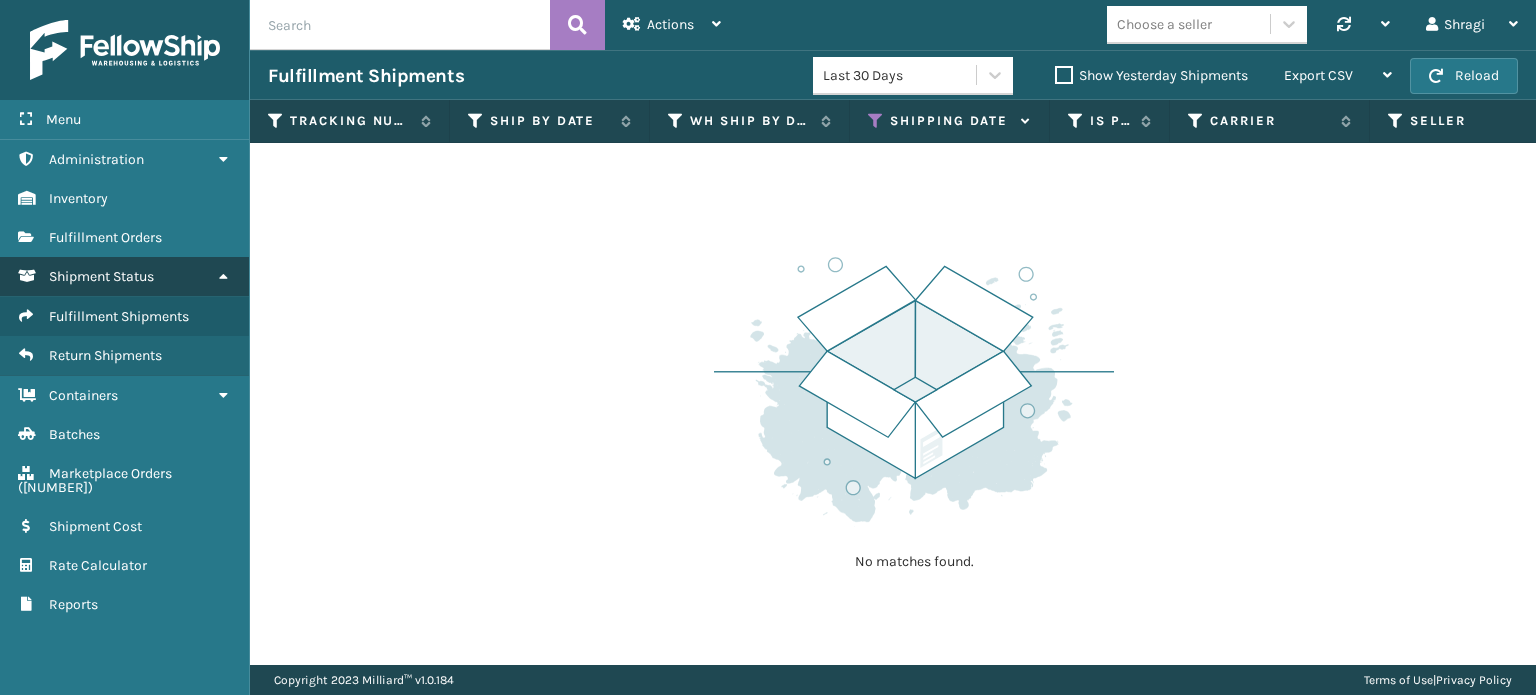 click on "Shipment Status" at bounding box center (124, 276) 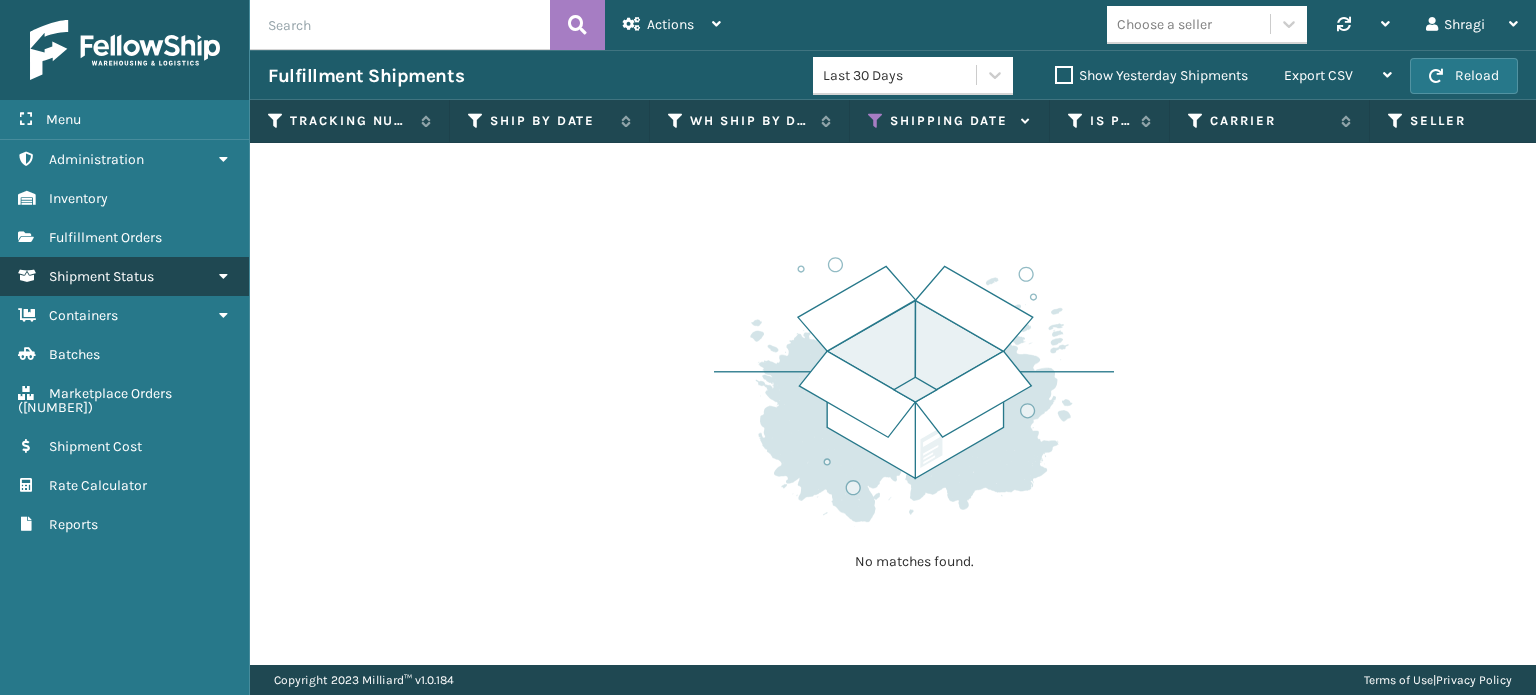 click on "Shipment Status" at bounding box center [124, 276] 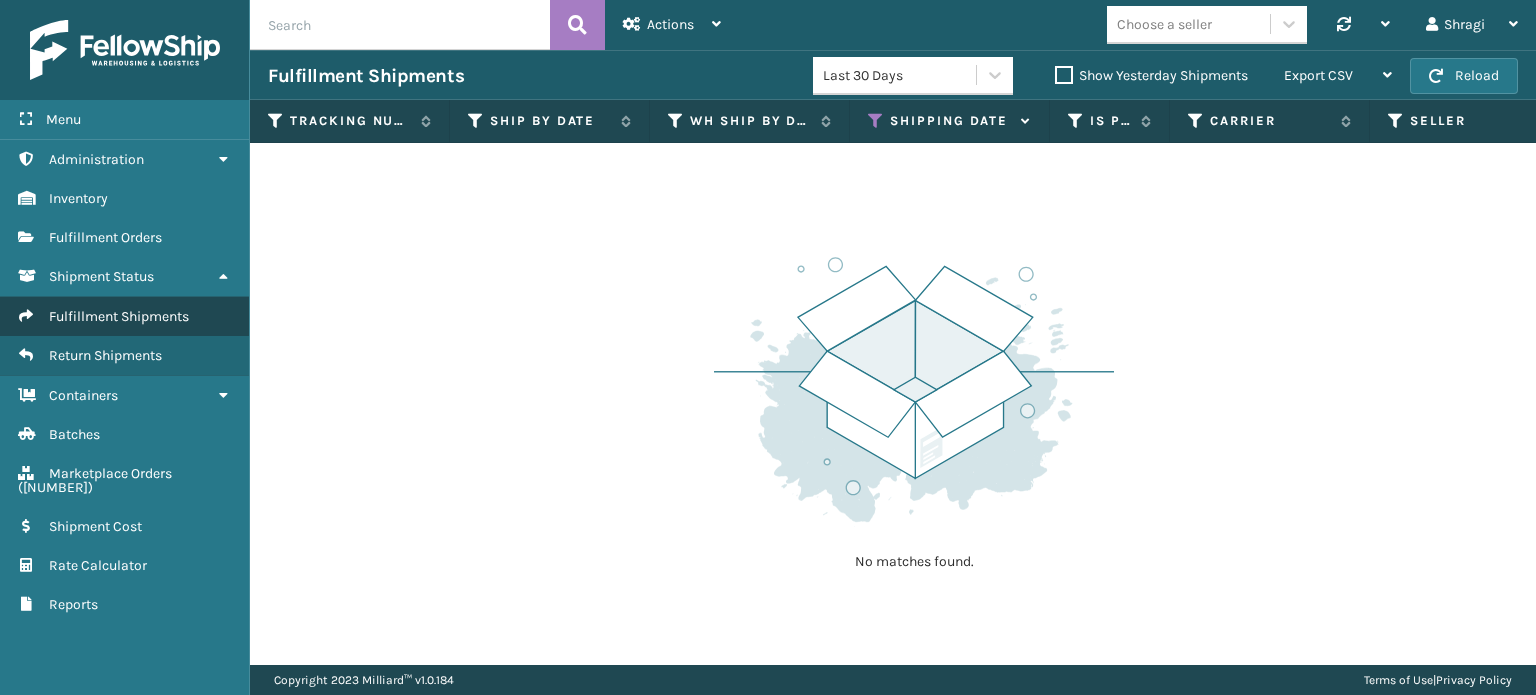 click on "Fulfillment Shipments" at bounding box center (119, 316) 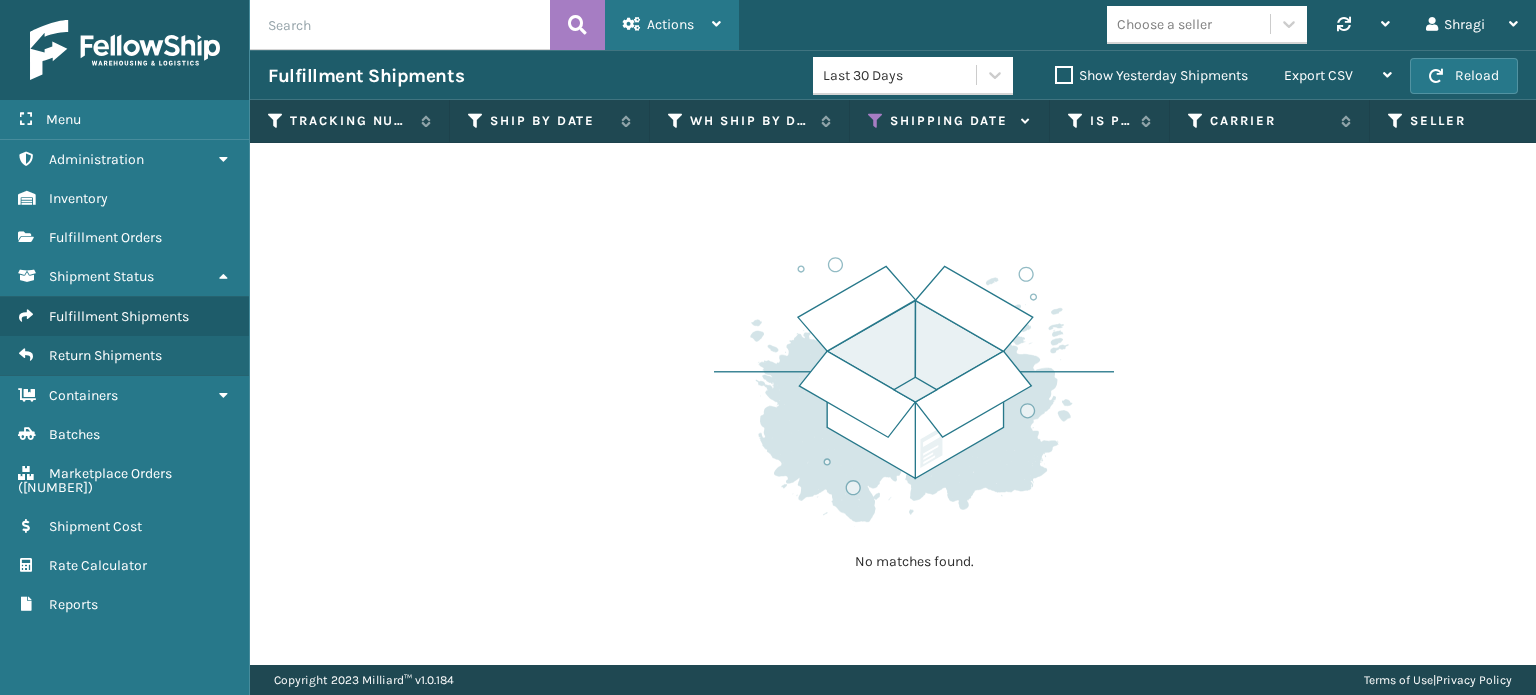 click on "Actions" at bounding box center (672, 25) 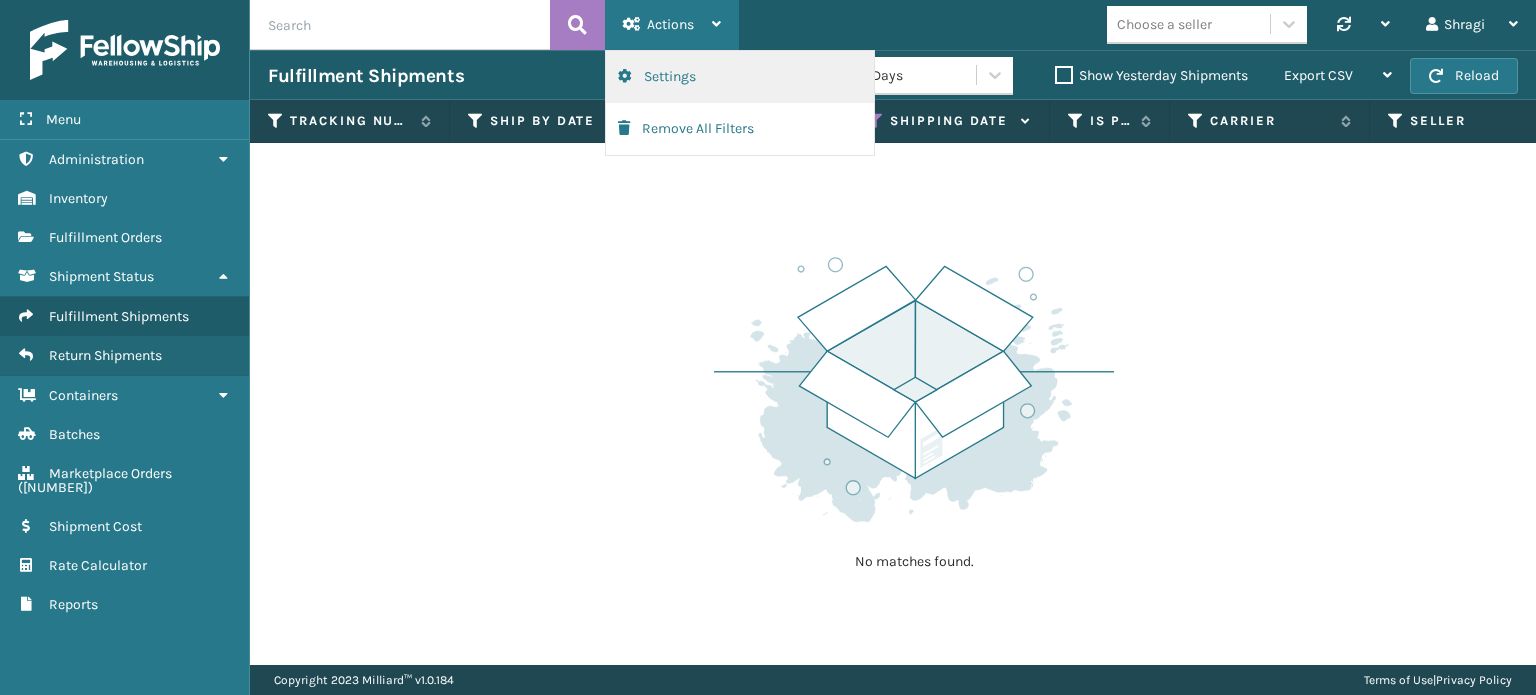 click on "Settings" at bounding box center (740, 77) 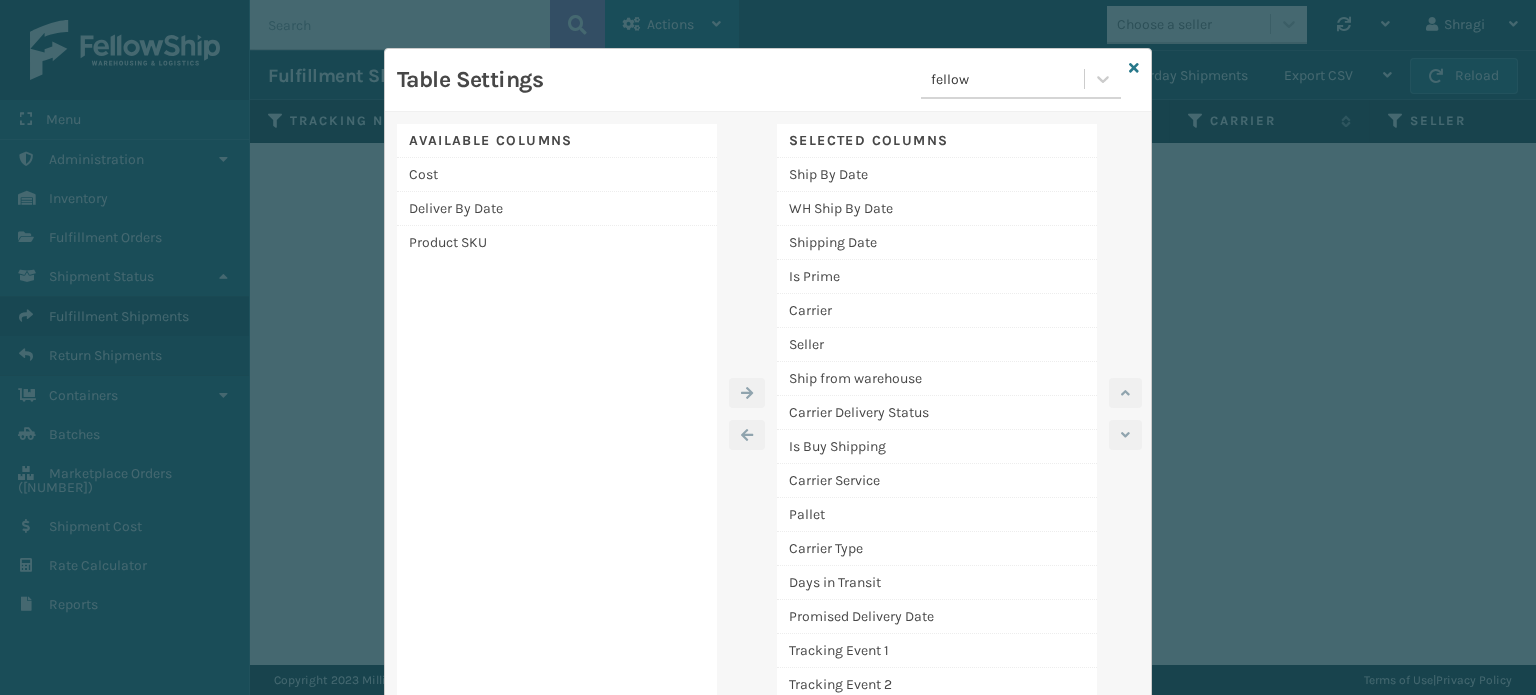 scroll, scrollTop: 48, scrollLeft: 0, axis: vertical 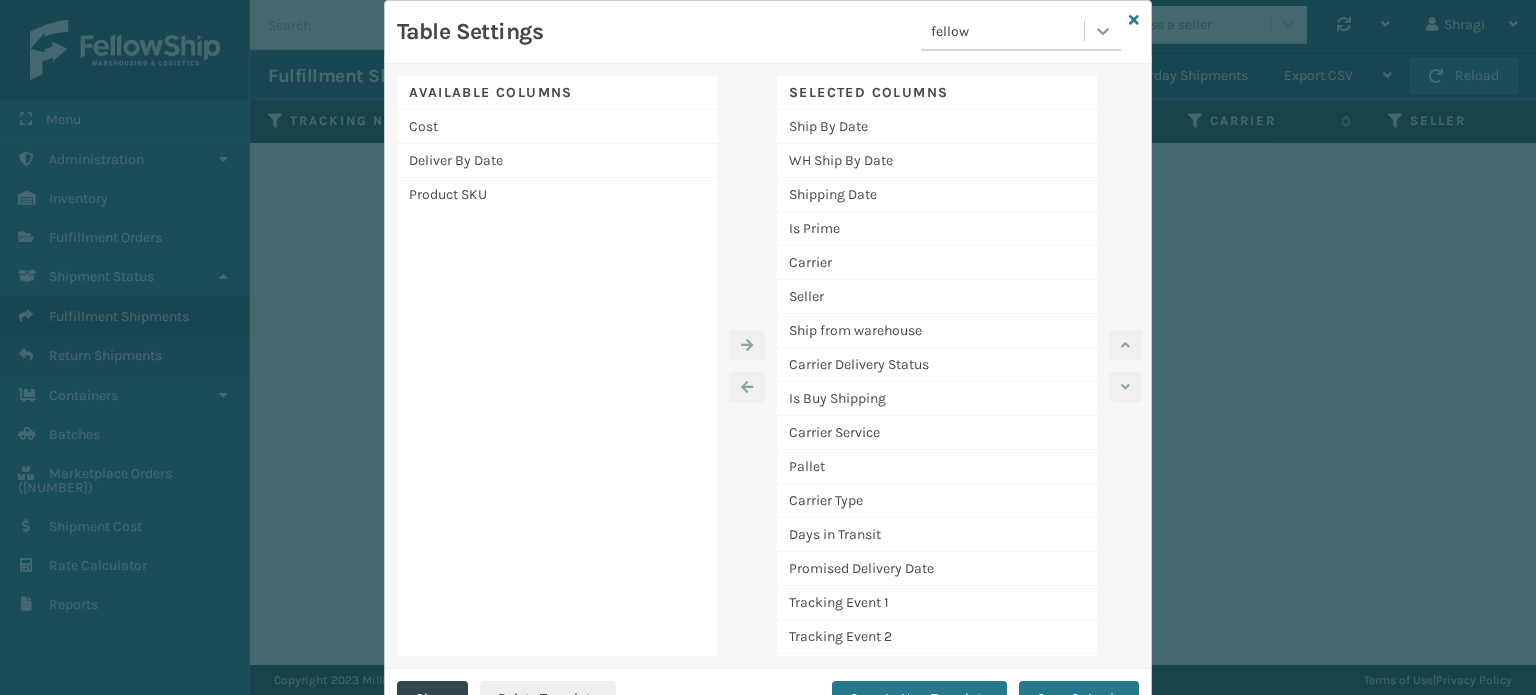 click 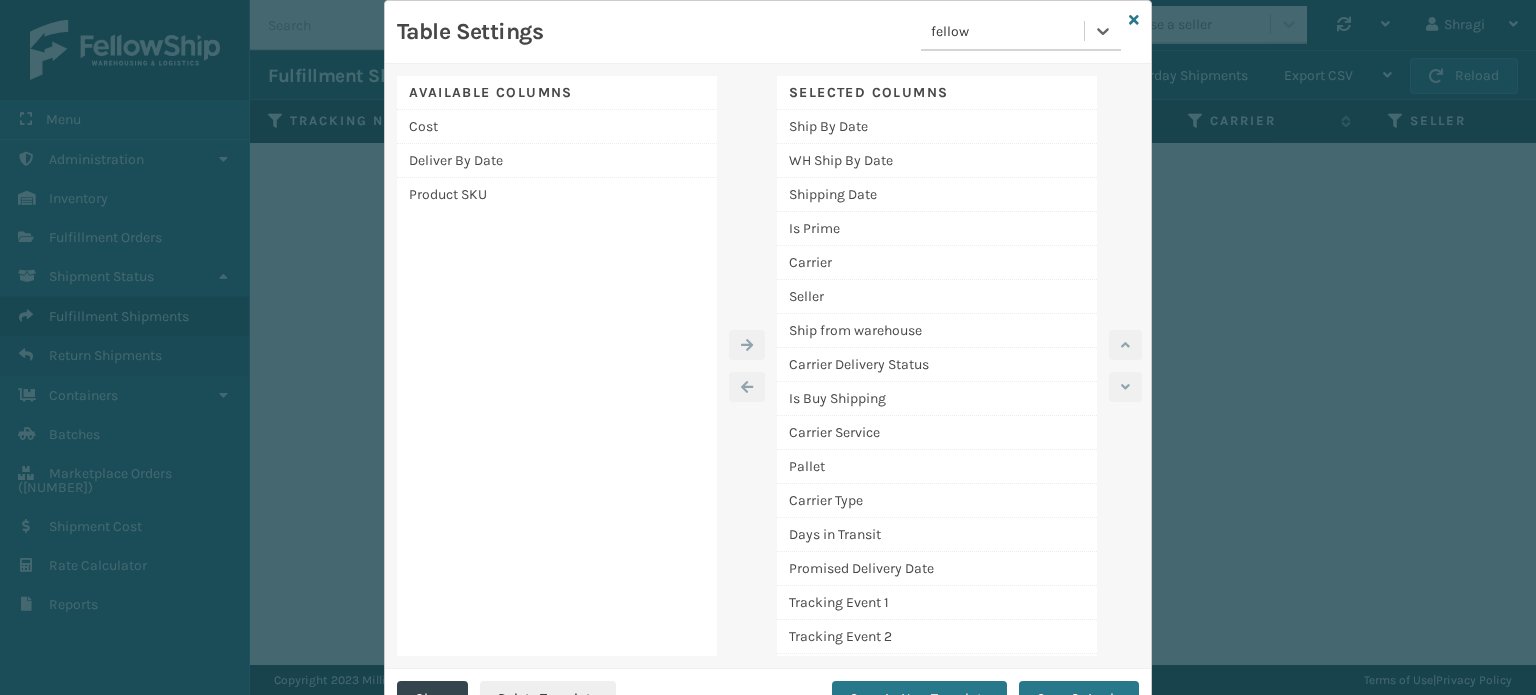 click on "fellow" at bounding box center (1008, 31) 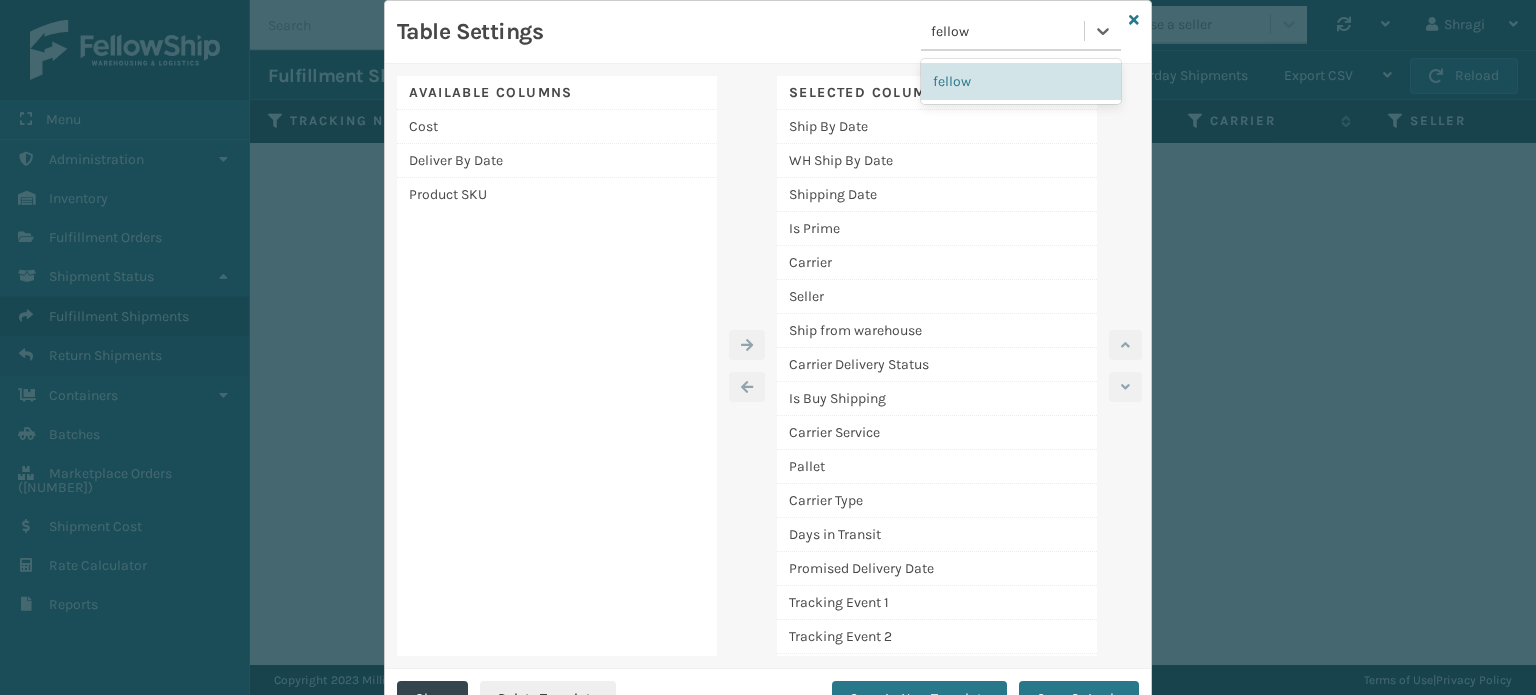 click on "fellow" at bounding box center (1008, 31) 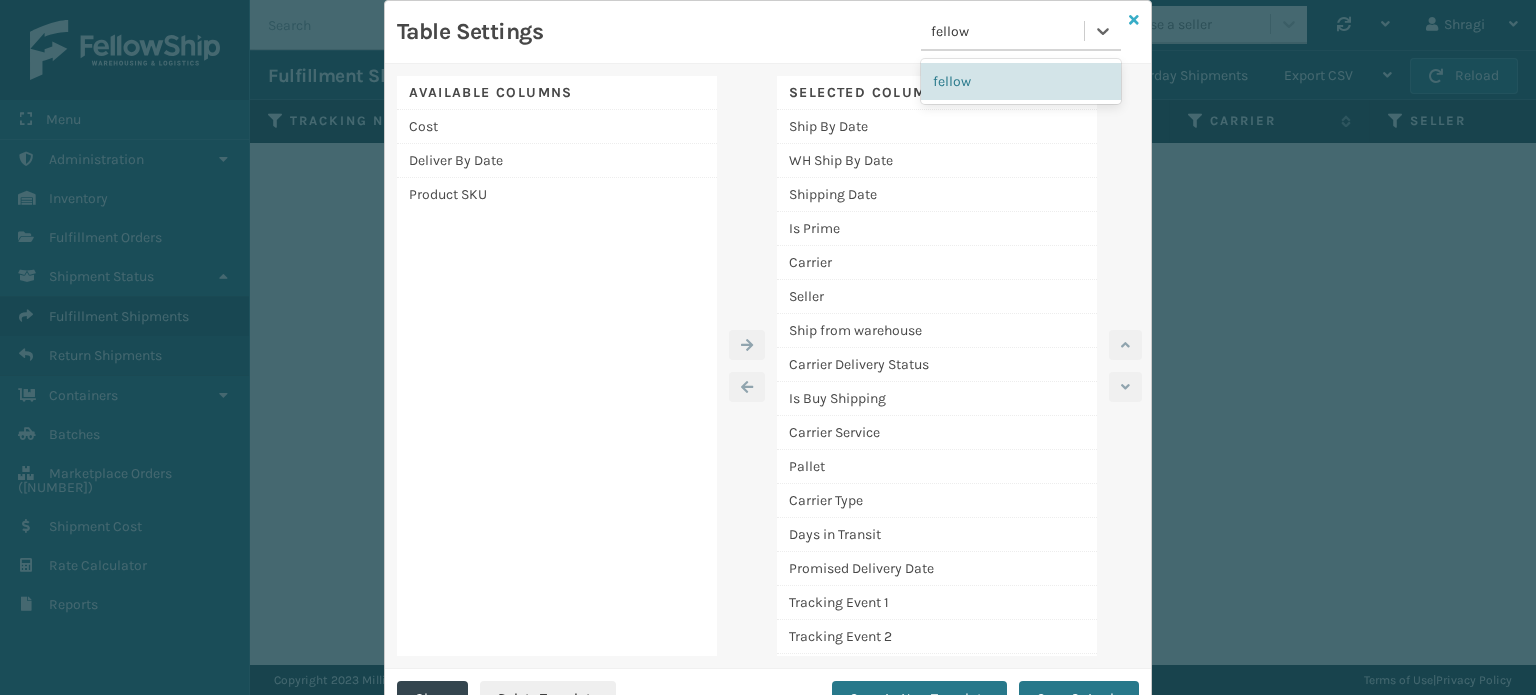 click at bounding box center (1134, 20) 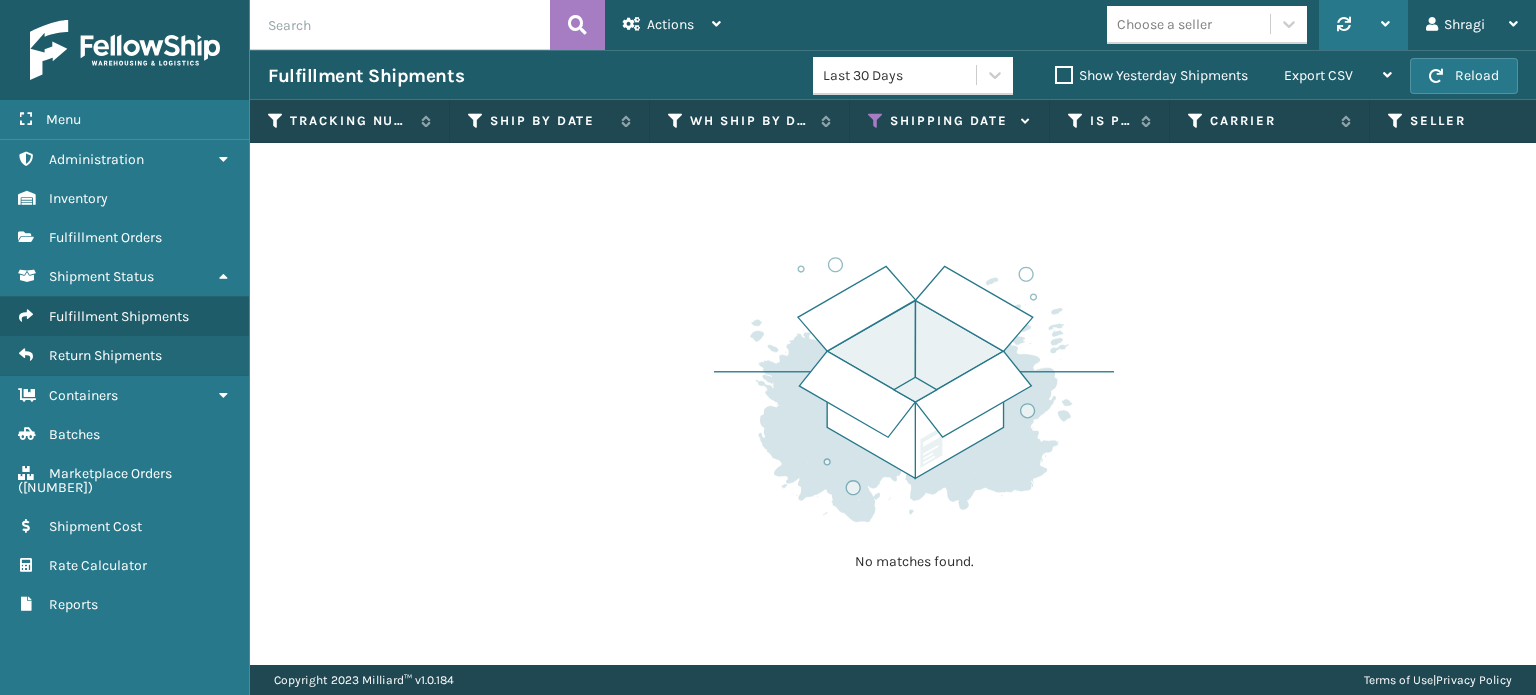 click at bounding box center [1385, 24] 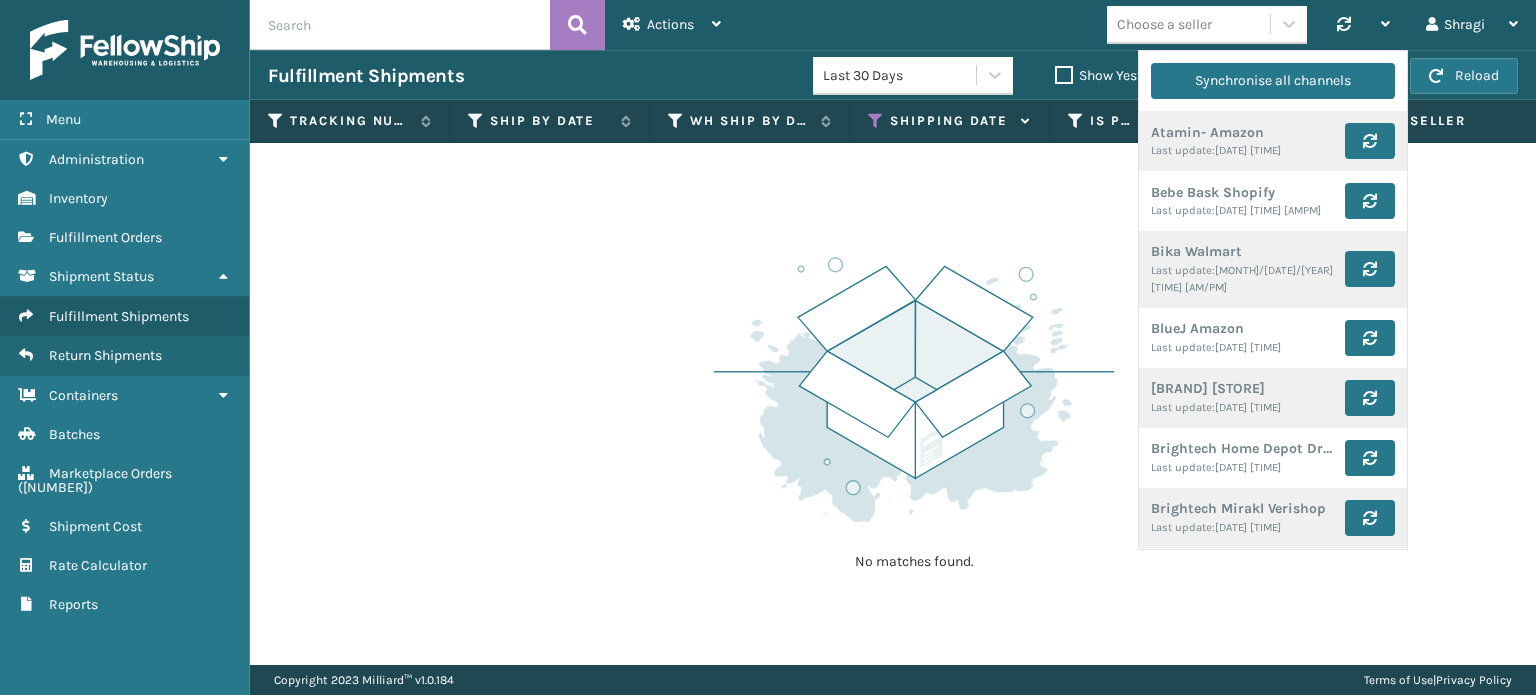 click at bounding box center (914, 389) 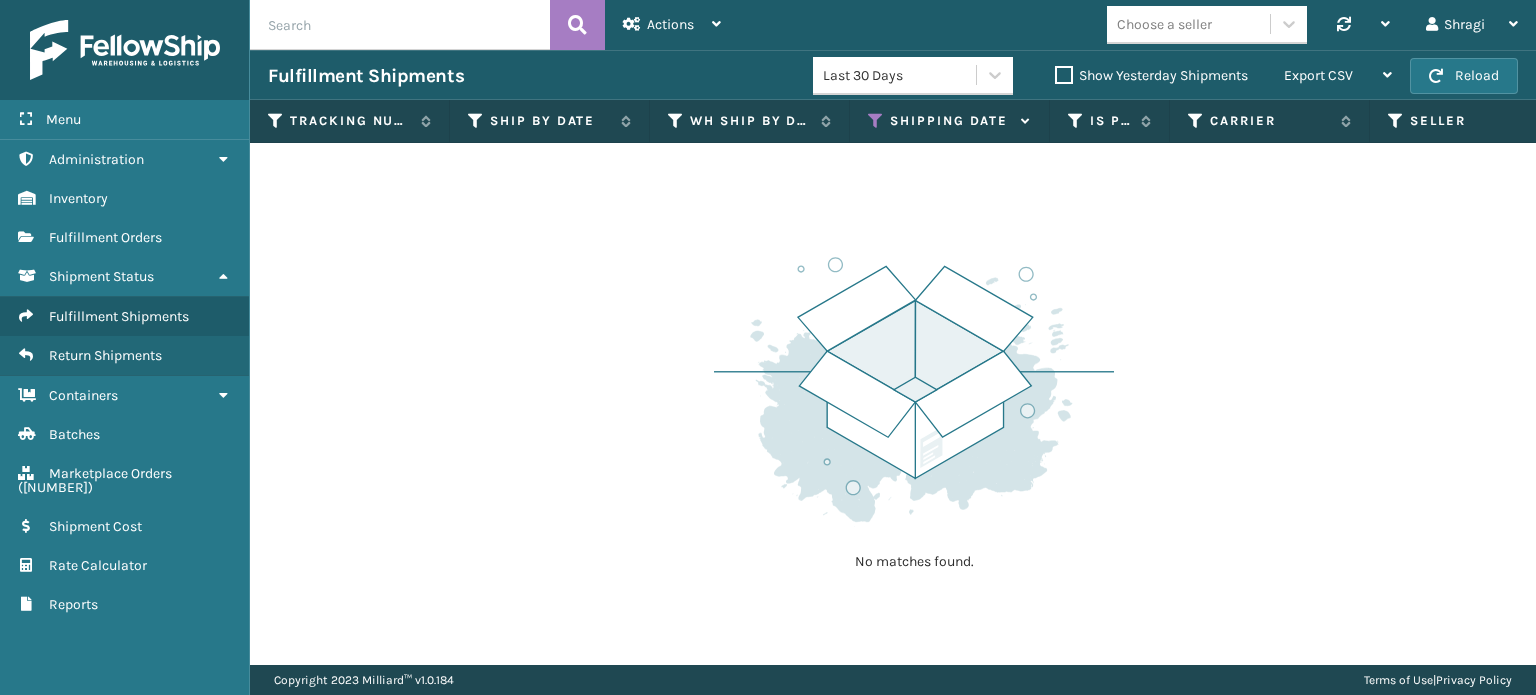 click on "Show Yesterday Shipments" at bounding box center (1151, 75) 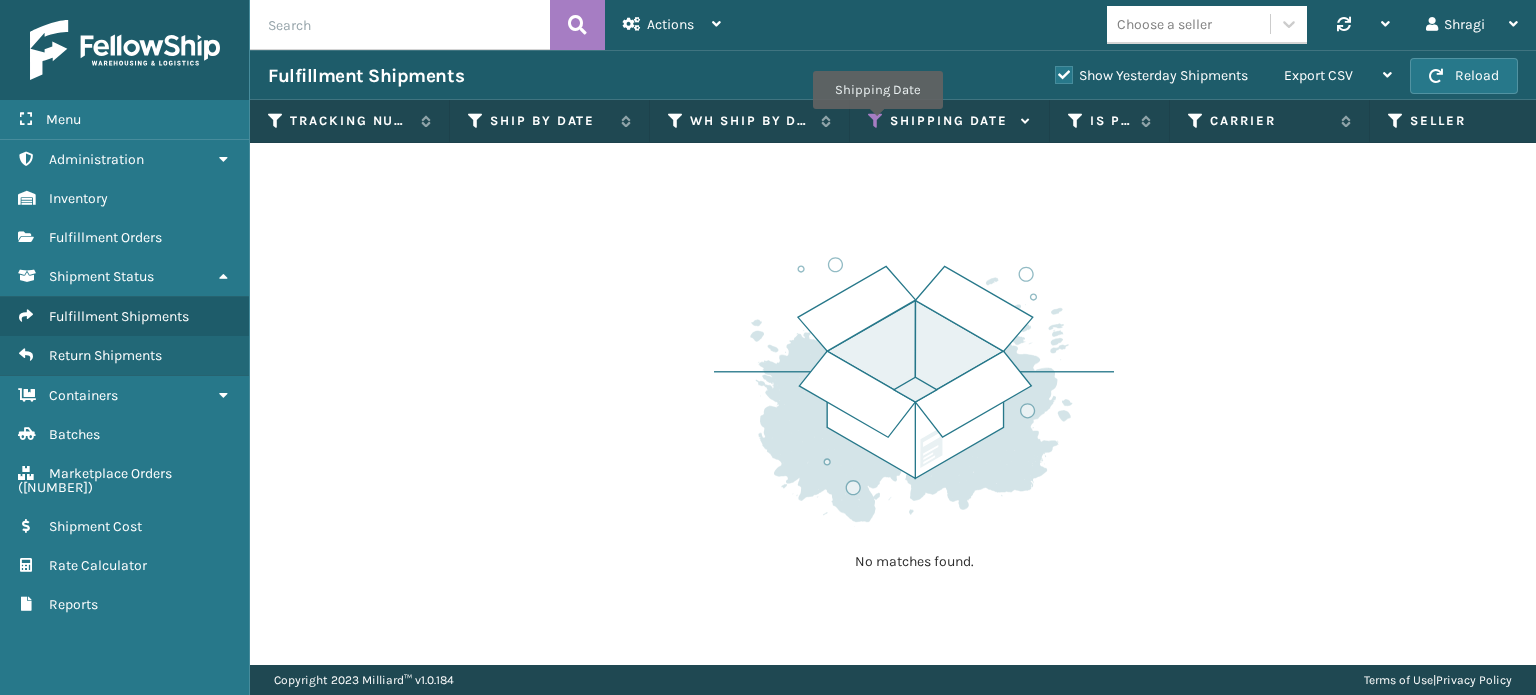 click at bounding box center [876, 121] 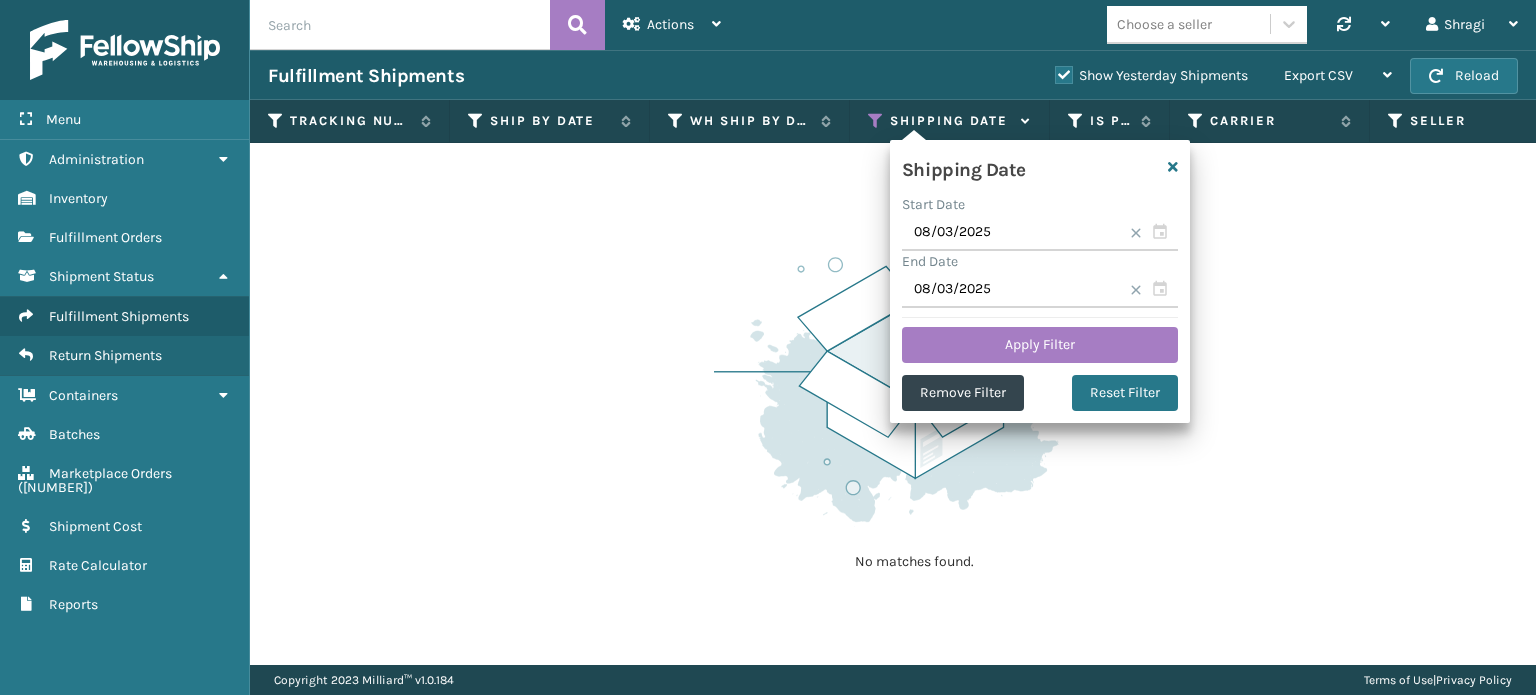 click on "Shipping Date Start Date   [DATE] End Date   [DATE] Apply Filter Remove Filter Reset Filter" at bounding box center (1040, 281) 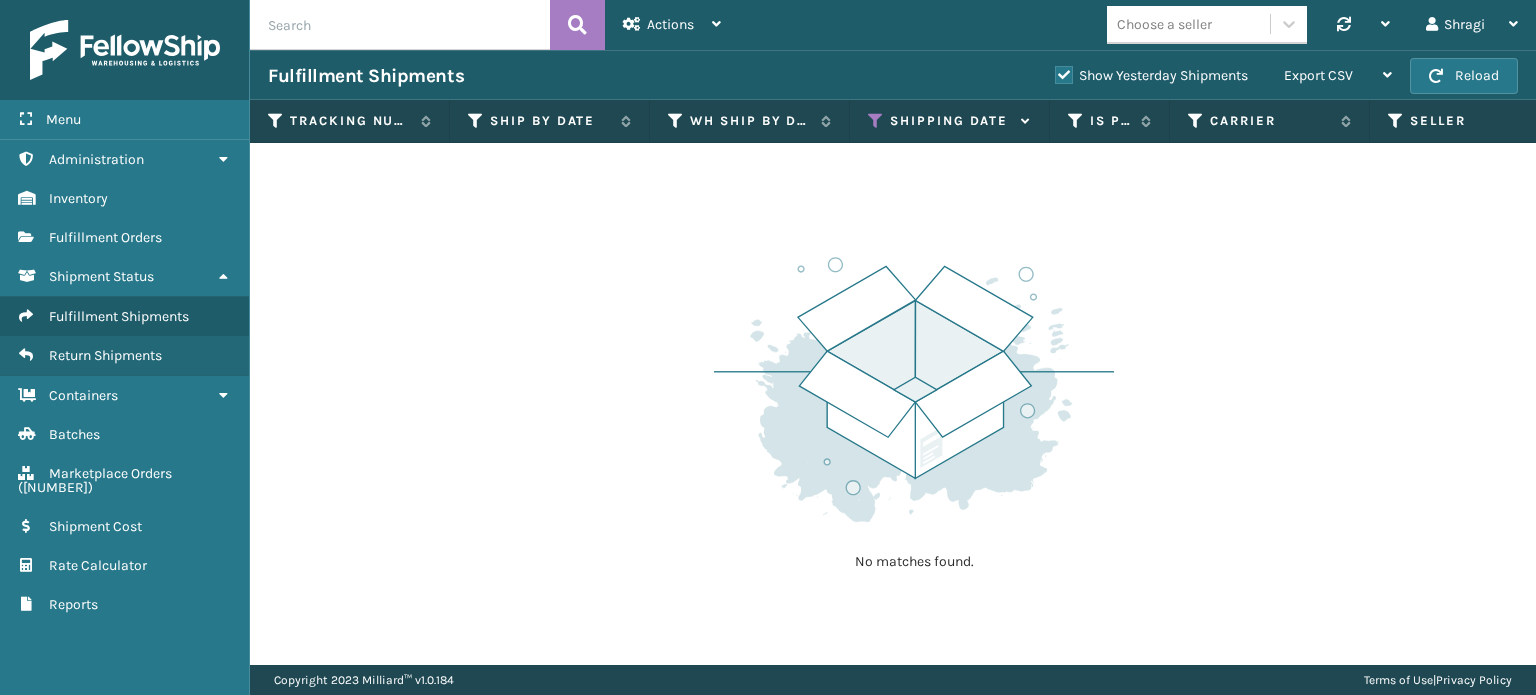 click on "Show Yesterday Shipments" at bounding box center (1151, 75) 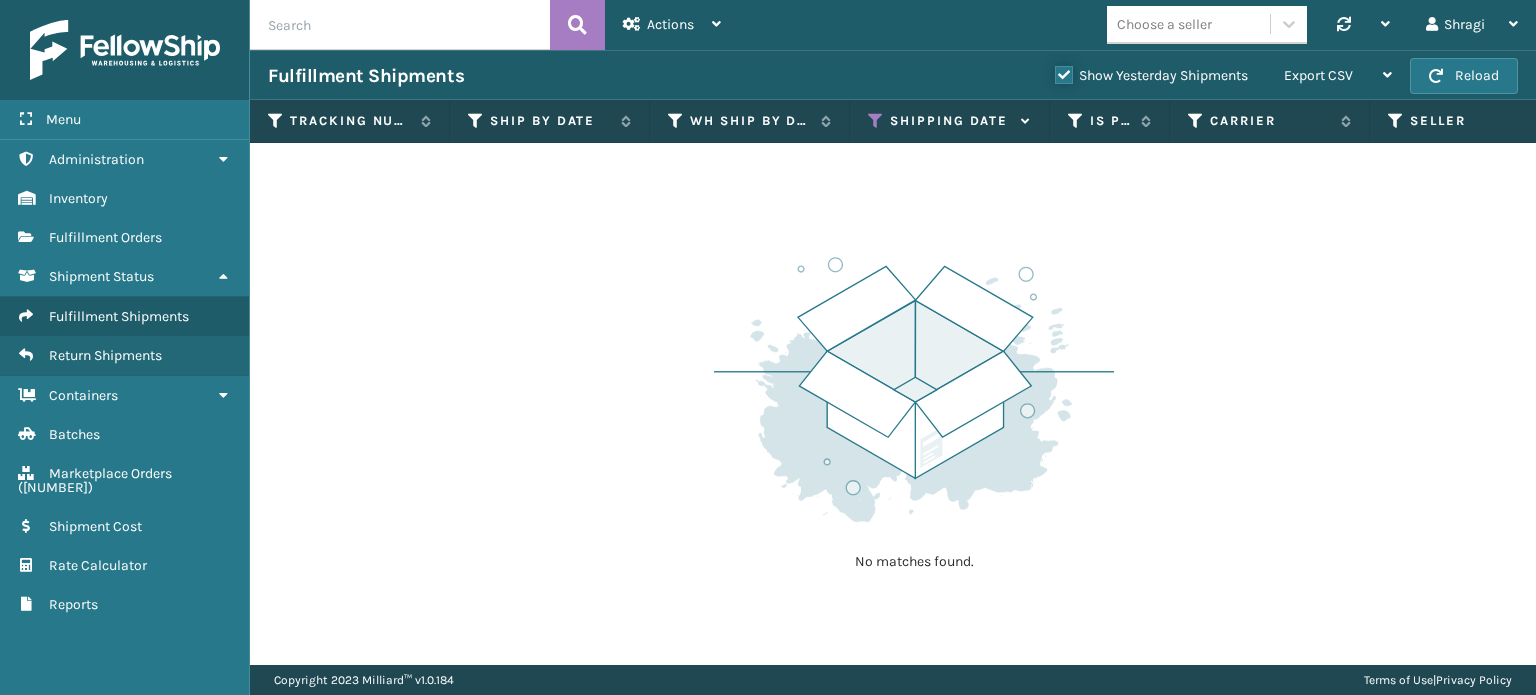 click on "Show Yesterday Shipments" at bounding box center [1055, 70] 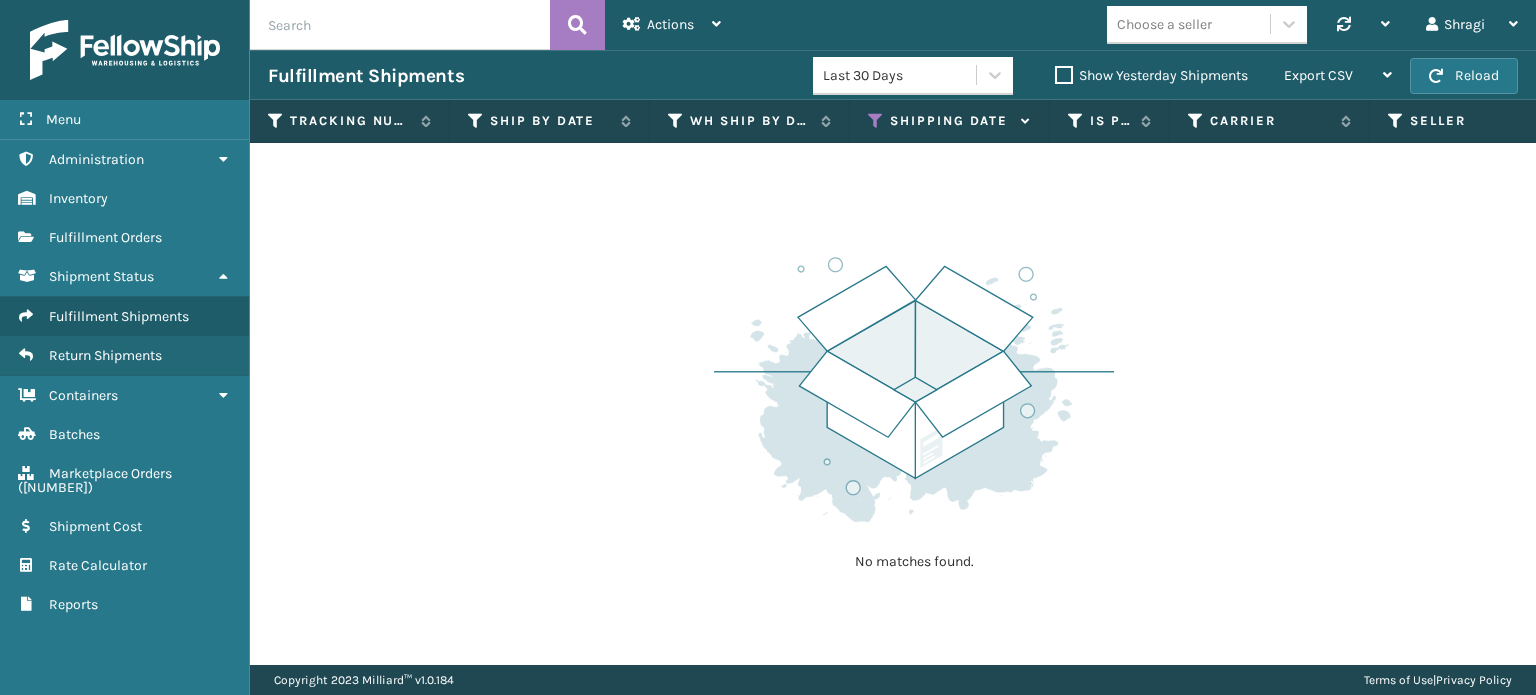 click on "Shipping Date" at bounding box center (950, 121) 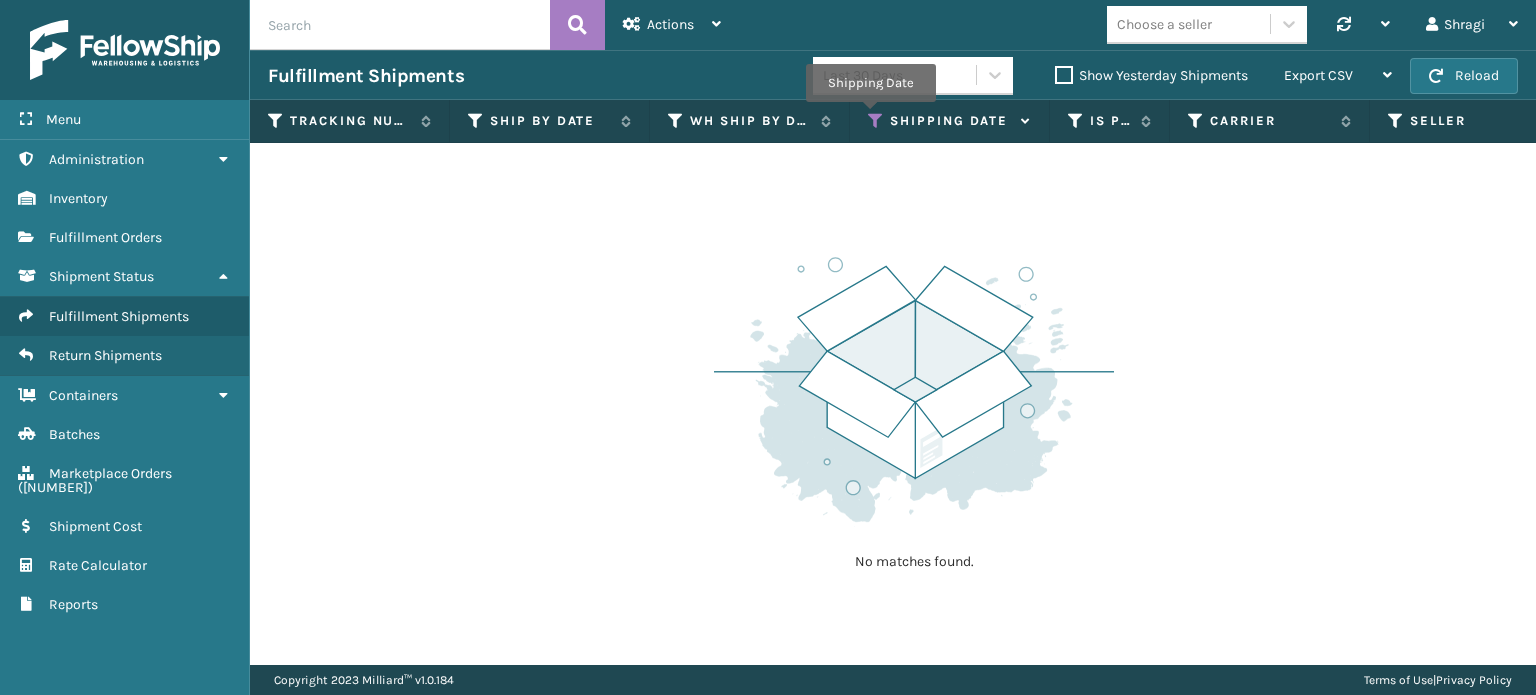 click at bounding box center (876, 121) 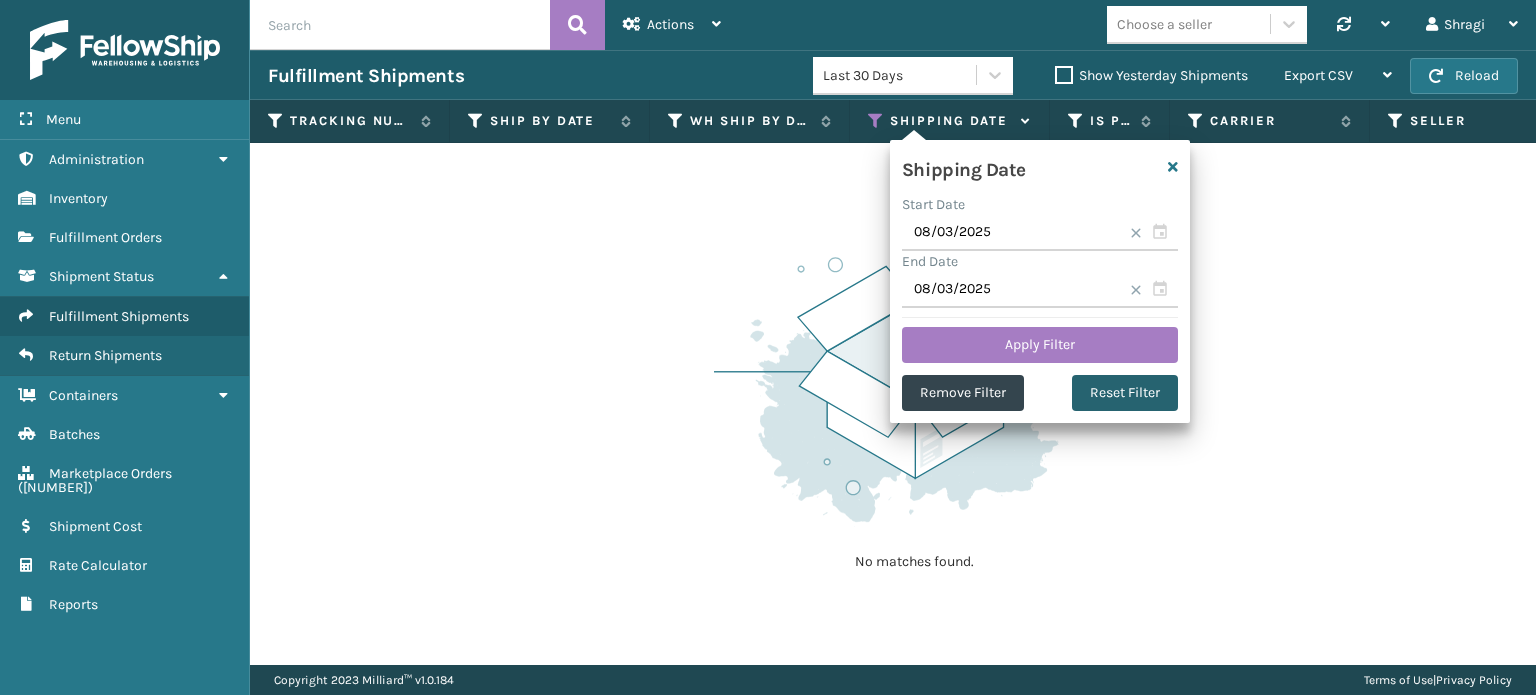 click on "Reset Filter" at bounding box center (1125, 393) 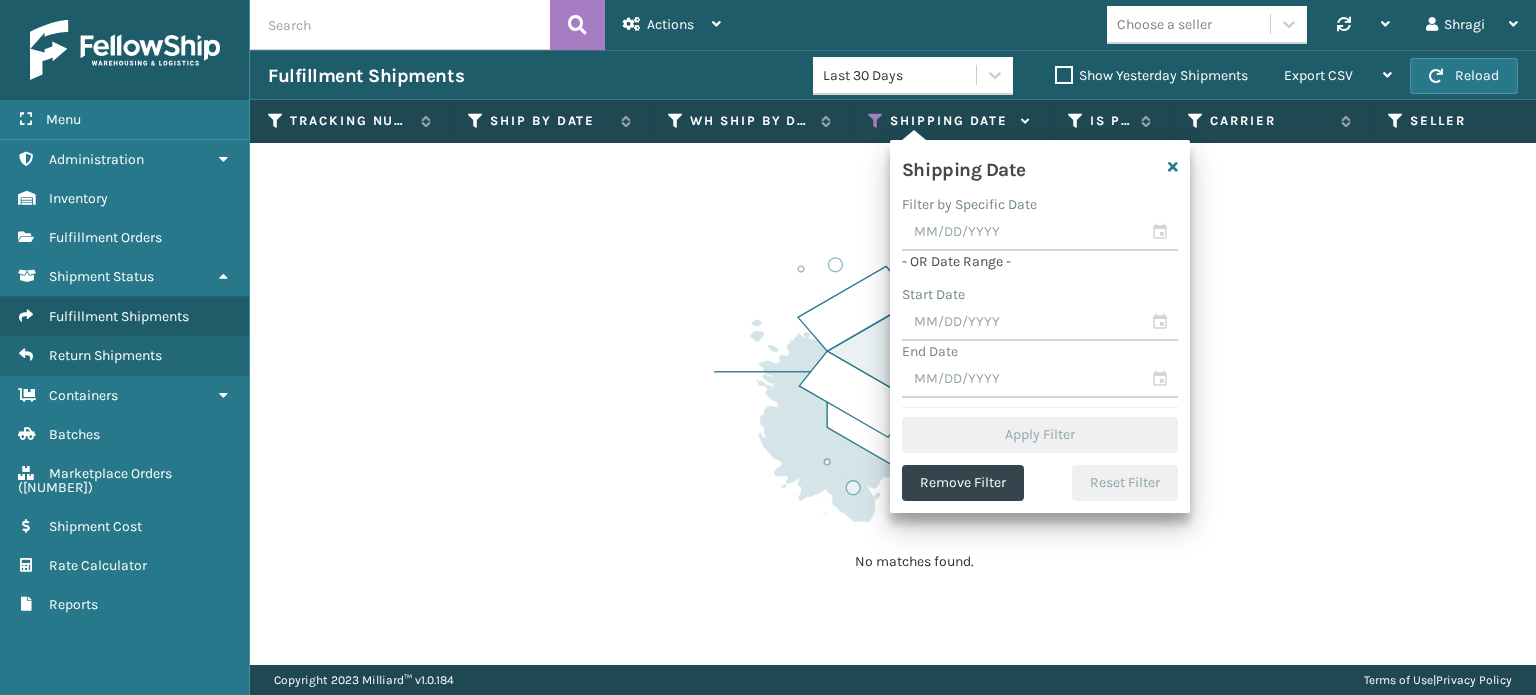 type 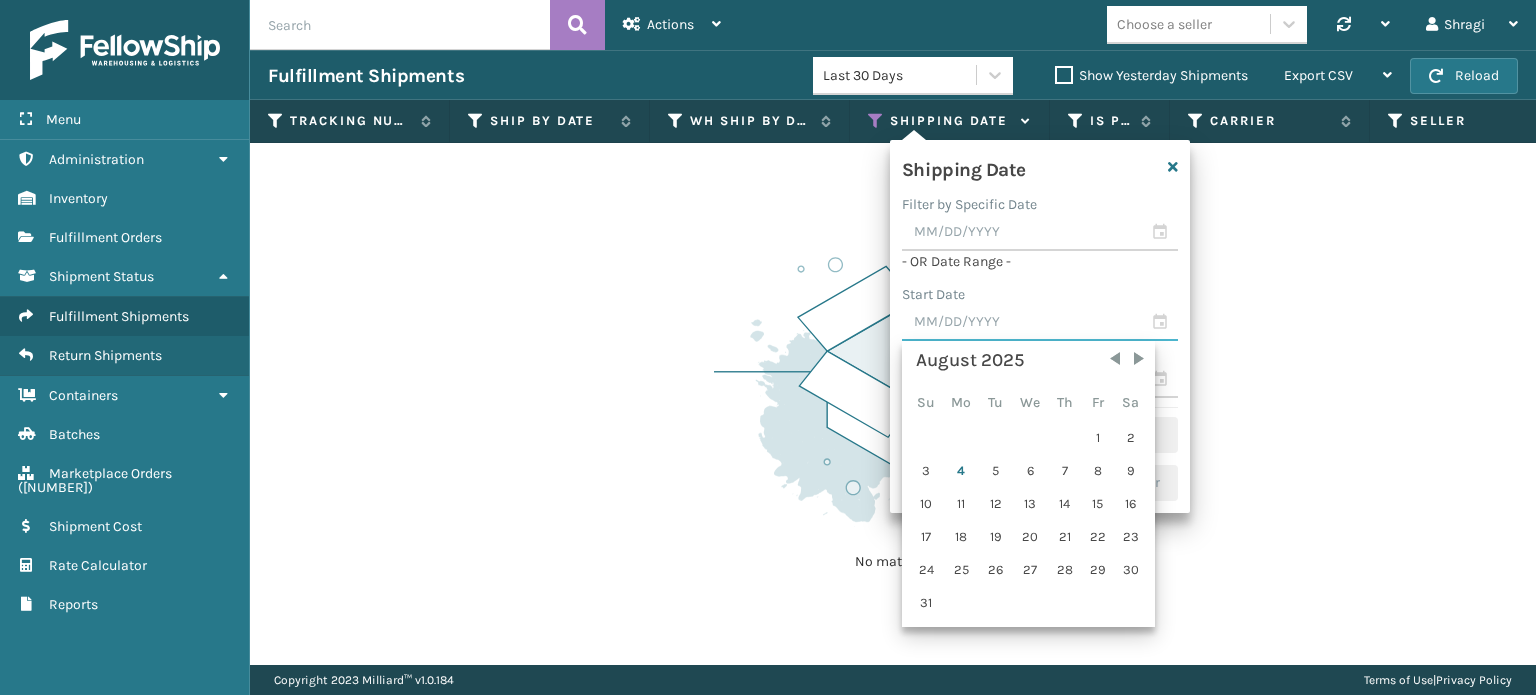 click at bounding box center (1040, 323) 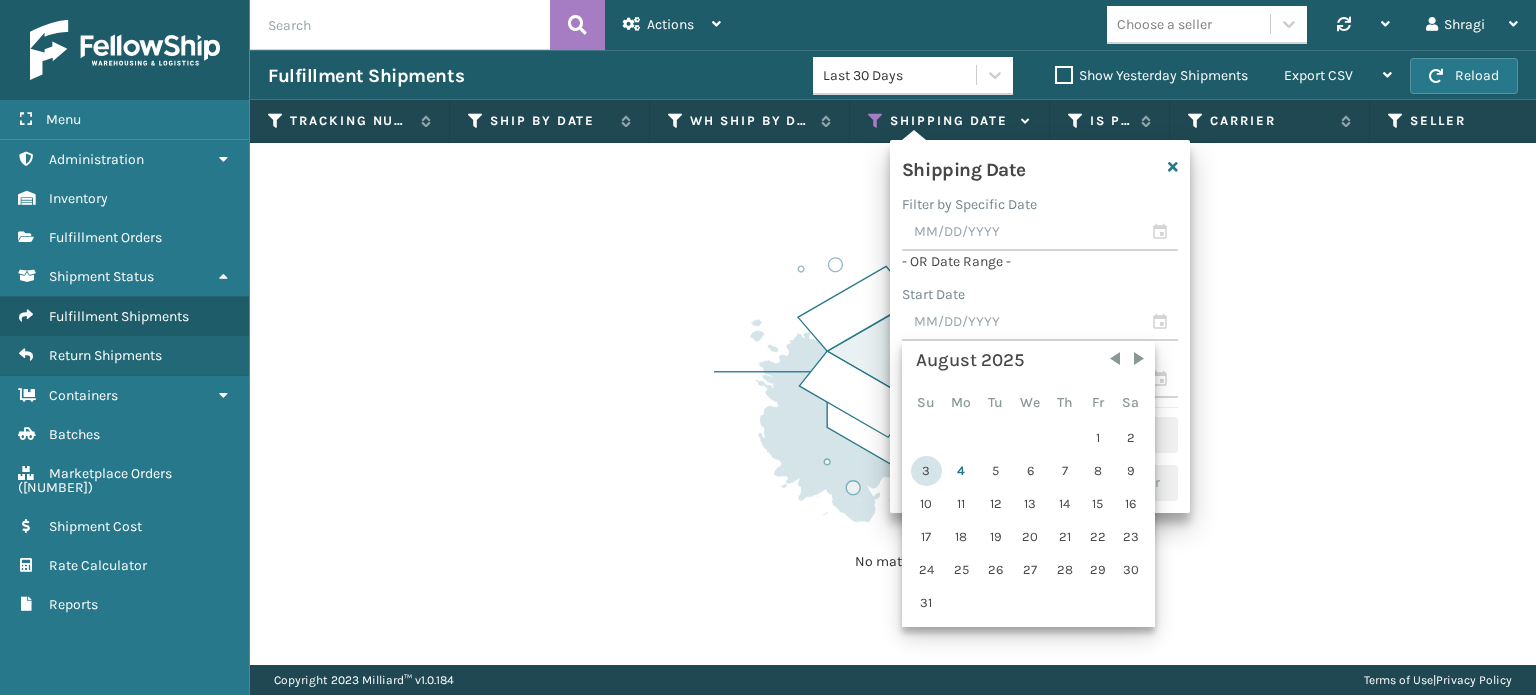 click on "3" at bounding box center (926, 471) 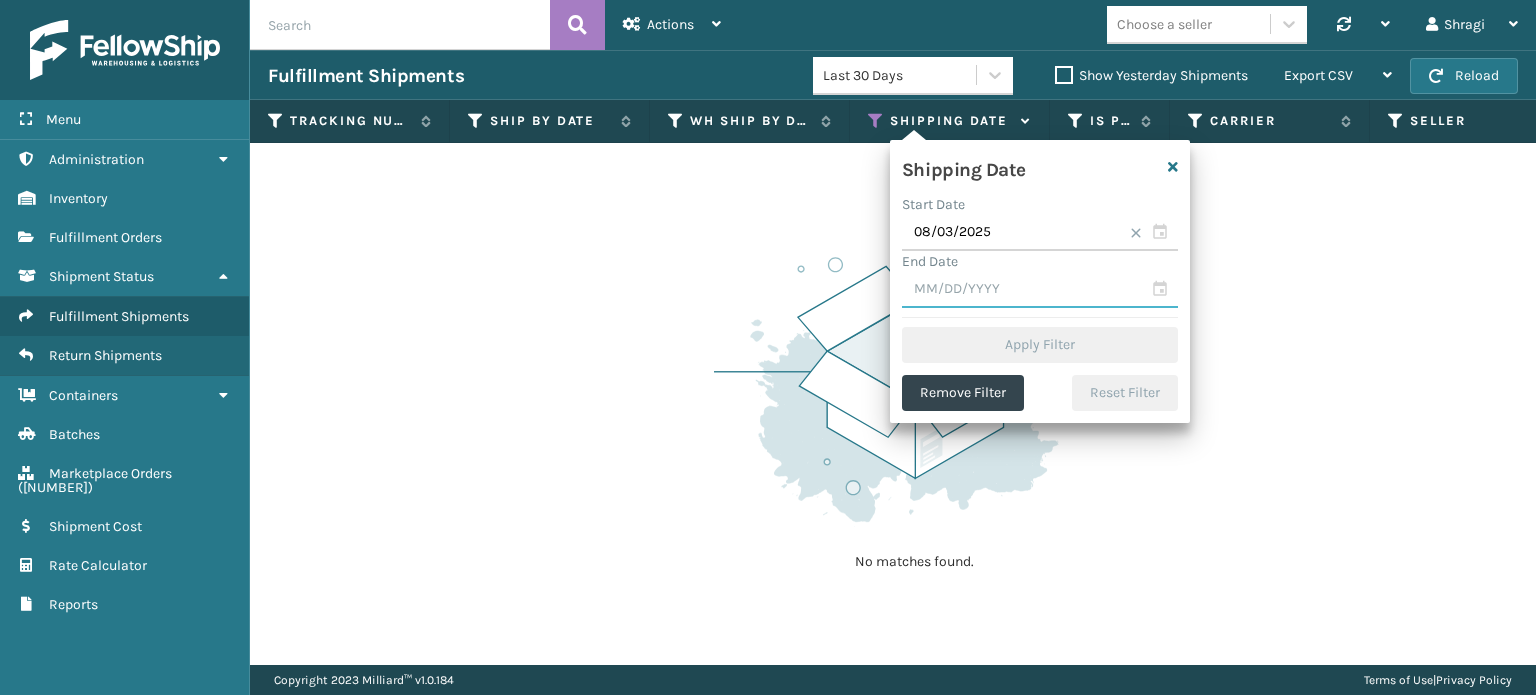 click at bounding box center [1040, 290] 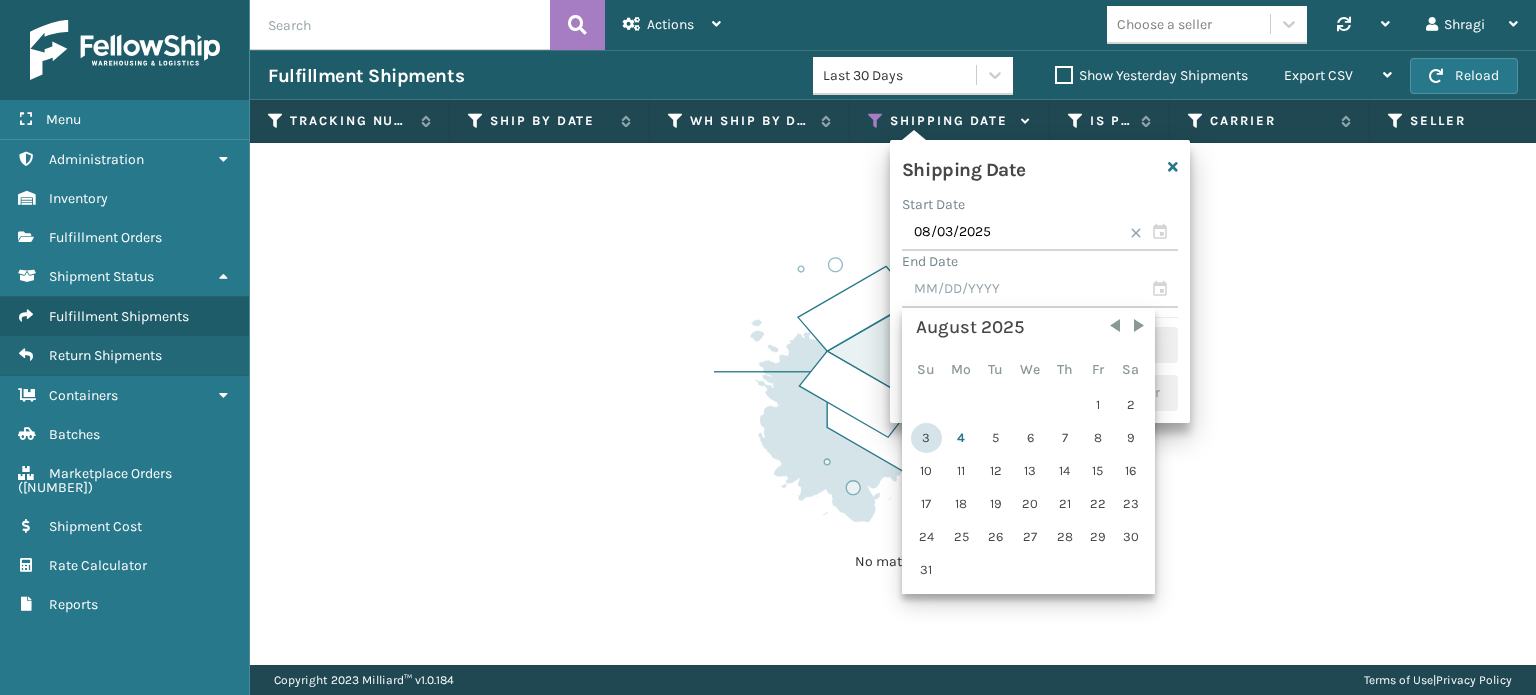 click on "3" at bounding box center (926, 438) 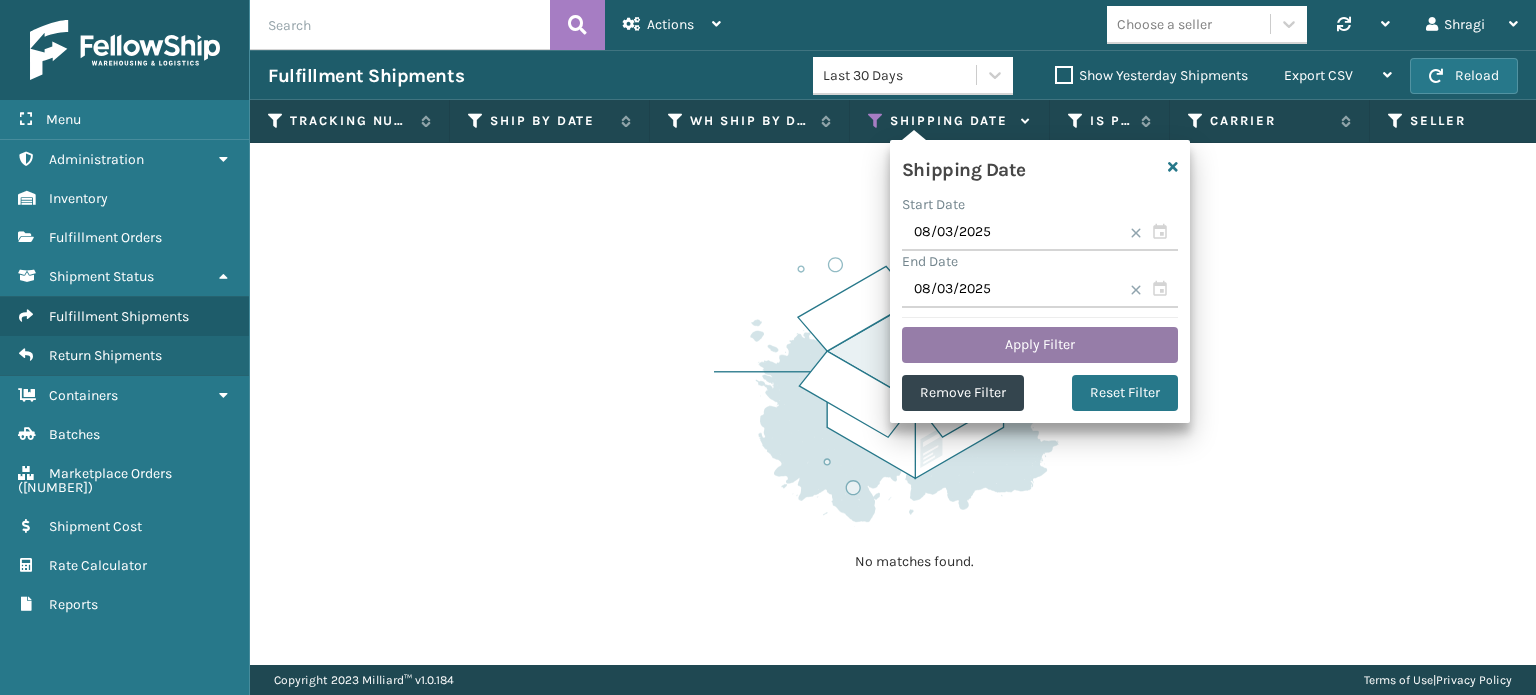 click on "Apply Filter" at bounding box center (1040, 345) 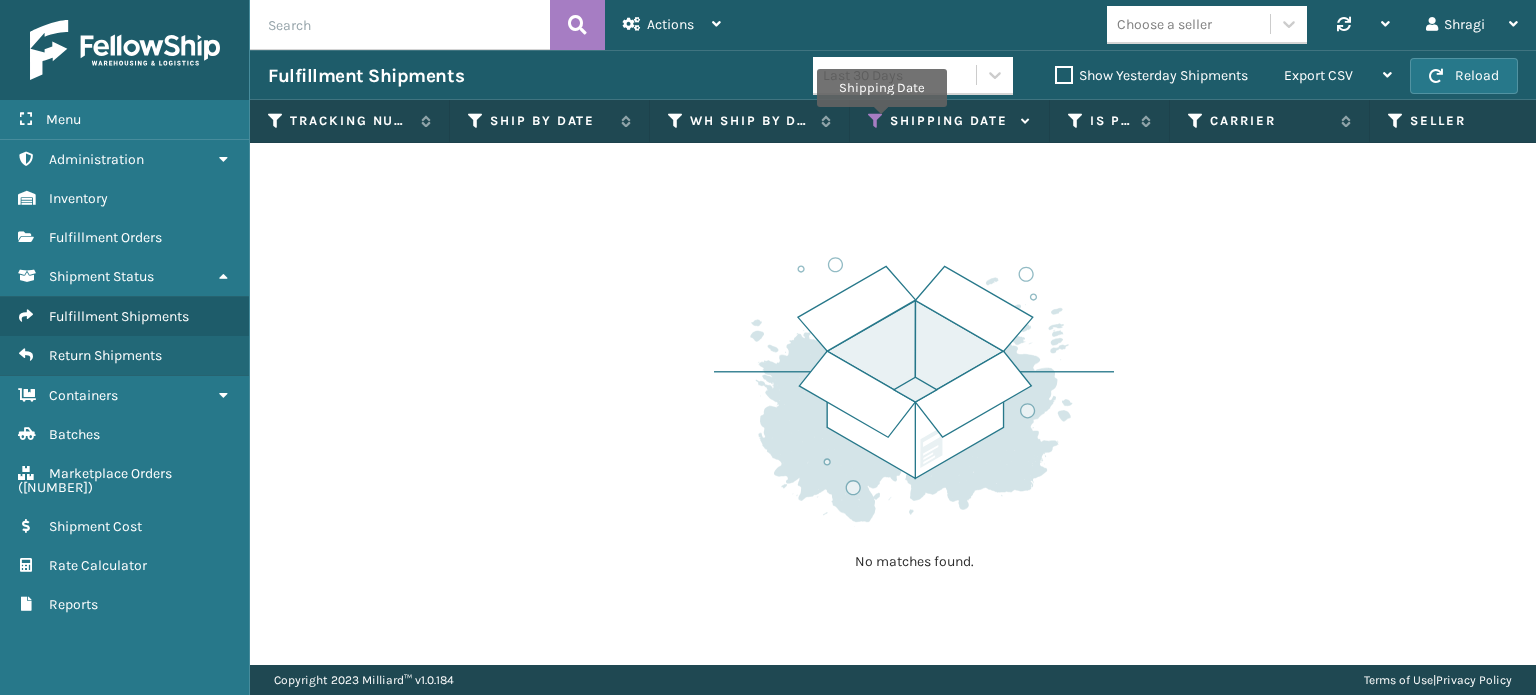 click at bounding box center (876, 121) 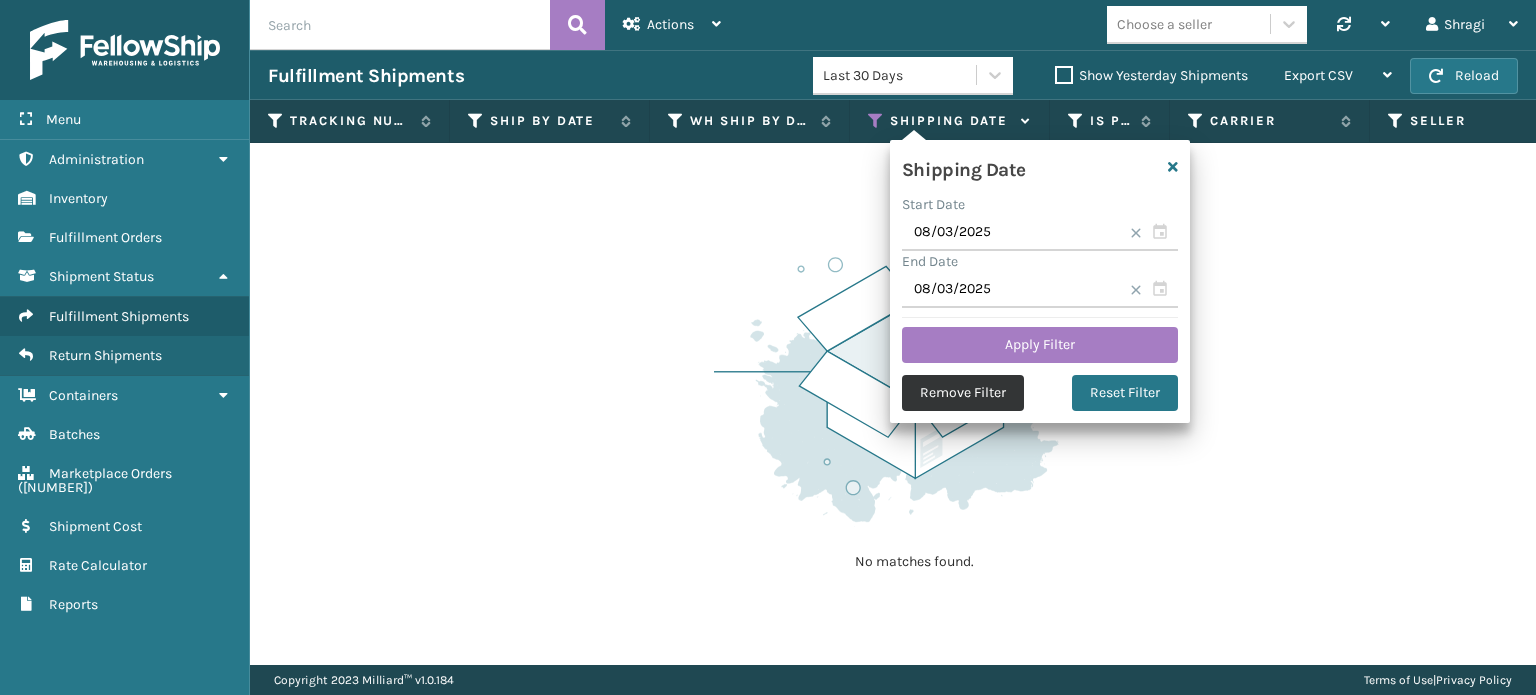 click on "Remove Filter" at bounding box center [963, 393] 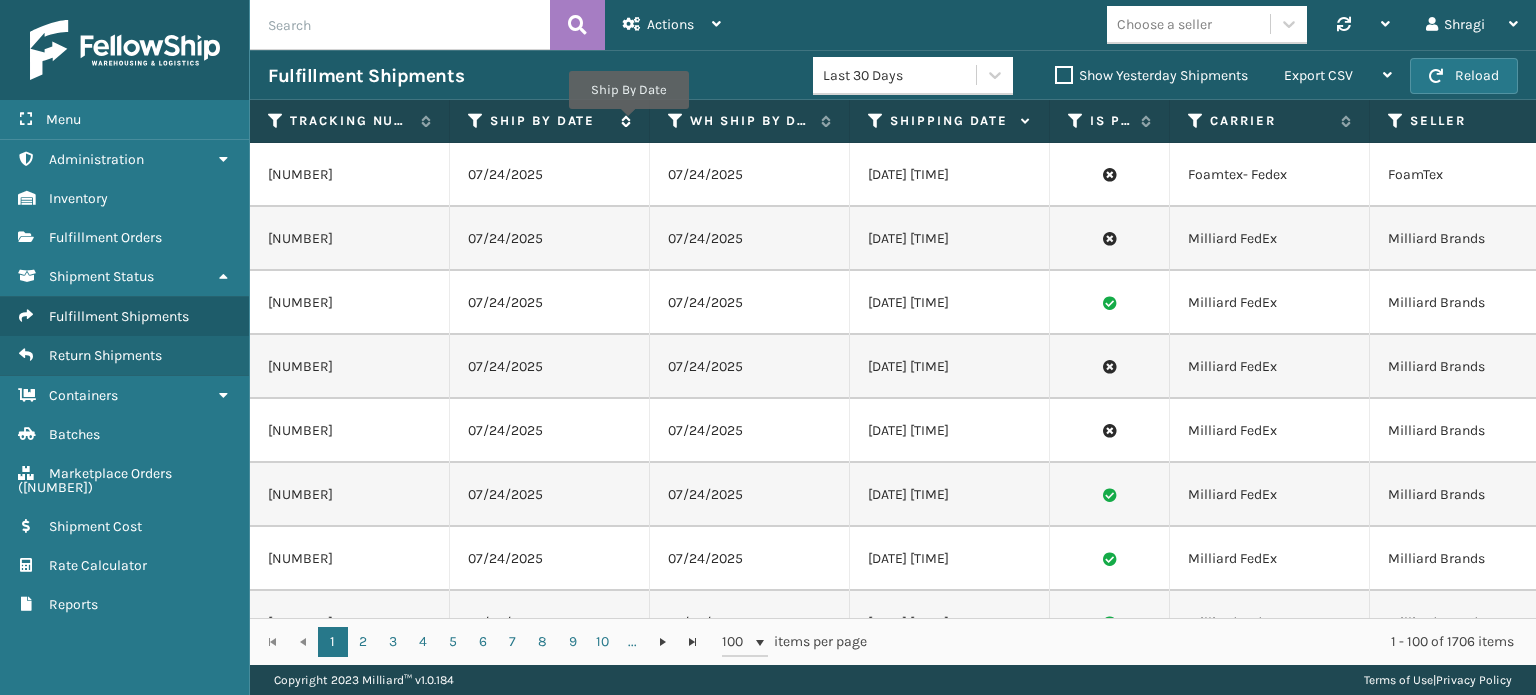 click at bounding box center [623, 121] 